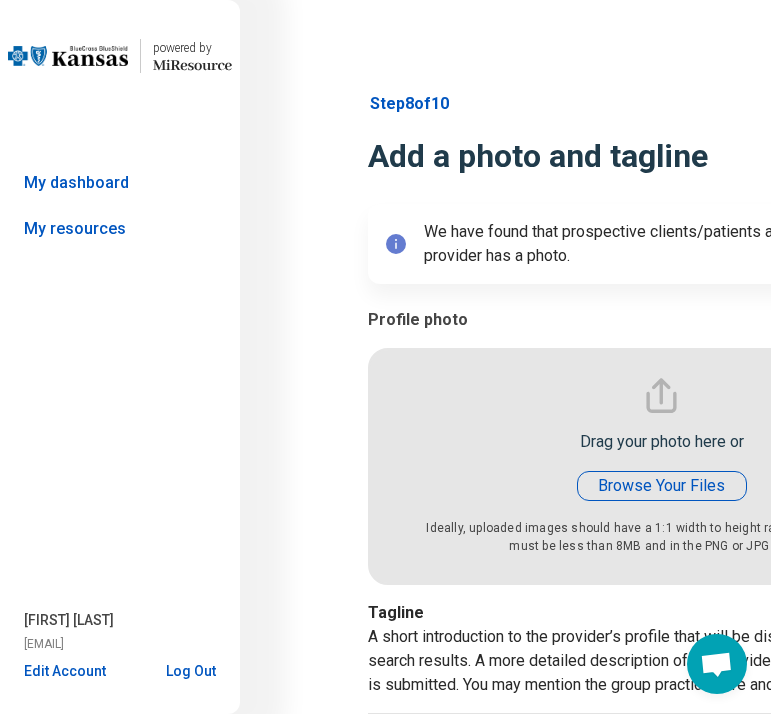 scroll, scrollTop: 0, scrollLeft: 0, axis: both 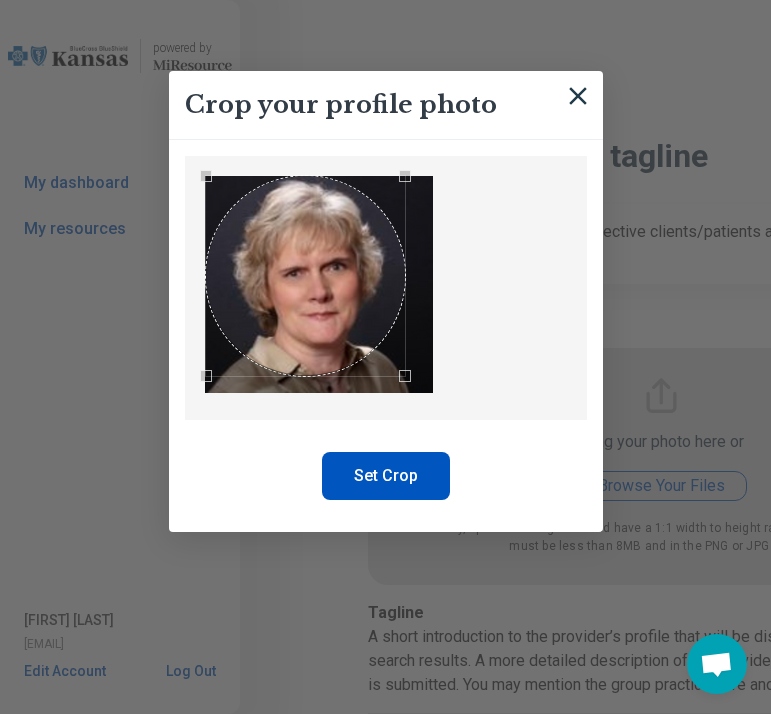 click on "Crop your profile photo Set Crop" at bounding box center [386, 301] 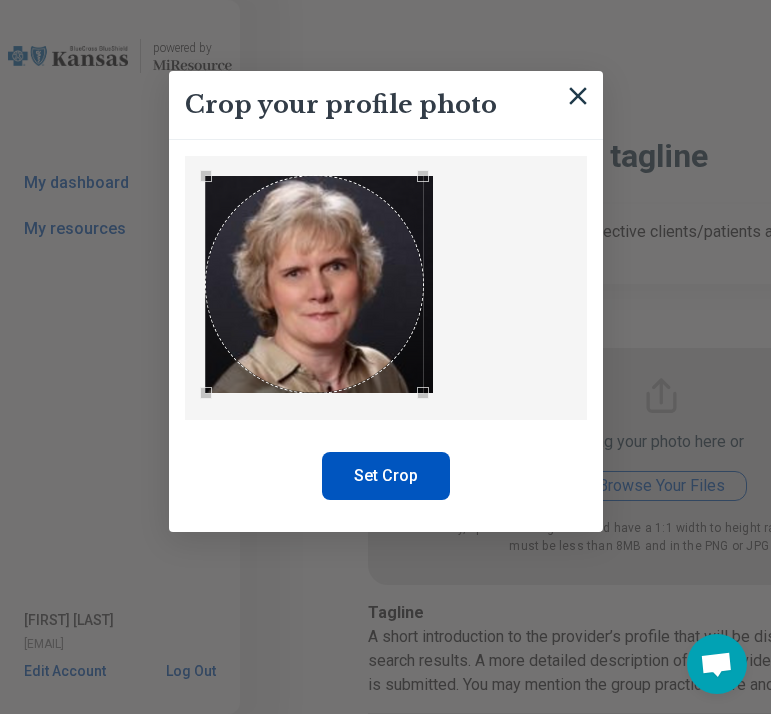 click at bounding box center (386, 288) 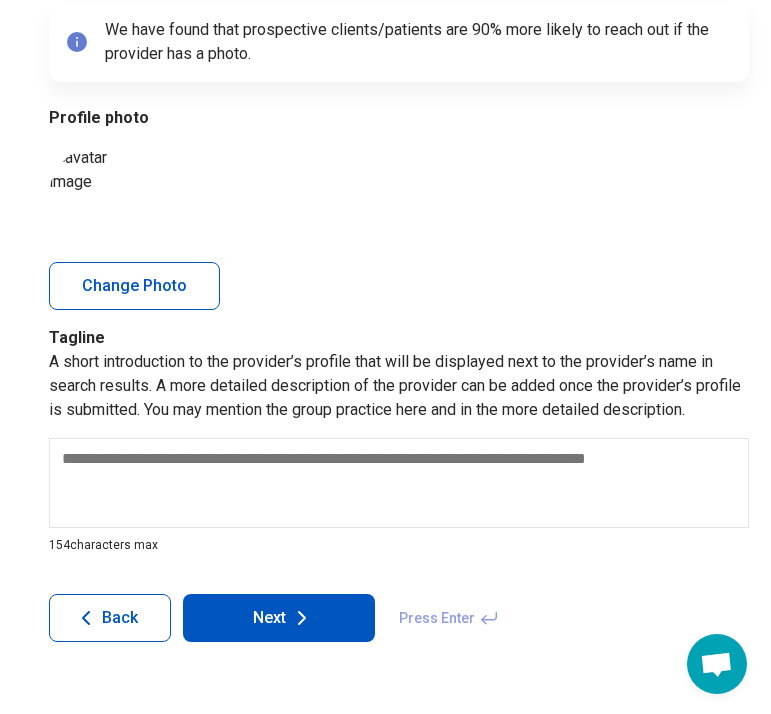 scroll, scrollTop: 202, scrollLeft: 320, axis: both 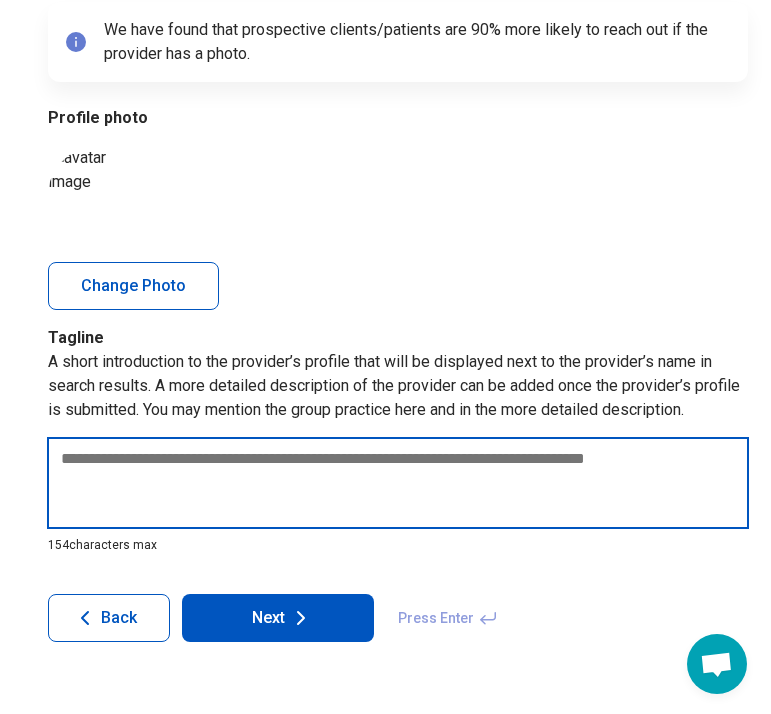 click at bounding box center (398, 483) 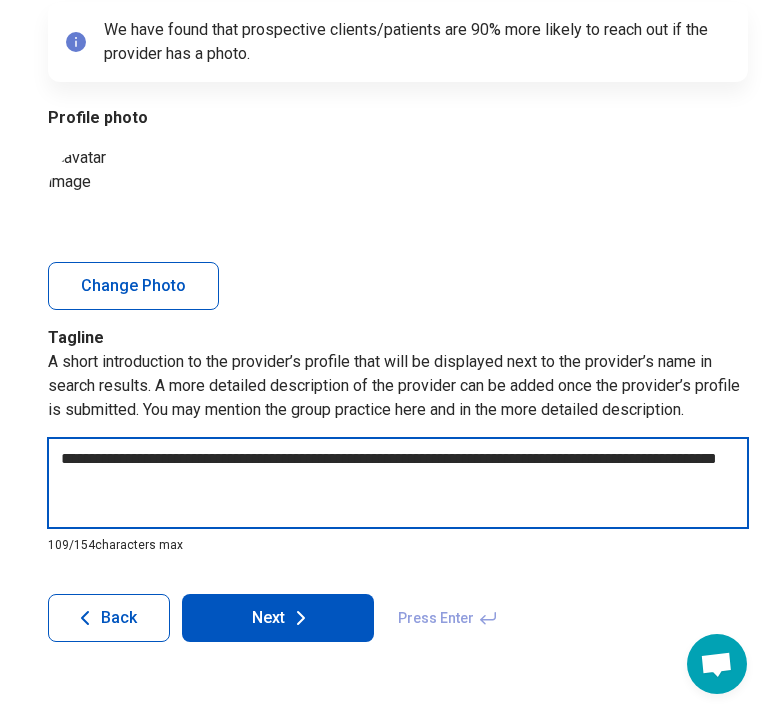 click on "**********" at bounding box center [398, 483] 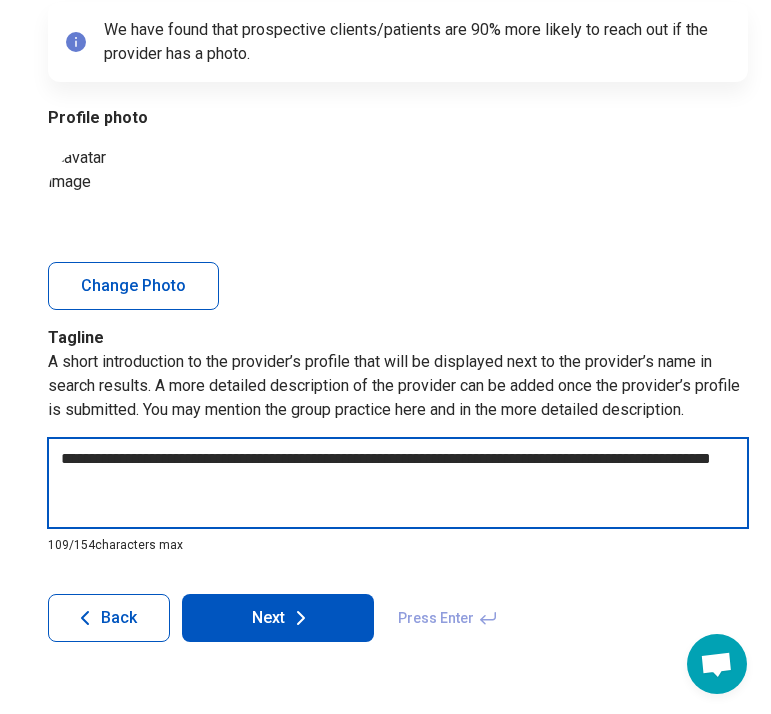 type on "**********" 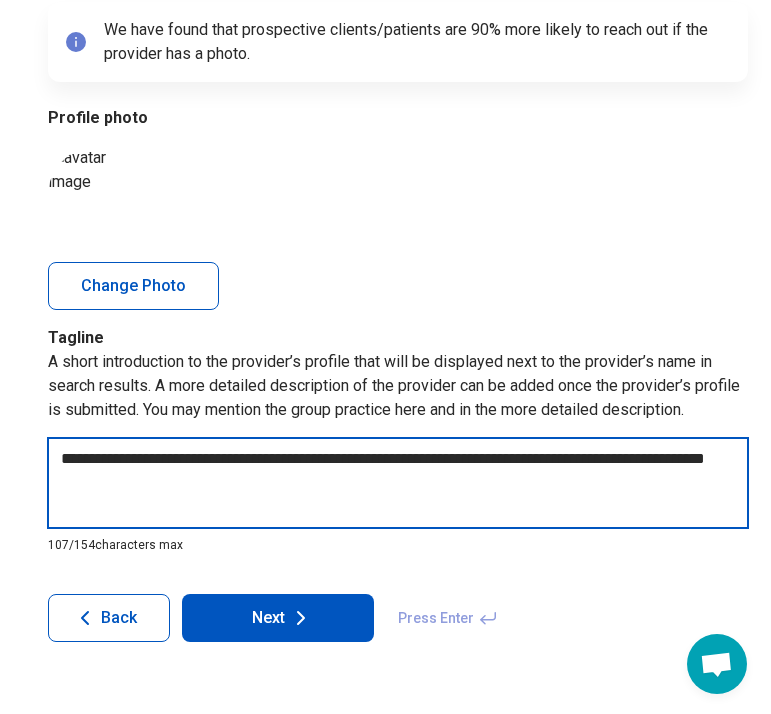 type on "**********" 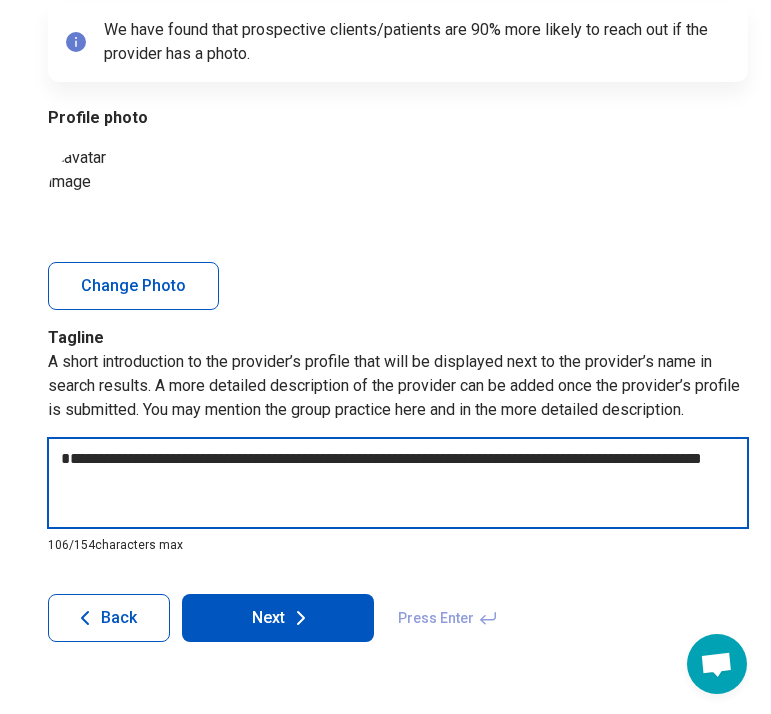 type on "**********" 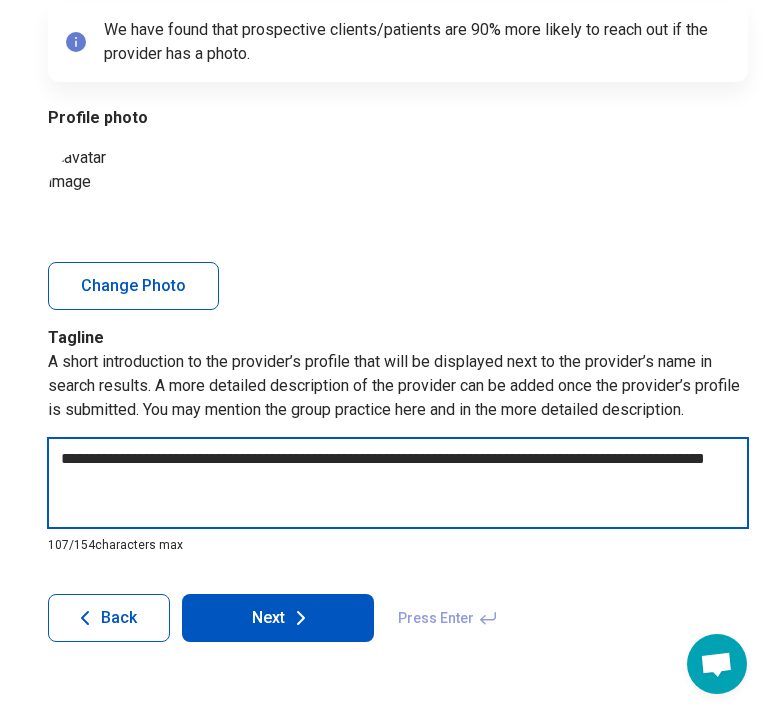type on "**********" 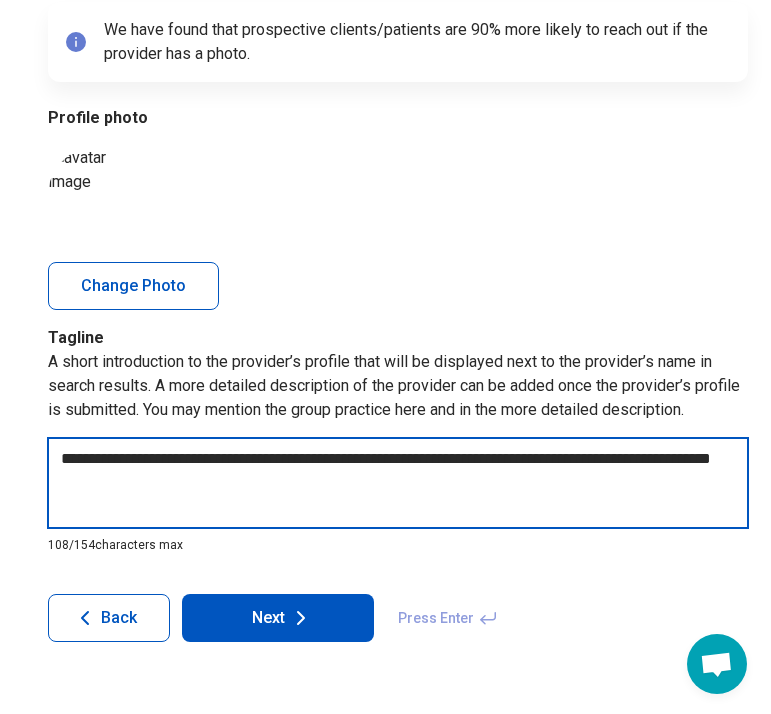 type on "**********" 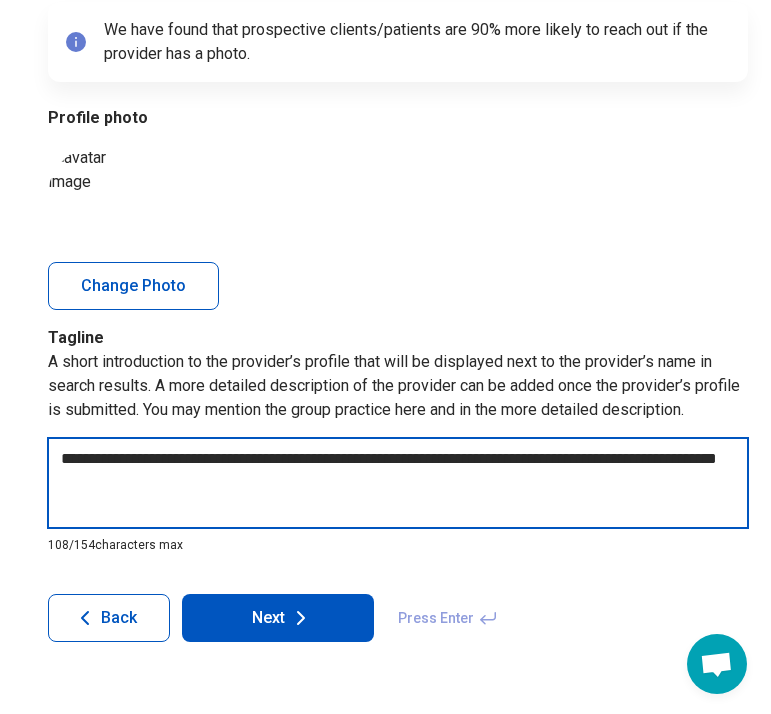 type on "**********" 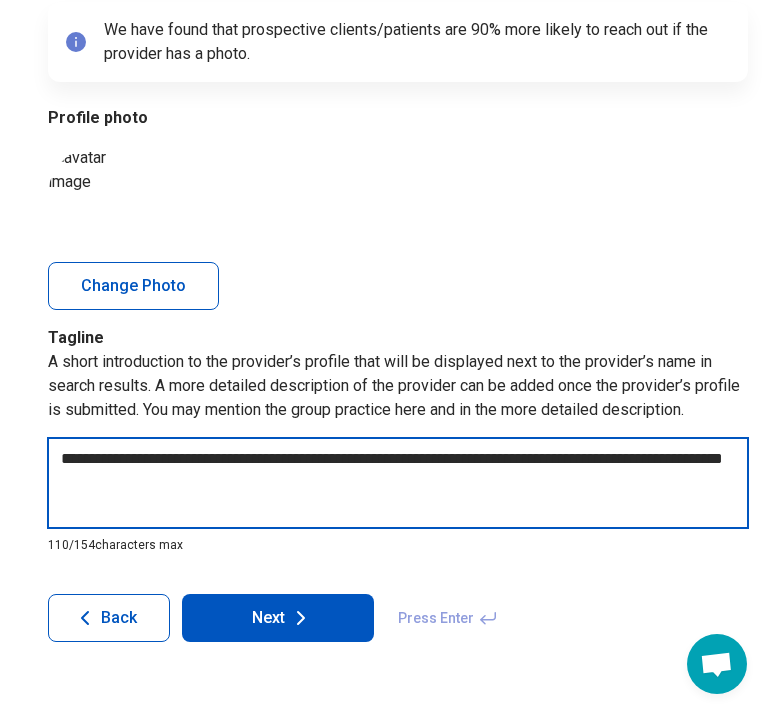 type on "**********" 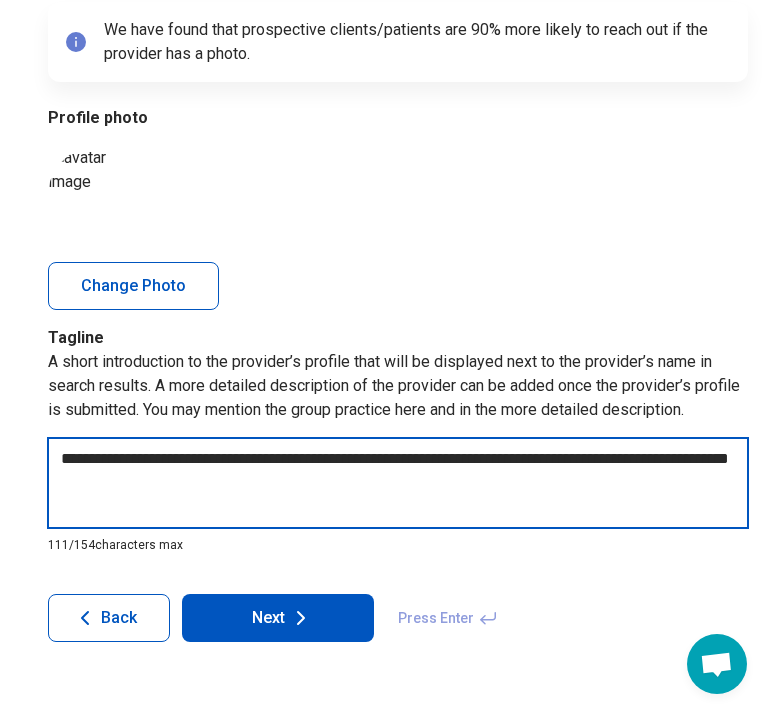type on "**********" 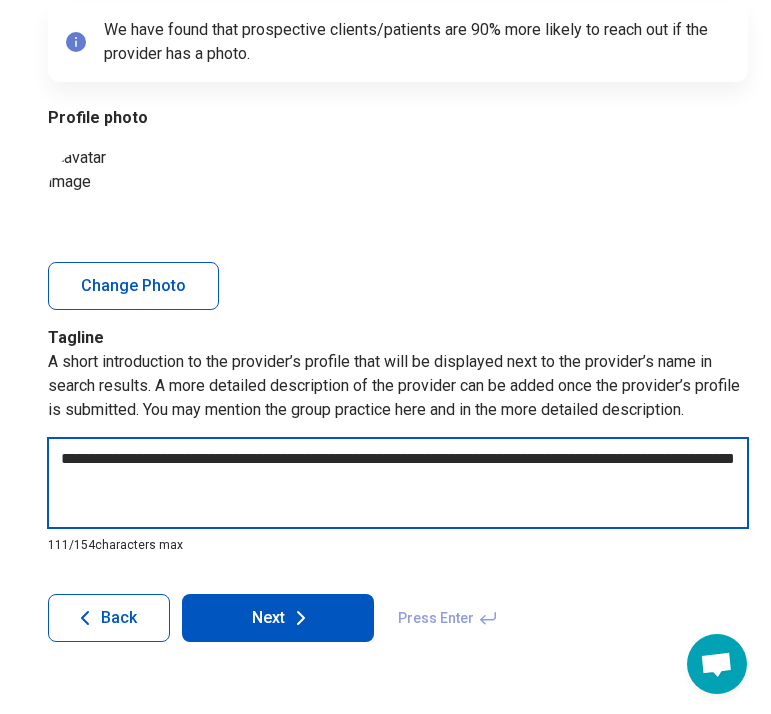 type on "**********" 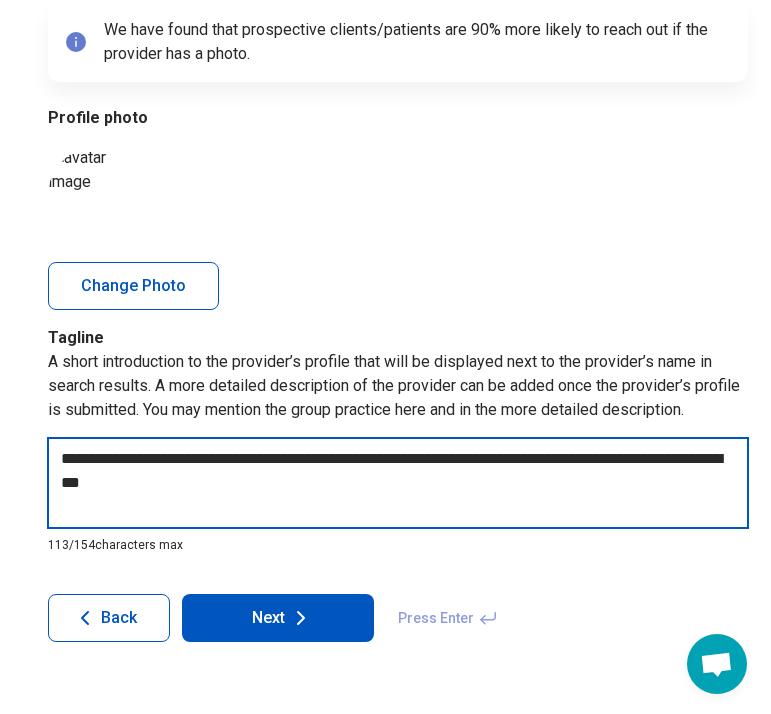 type on "**********" 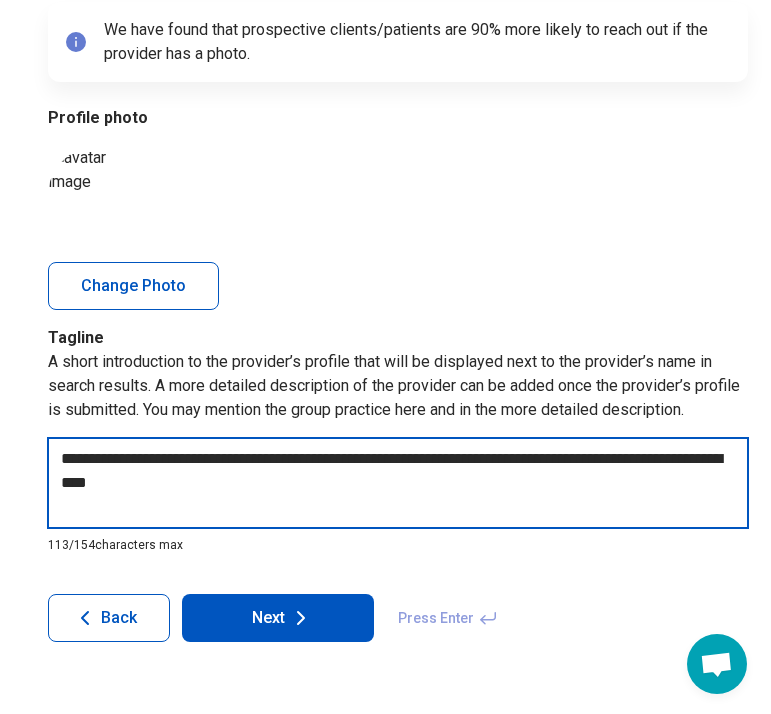 type on "**********" 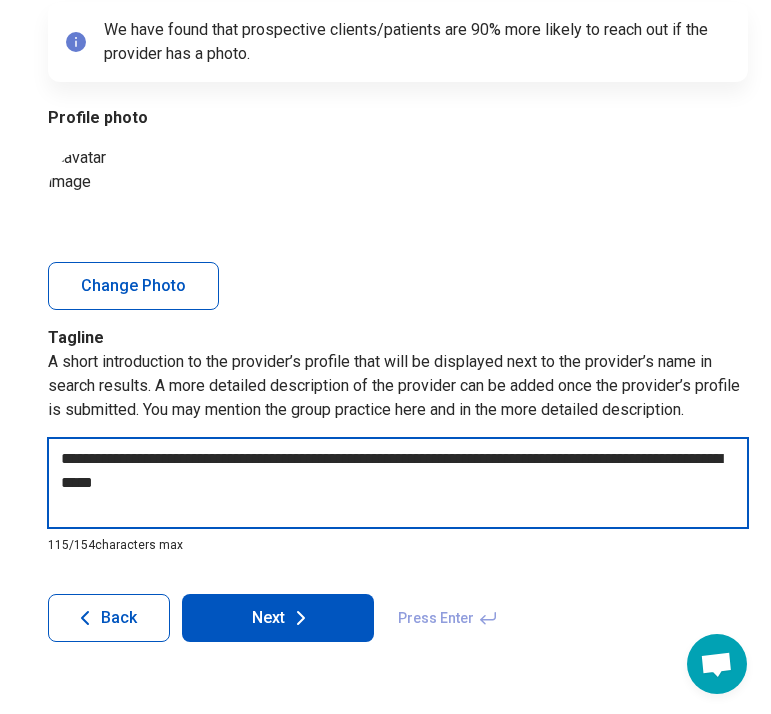 type on "**********" 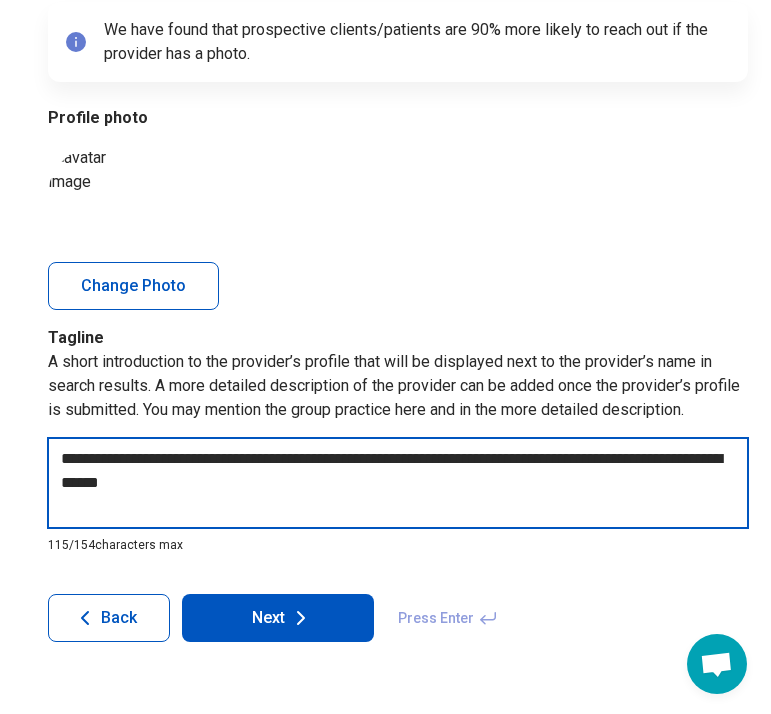 type on "**********" 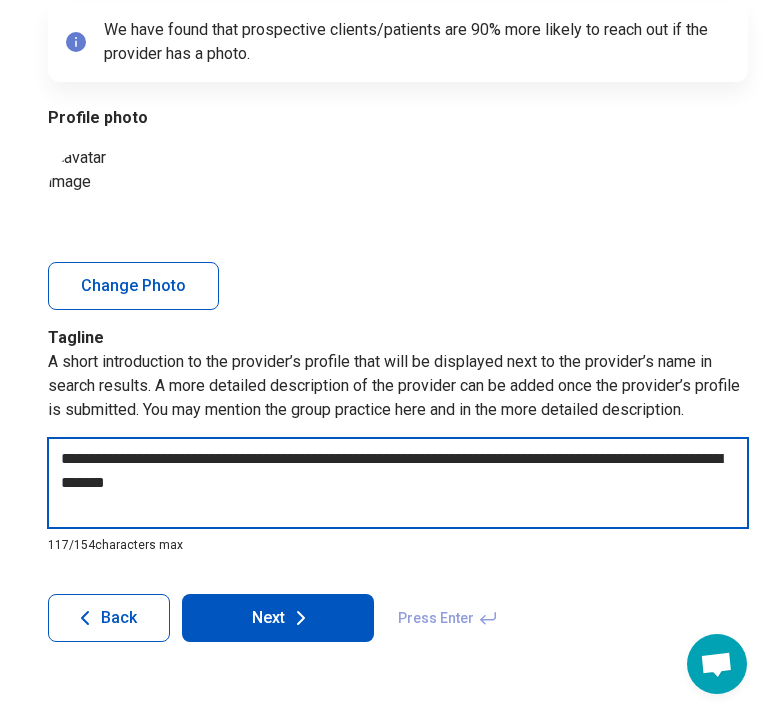 drag, startPoint x: 132, startPoint y: 459, endPoint x: 8, endPoint y: 461, distance: 124.01613 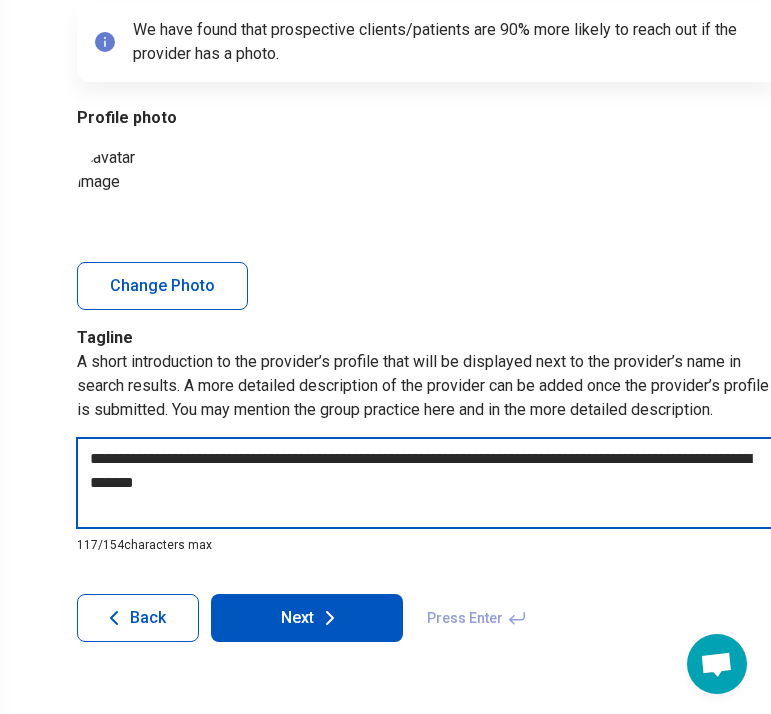type on "**********" 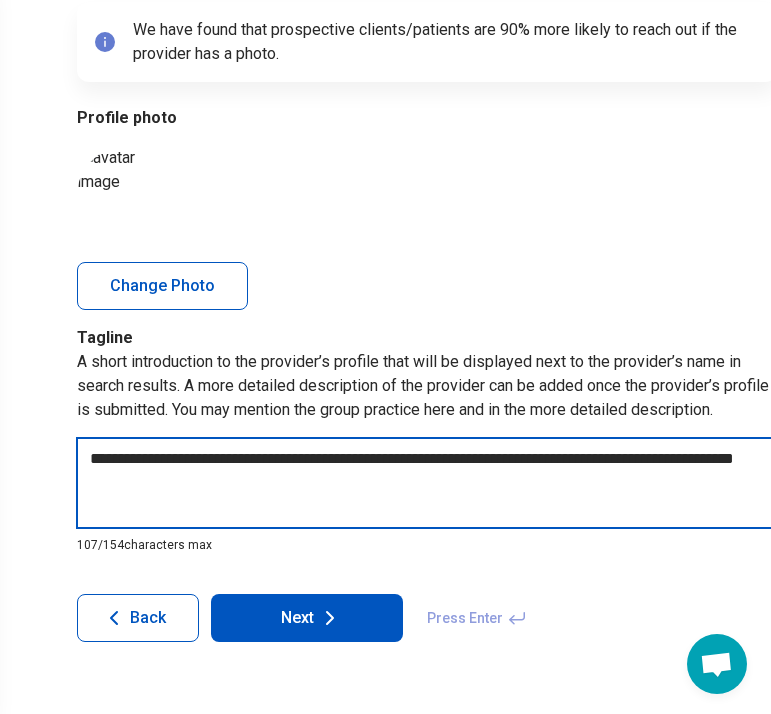 type on "**********" 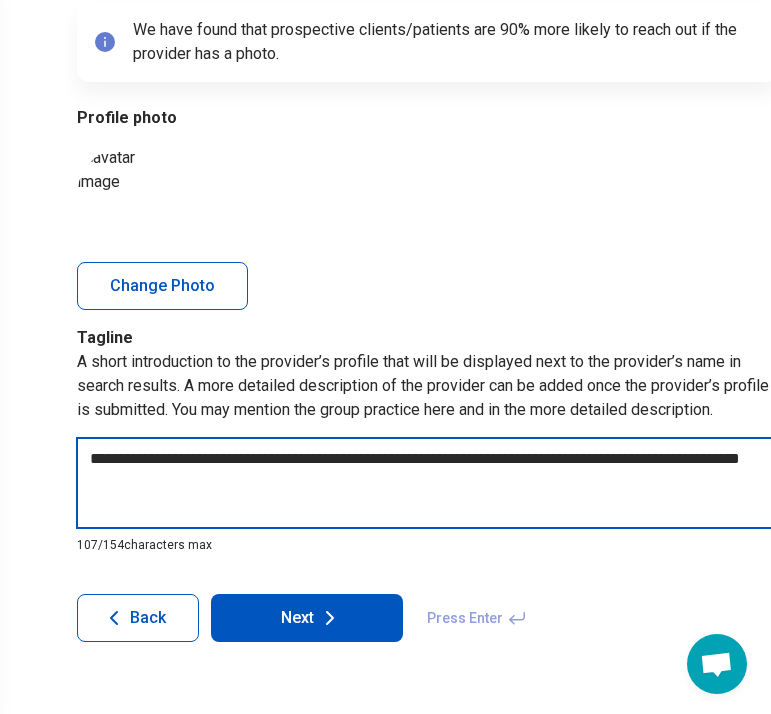 type on "**********" 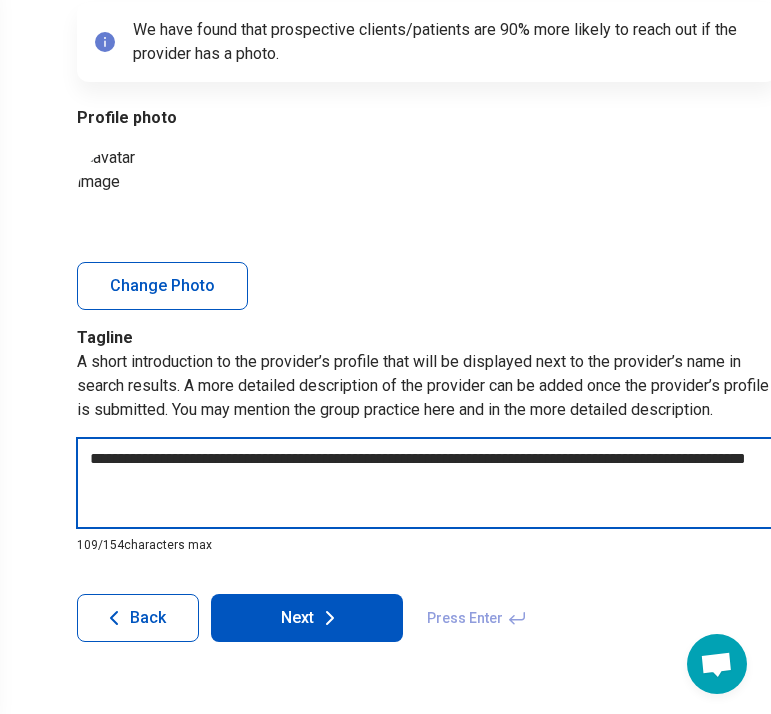 click on "**********" at bounding box center [427, 483] 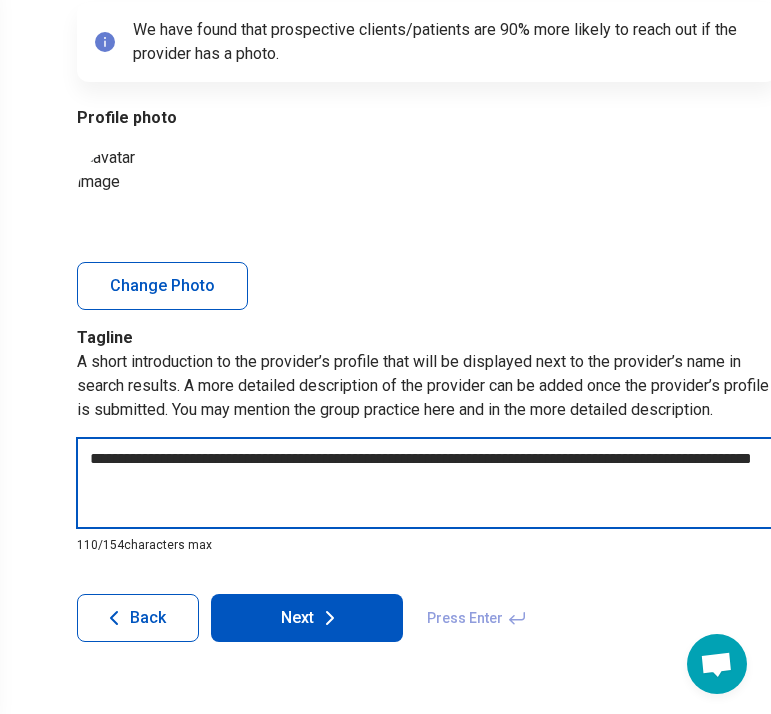 paste on "**********" 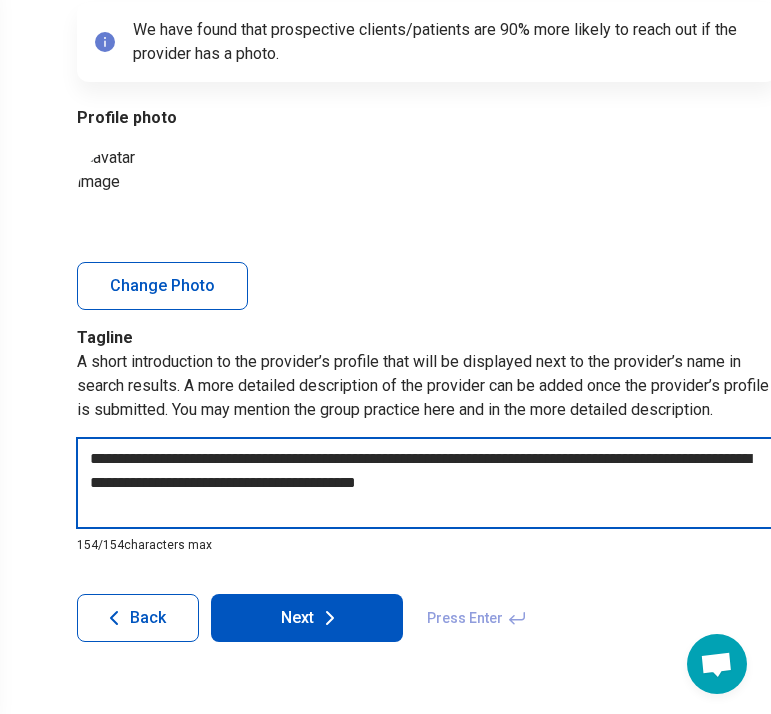 drag, startPoint x: 210, startPoint y: 483, endPoint x: 561, endPoint y: 505, distance: 351.68878 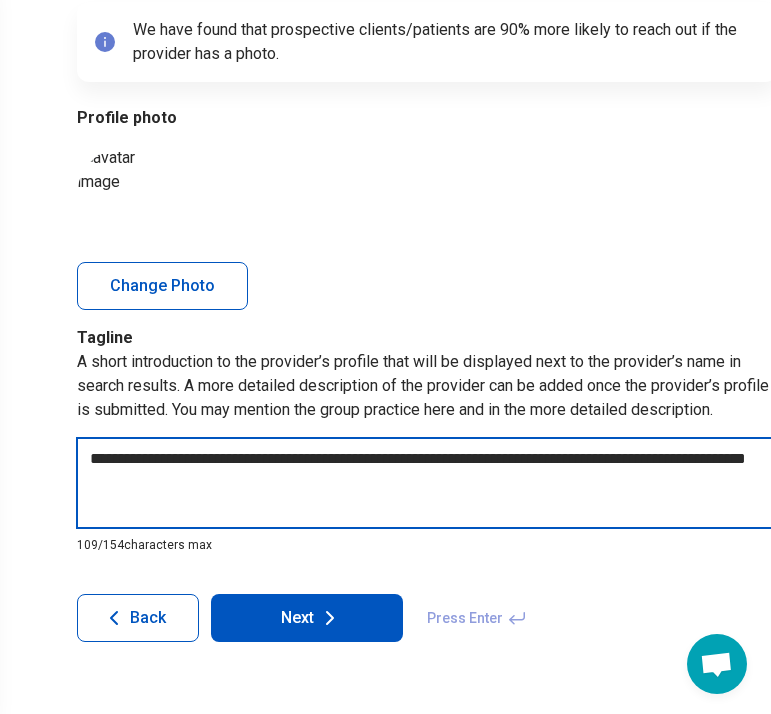 type on "**********" 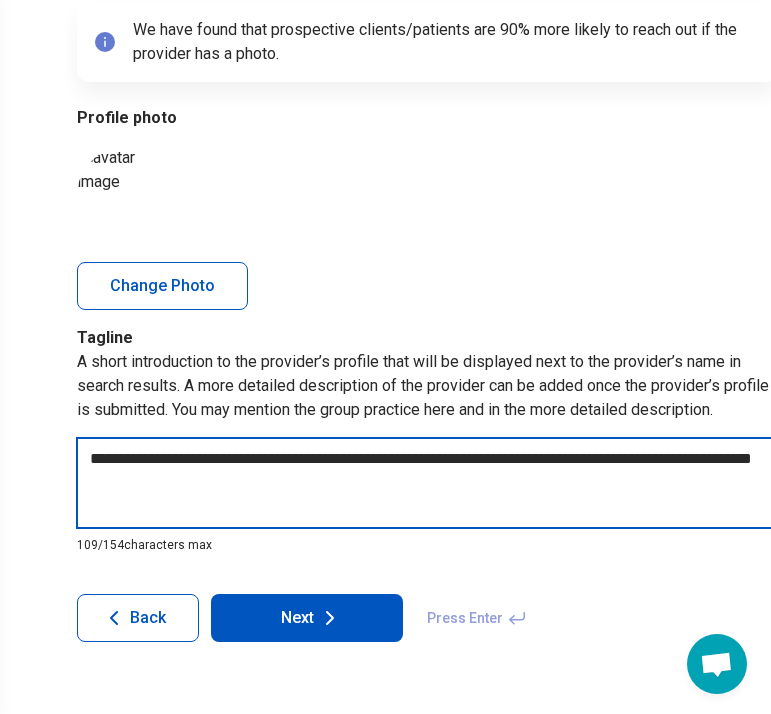 type on "*" 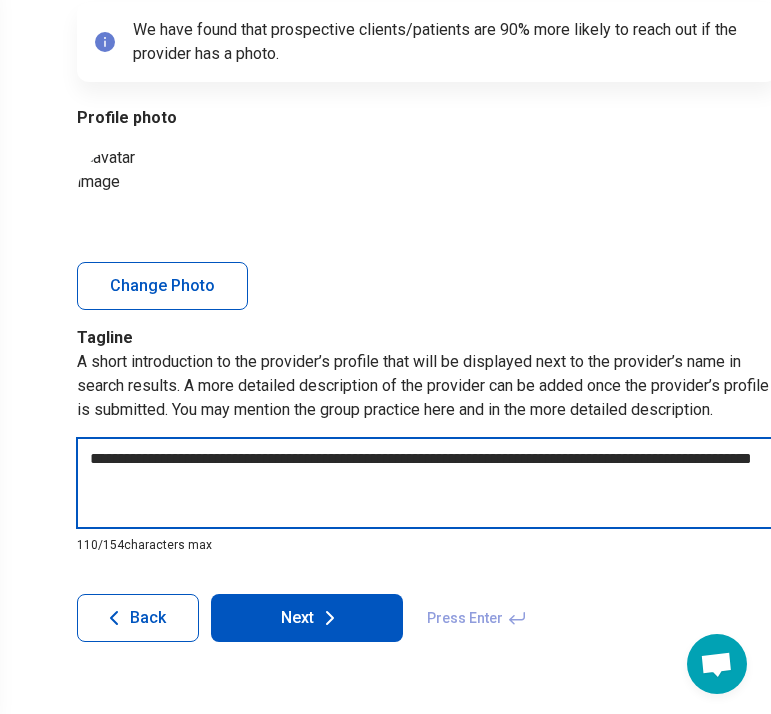 paste on "**********" 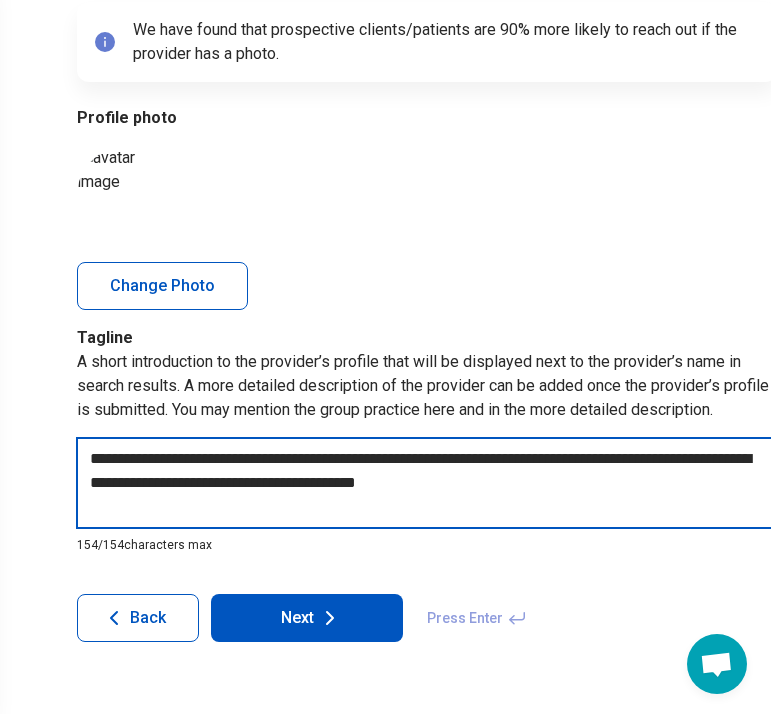type on "**********" 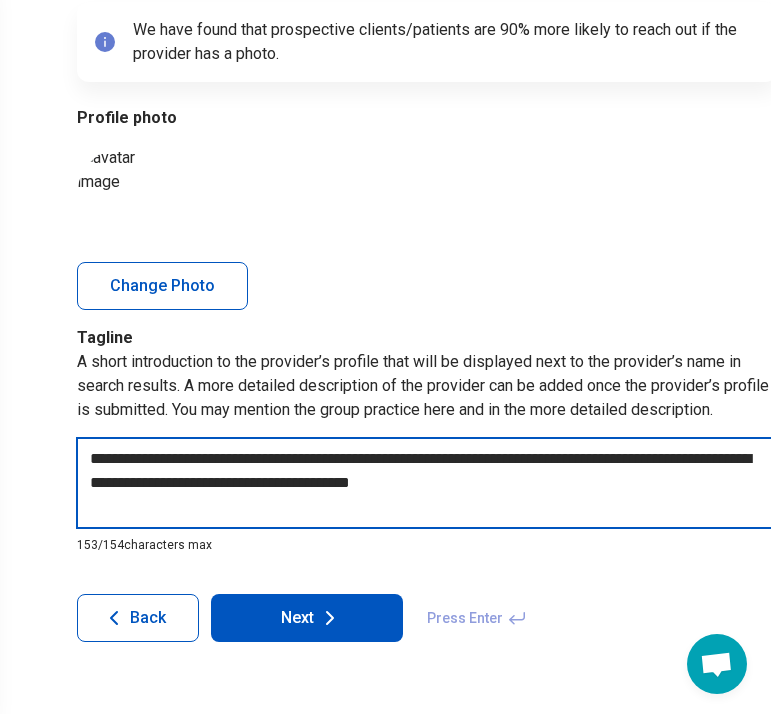 type on "**********" 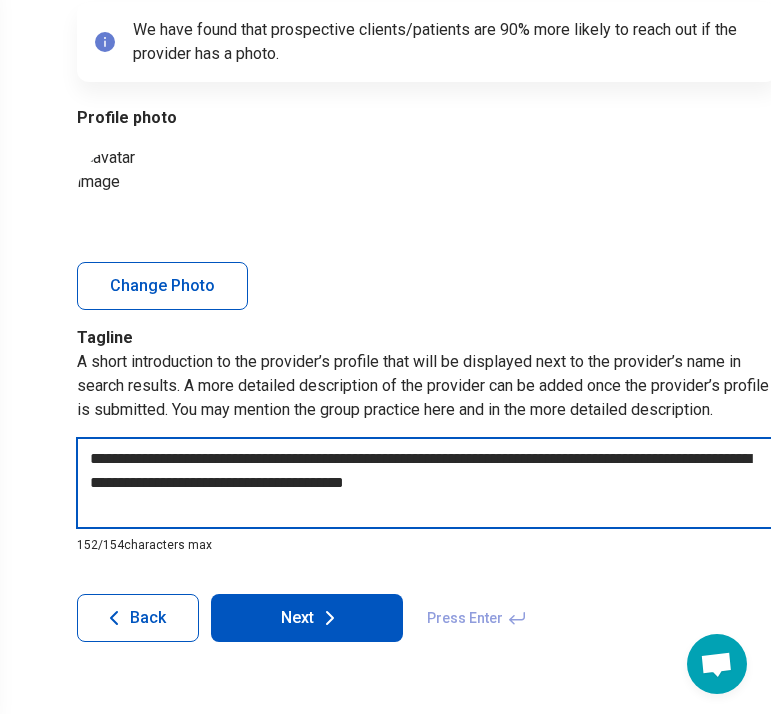 type on "**********" 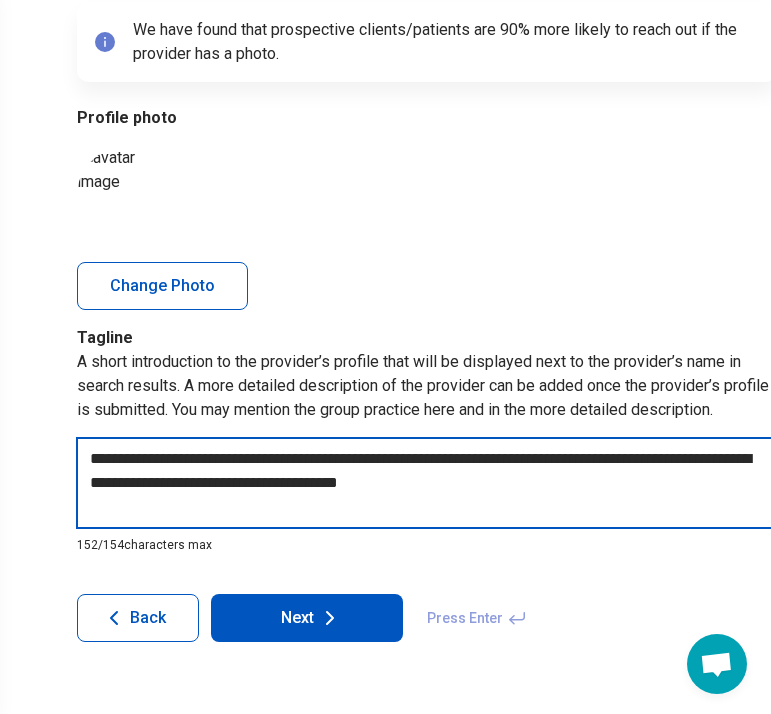 type on "**********" 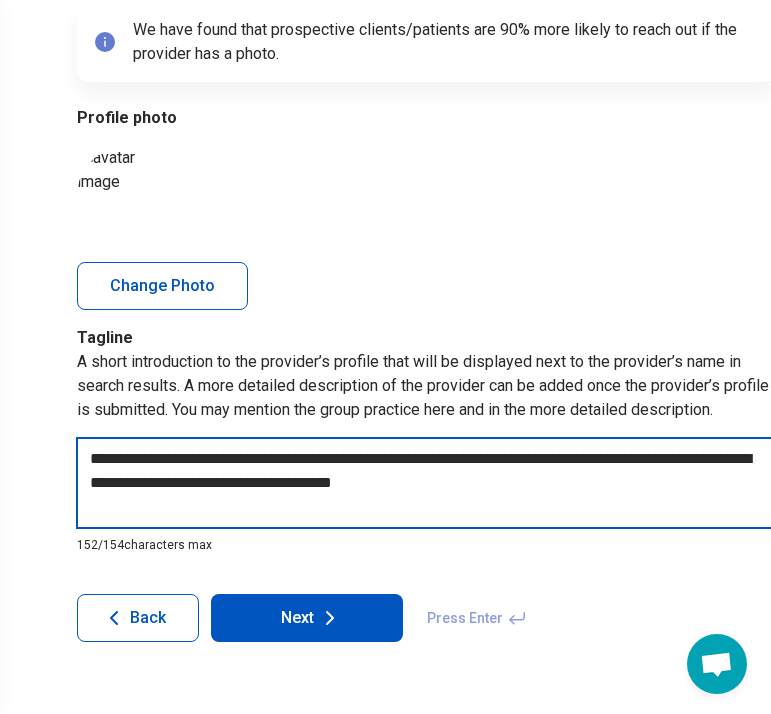 type on "**********" 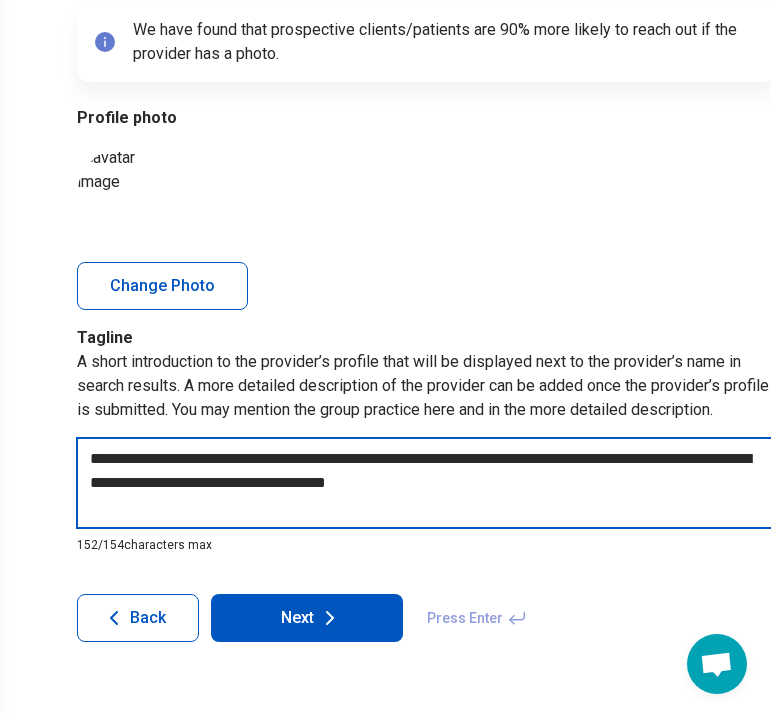 type on "**********" 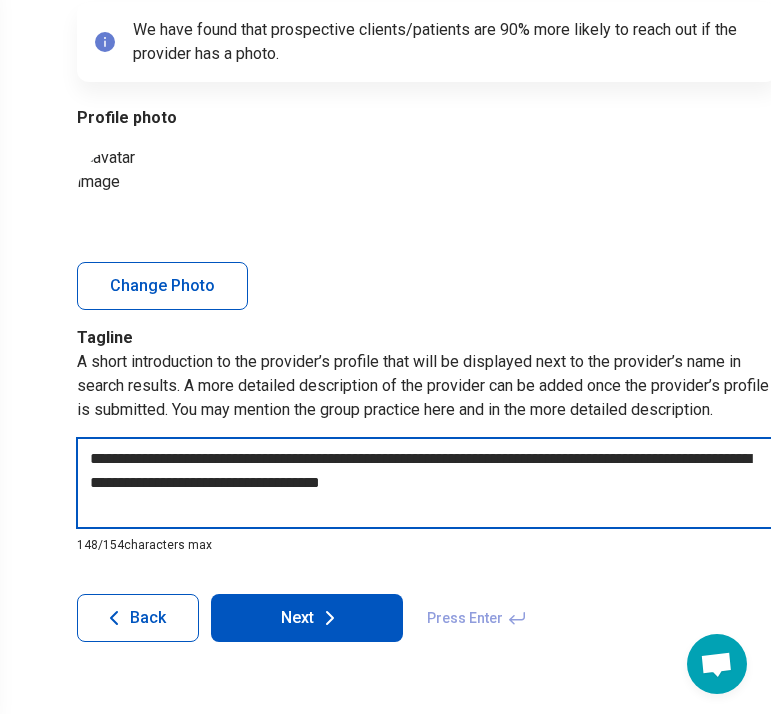 type on "**********" 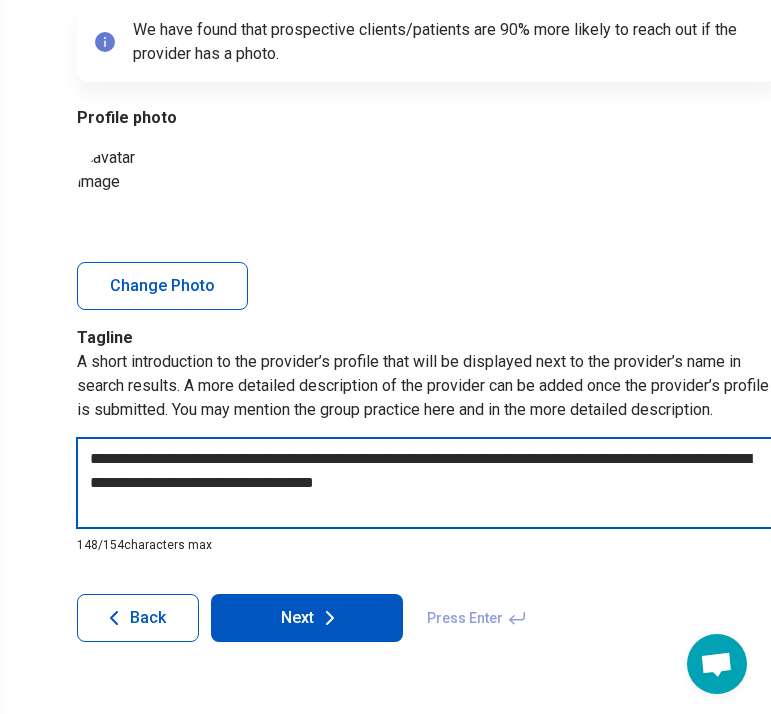 type on "**********" 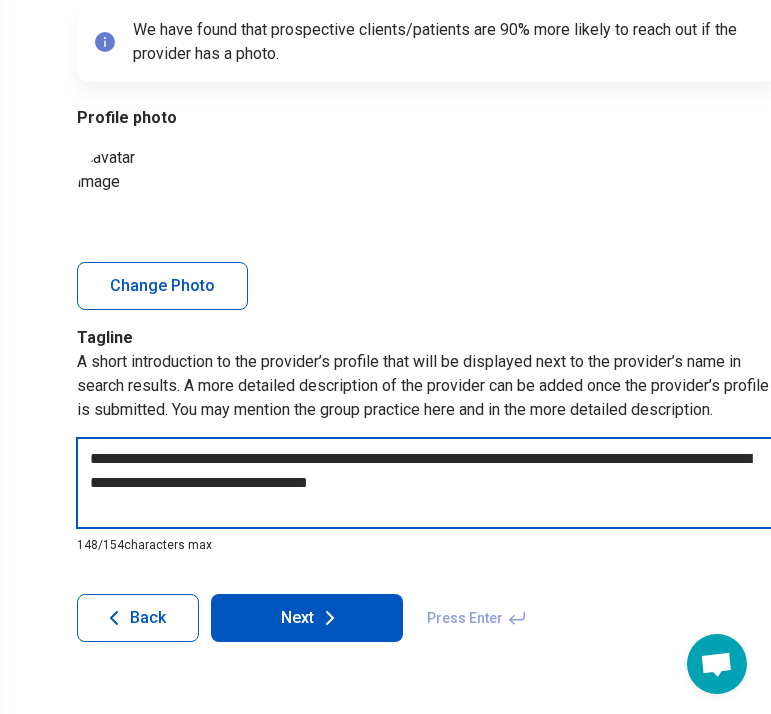 type on "**********" 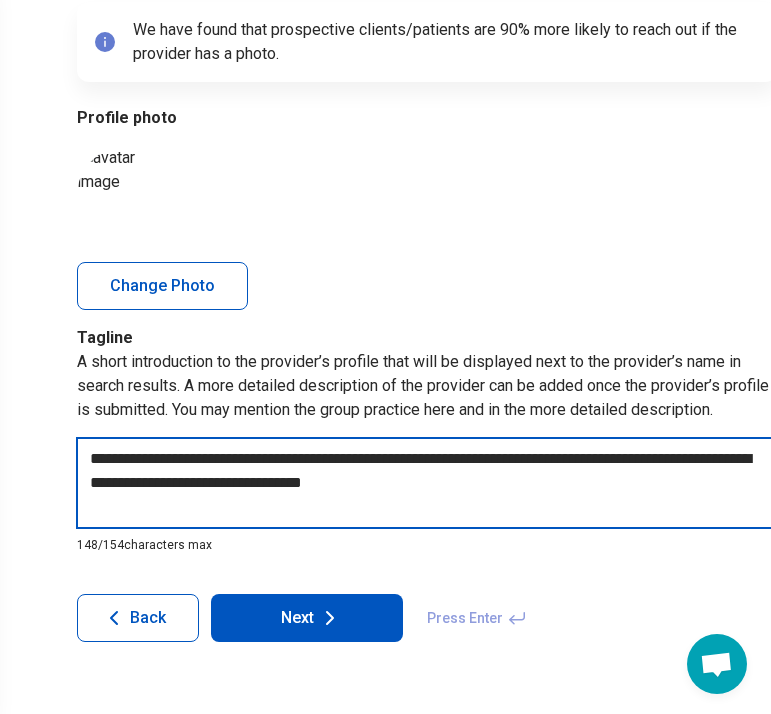 type on "**********" 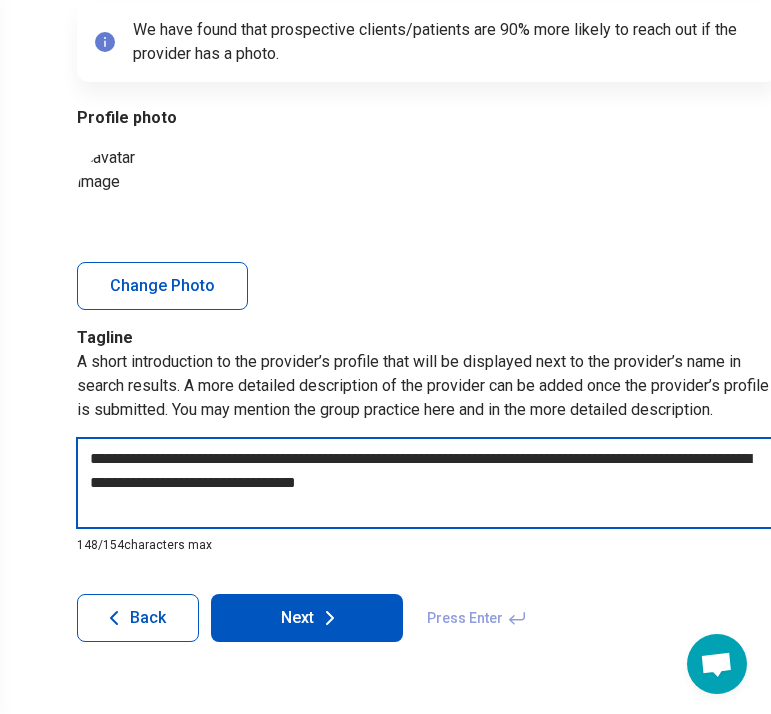 type on "**********" 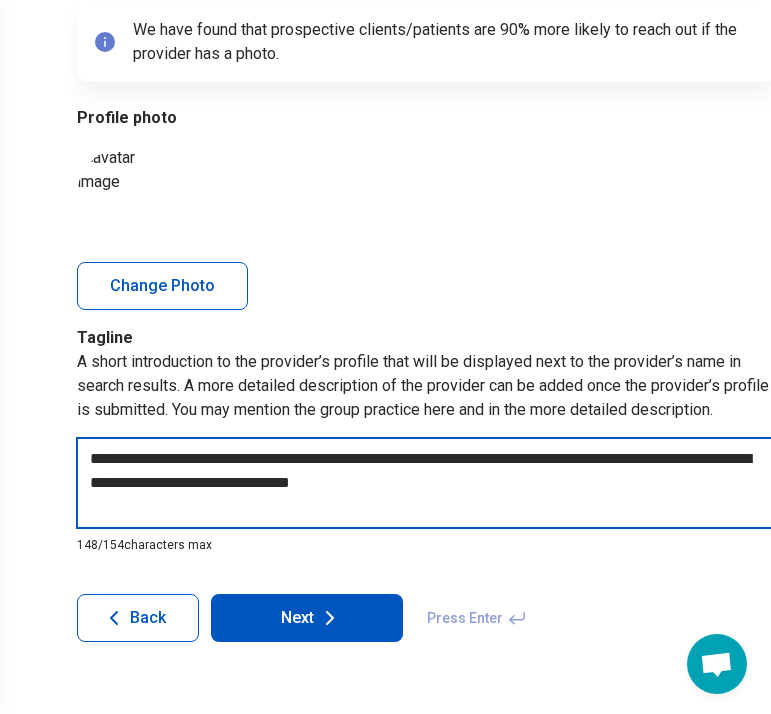 type on "**********" 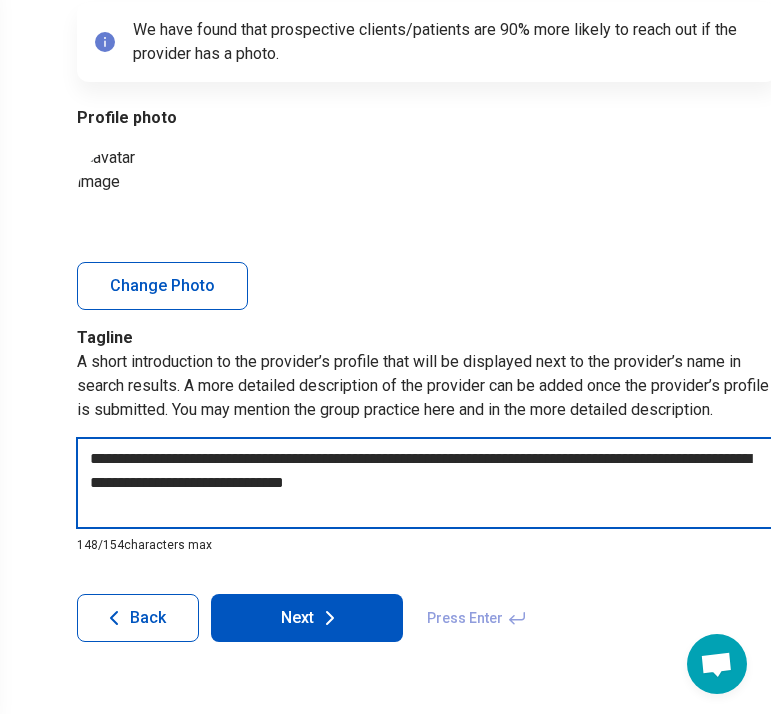 type on "**********" 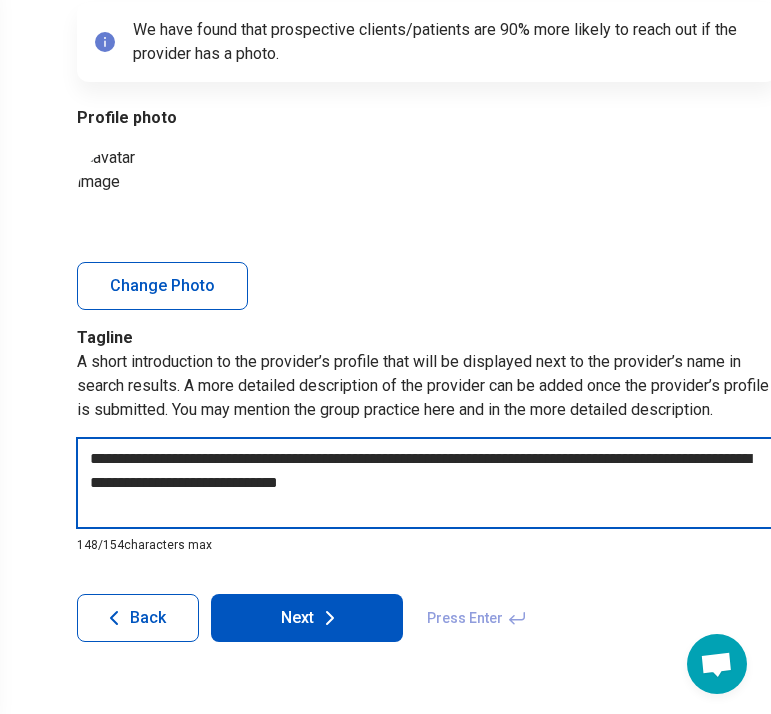type on "**********" 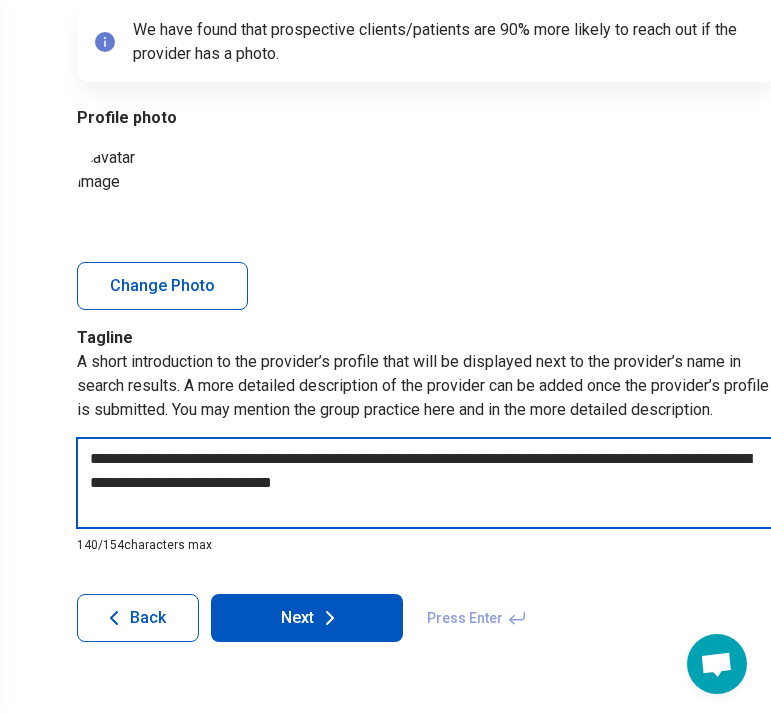 type on "**********" 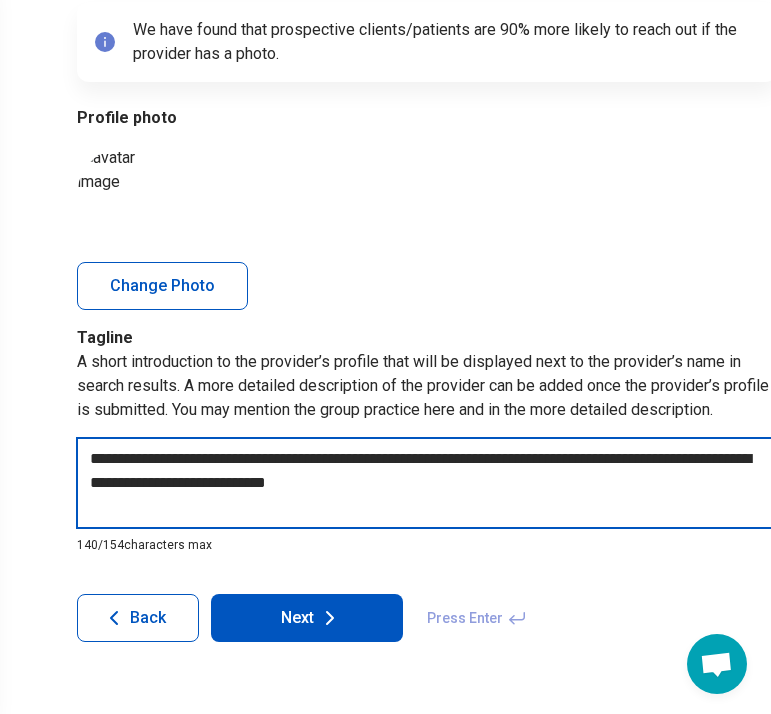 type on "**********" 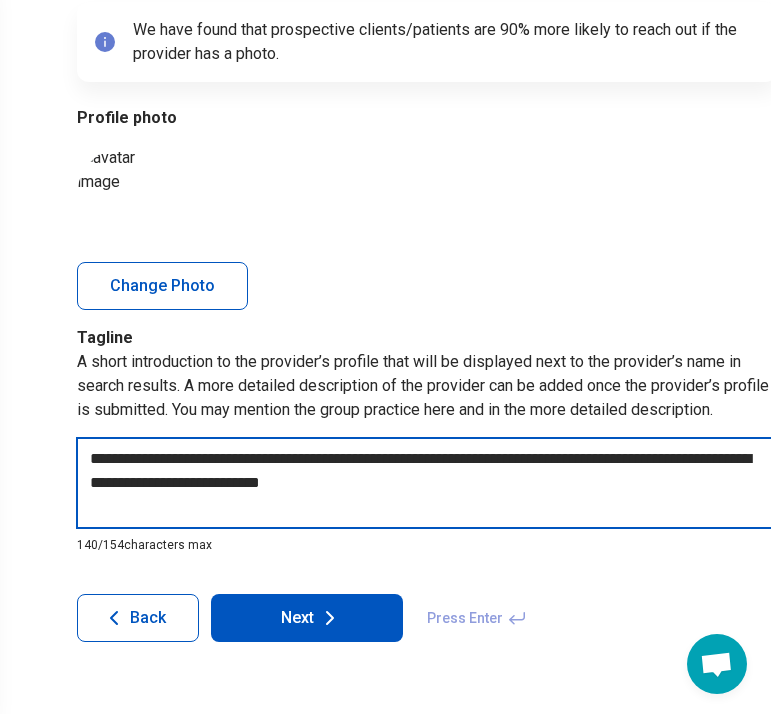 type on "**********" 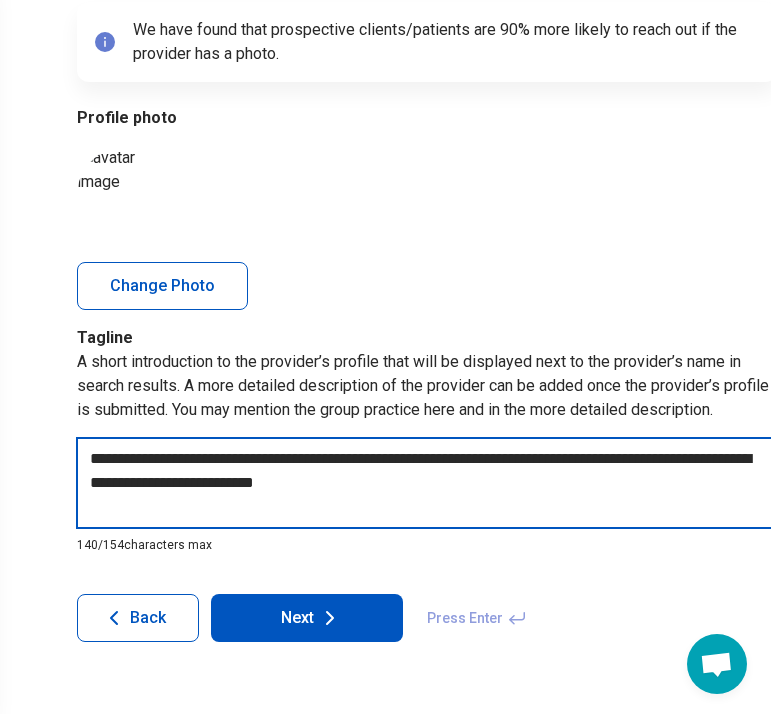 type on "**********" 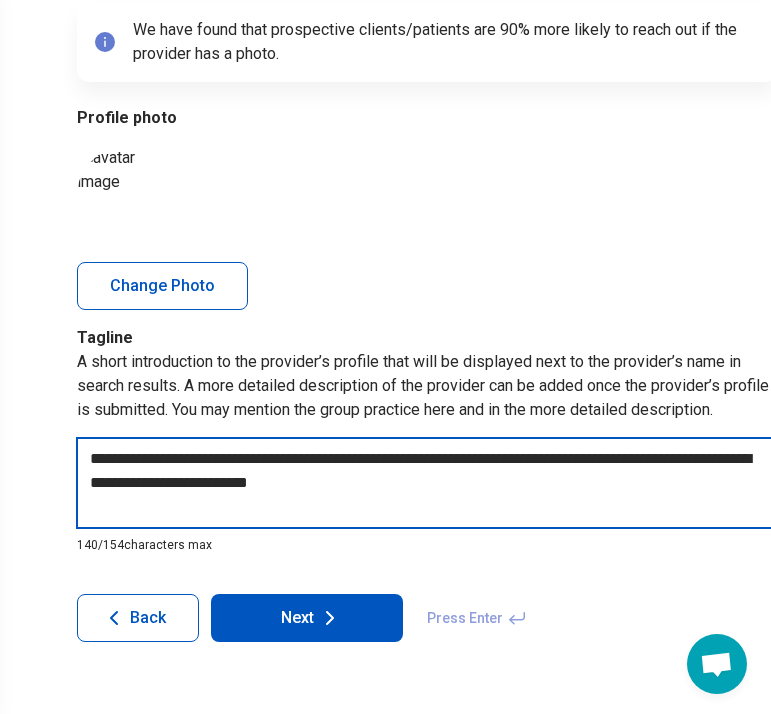 type on "**********" 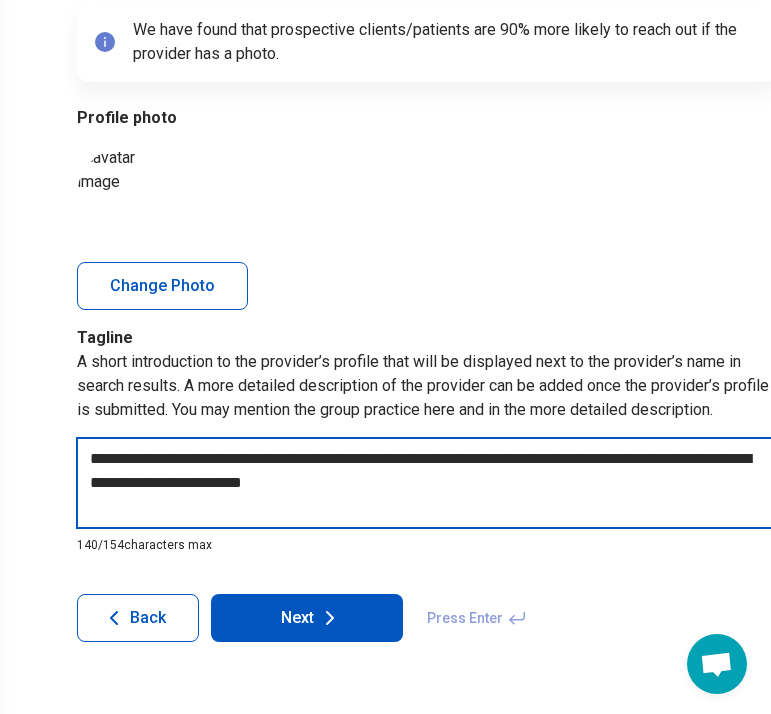 type on "**********" 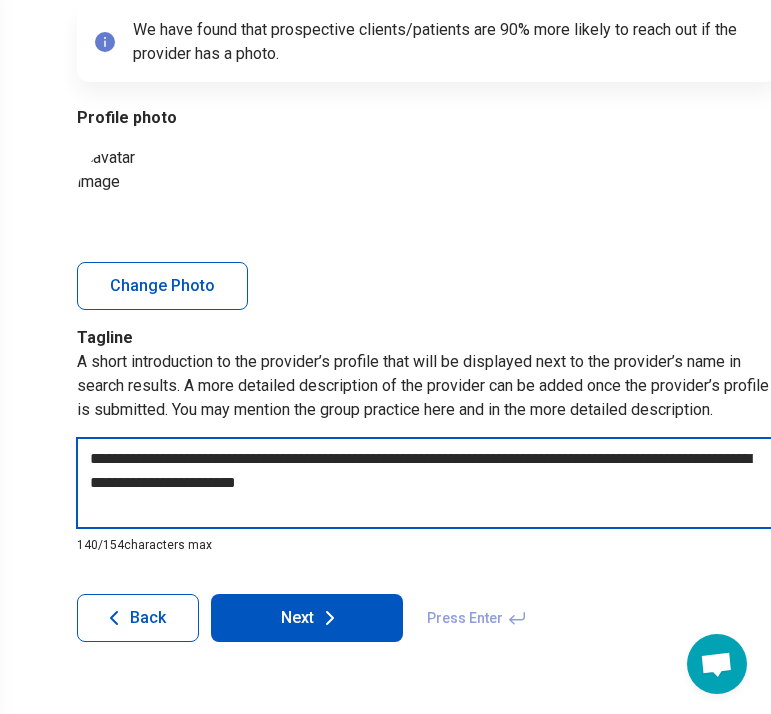 type on "**********" 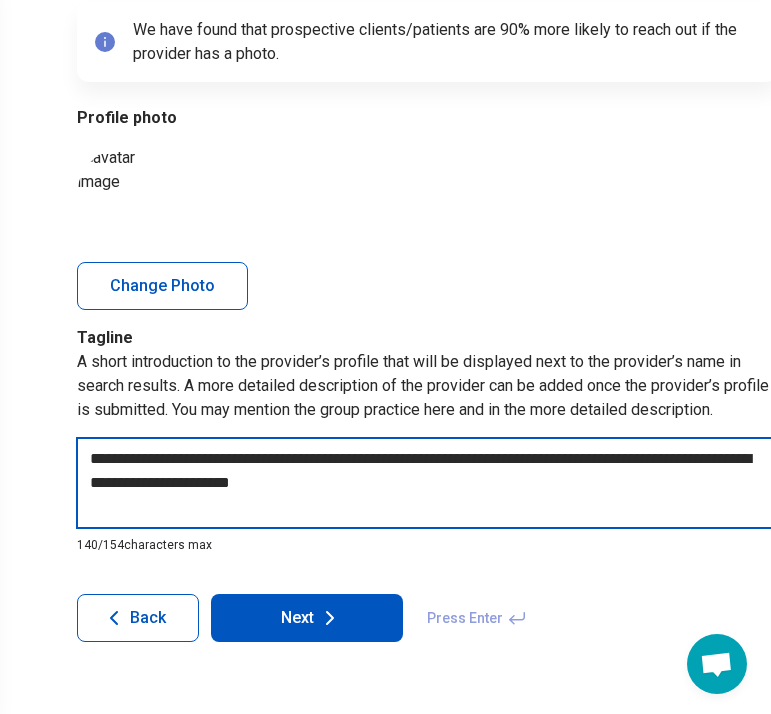 type on "**********" 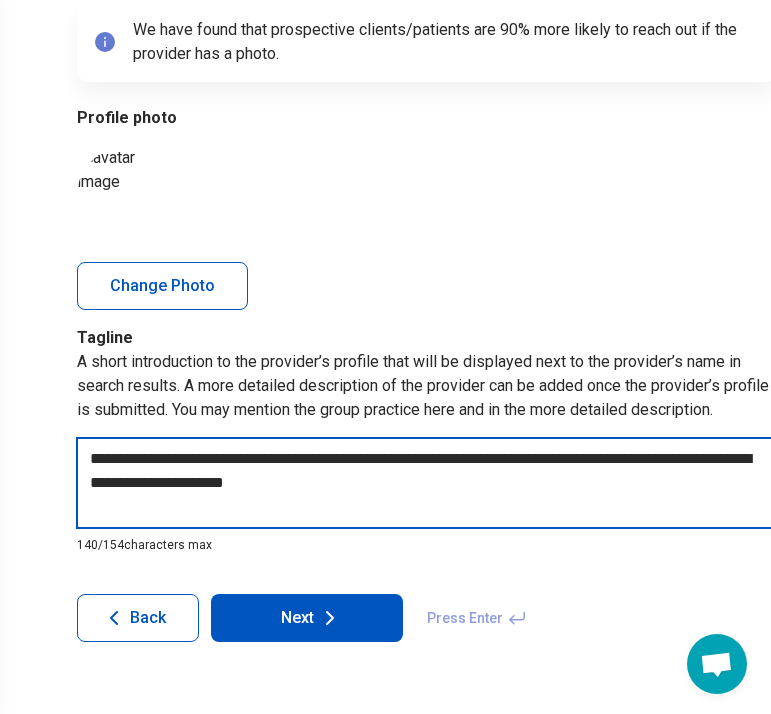 type on "**********" 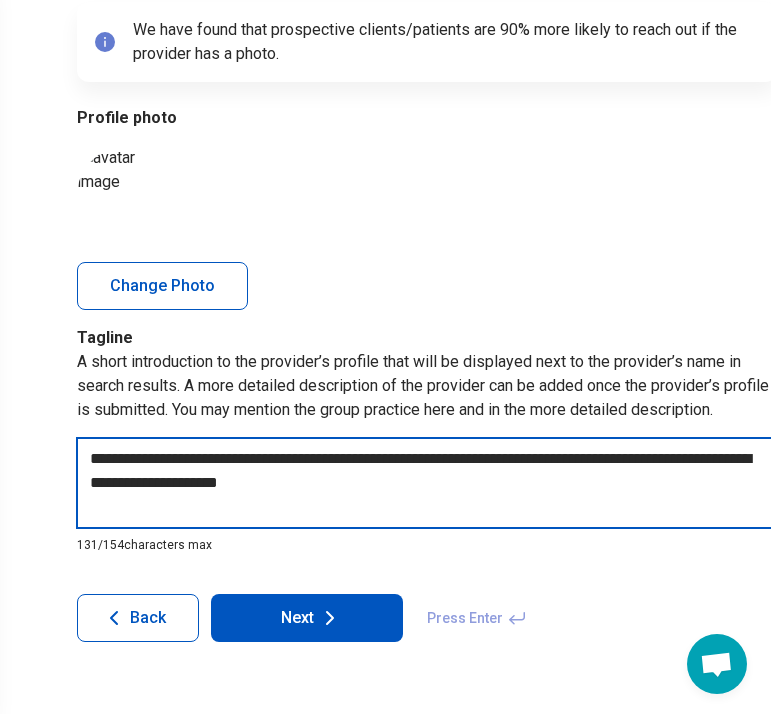type on "**********" 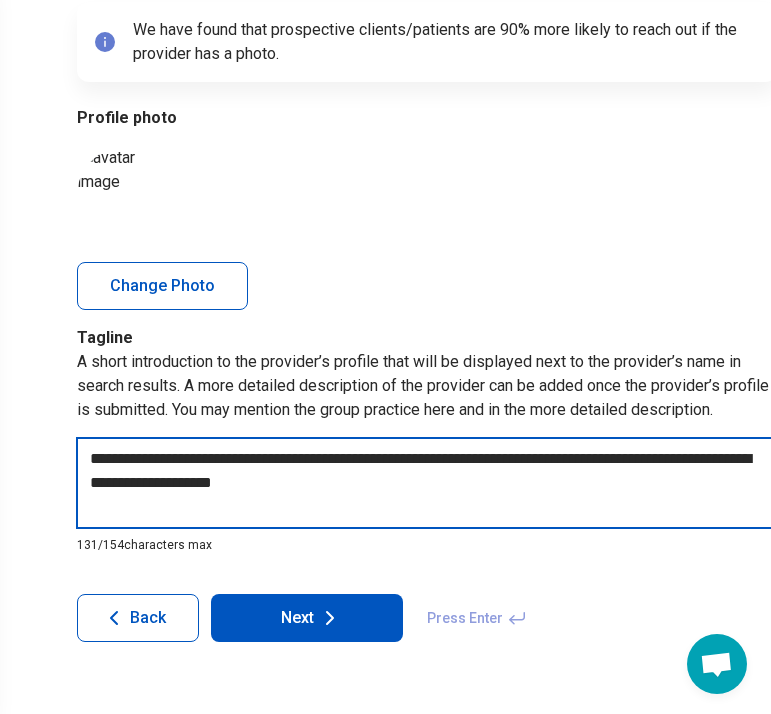 type on "**********" 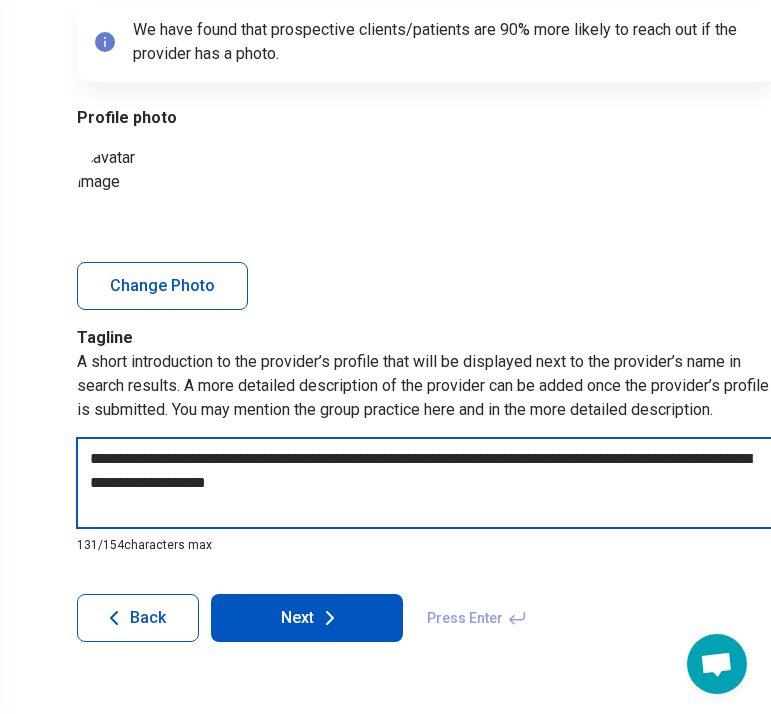 type on "**********" 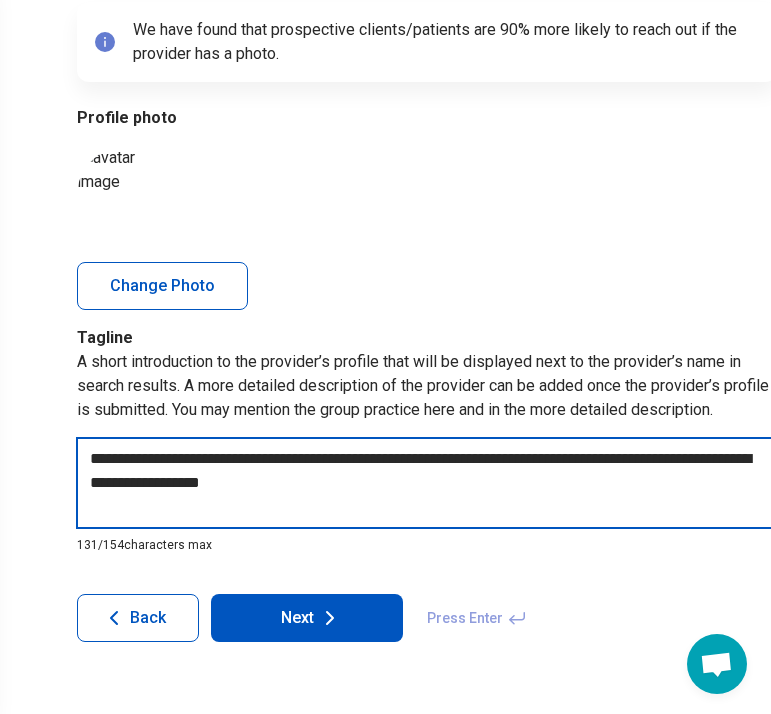 type on "**********" 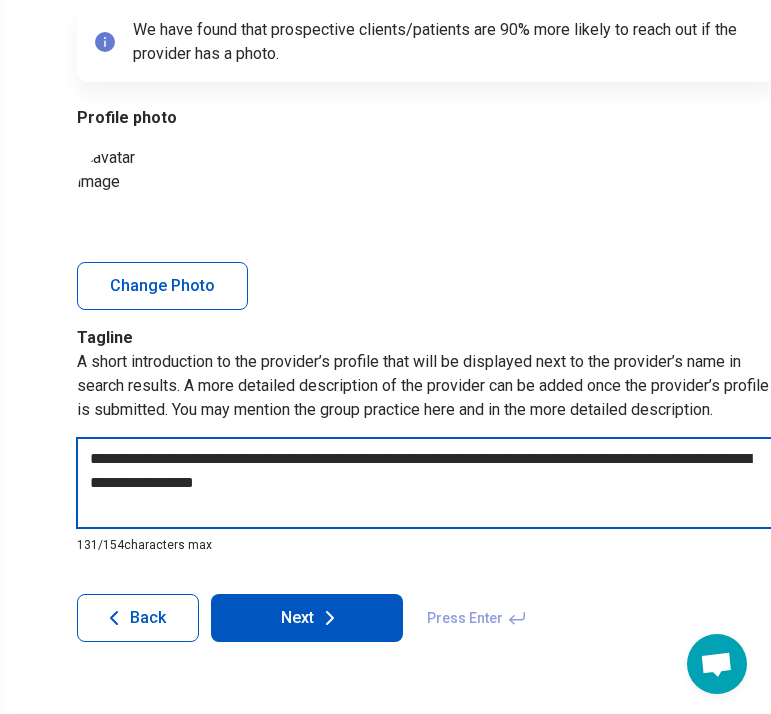 type on "**********" 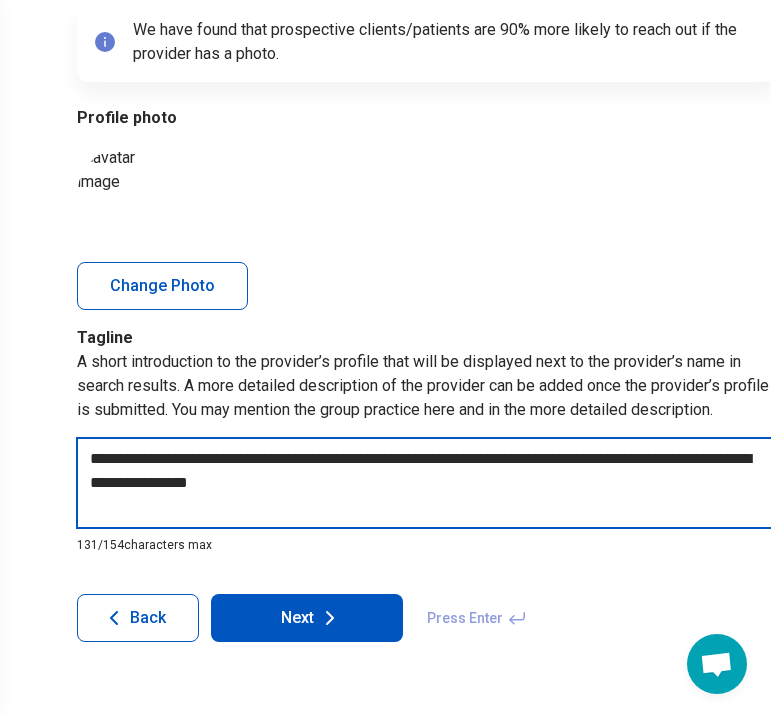 type on "**********" 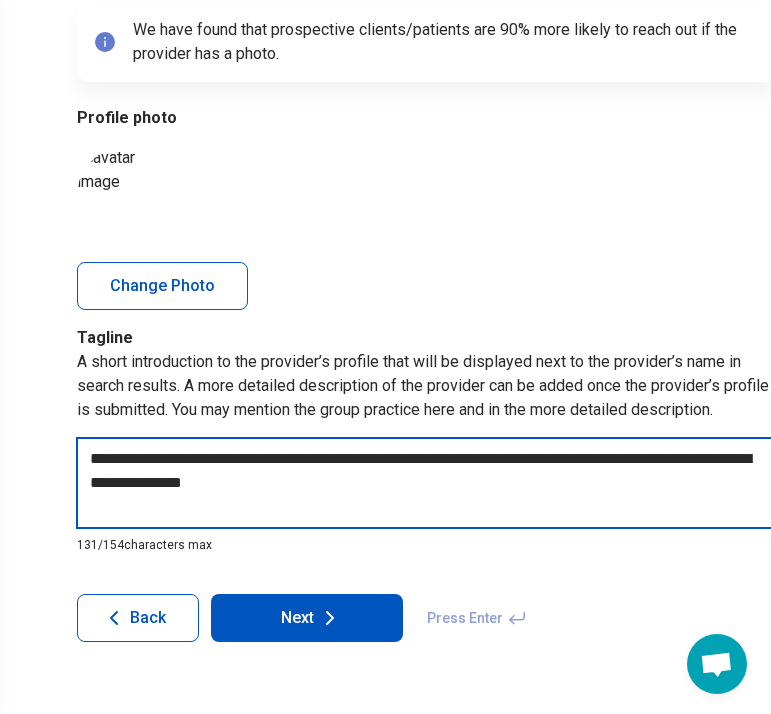 type on "*" 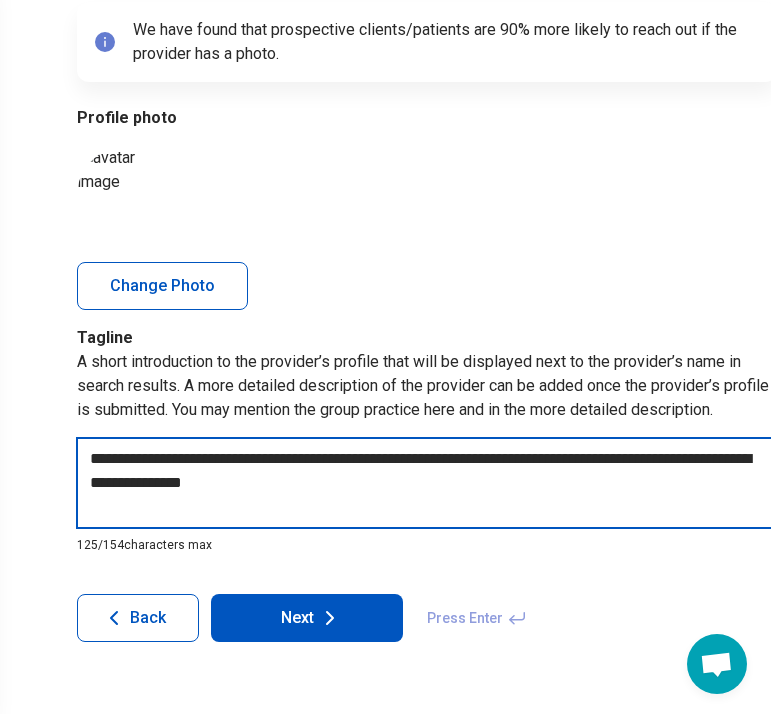 type on "**********" 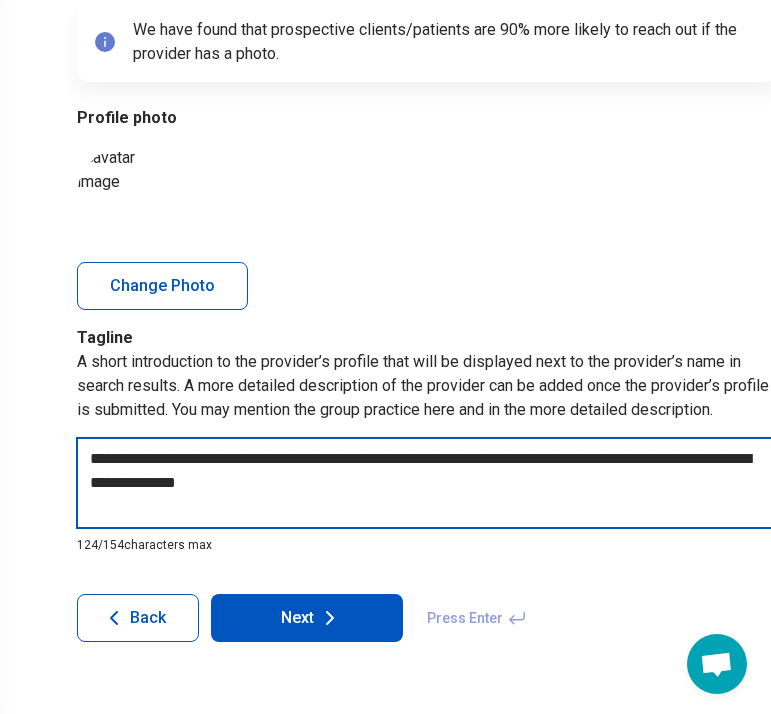 type on "**********" 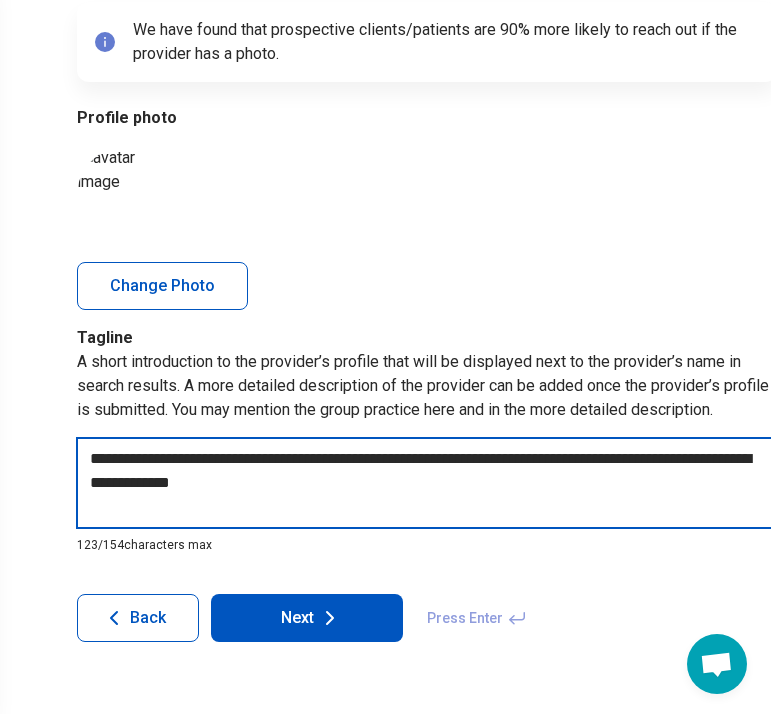 type on "**********" 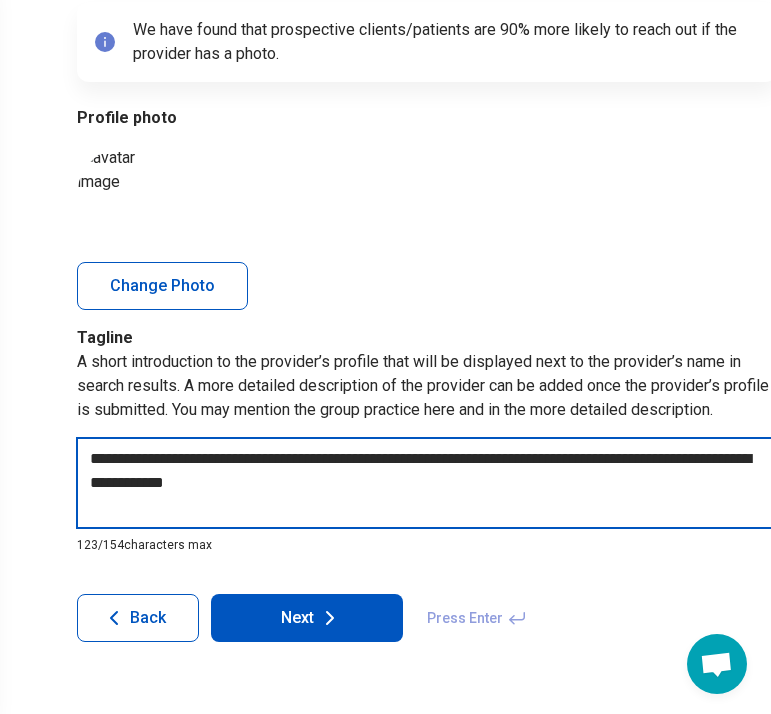 type on "**********" 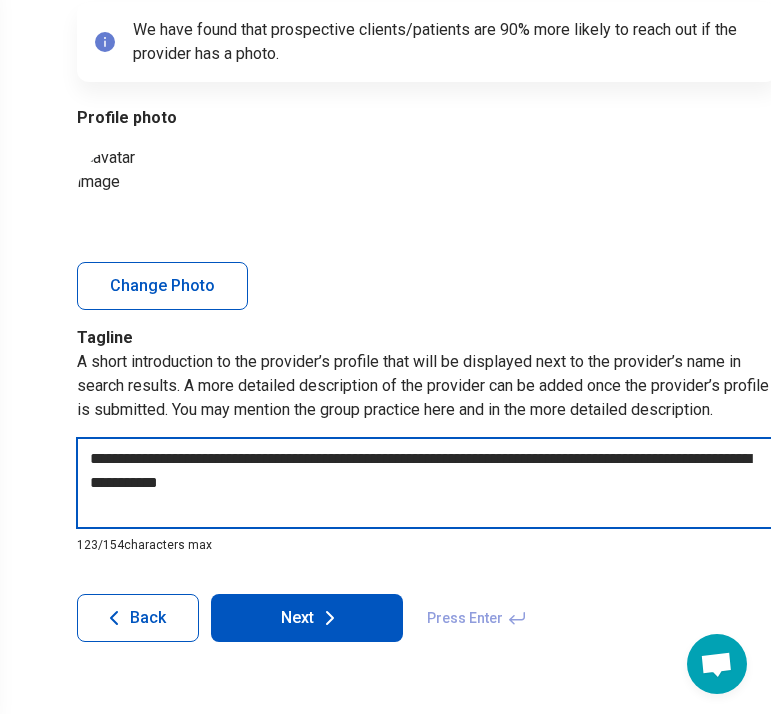 type on "**********" 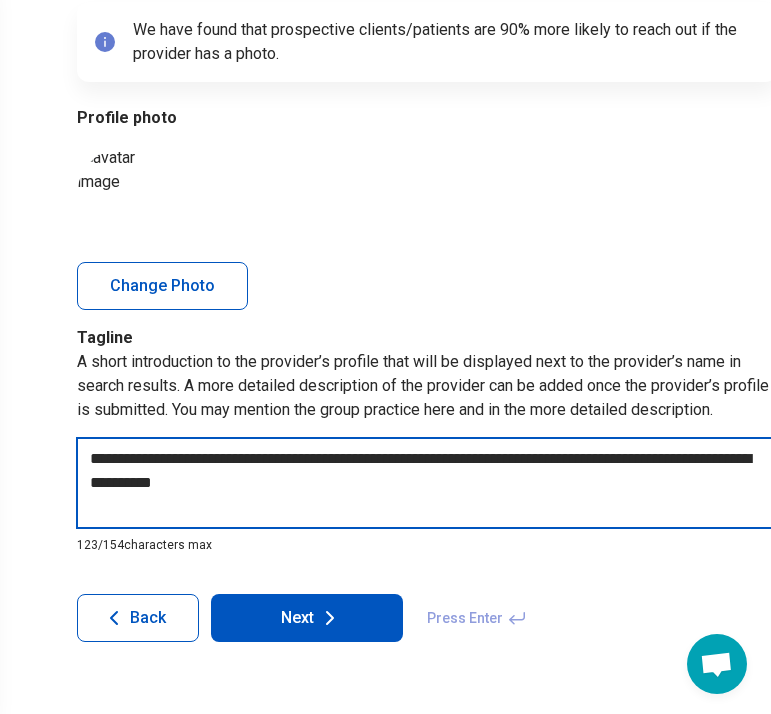 type on "**********" 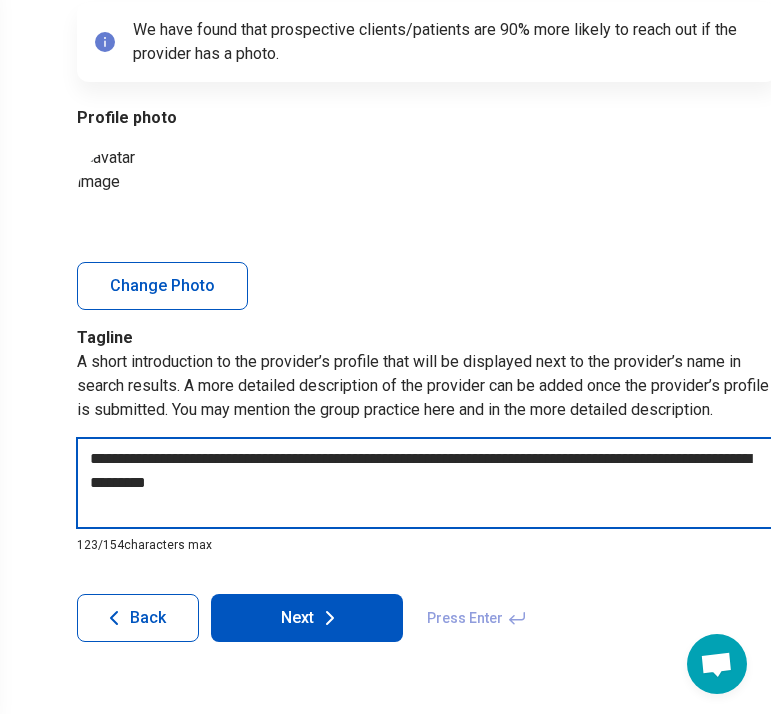 type on "**********" 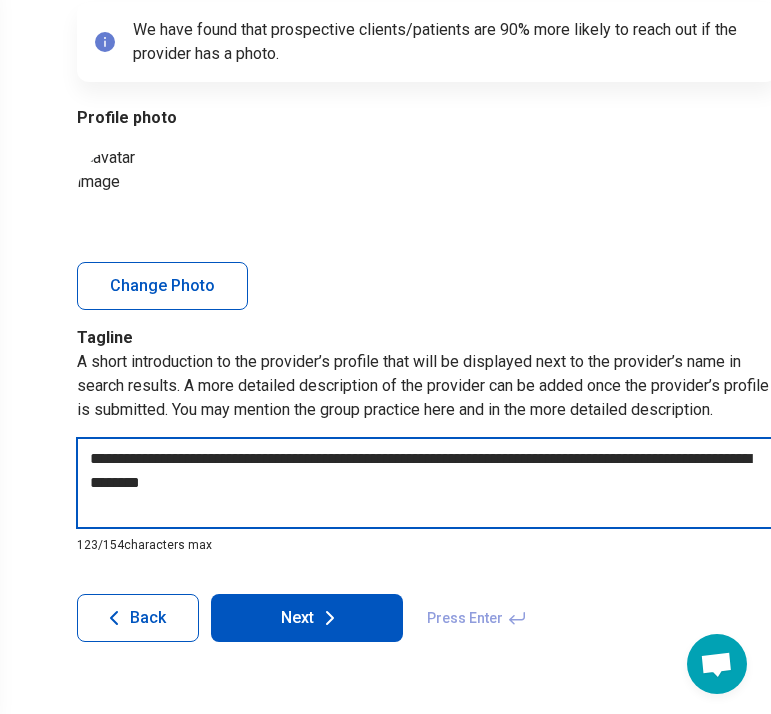 type on "**********" 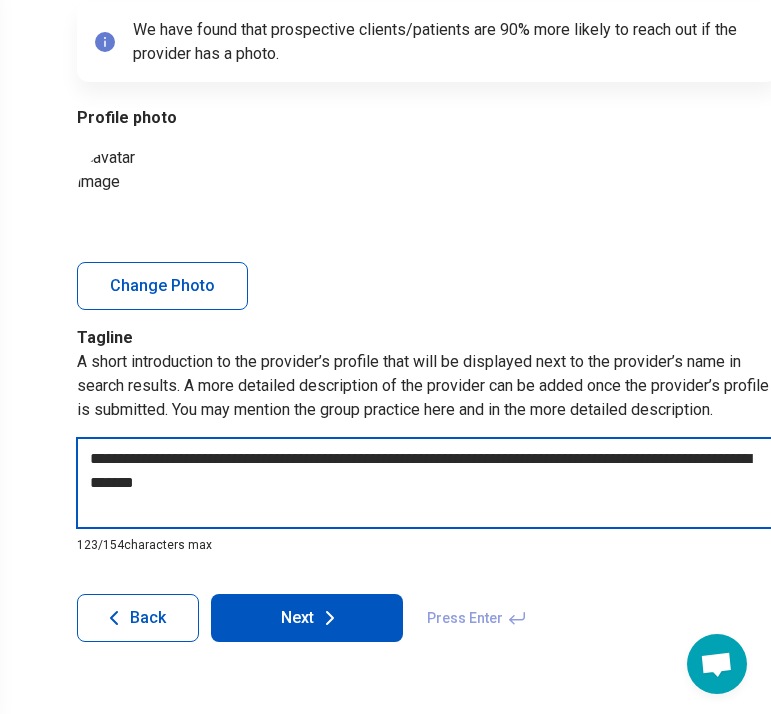 type on "**********" 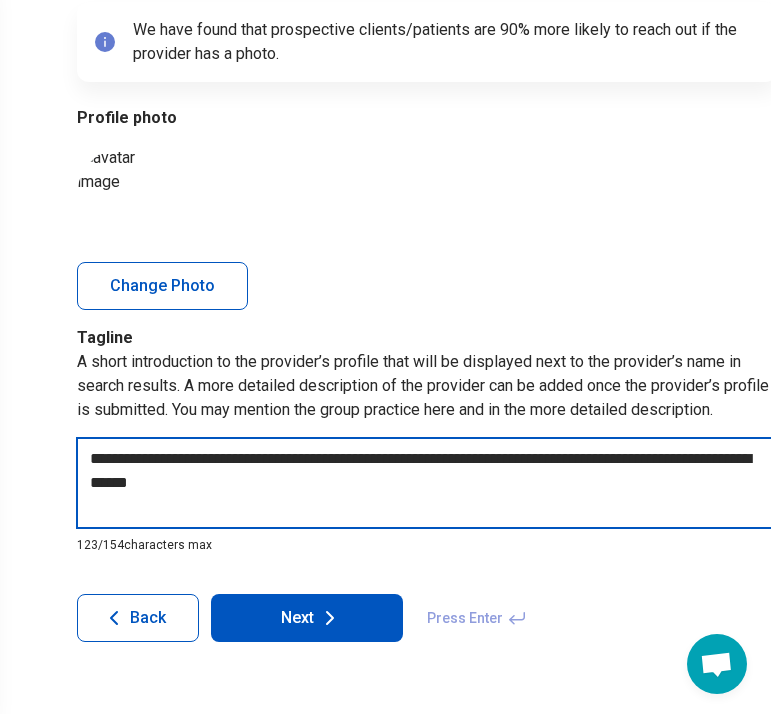 type on "**********" 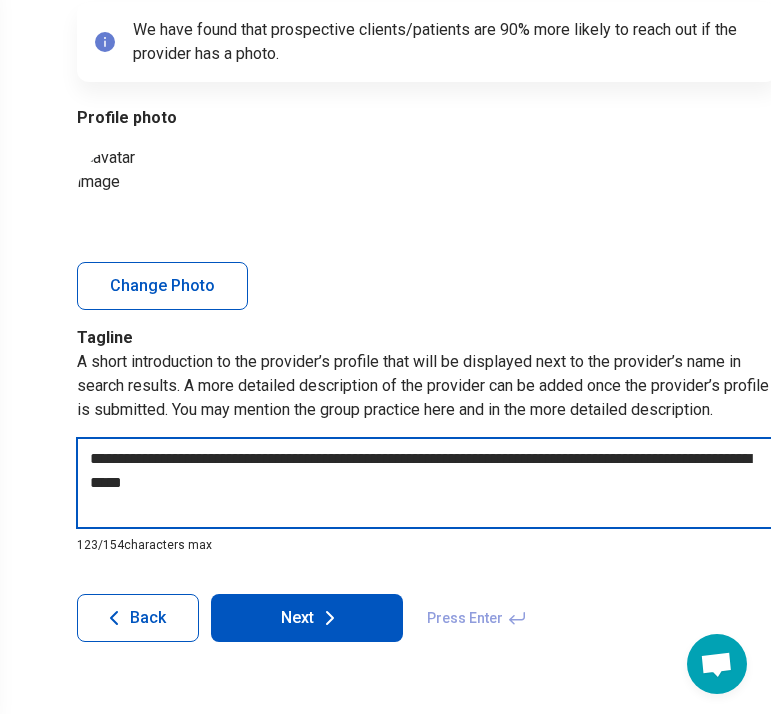 type on "*" 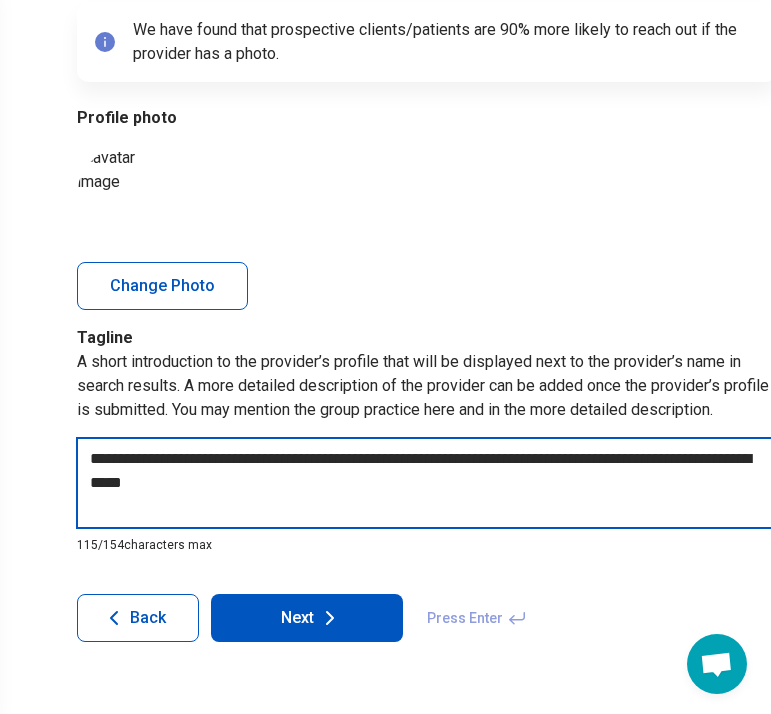 type on "**********" 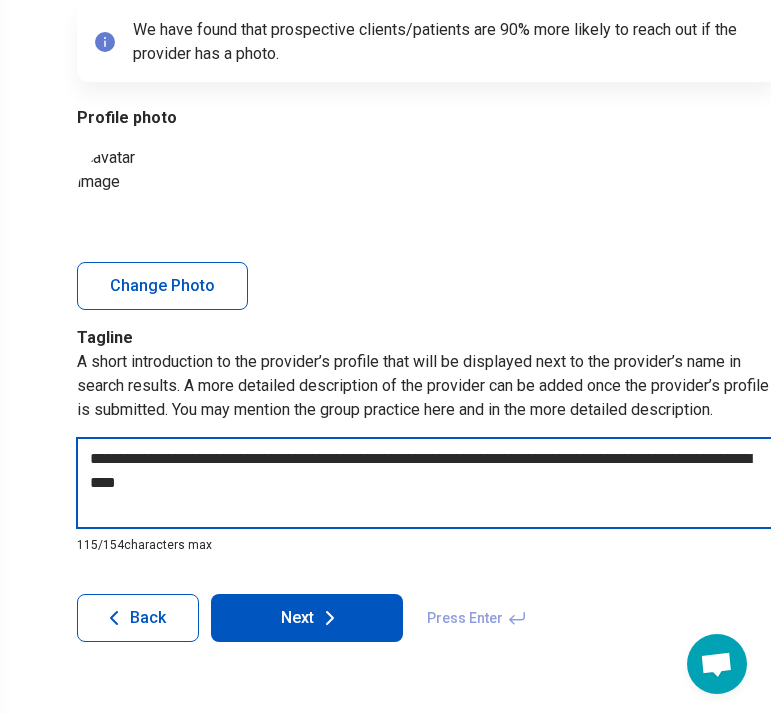type on "**********" 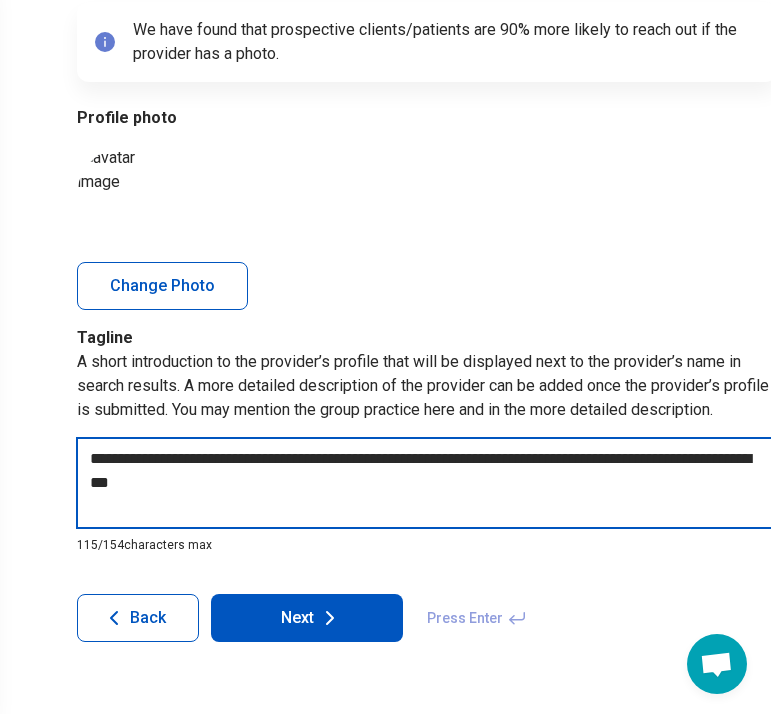 type on "*" 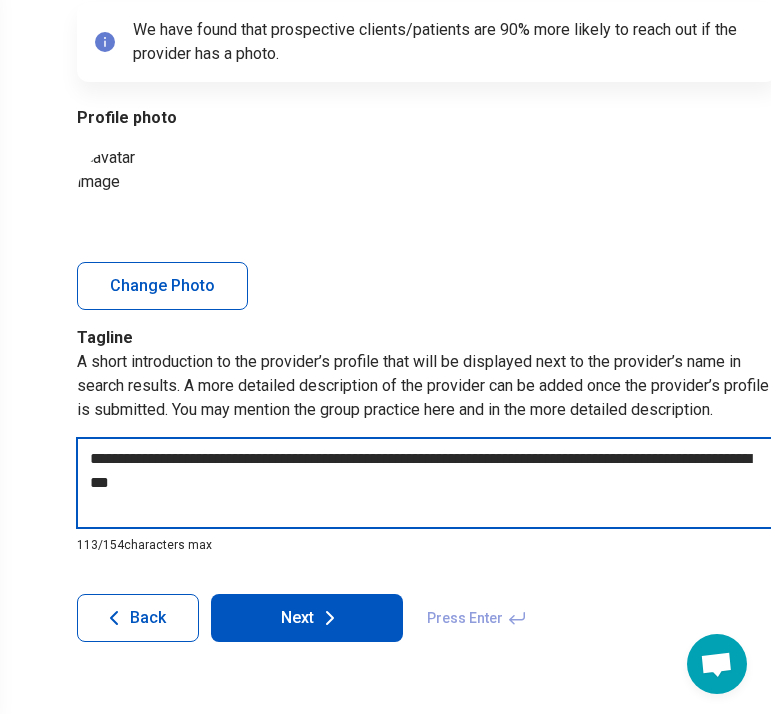 type on "**********" 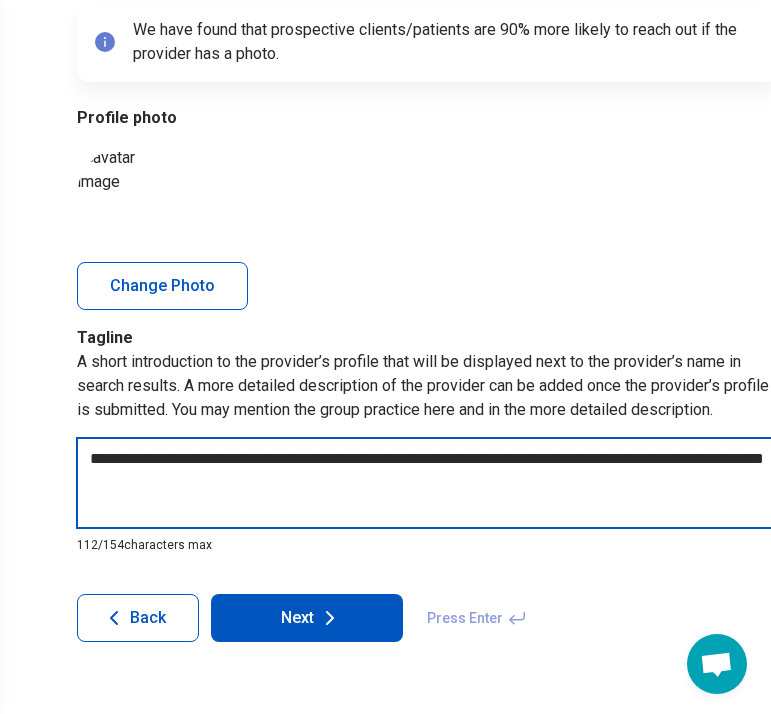 type on "**********" 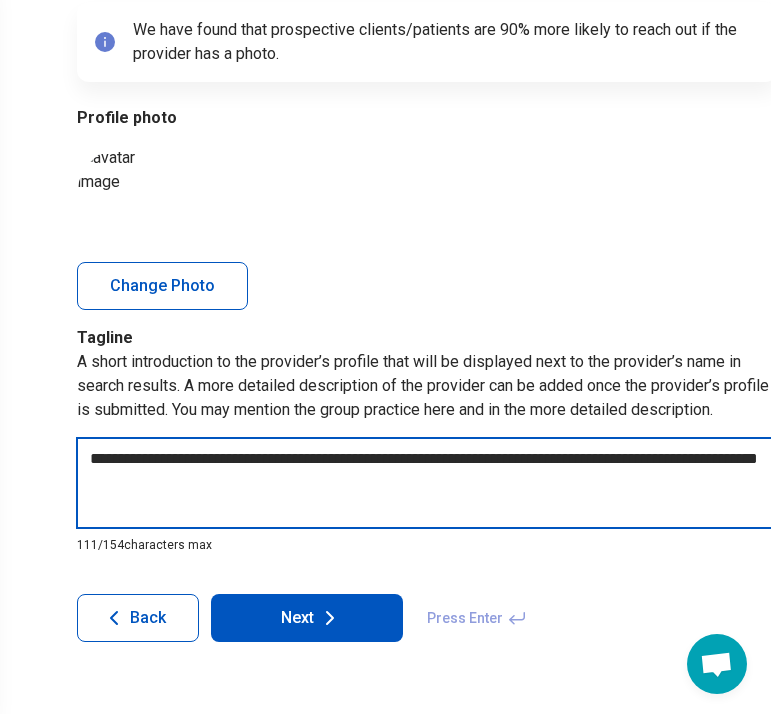 type on "**********" 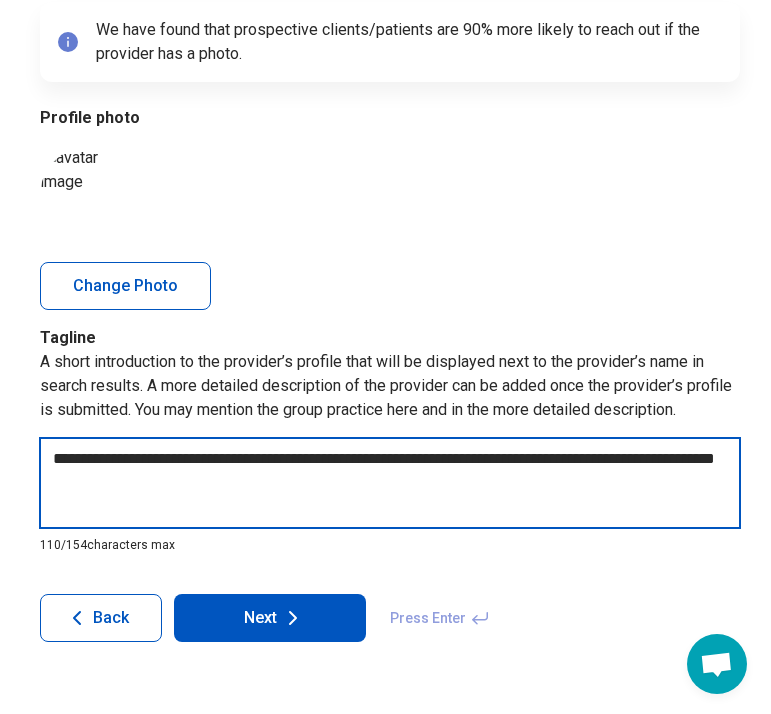 scroll, scrollTop: 202, scrollLeft: 355, axis: both 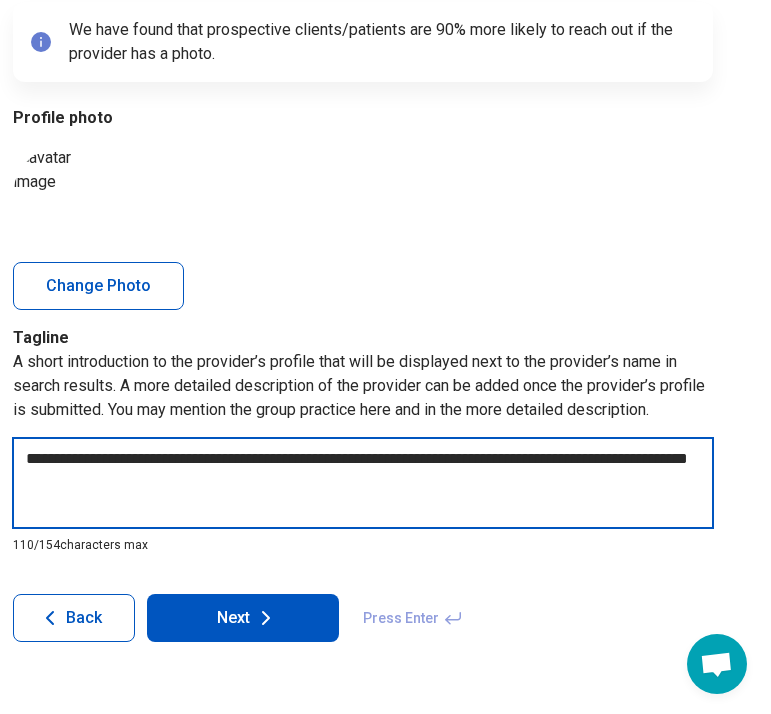 type on "**********" 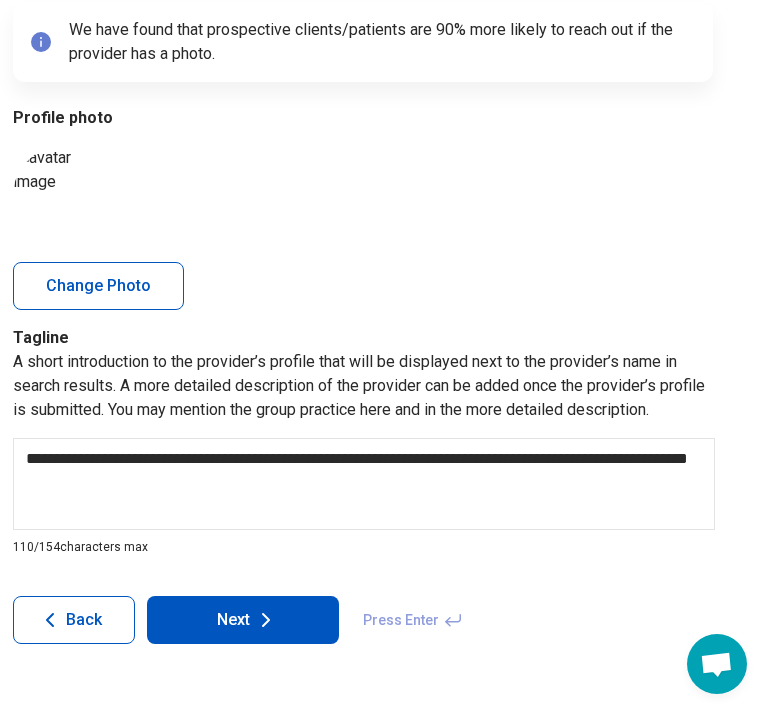 click on "Next" at bounding box center [243, 620] 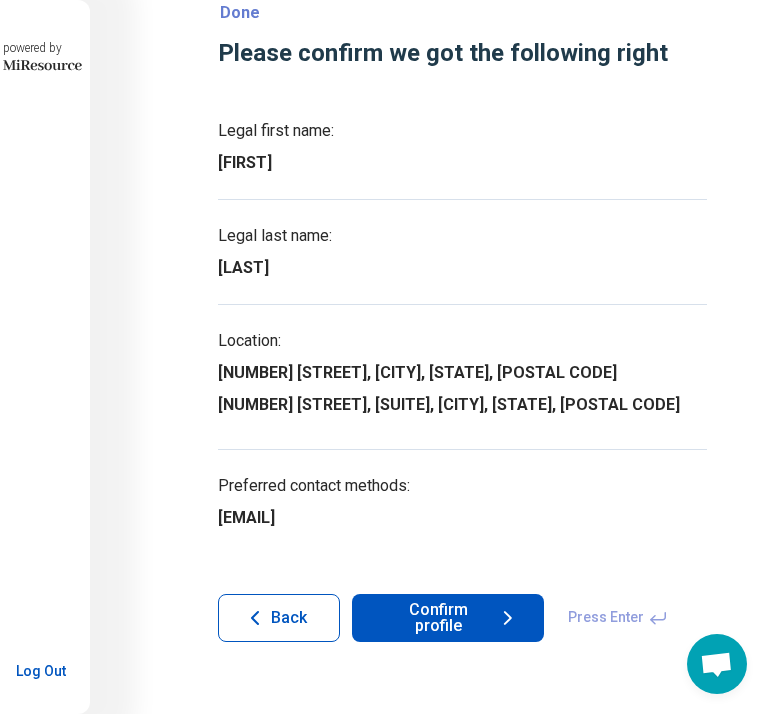 scroll, scrollTop: 91, scrollLeft: 146, axis: both 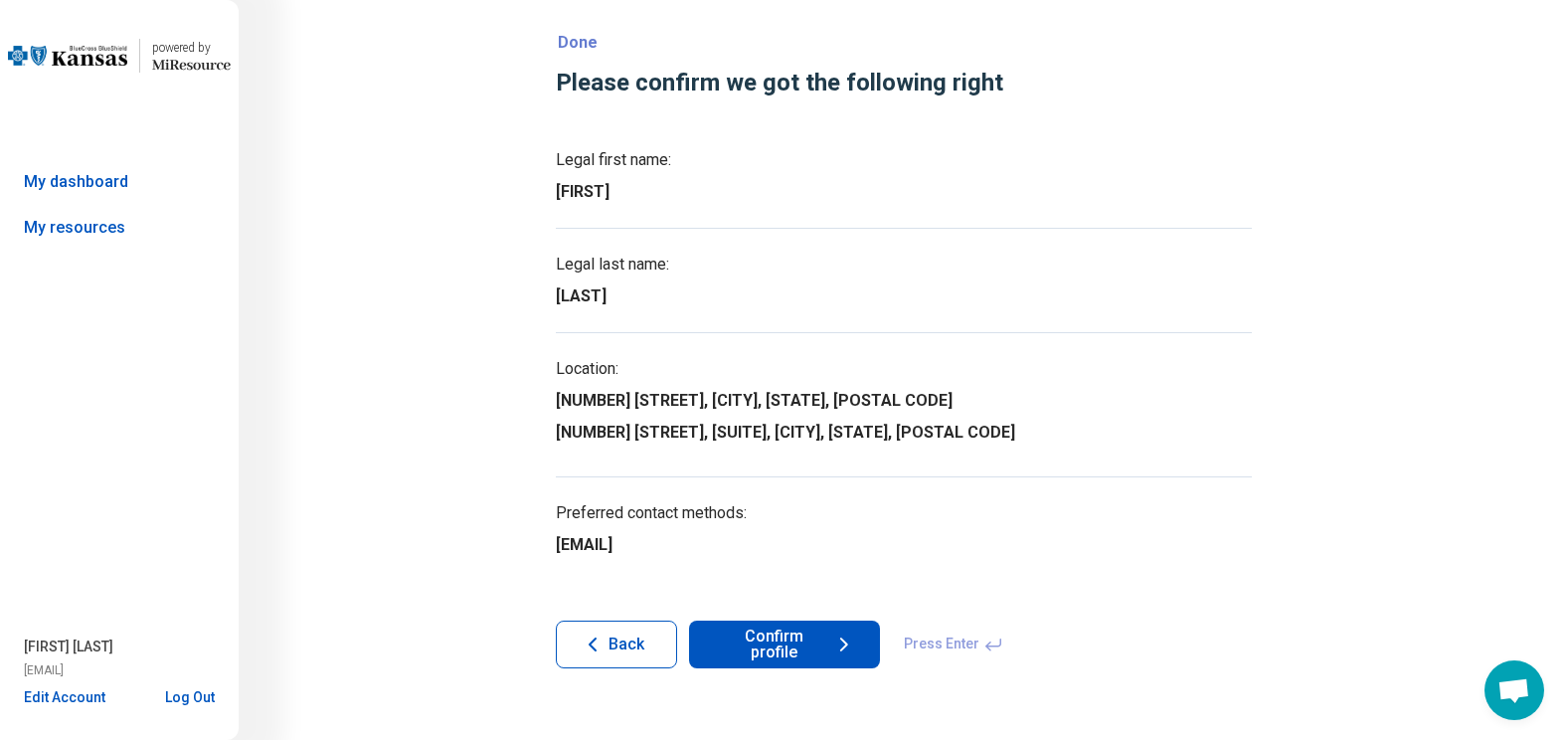 click 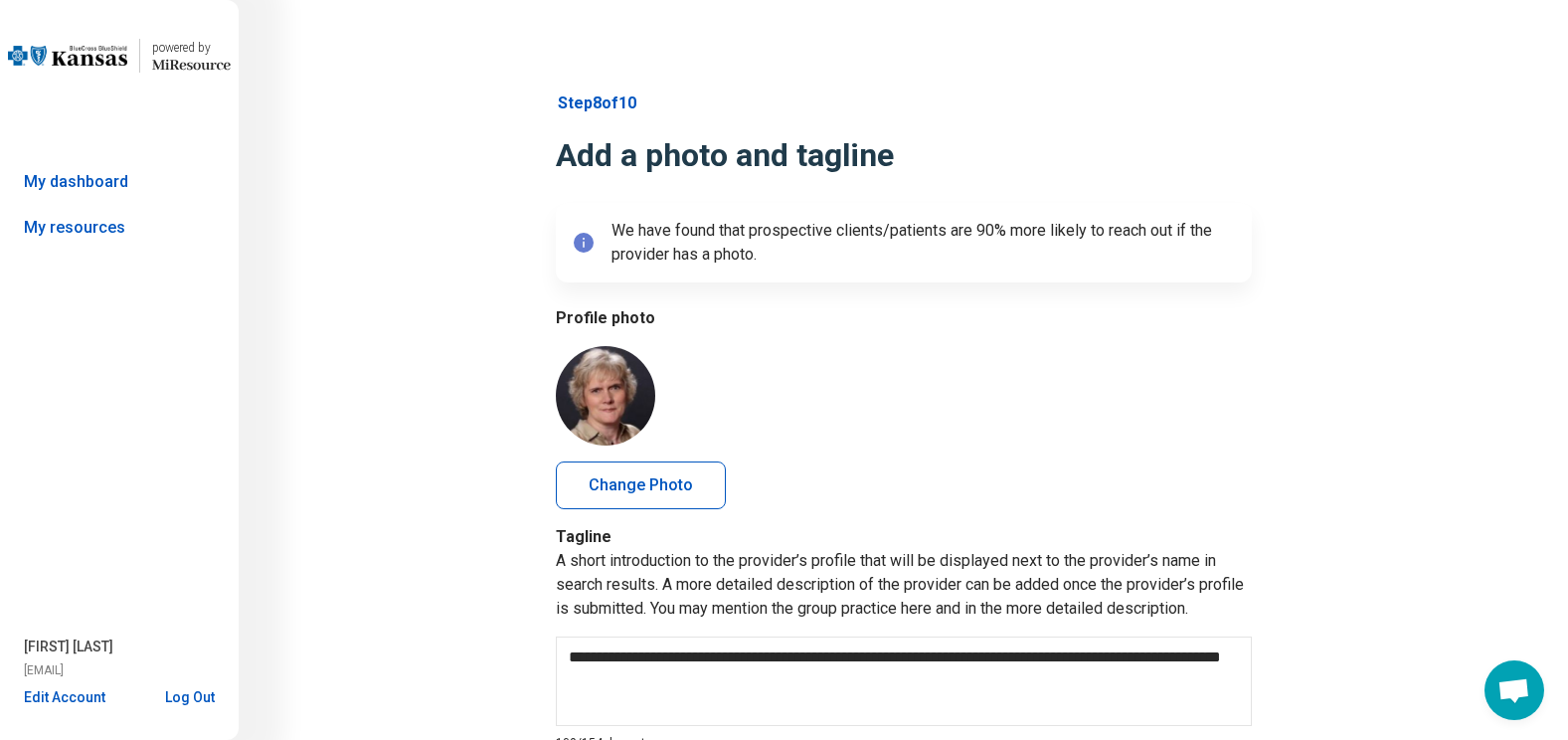 scroll, scrollTop: 171, scrollLeft: 0, axis: vertical 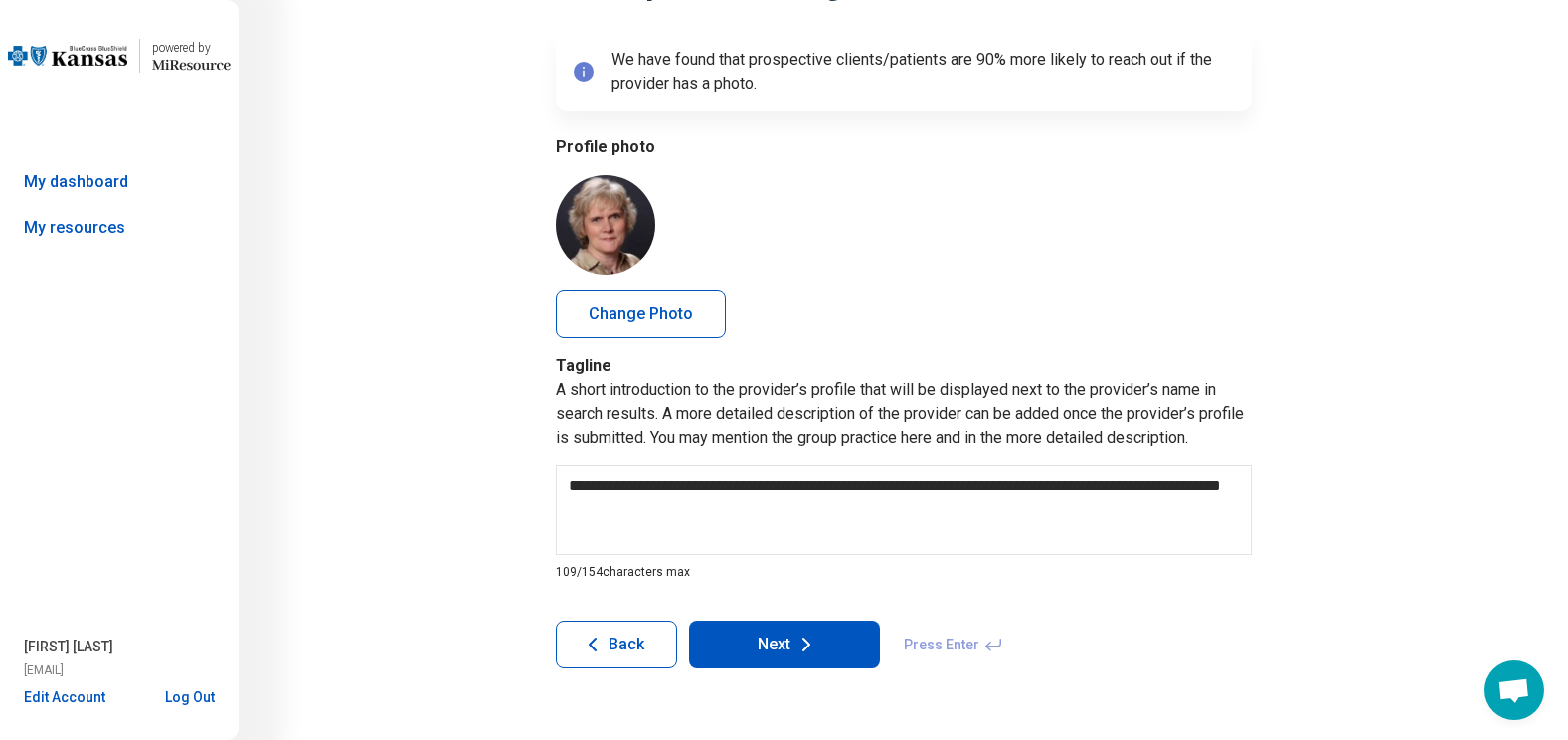 click on "Back" at bounding box center (616, 645) 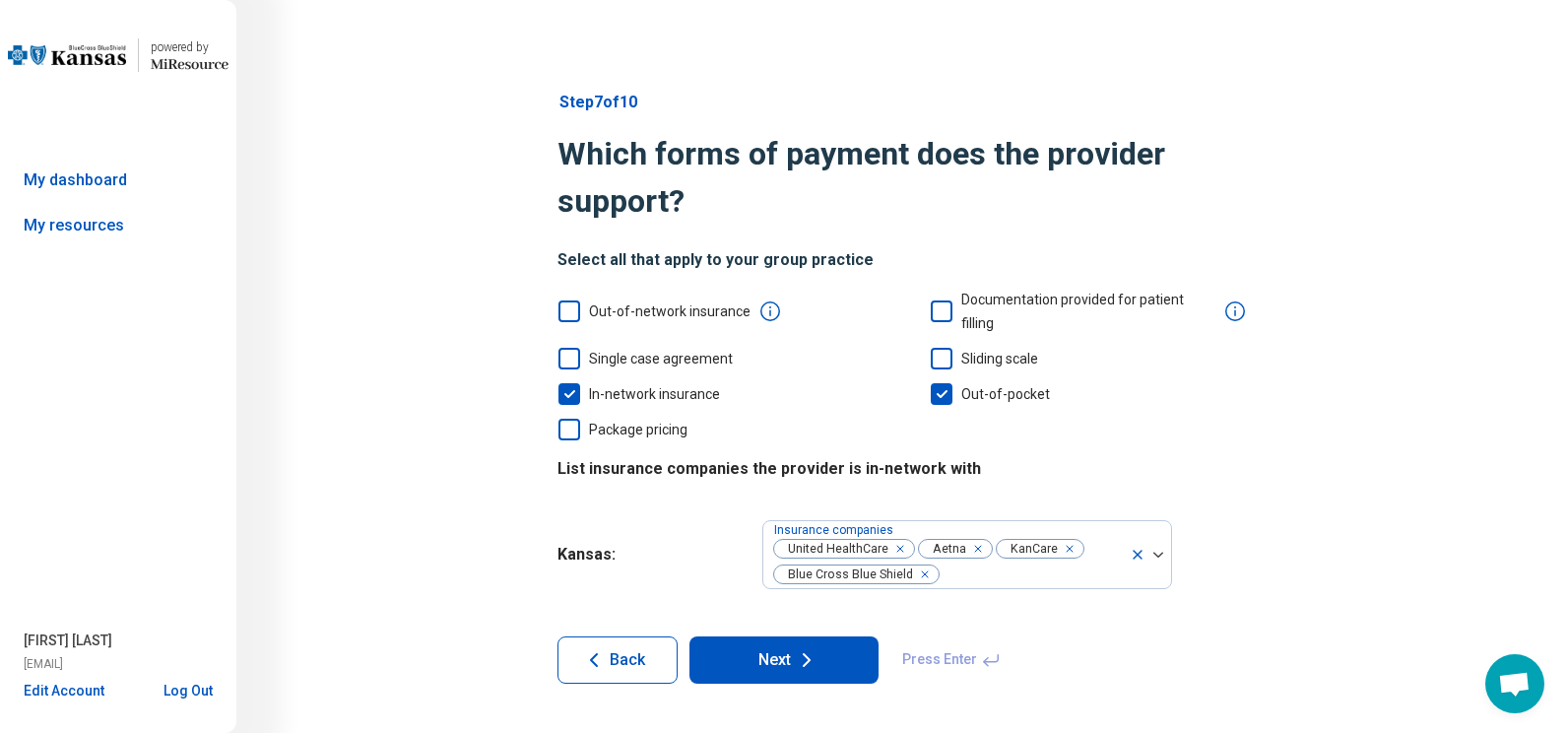 click on "Back" at bounding box center [618, 660] 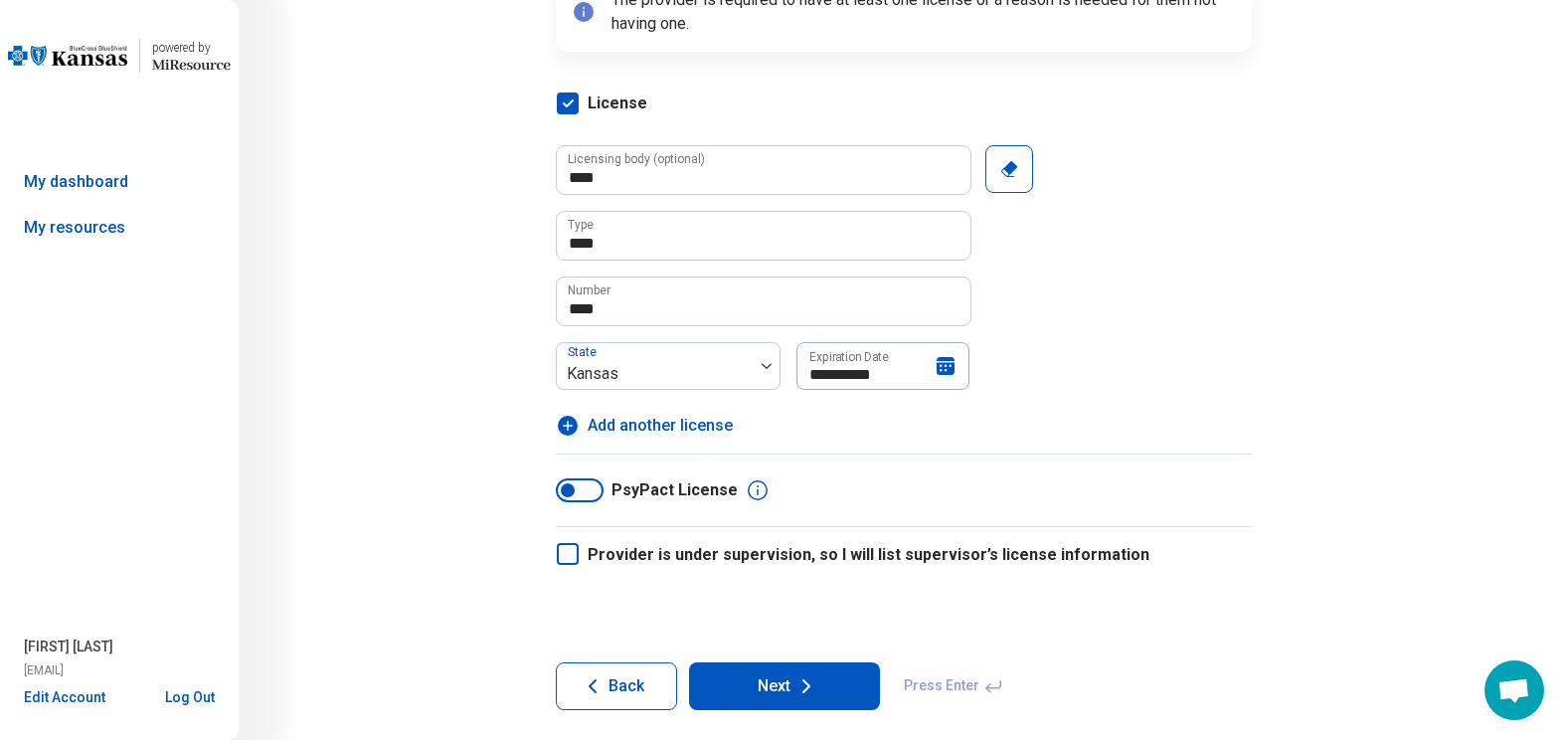 scroll, scrollTop: 273, scrollLeft: 0, axis: vertical 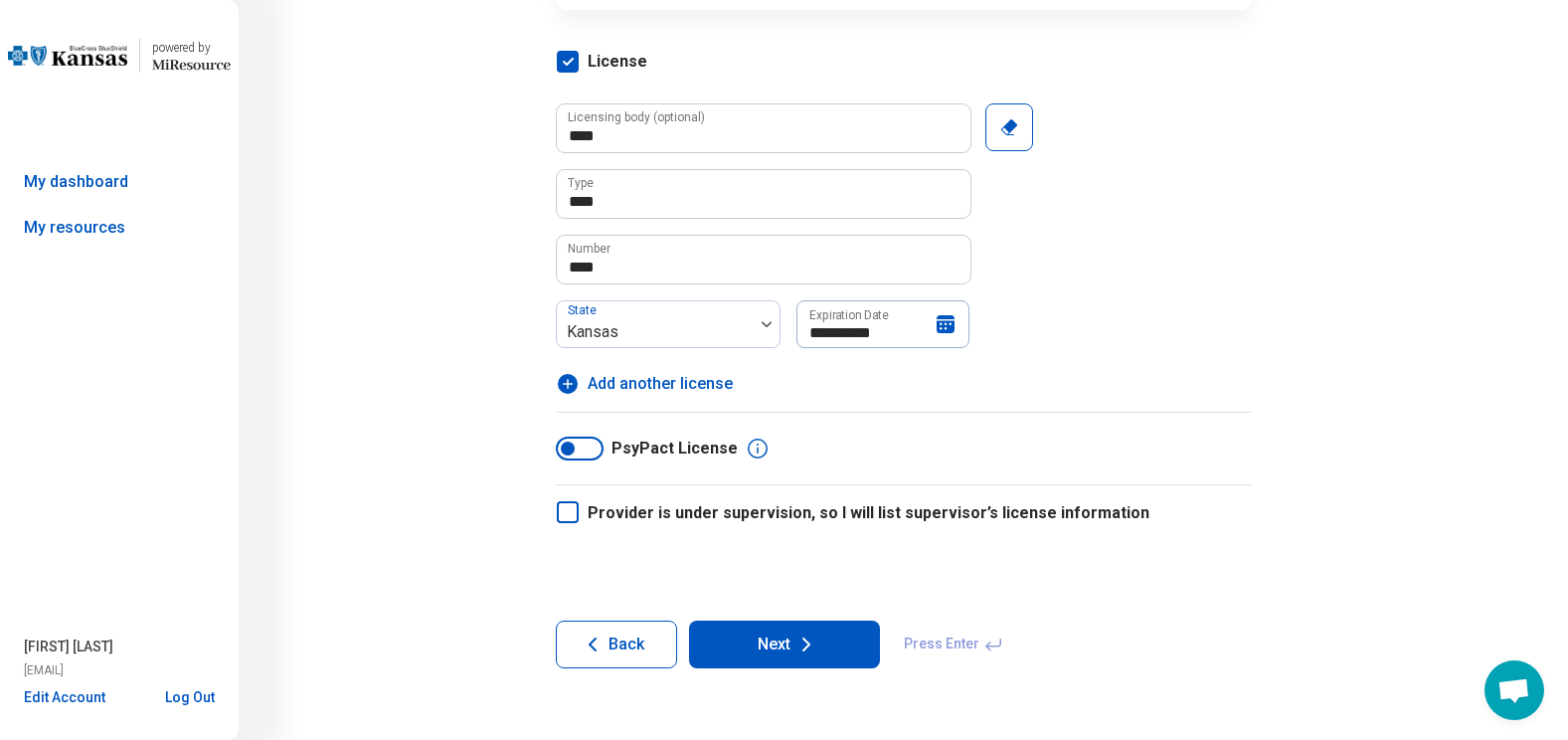 click on "Back" at bounding box center [616, 645] 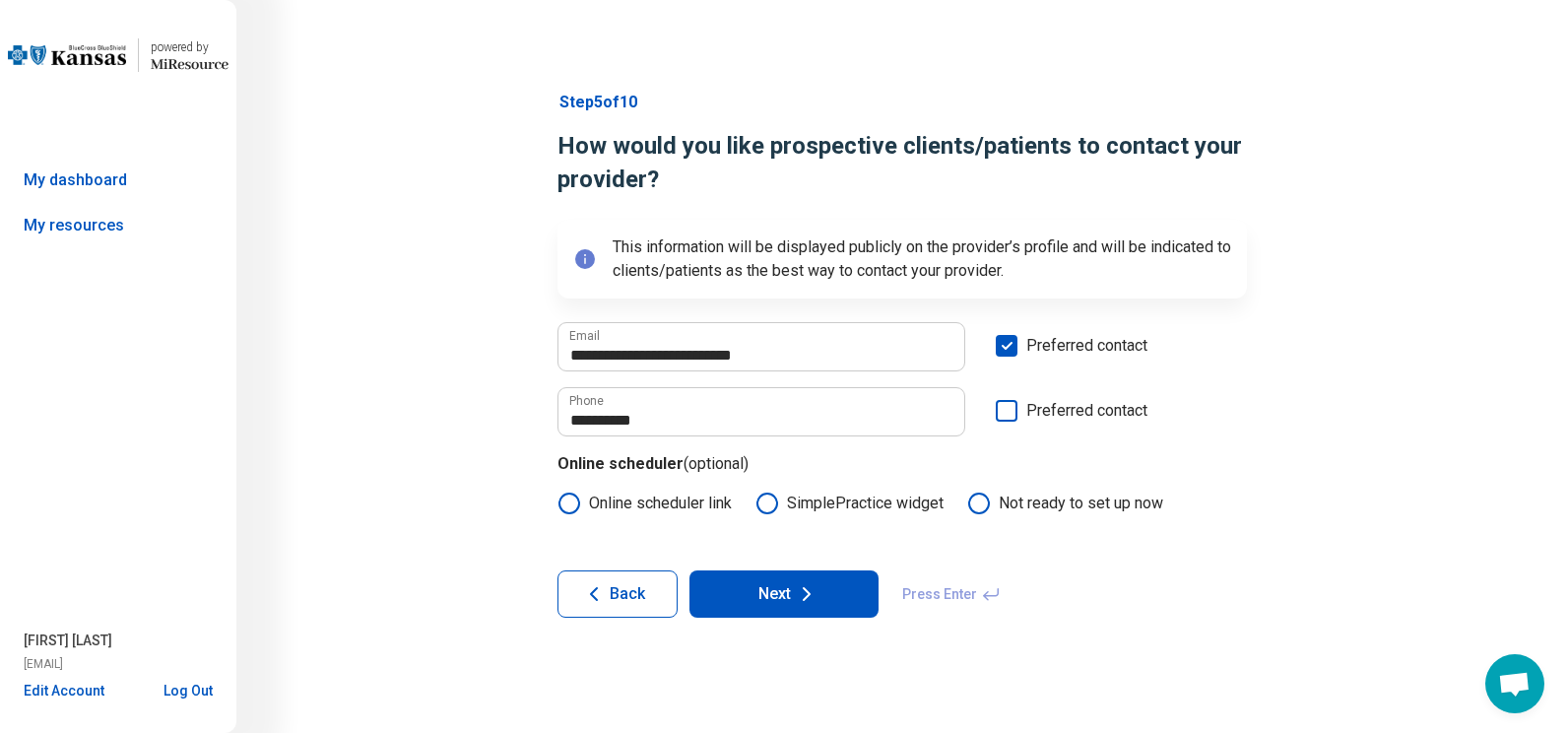 click 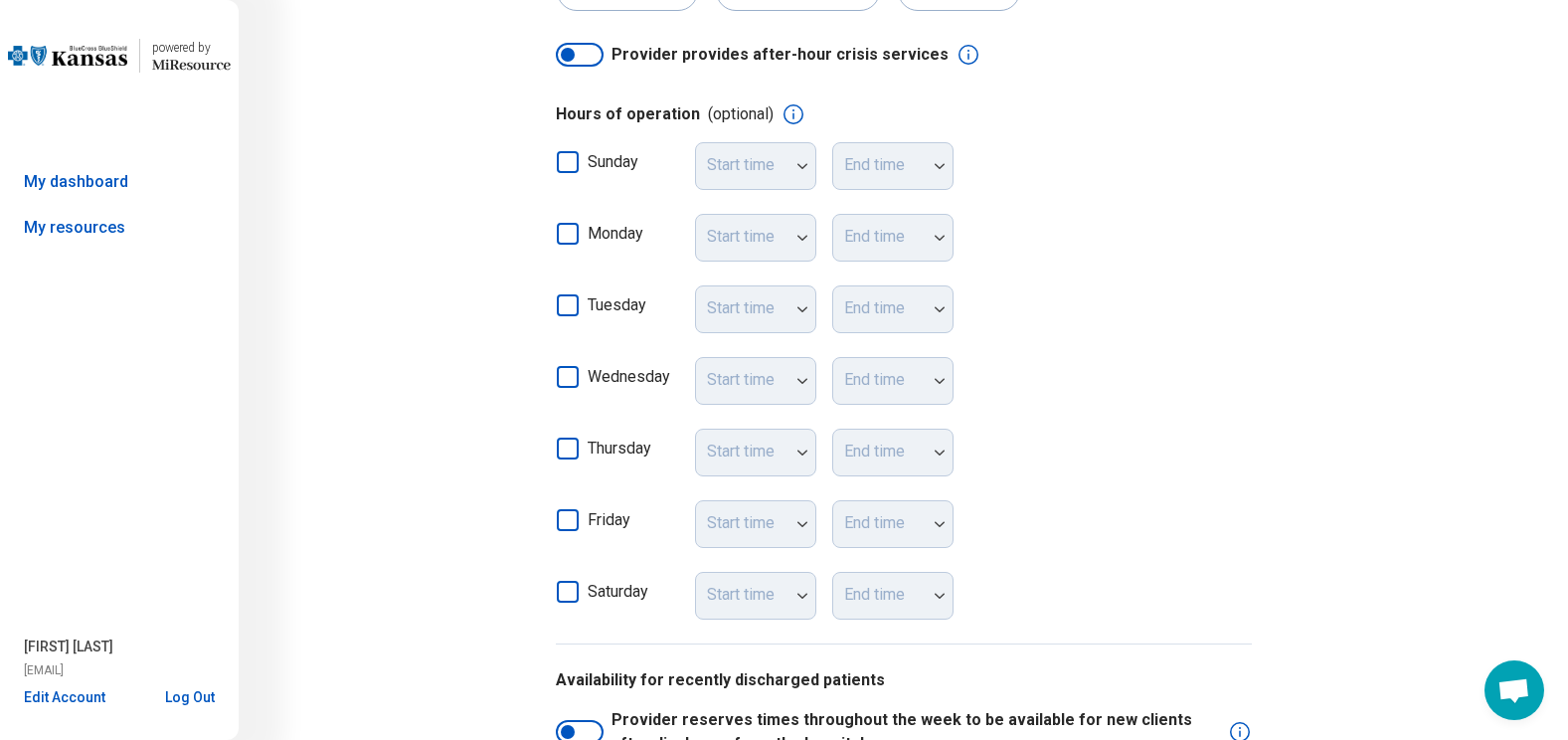 scroll, scrollTop: 601, scrollLeft: 0, axis: vertical 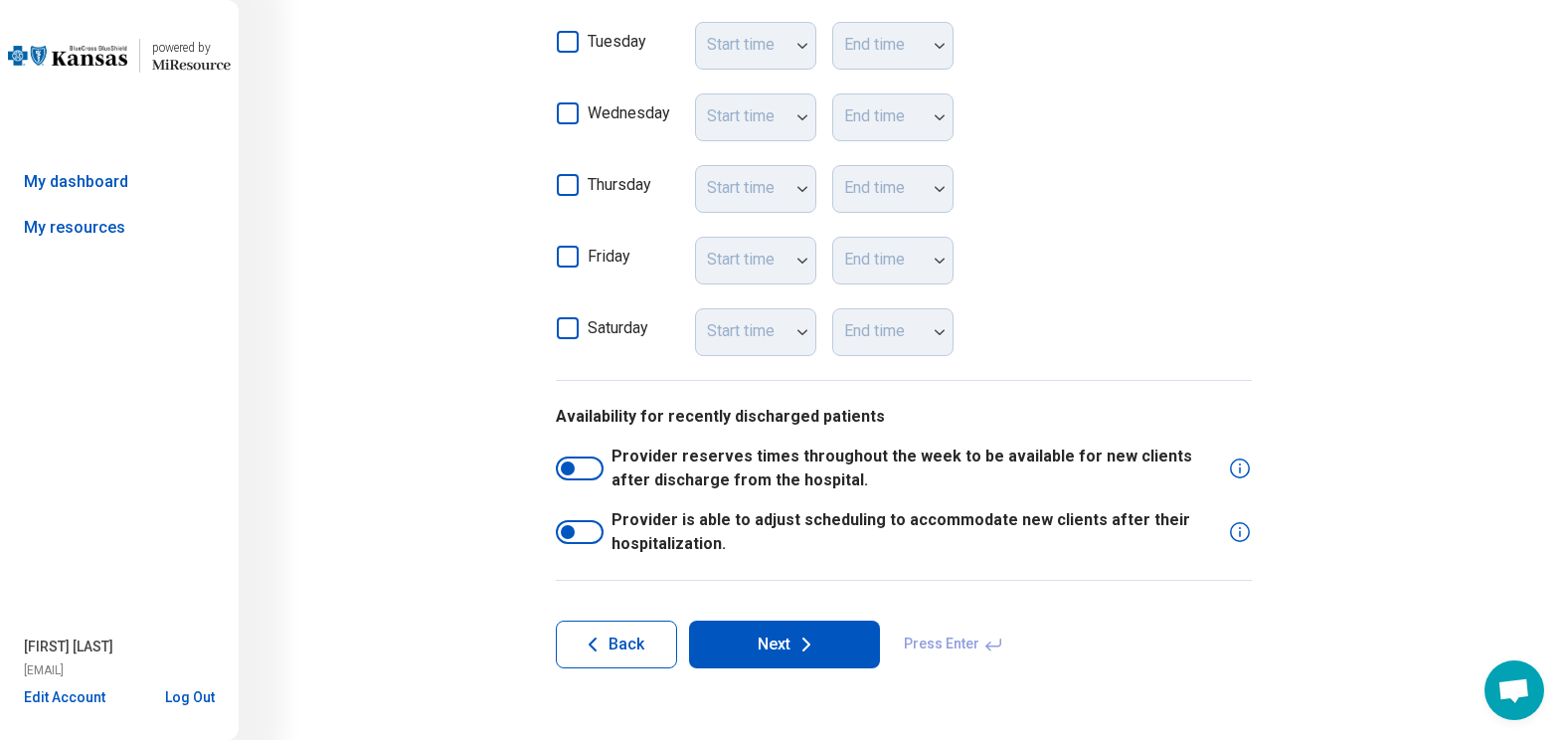 click 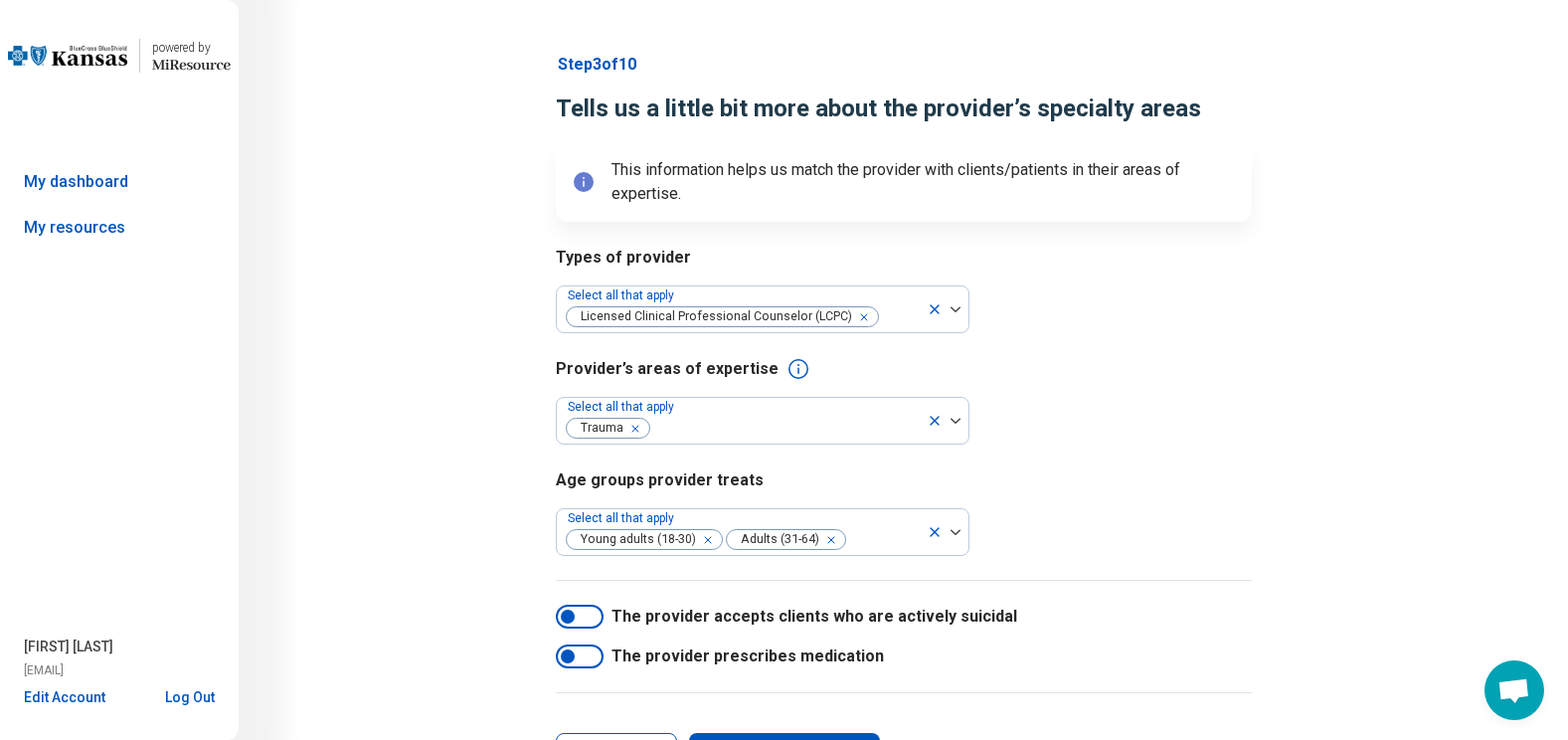 scroll, scrollTop: 151, scrollLeft: 0, axis: vertical 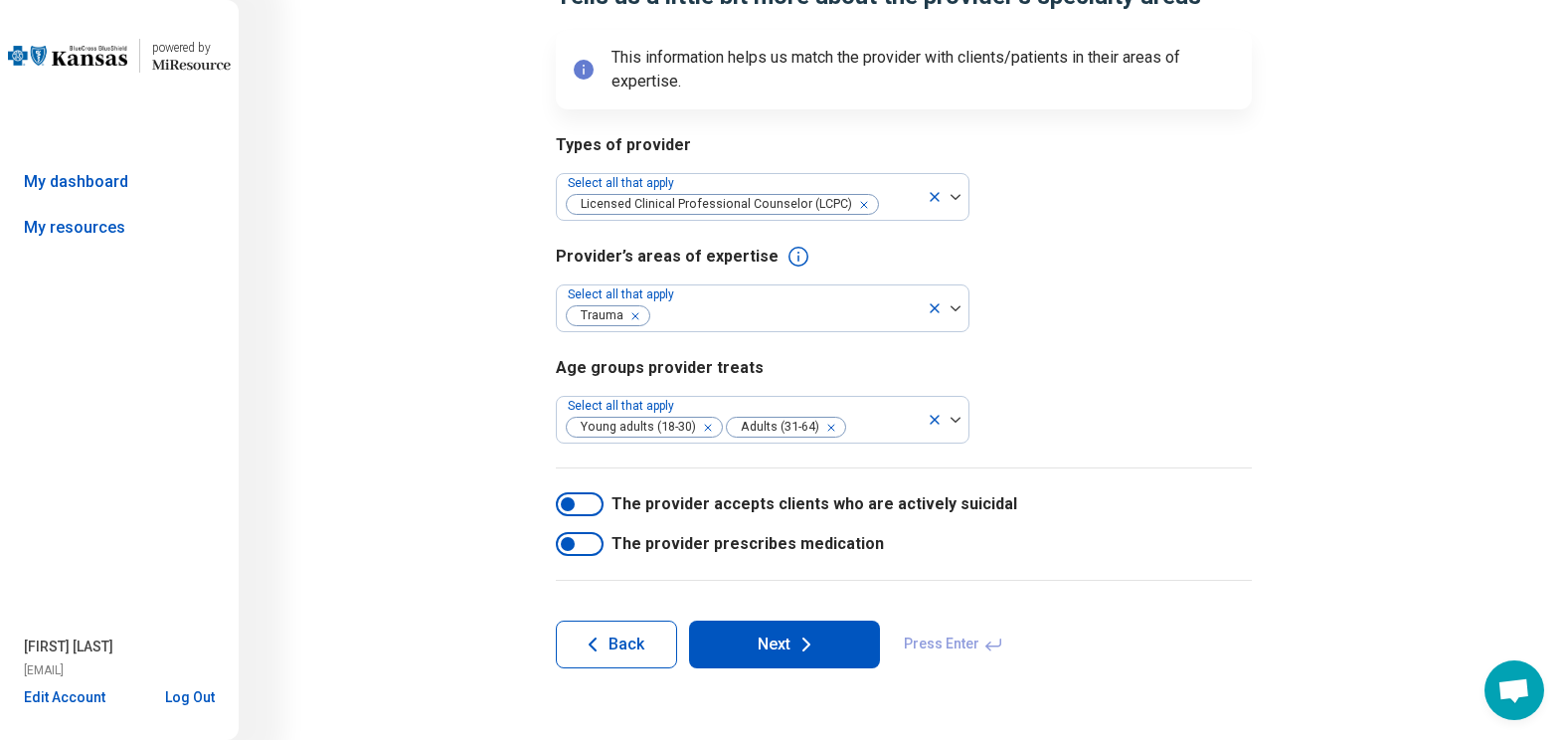 click on "Back" at bounding box center [626, 645] 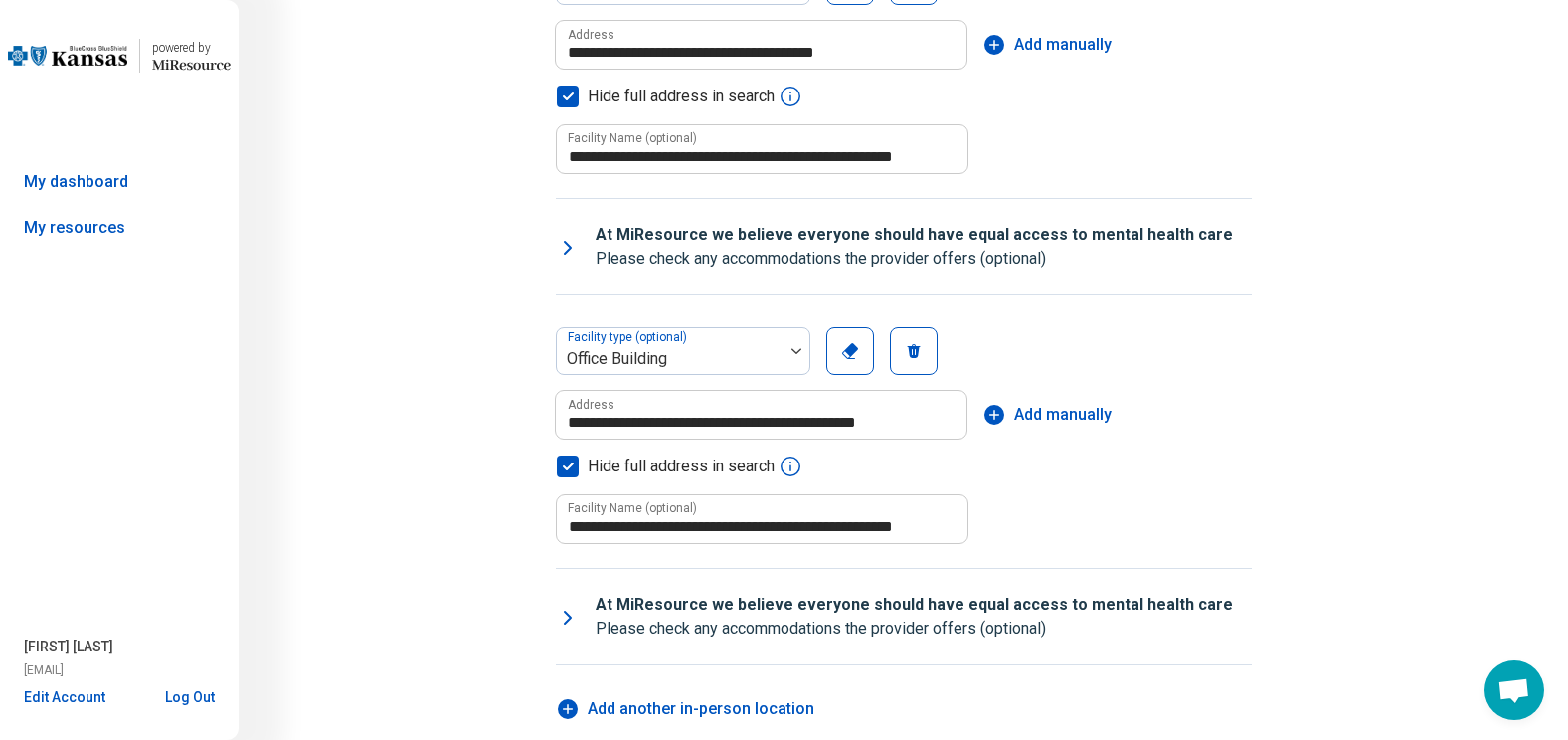 scroll, scrollTop: 328, scrollLeft: 0, axis: vertical 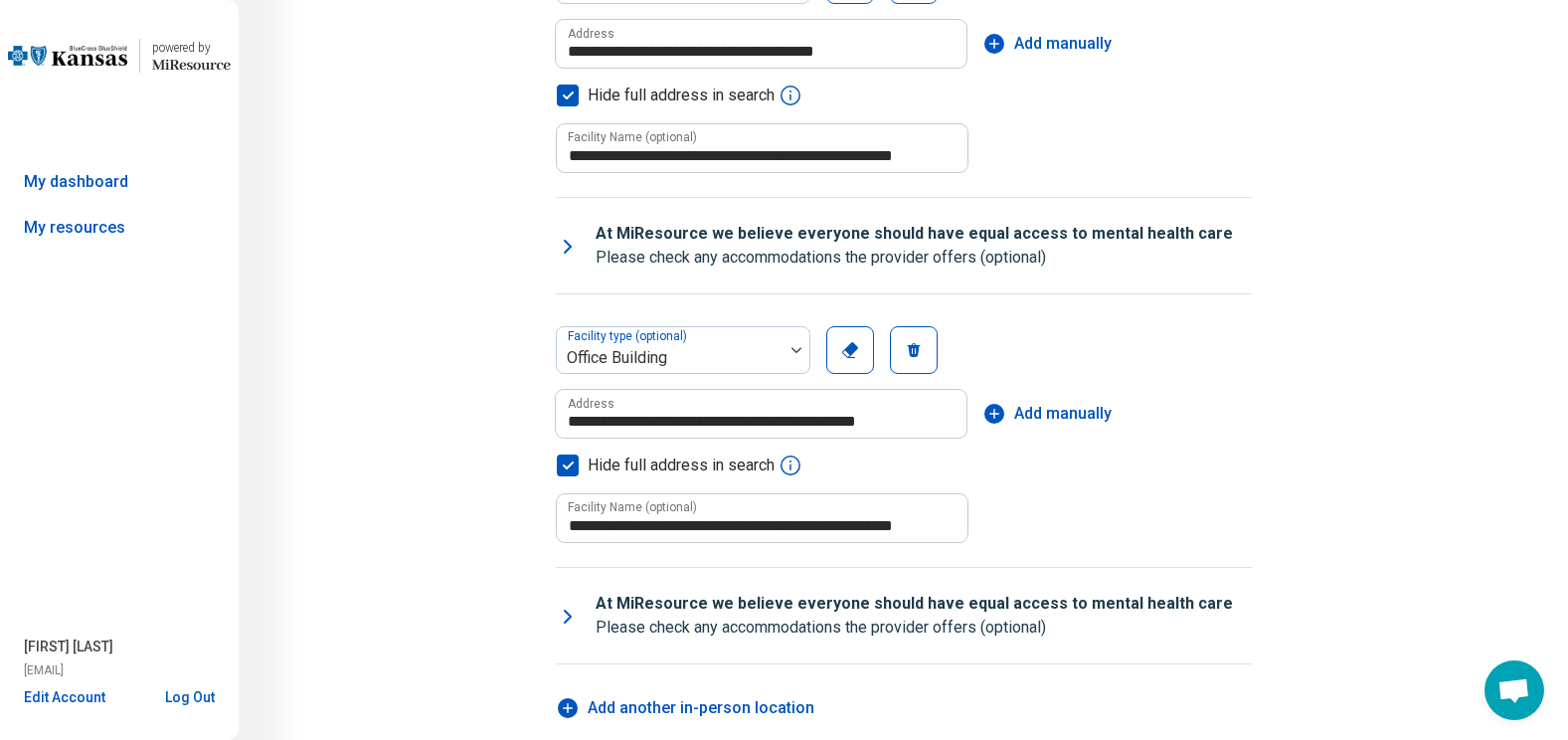 click 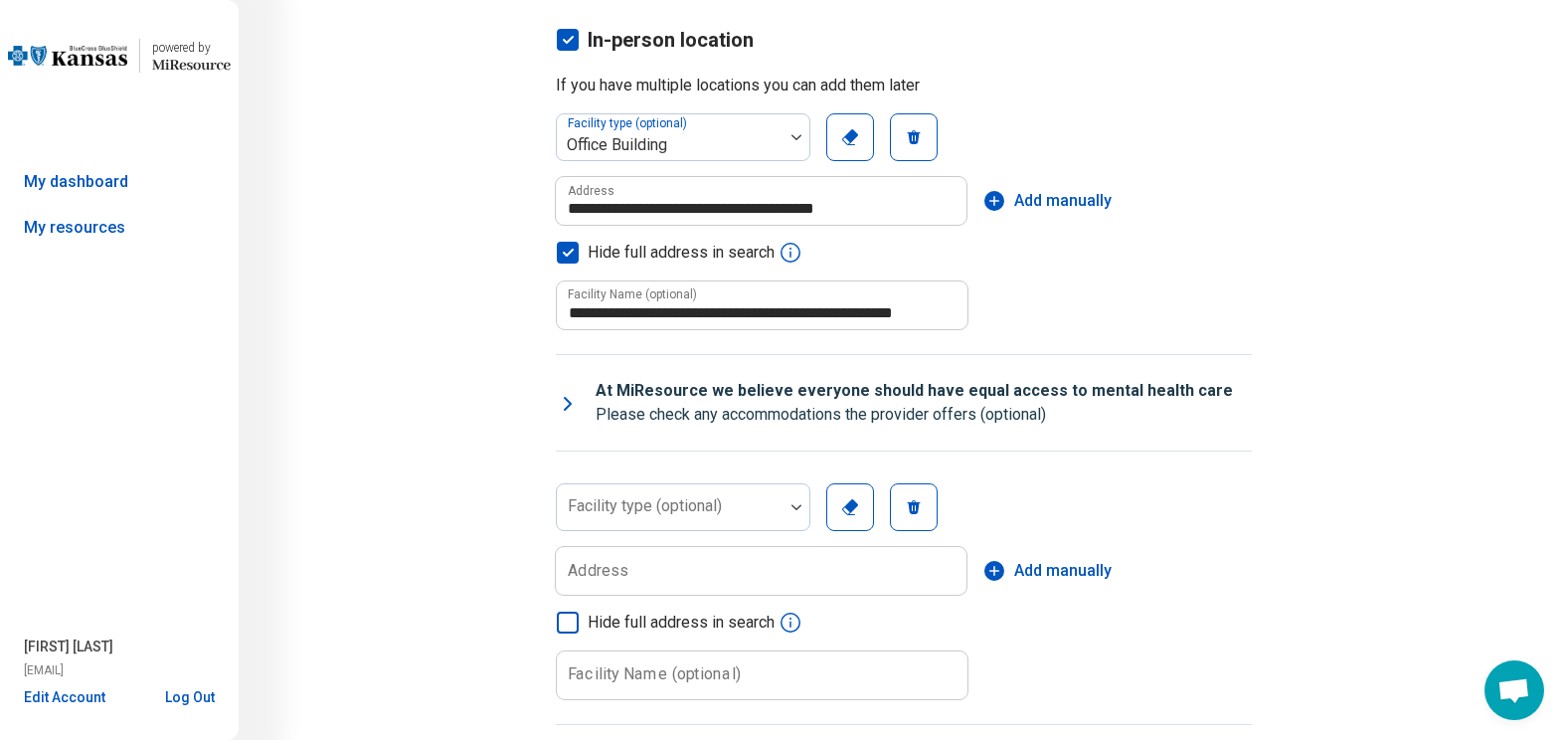 scroll, scrollTop: 170, scrollLeft: 0, axis: vertical 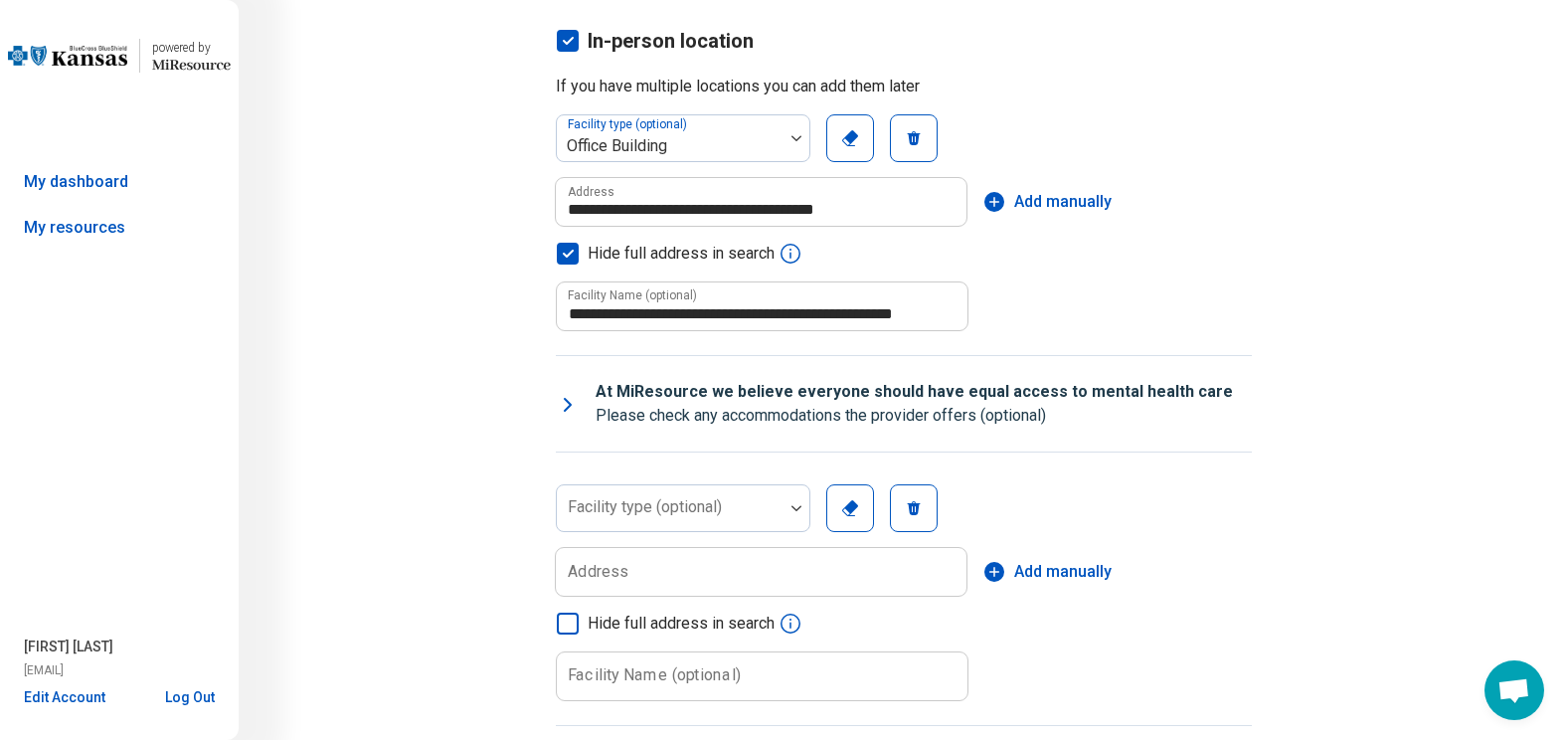 click on "Remove" at bounding box center [914, 138] 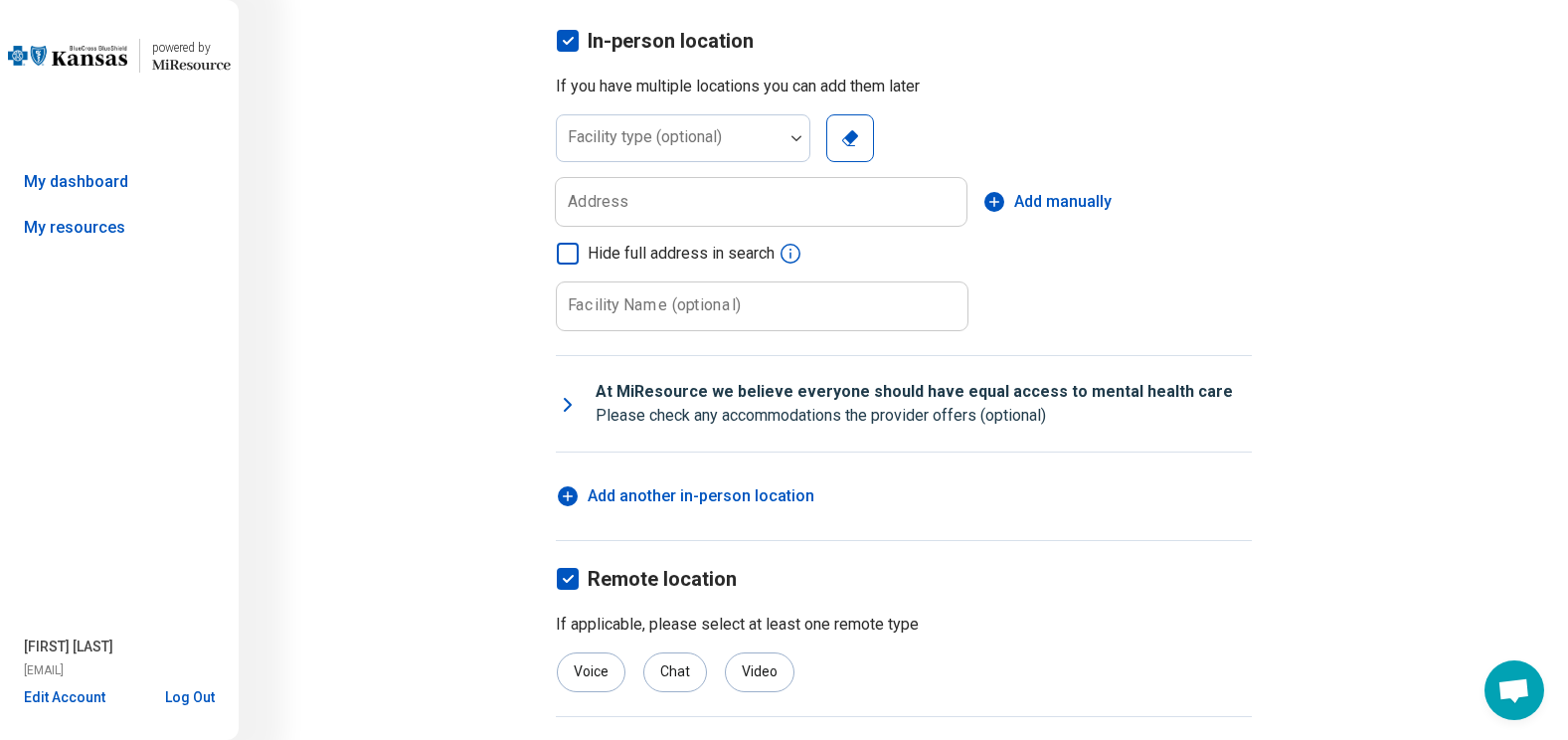 click on "Address" at bounding box center (598, 202) 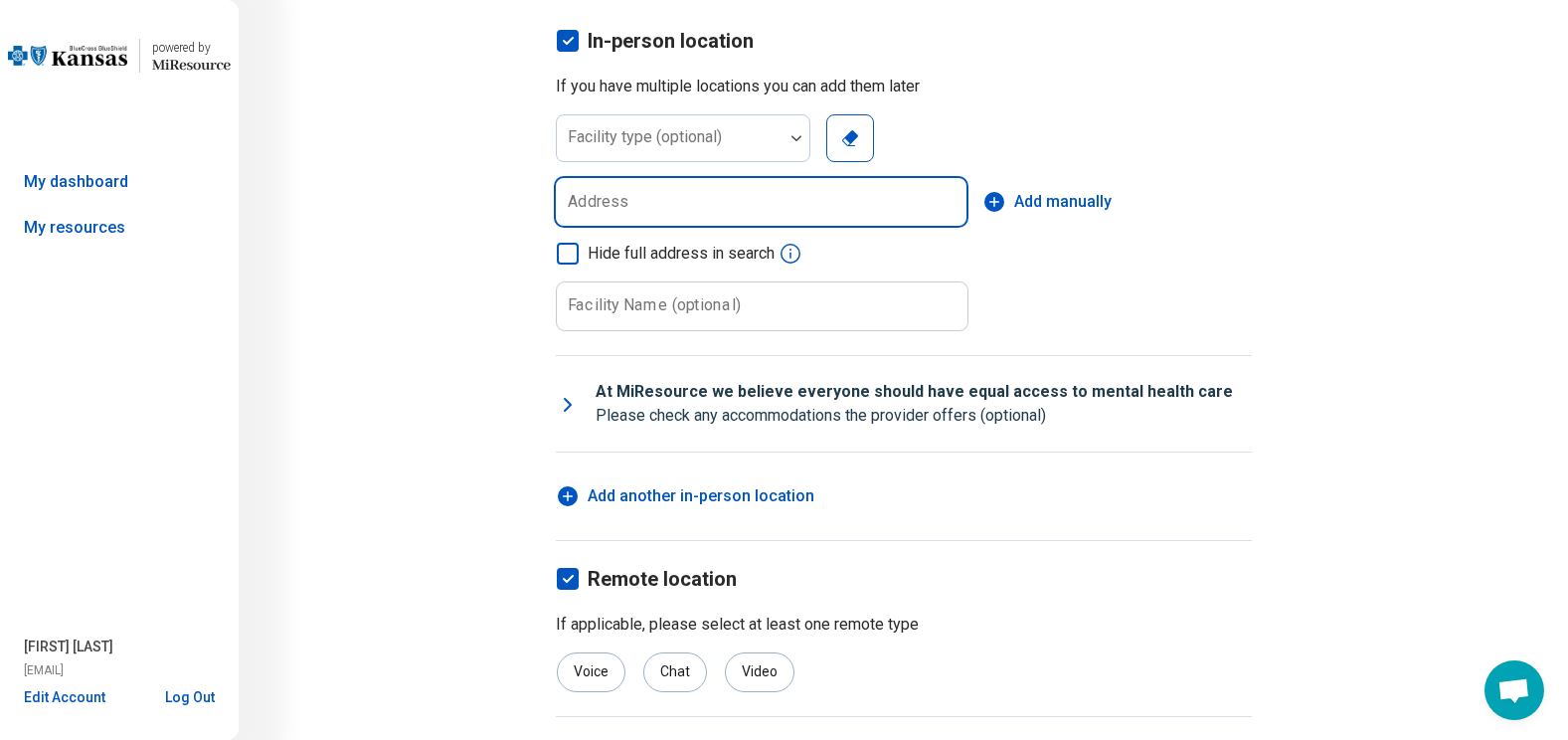 click on "Address" at bounding box center (761, 202) 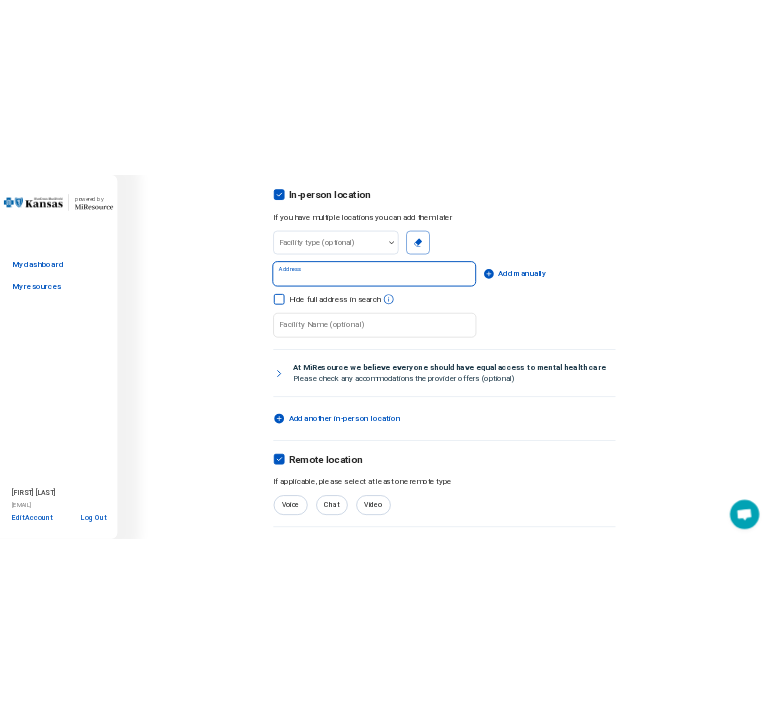 scroll, scrollTop: 204, scrollLeft: 0, axis: vertical 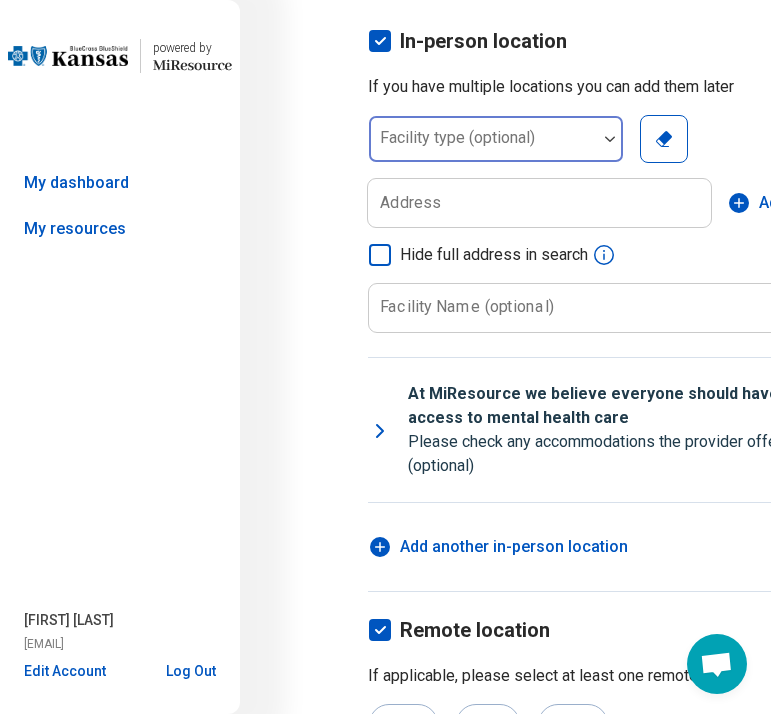 click at bounding box center [483, 147] 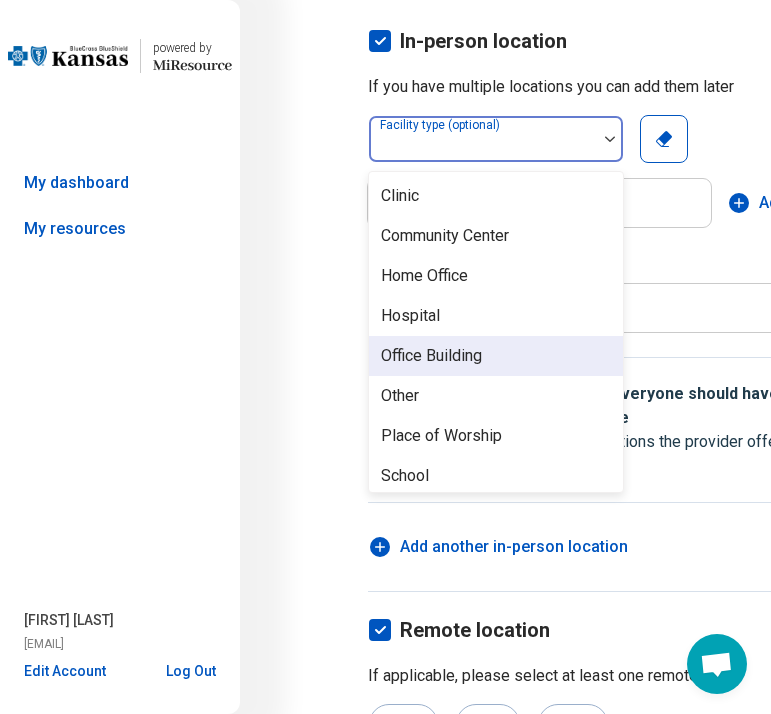 click on "Office Building" at bounding box center [431, 356] 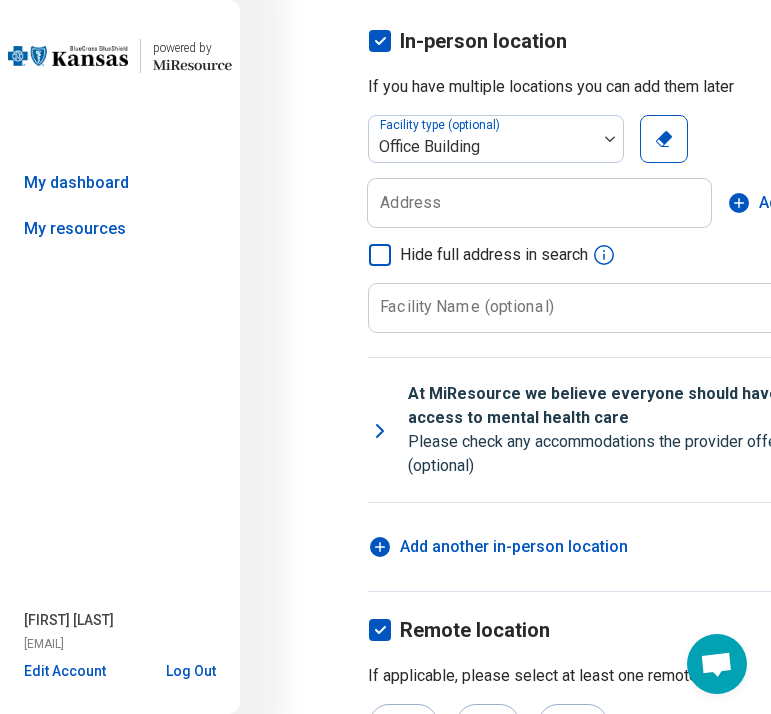 click on "Address" at bounding box center [410, 203] 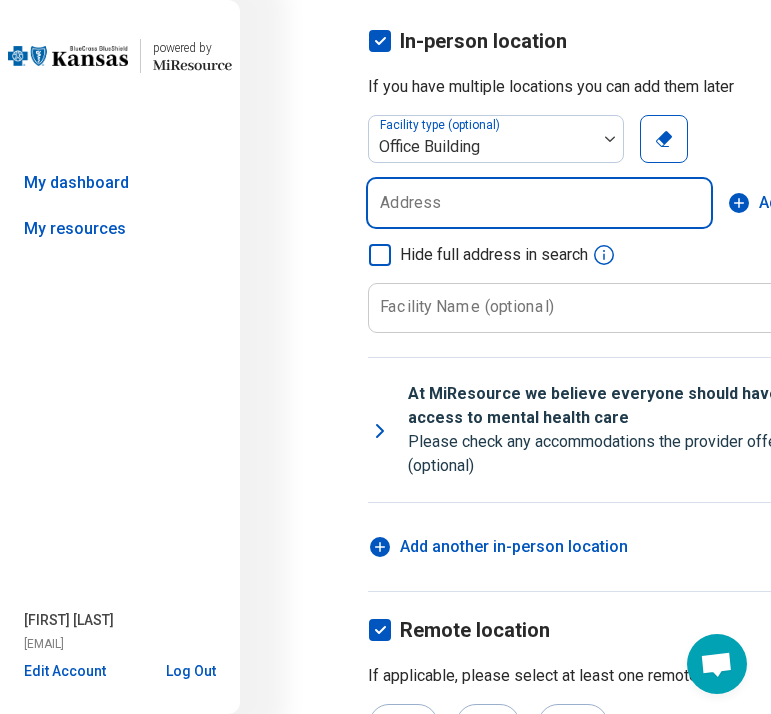 click on "Address" at bounding box center [539, 203] 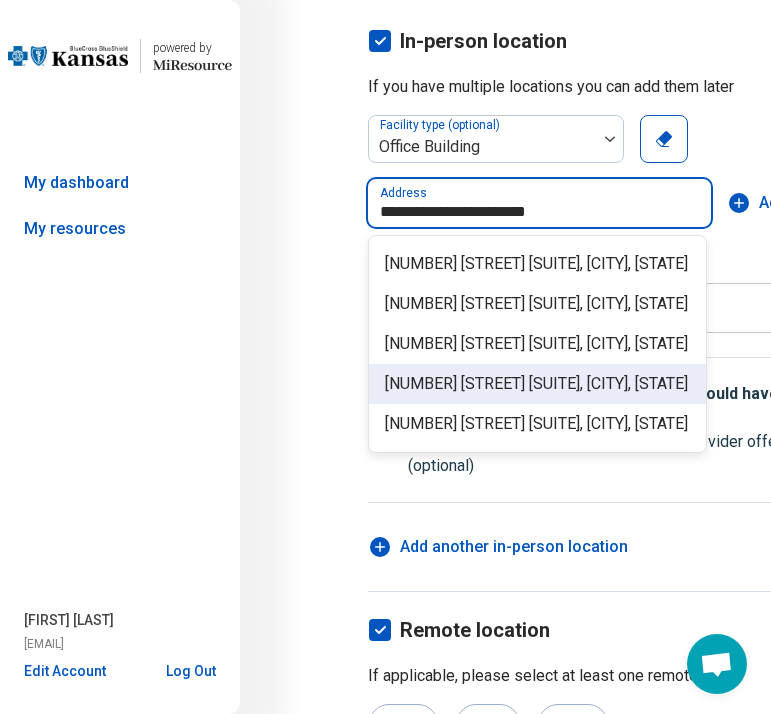 click on "[NUMBER] [STREET] [SUITE], [CITY], [STATE]" at bounding box center [537, 384] 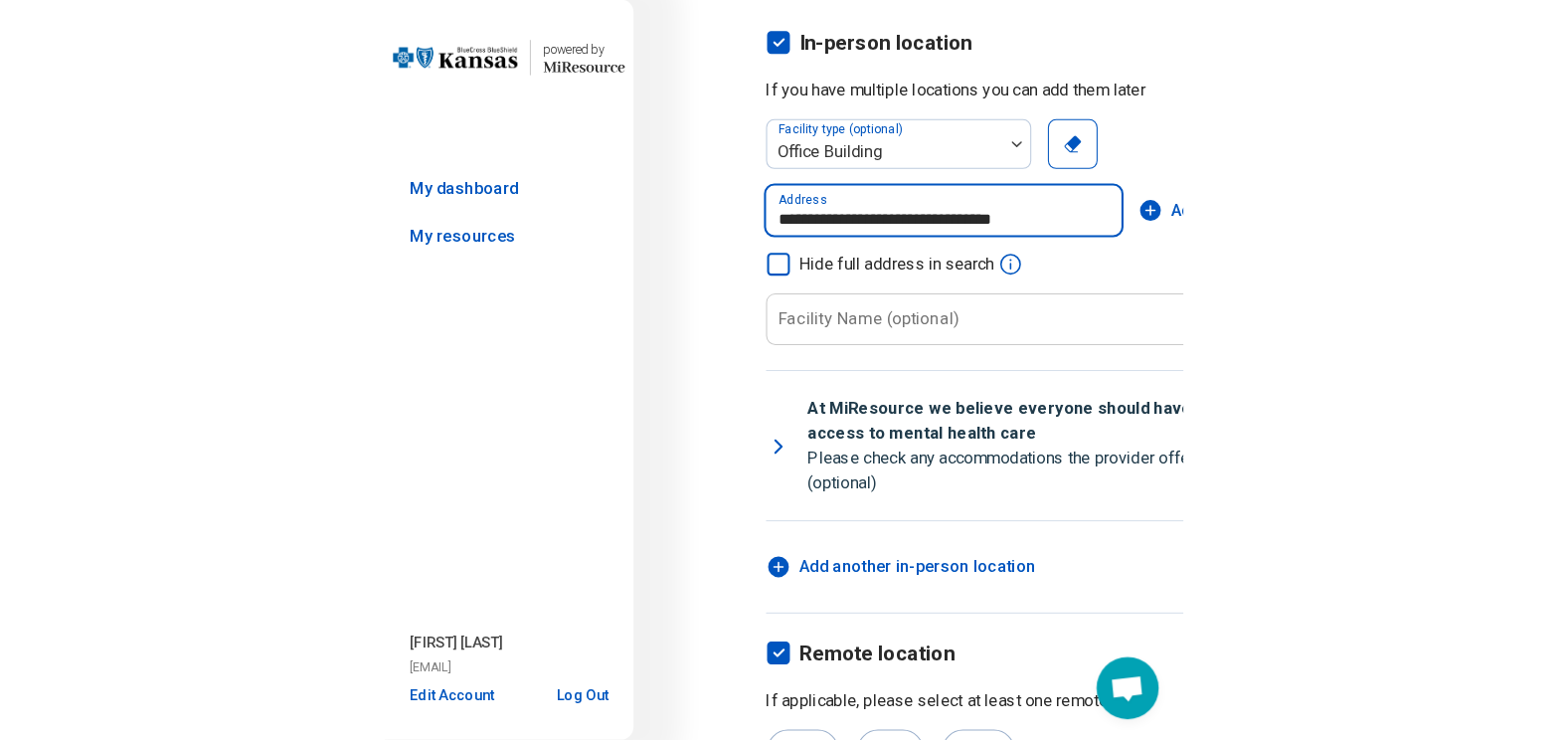 scroll, scrollTop: 170, scrollLeft: 0, axis: vertical 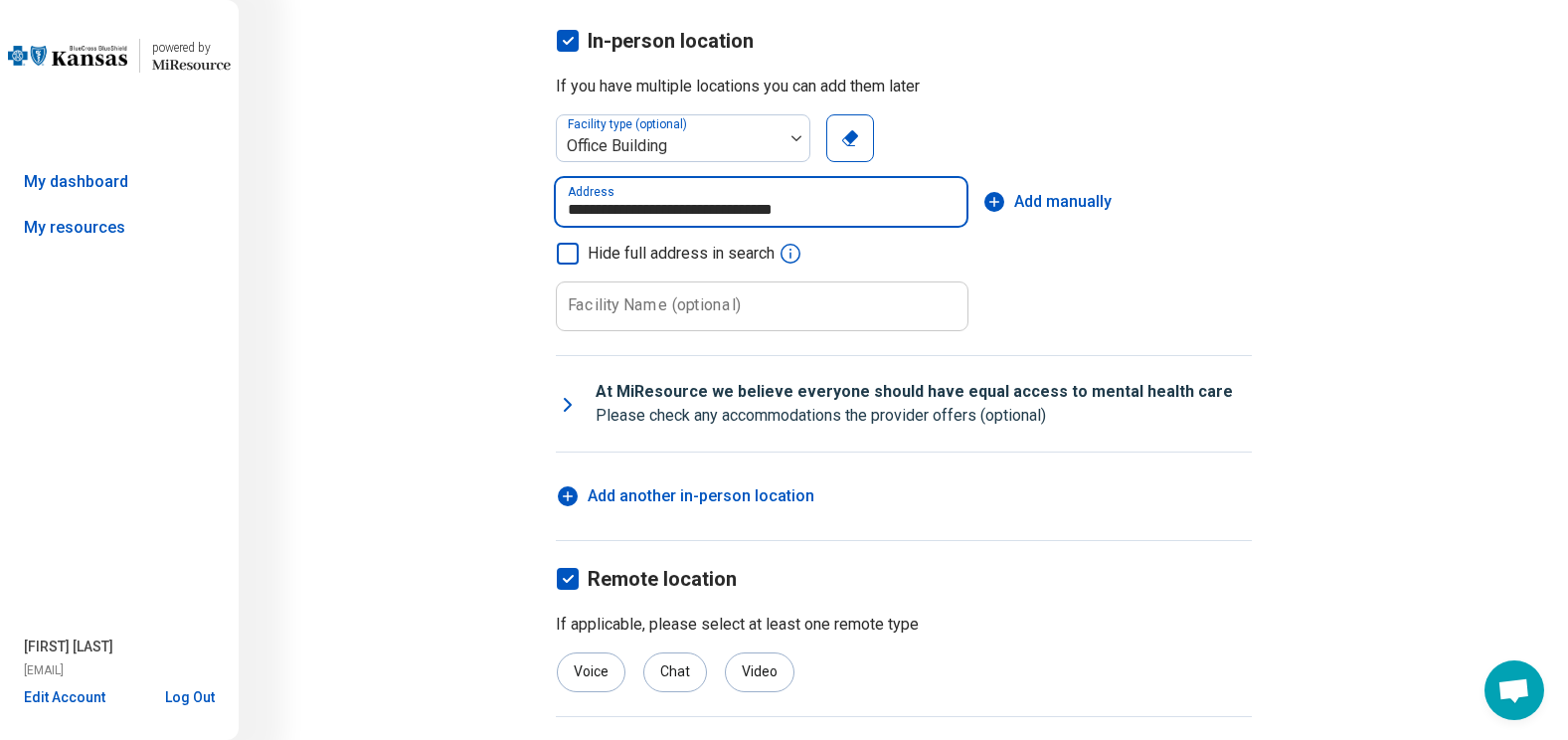 click on "**********" at bounding box center (761, 202) 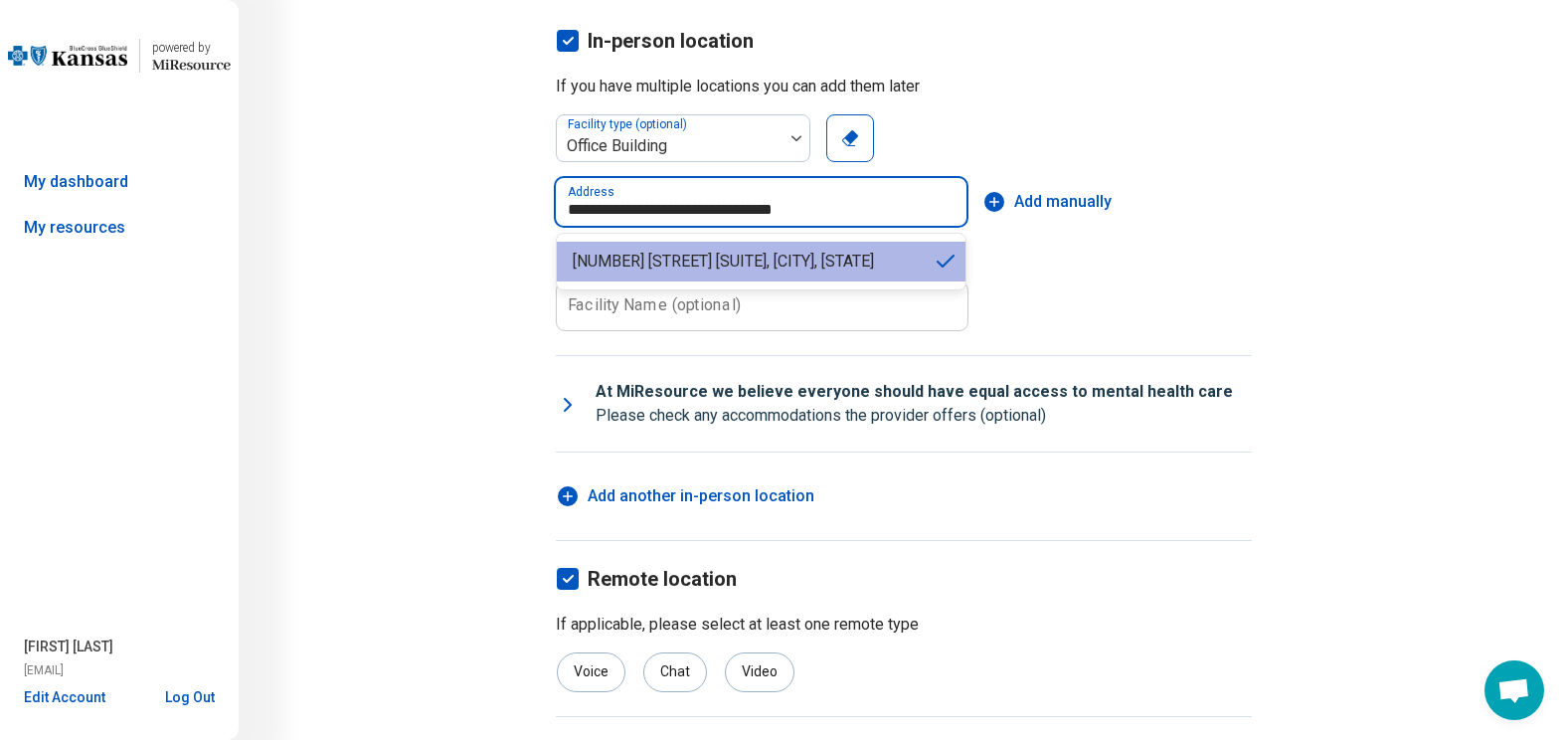 click on "**********" at bounding box center [761, 202] 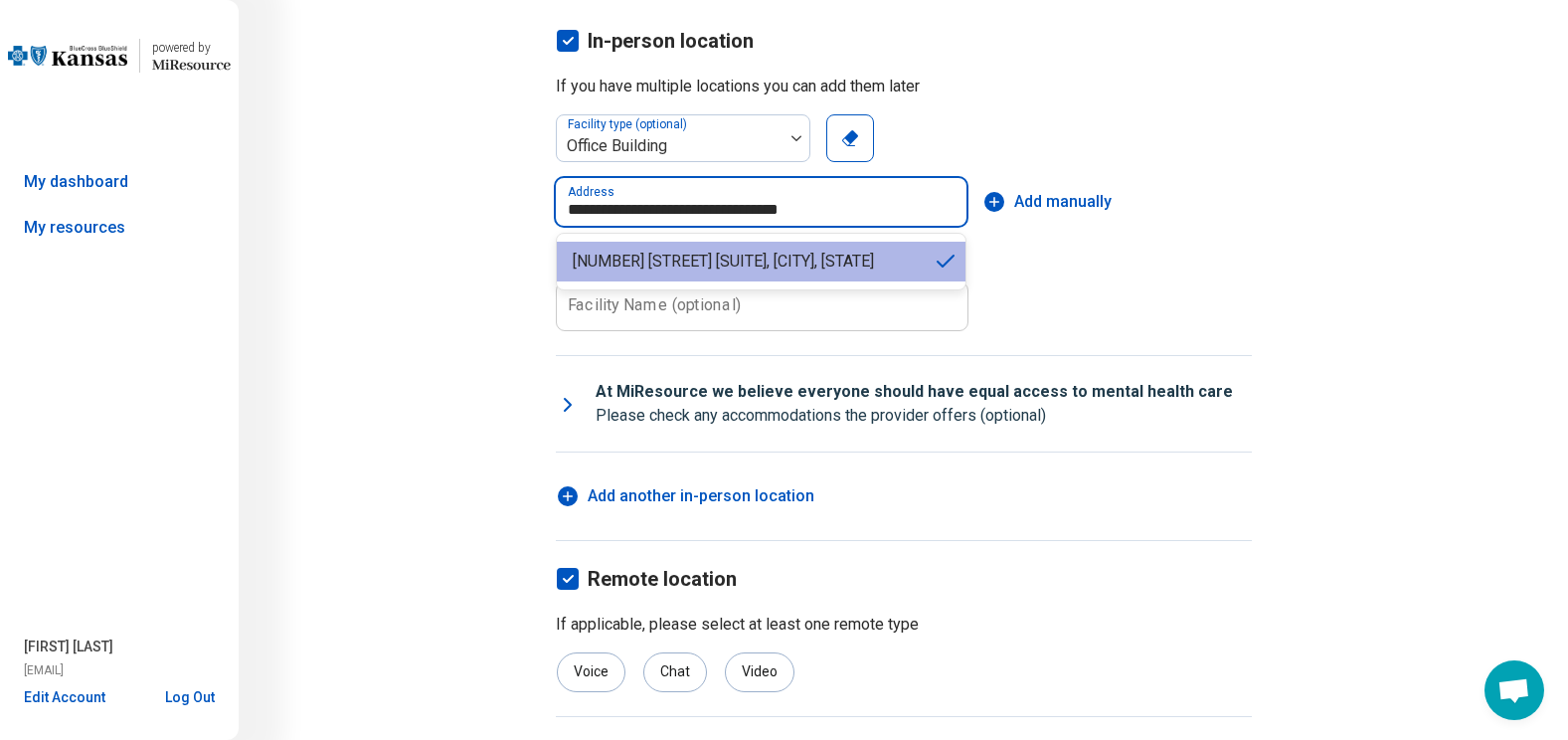 click on "**********" at bounding box center [761, 202] 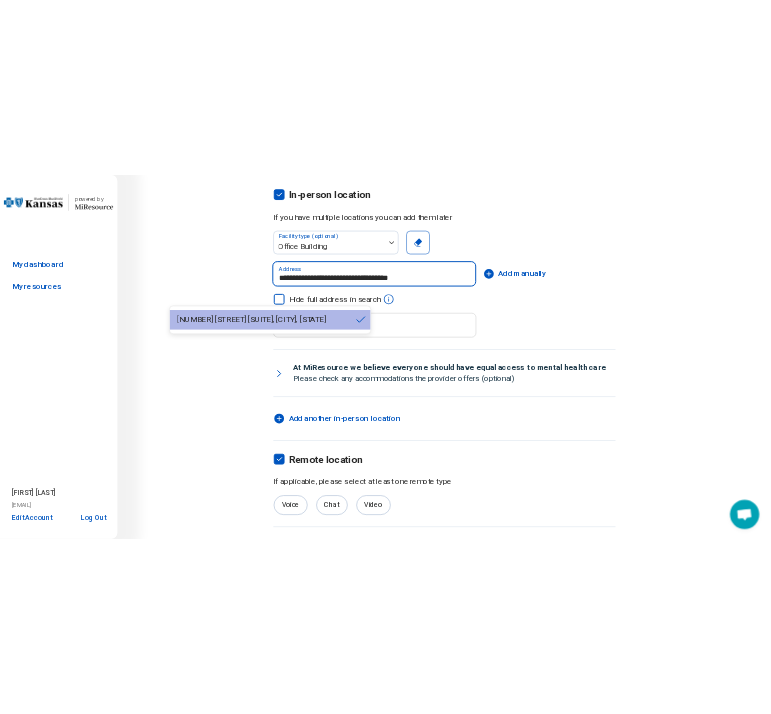 scroll, scrollTop: 204, scrollLeft: 0, axis: vertical 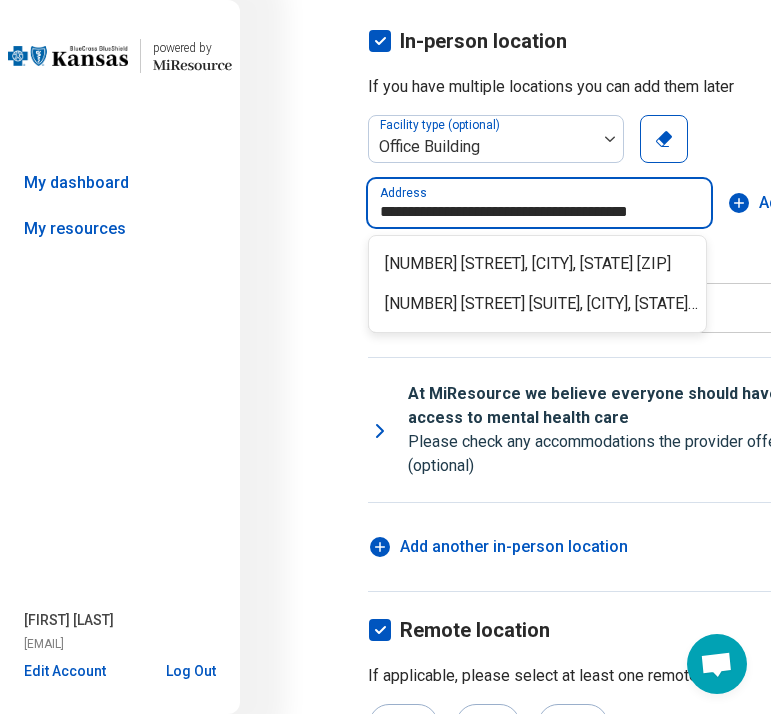 type on "**********" 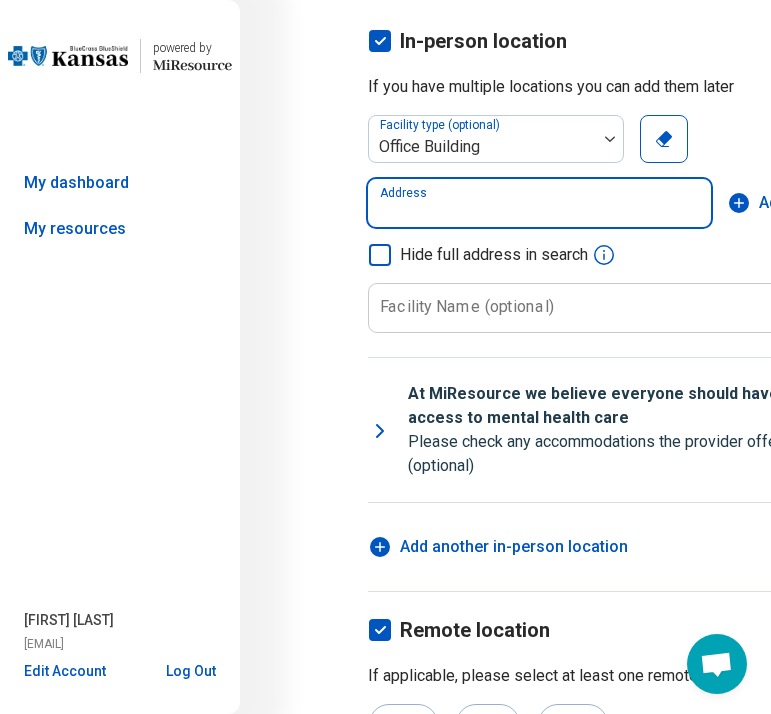 click on "Address" at bounding box center [539, 203] 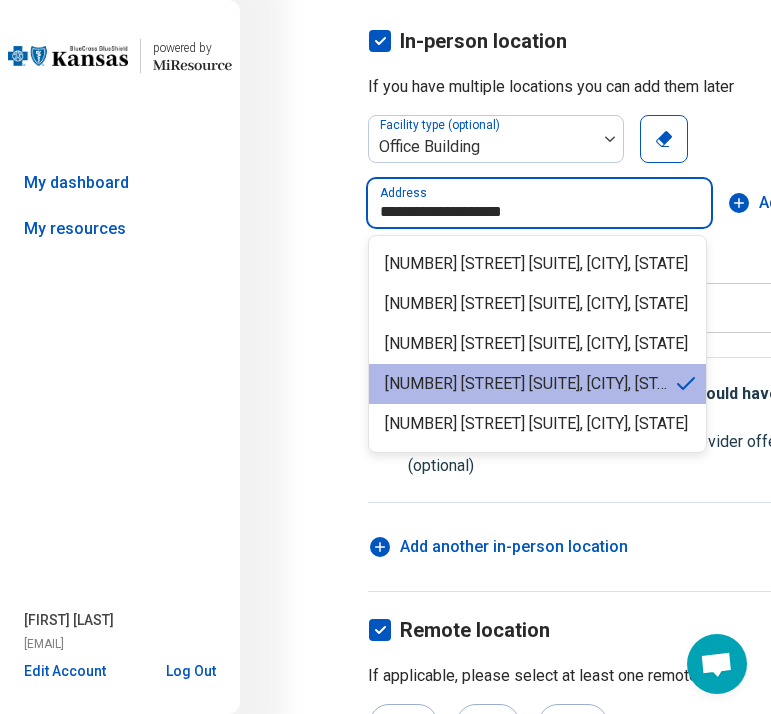 click on "[NUMBER] [STREET] [SUITE], [CITY], [STATE]" at bounding box center (537, 384) 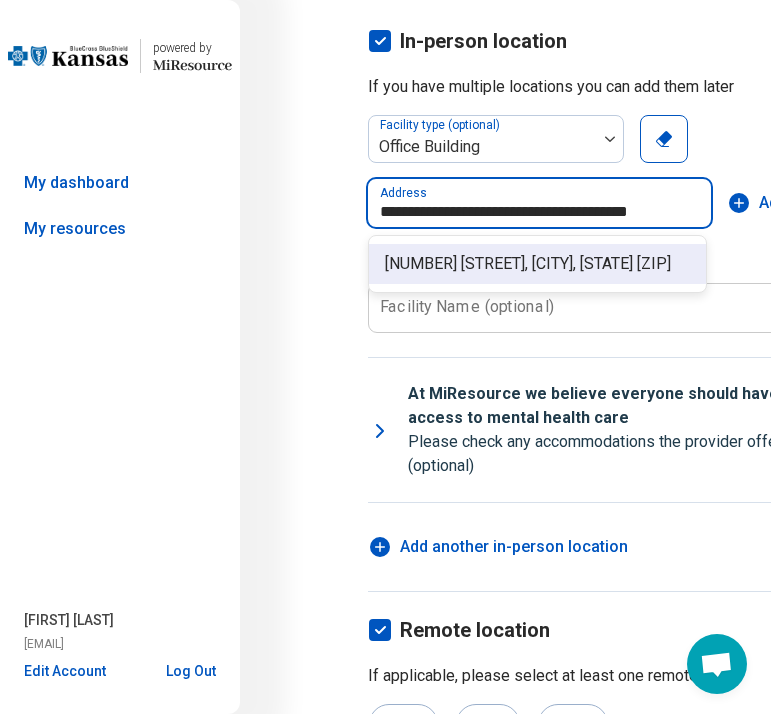 click on "[NUMBER] [STREET], [CITY], [STATE] [ZIP]" at bounding box center [541, 264] 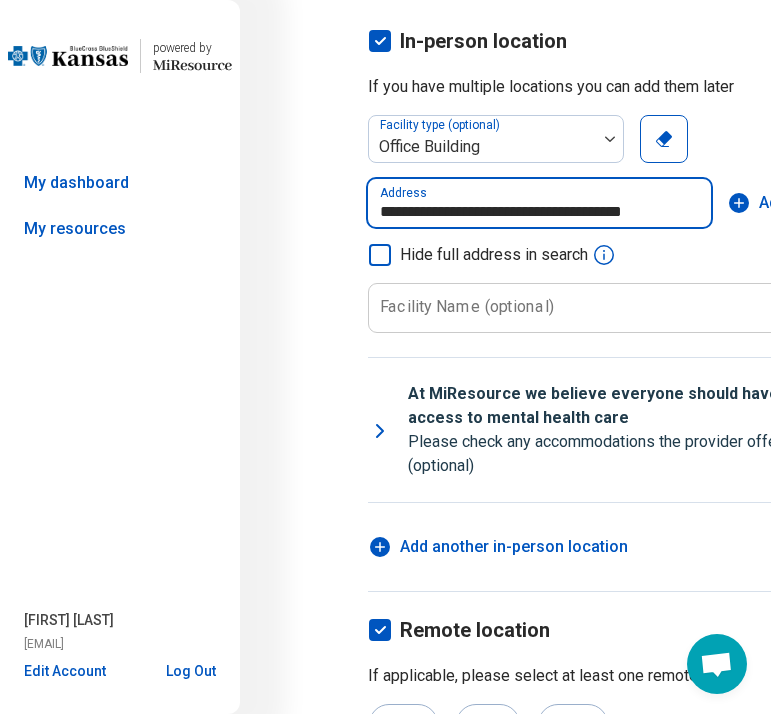 click on "**********" at bounding box center [539, 203] 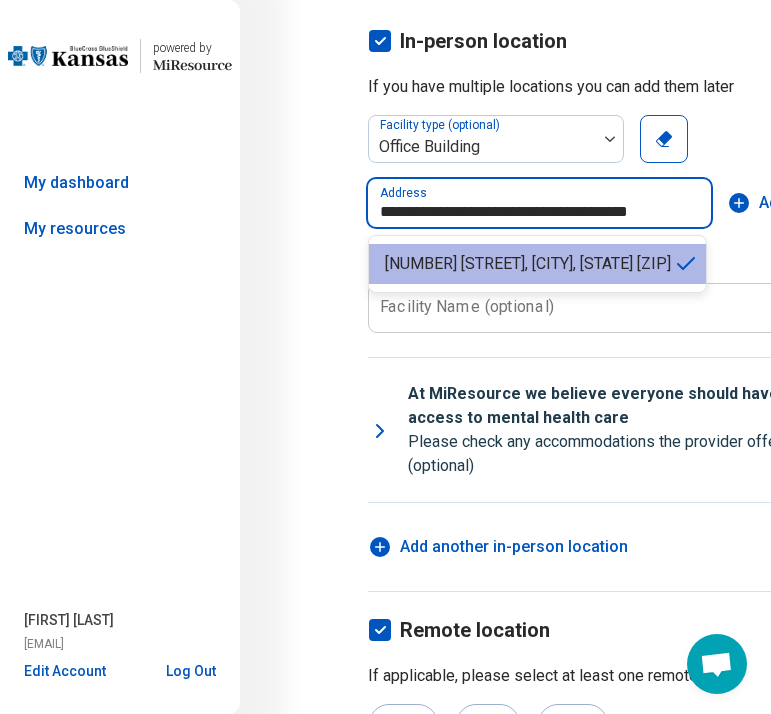 click on "[NUMBER] [STREET], [CITY], [STATE] [ZIP]" at bounding box center [529, 264] 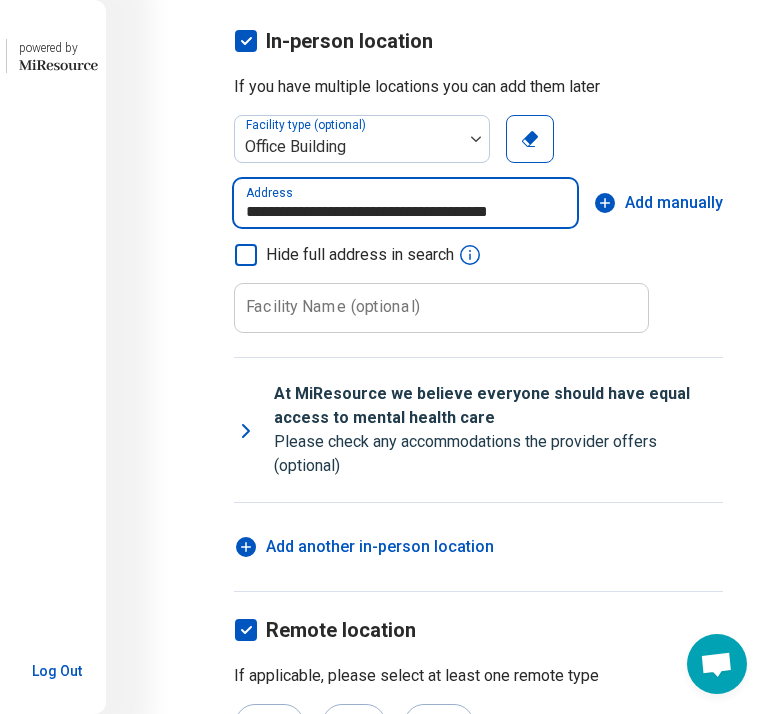 scroll, scrollTop: 204, scrollLeft: 135, axis: both 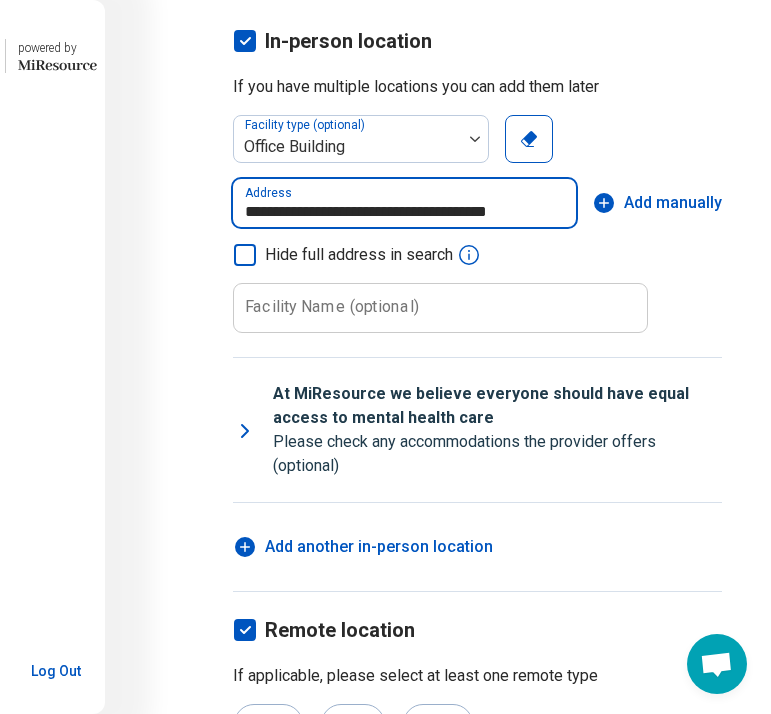 type on "**********" 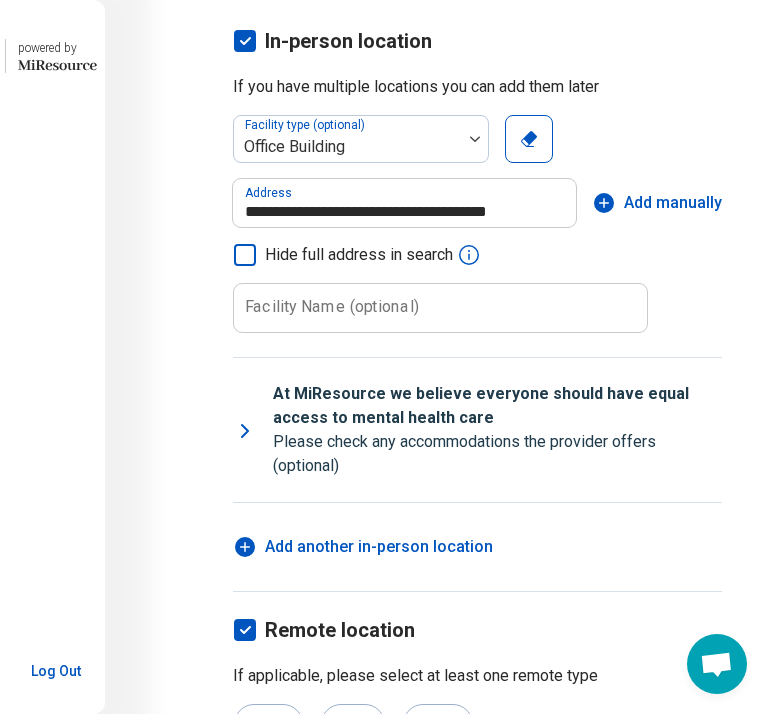 click 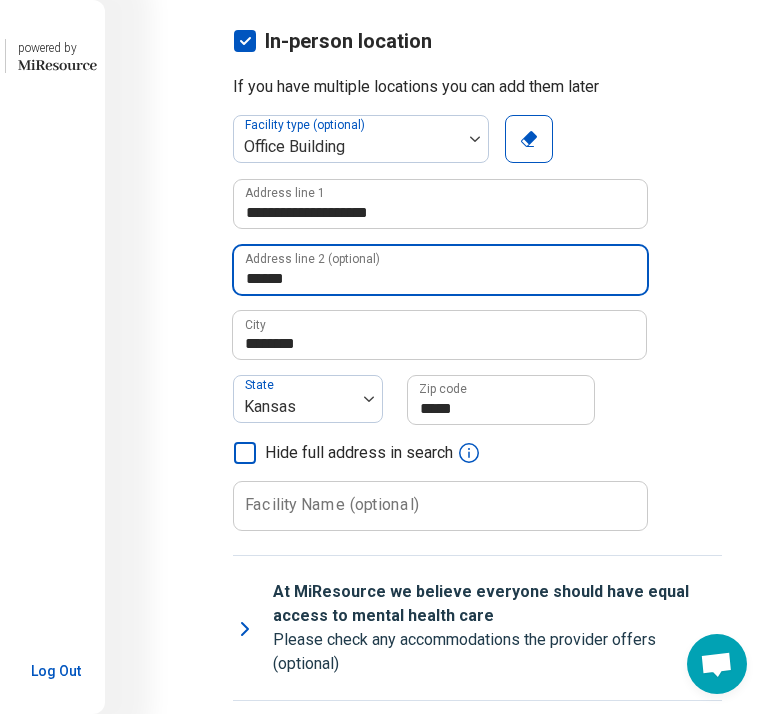 click on "******" at bounding box center (440, 270) 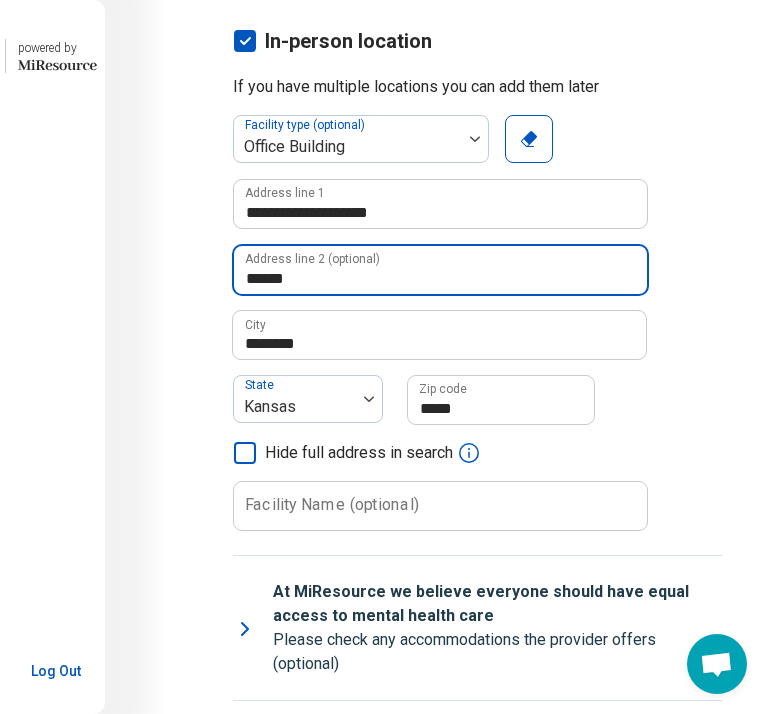 click on "******" at bounding box center (440, 270) 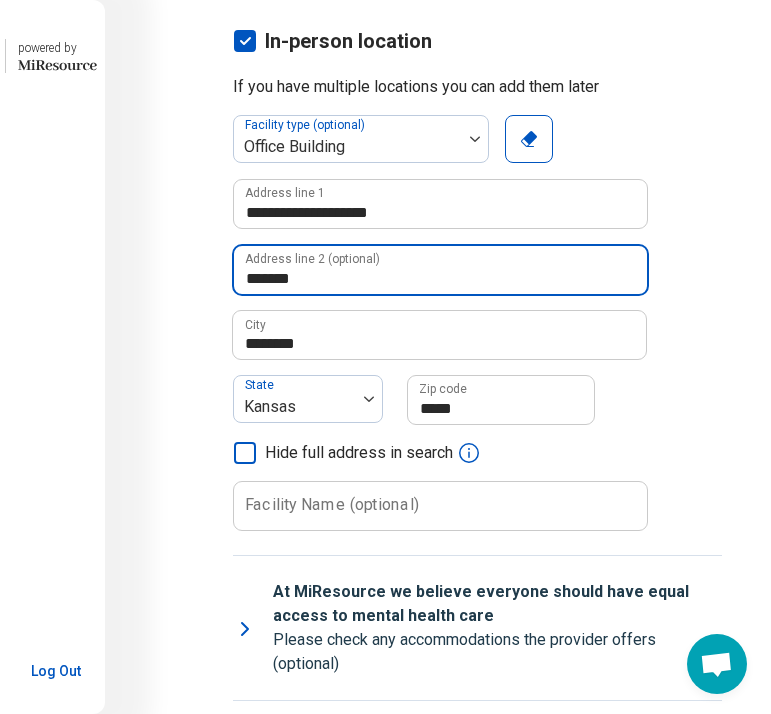 click on "*******" at bounding box center [440, 270] 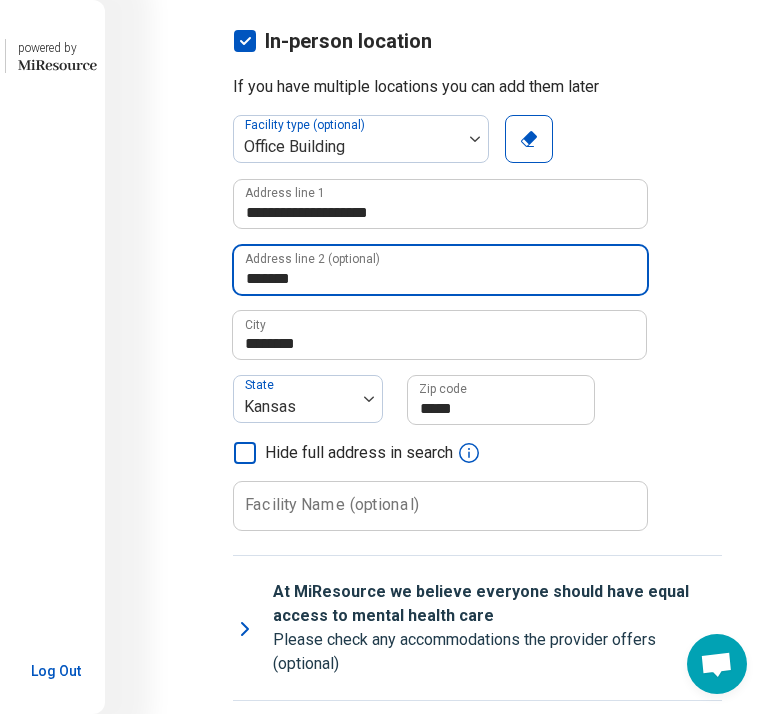 type on "*******" 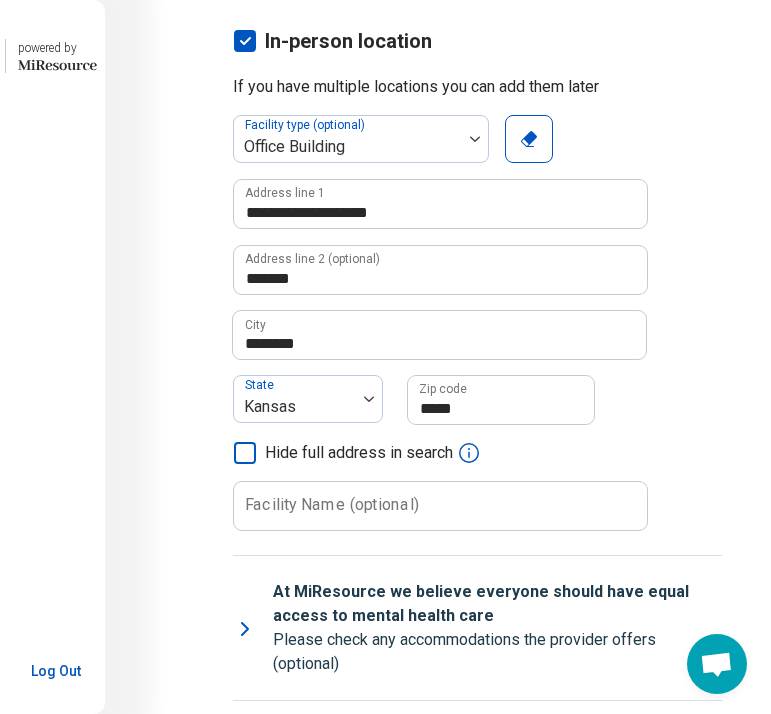 click on "**********" at bounding box center [445, 461] 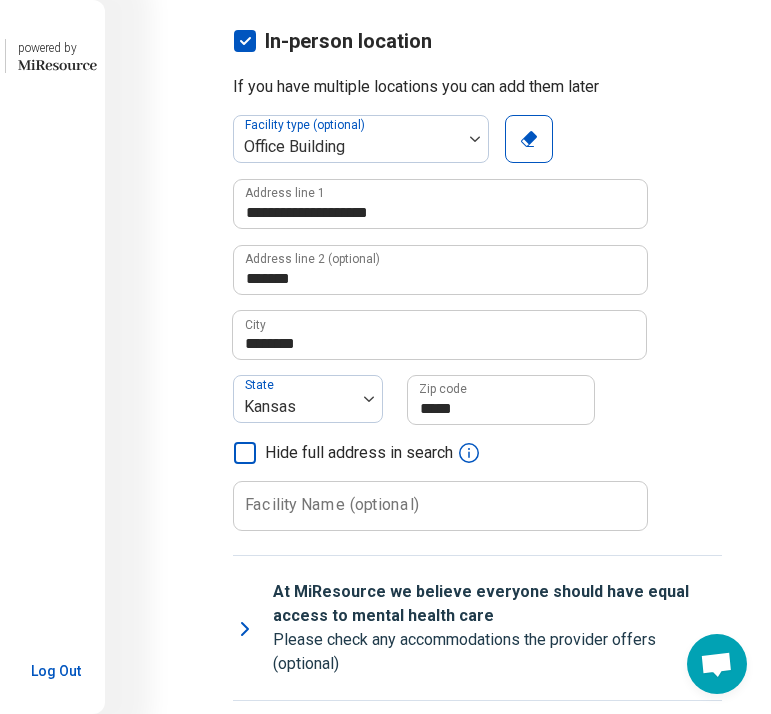 scroll, scrollTop: 617, scrollLeft: 135, axis: both 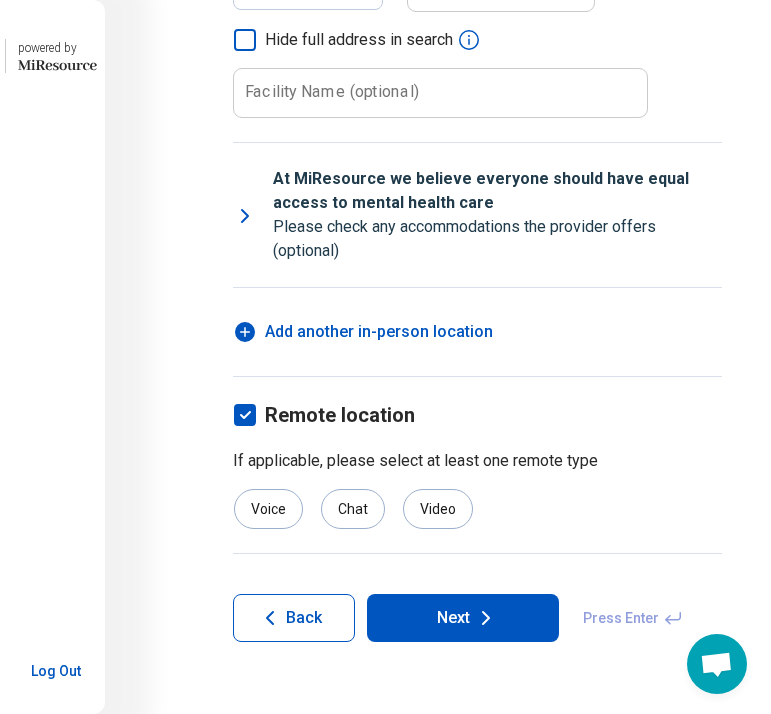 click 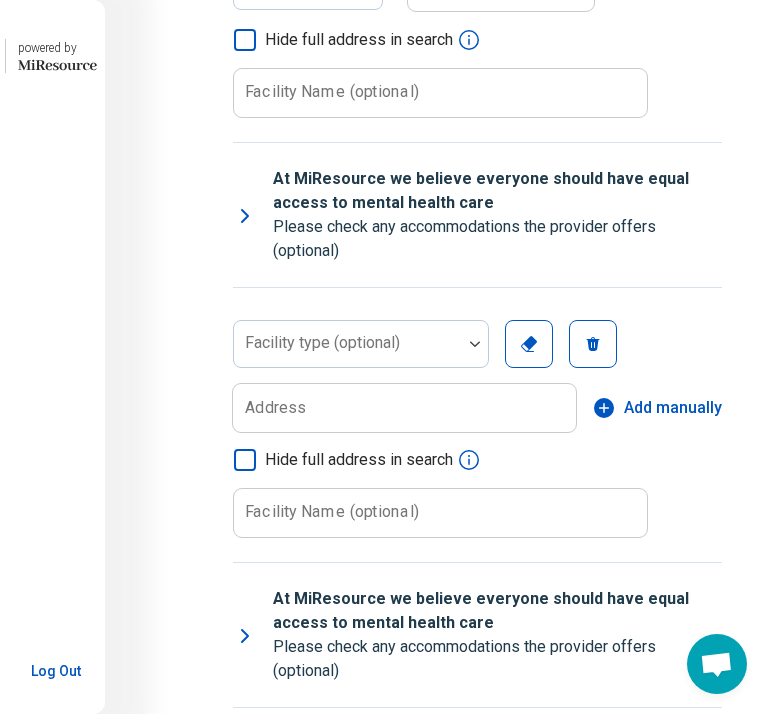 scroll, scrollTop: 10, scrollLeft: 0, axis: vertical 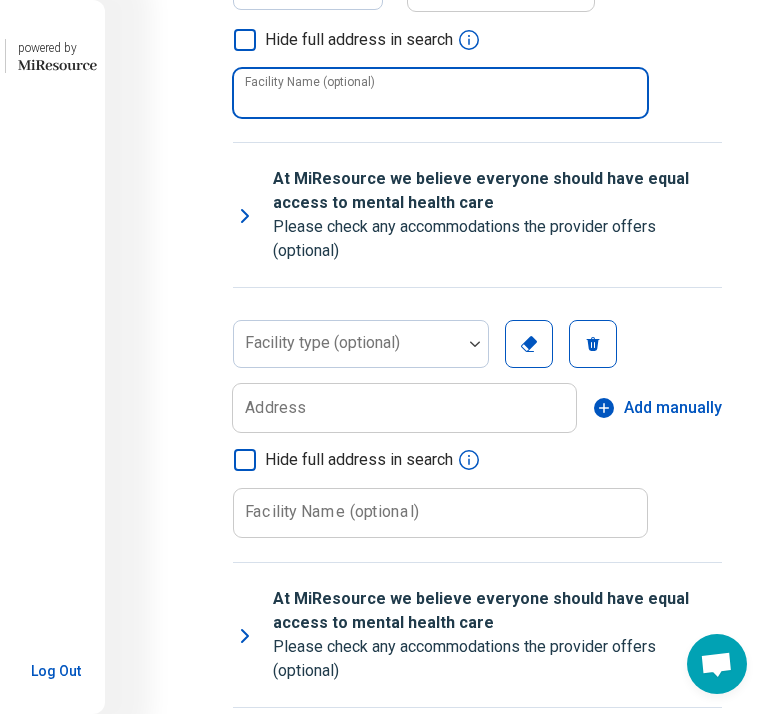 click on "Facility Name (optional)" at bounding box center [440, 93] 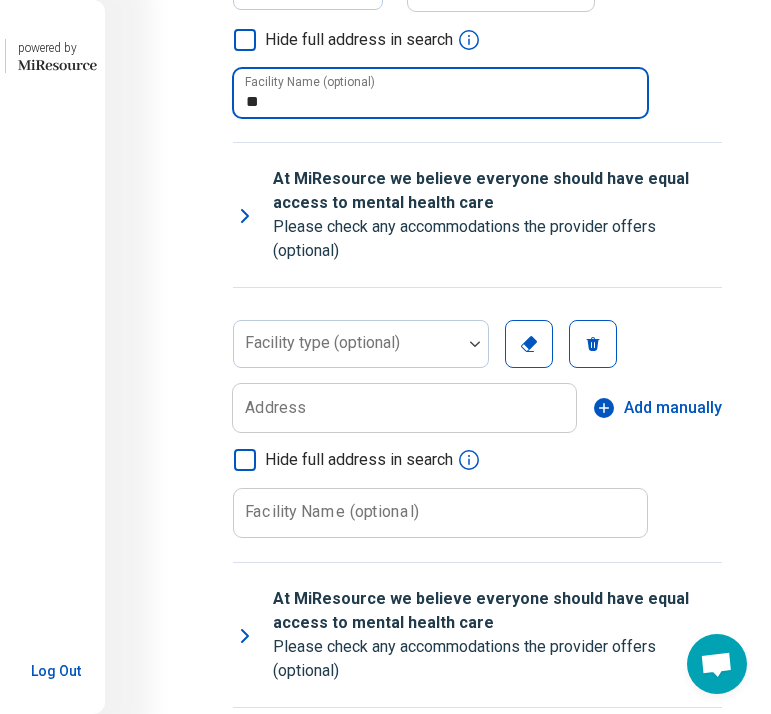 type on "*" 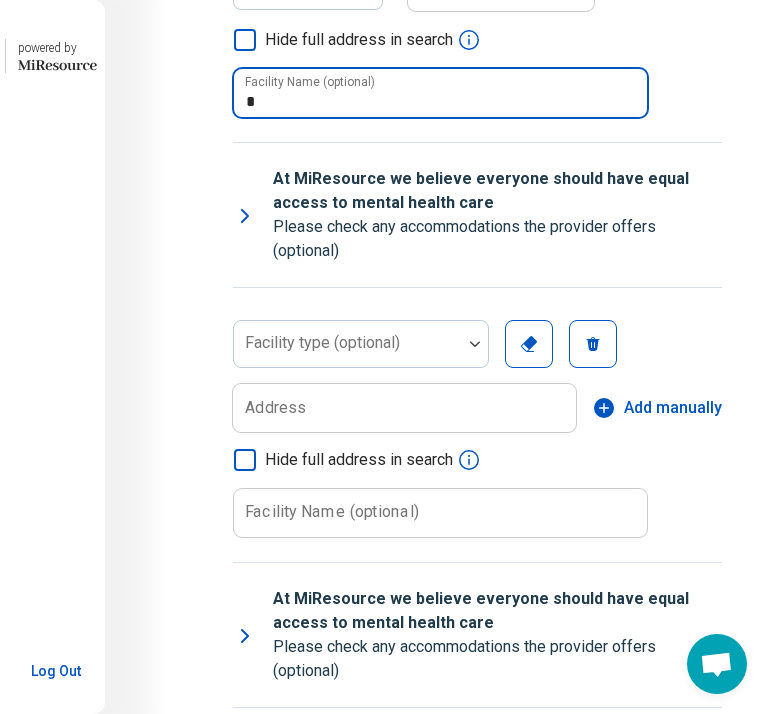 type on "**********" 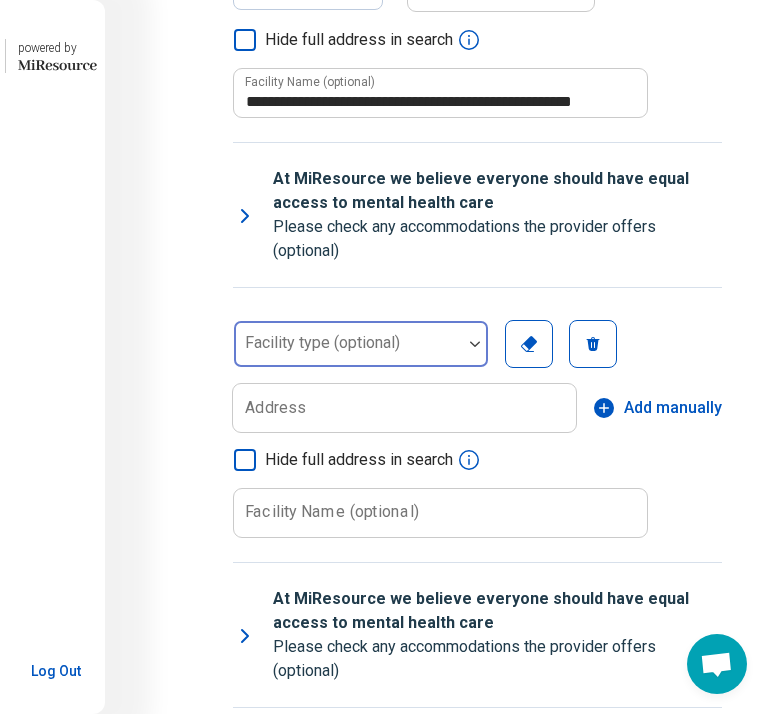 click on "Facility type (optional)" at bounding box center (361, 344) 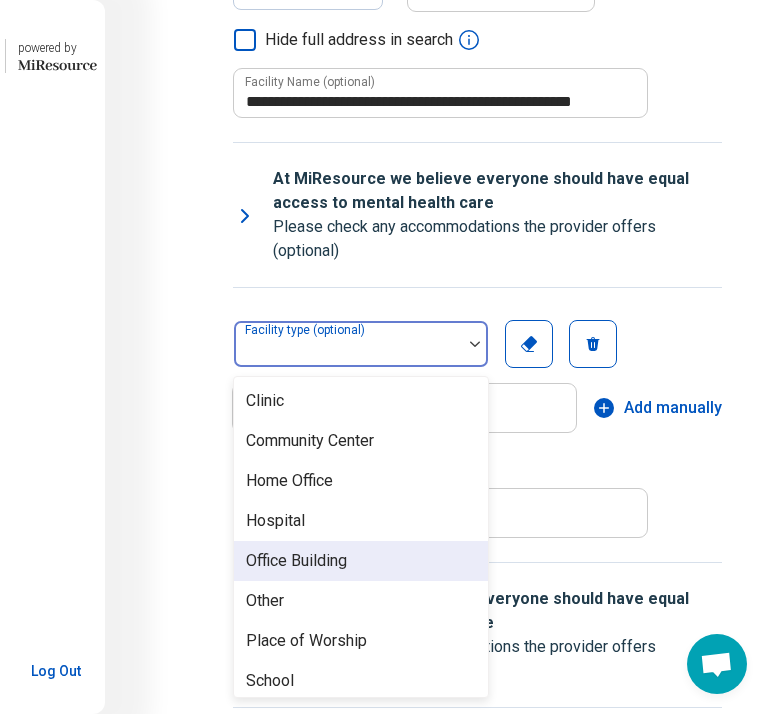 click on "Office Building" at bounding box center [296, 561] 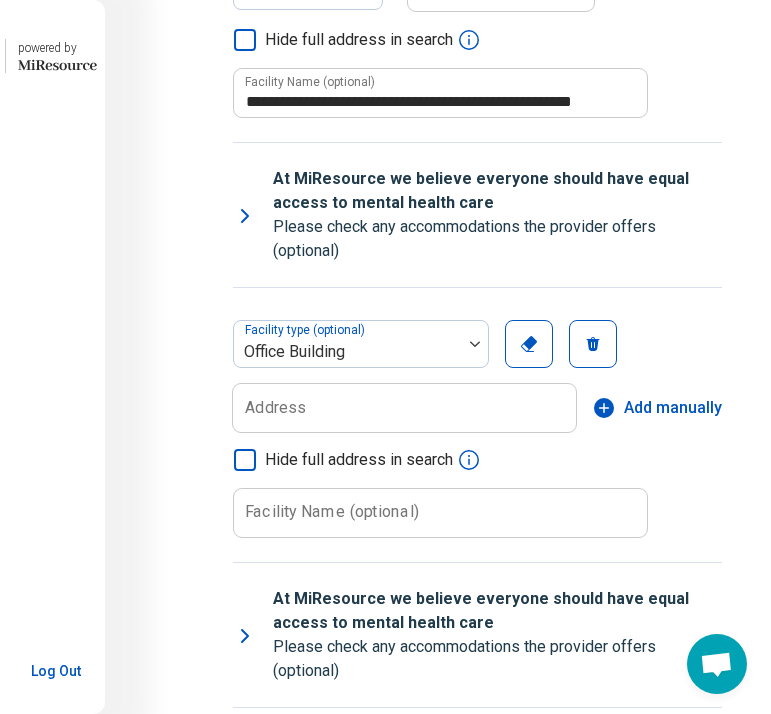 click on "Address" at bounding box center [275, 408] 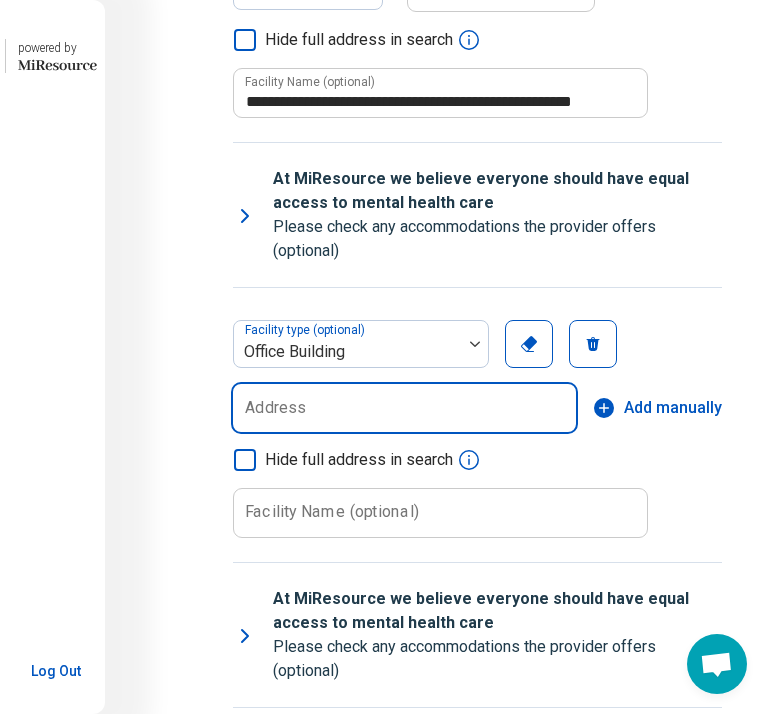 click on "Address" at bounding box center [404, 408] 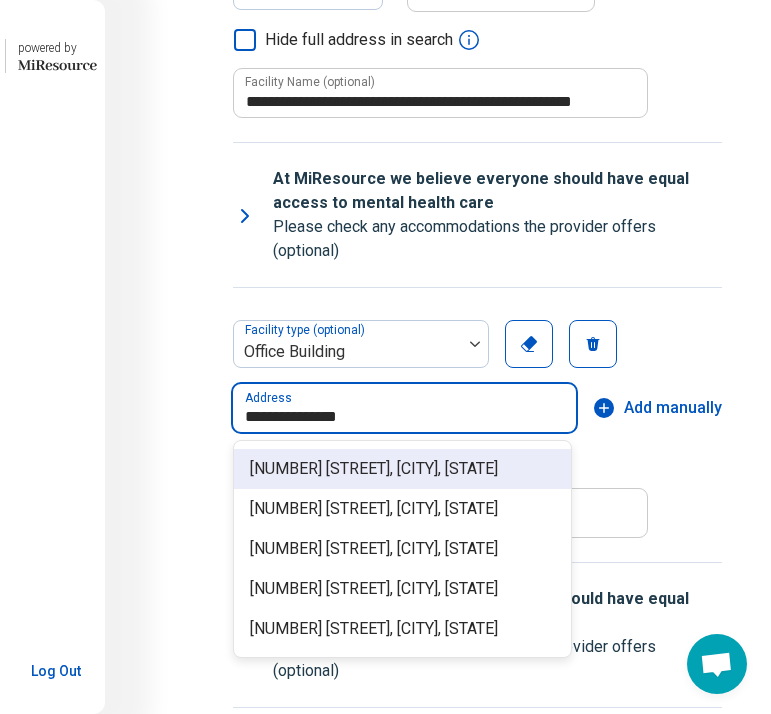 click on "[NUMBER] [STREET], [CITY], [STATE]" at bounding box center (406, 469) 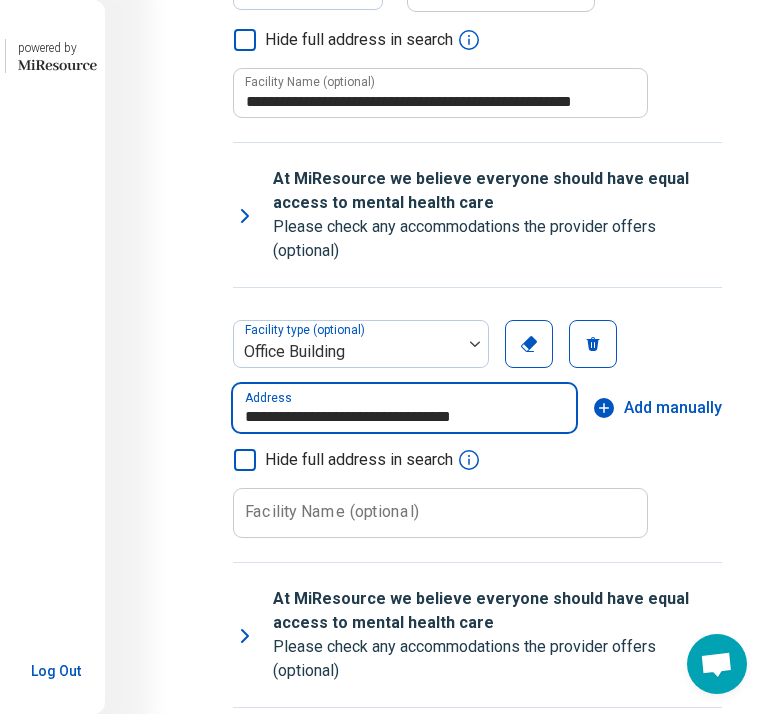 type on "**********" 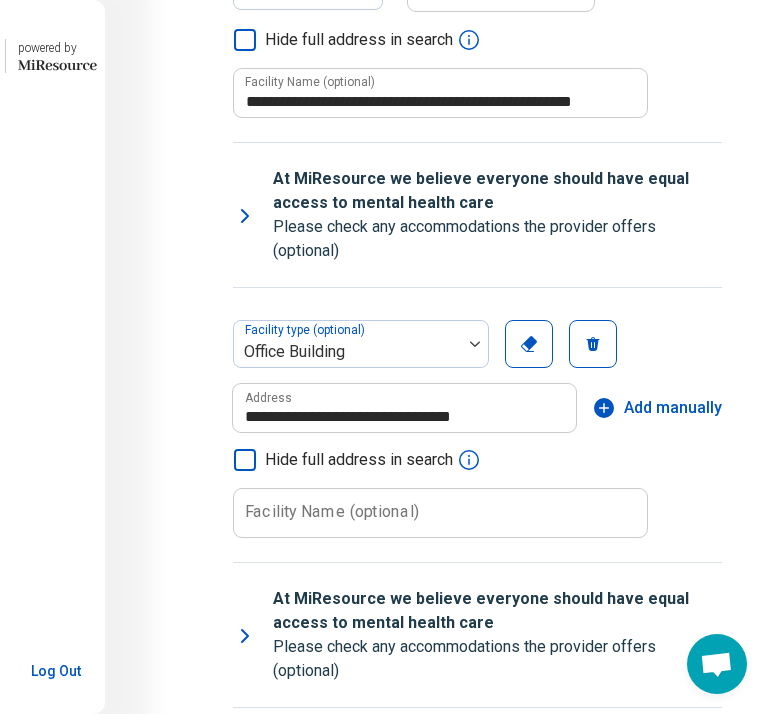 click on "Add manually" at bounding box center [673, 408] 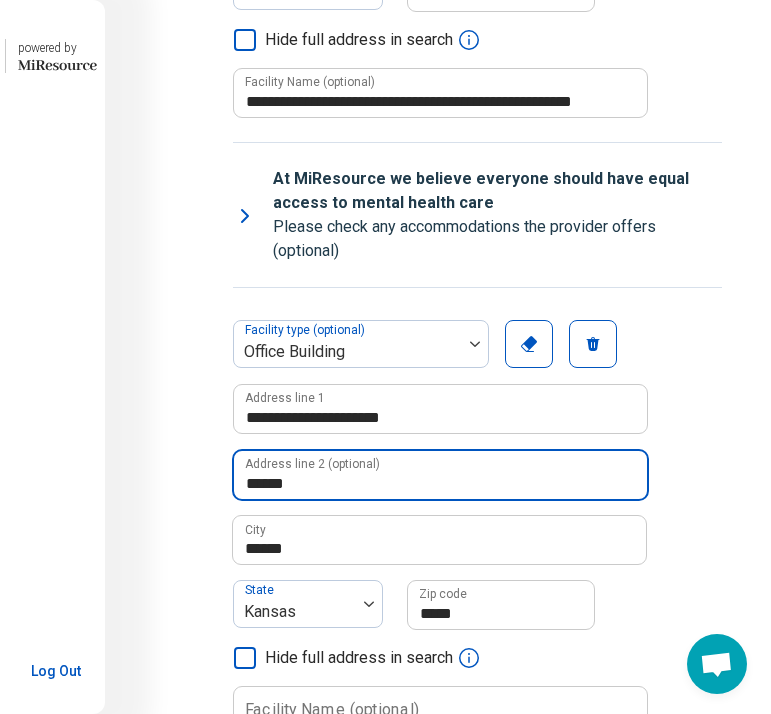 click on "******" at bounding box center [440, 475] 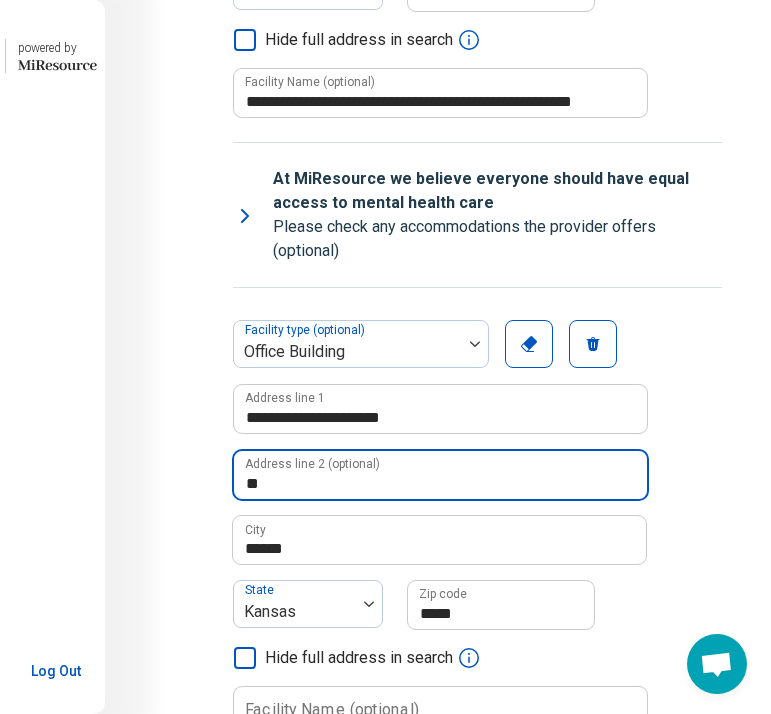 type on "*" 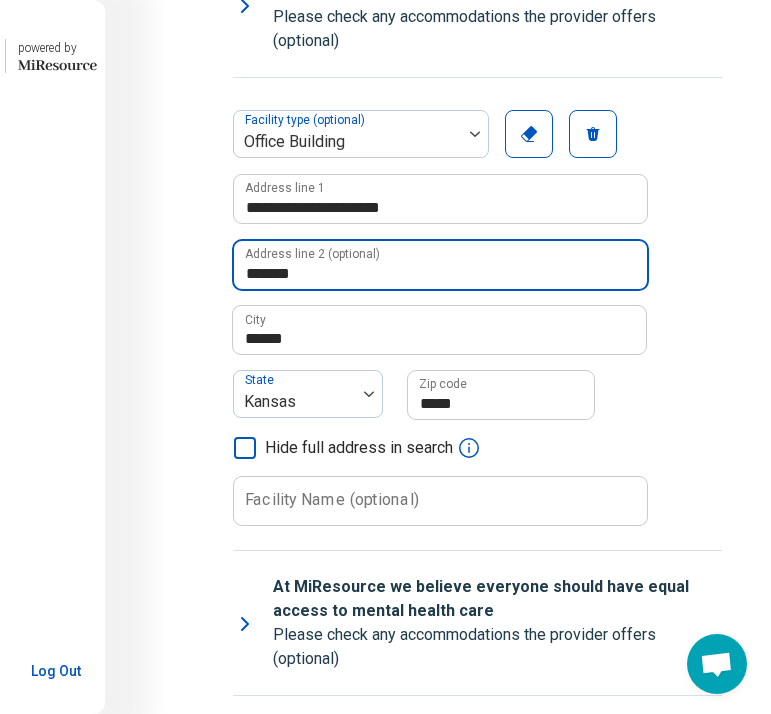 scroll, scrollTop: 837, scrollLeft: 135, axis: both 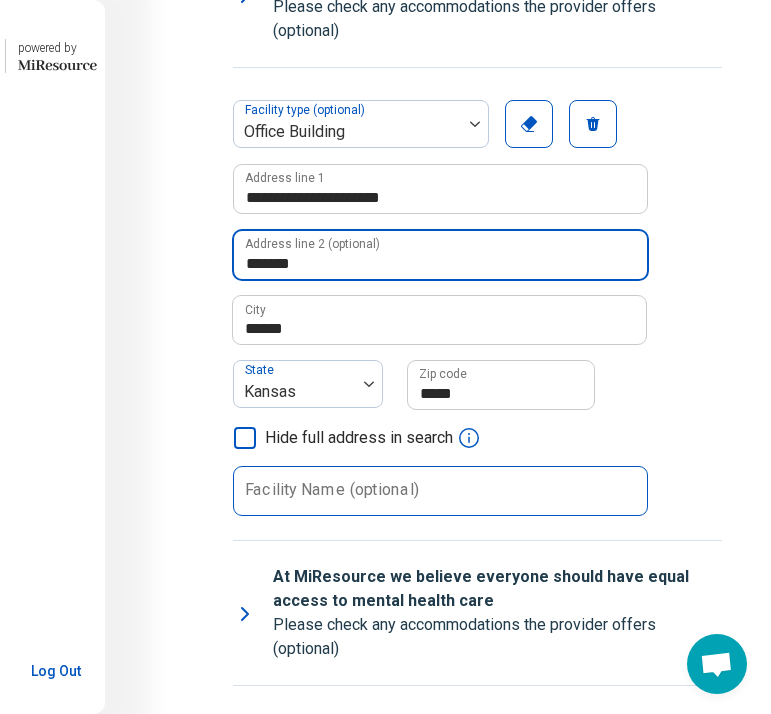 type on "*******" 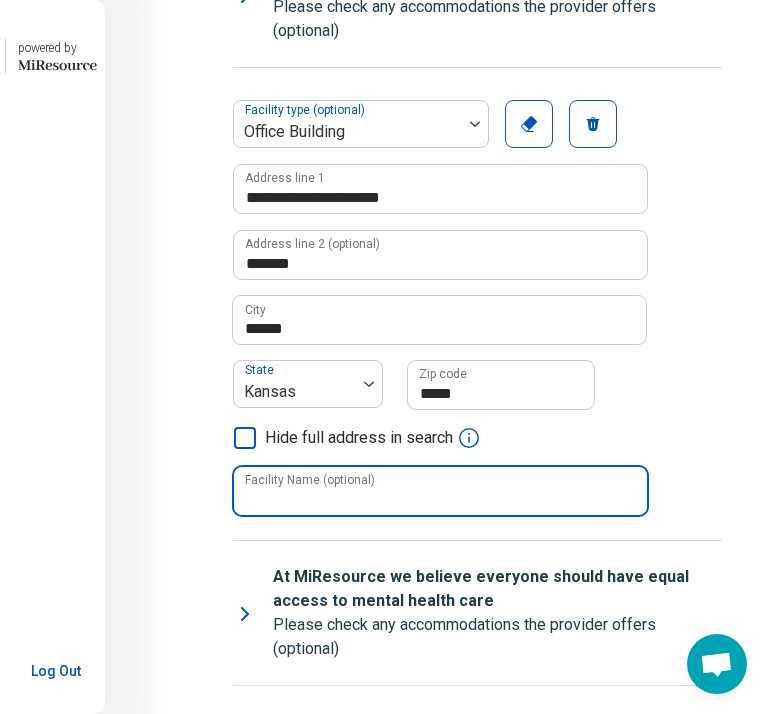 click on "Facility Name (optional)" at bounding box center (440, 491) 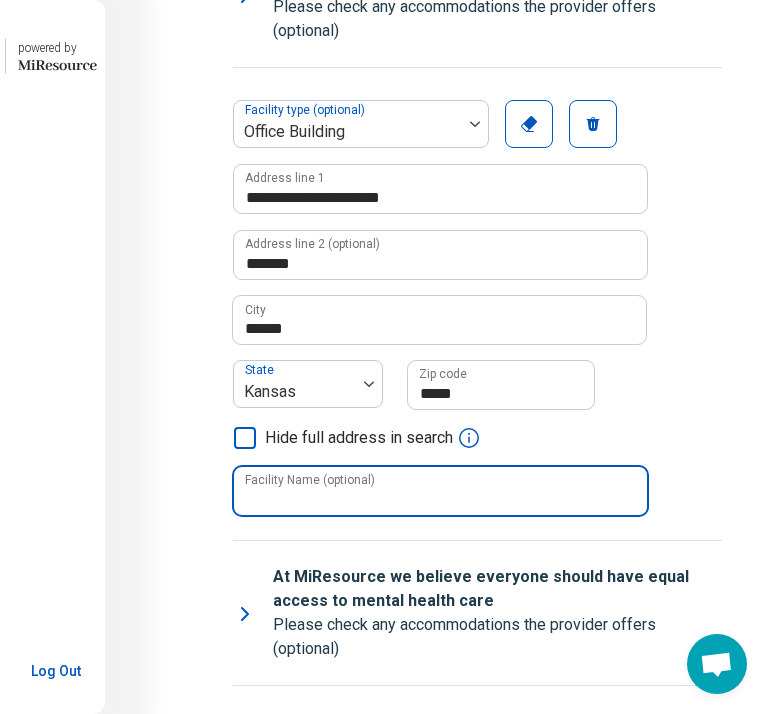 type on "**********" 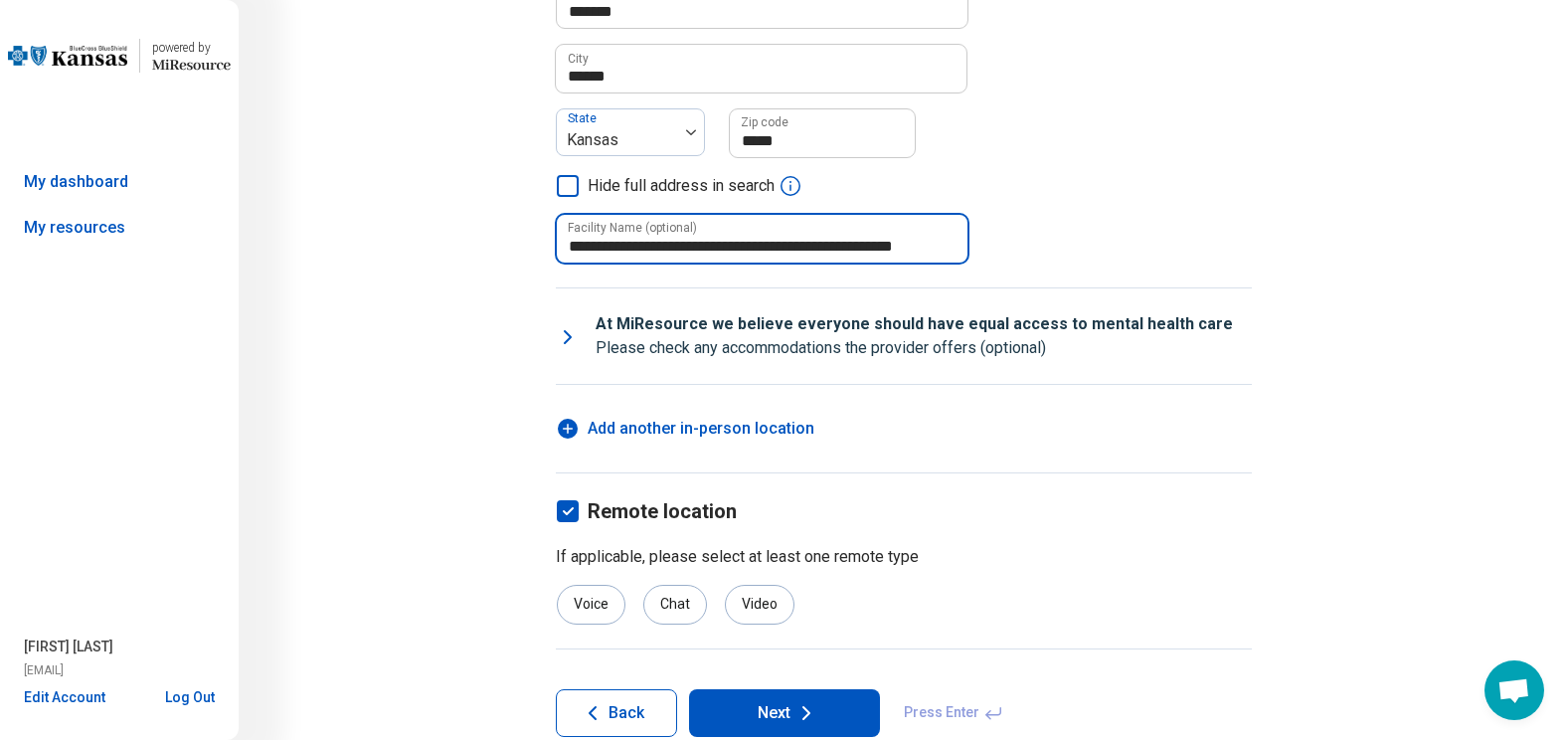 scroll, scrollTop: 1070, scrollLeft: 0, axis: vertical 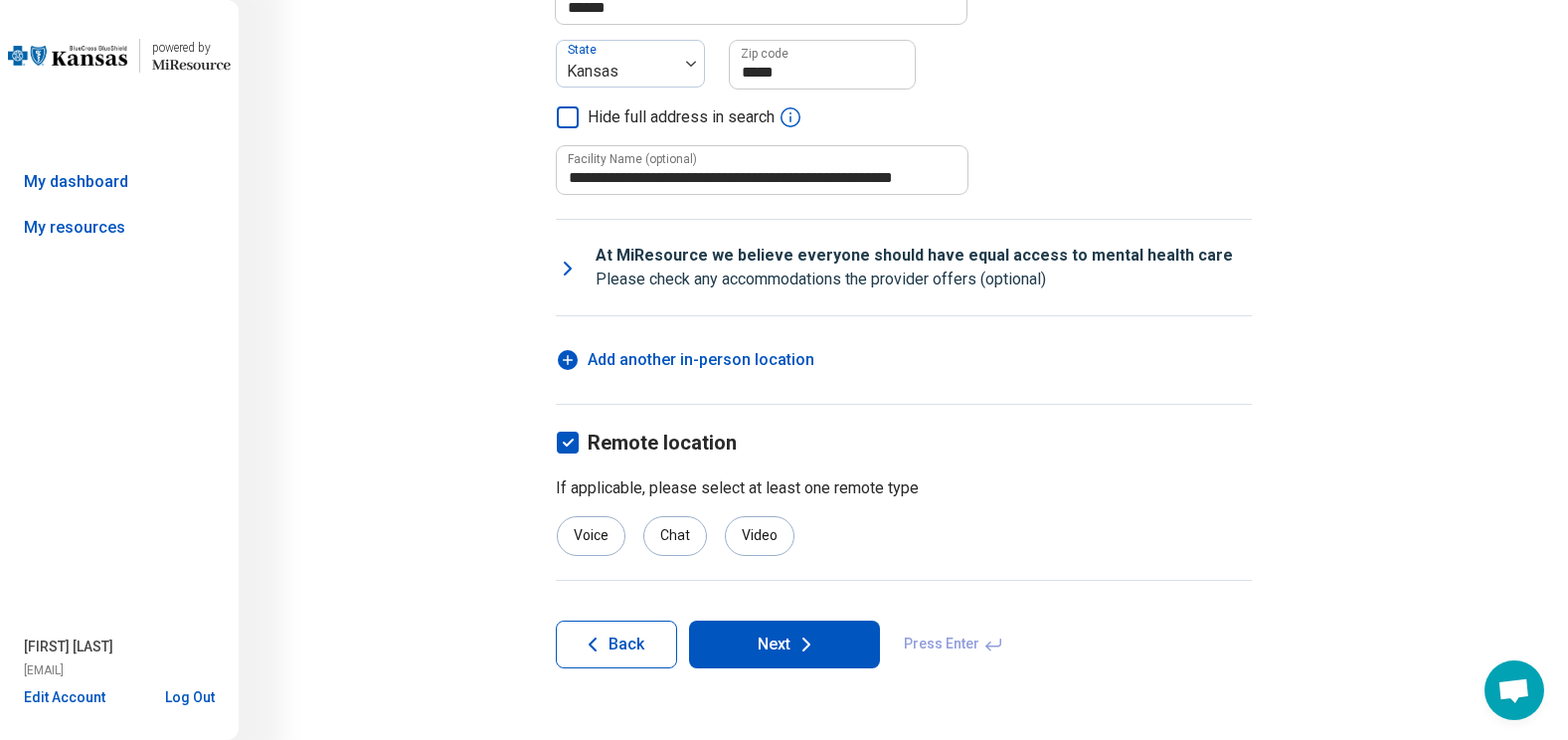click on "Next" at bounding box center [784, 645] 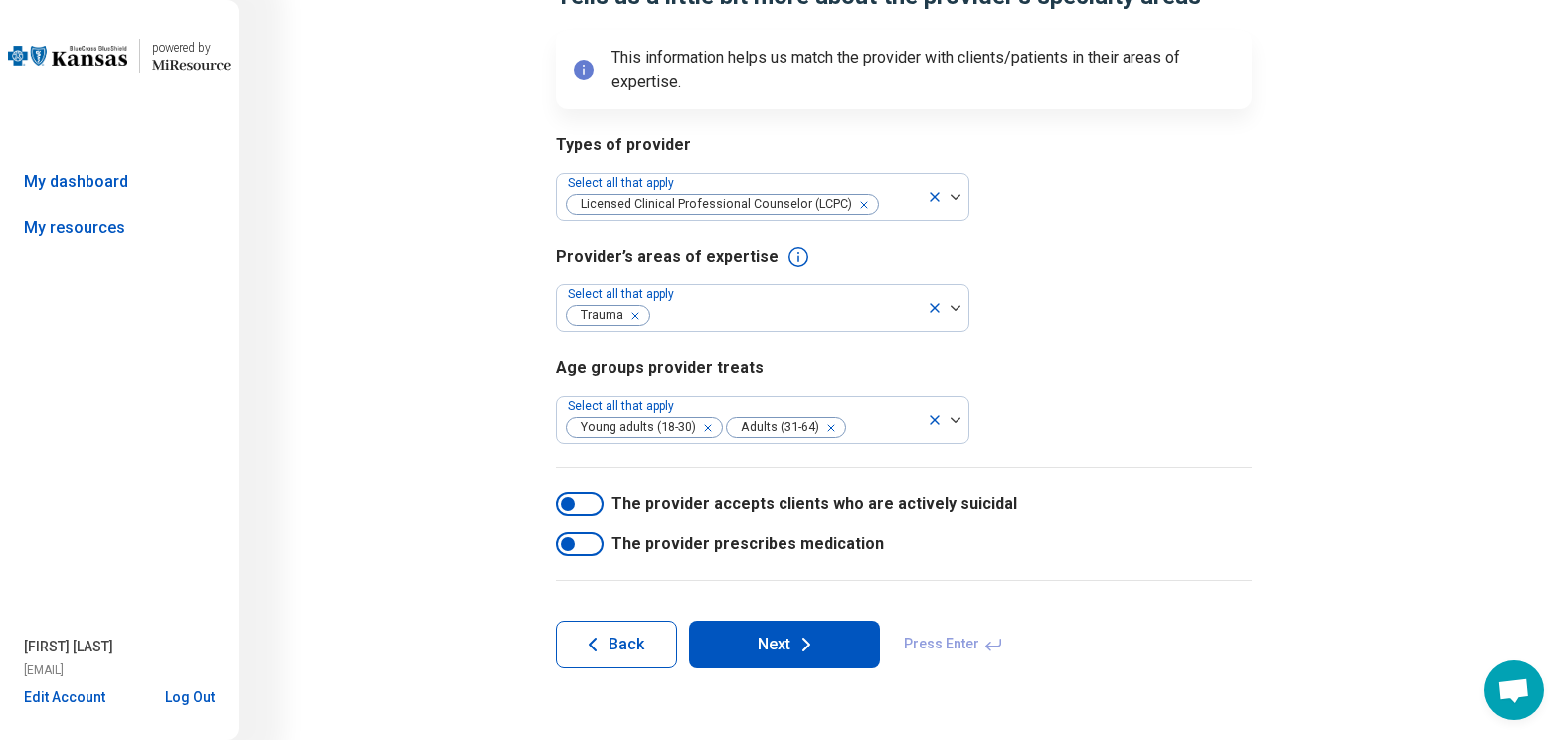 scroll, scrollTop: 0, scrollLeft: 0, axis: both 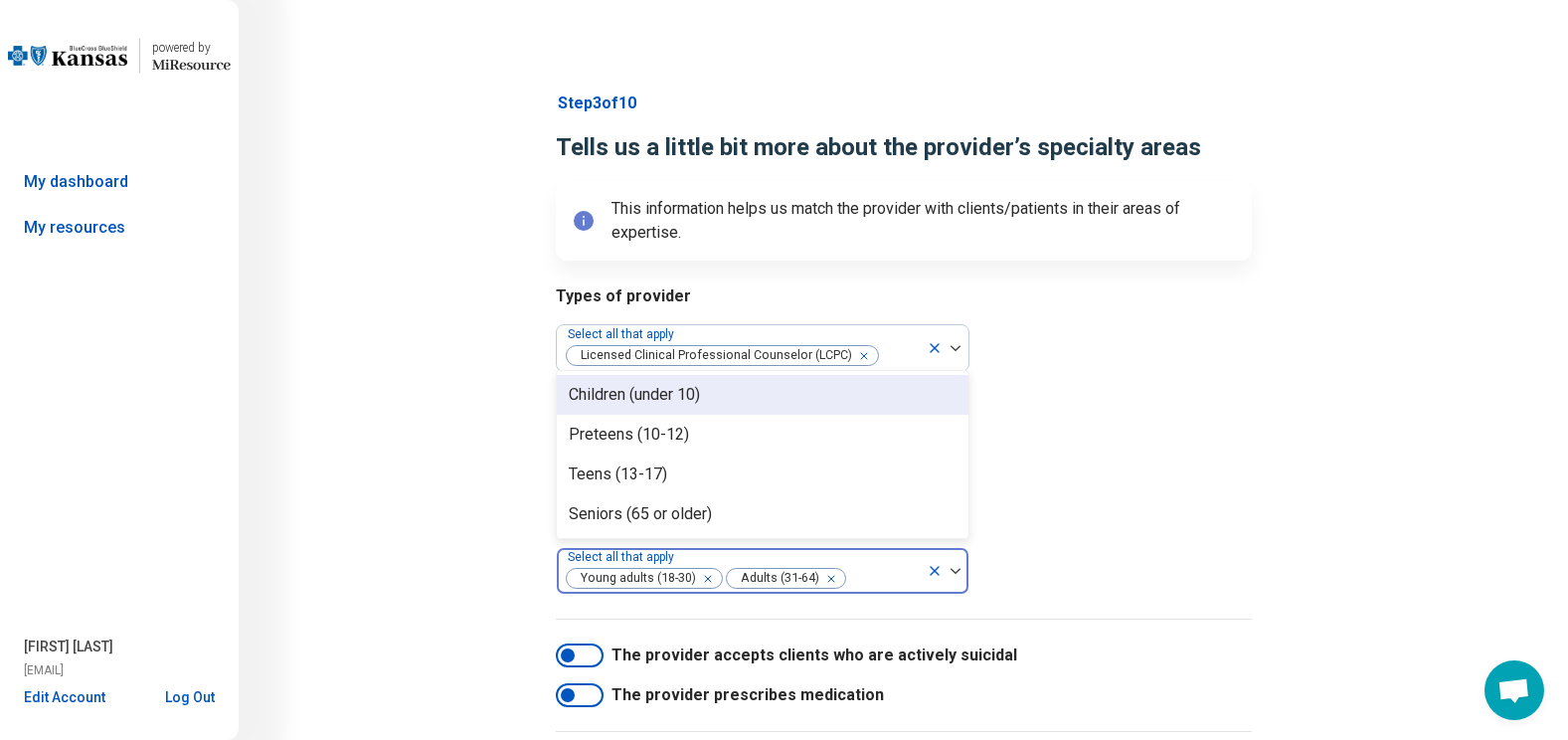 click at bounding box center [883, 579] 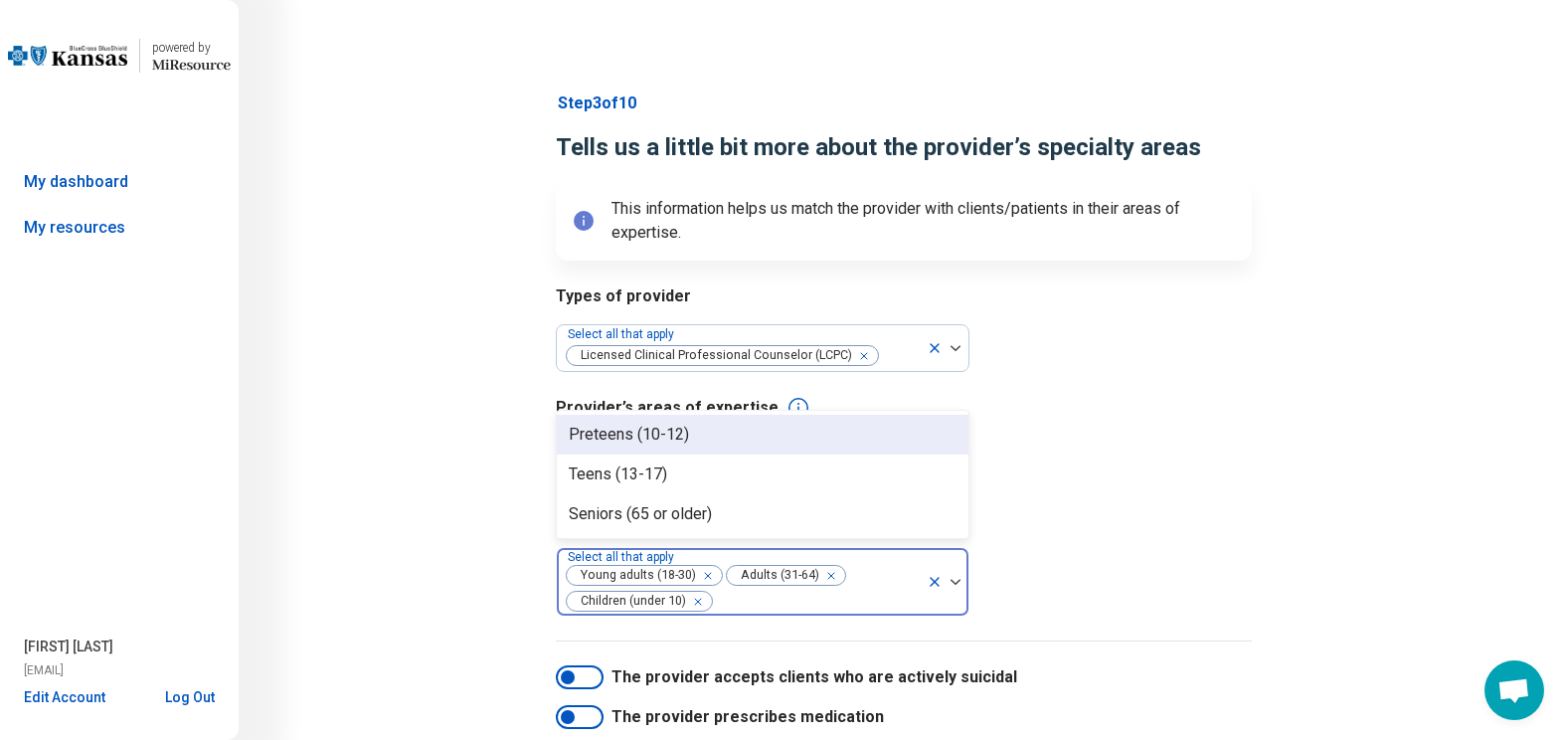 click on "Preteens (10-12)" at bounding box center [628, 435] 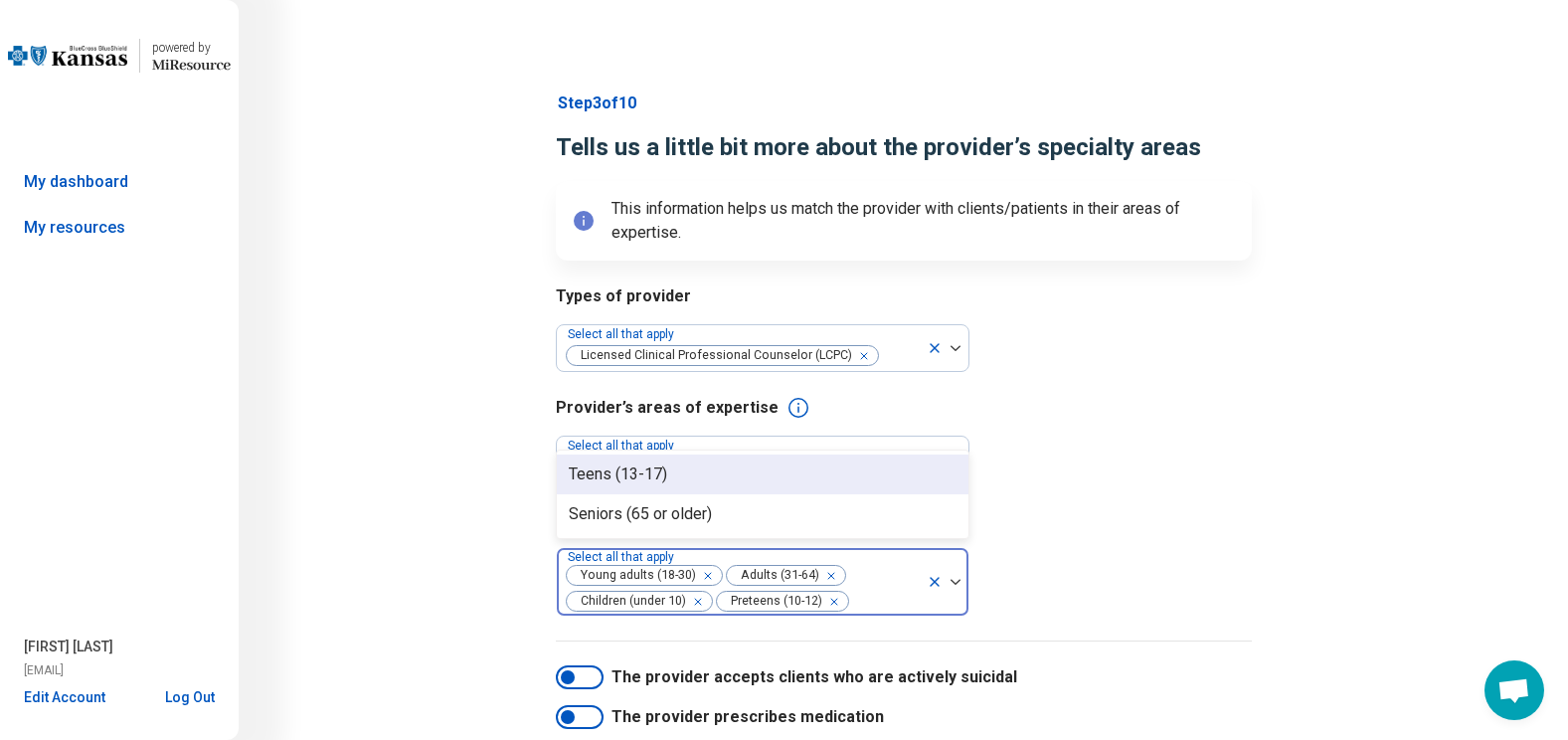 click on "Teens (13-17)" at bounding box center [617, 474] 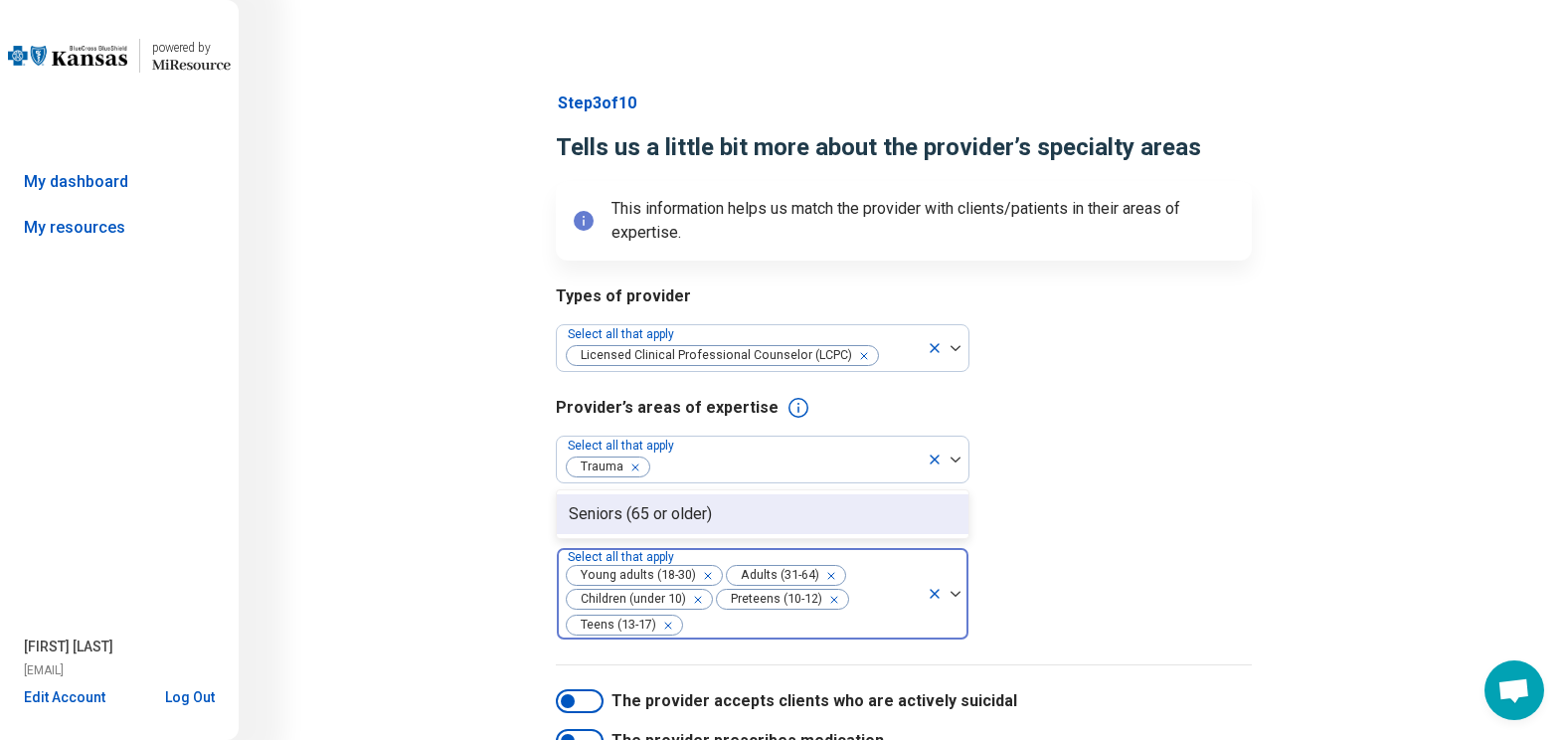 click on "Seniors (65 or older)" at bounding box center (640, 514) 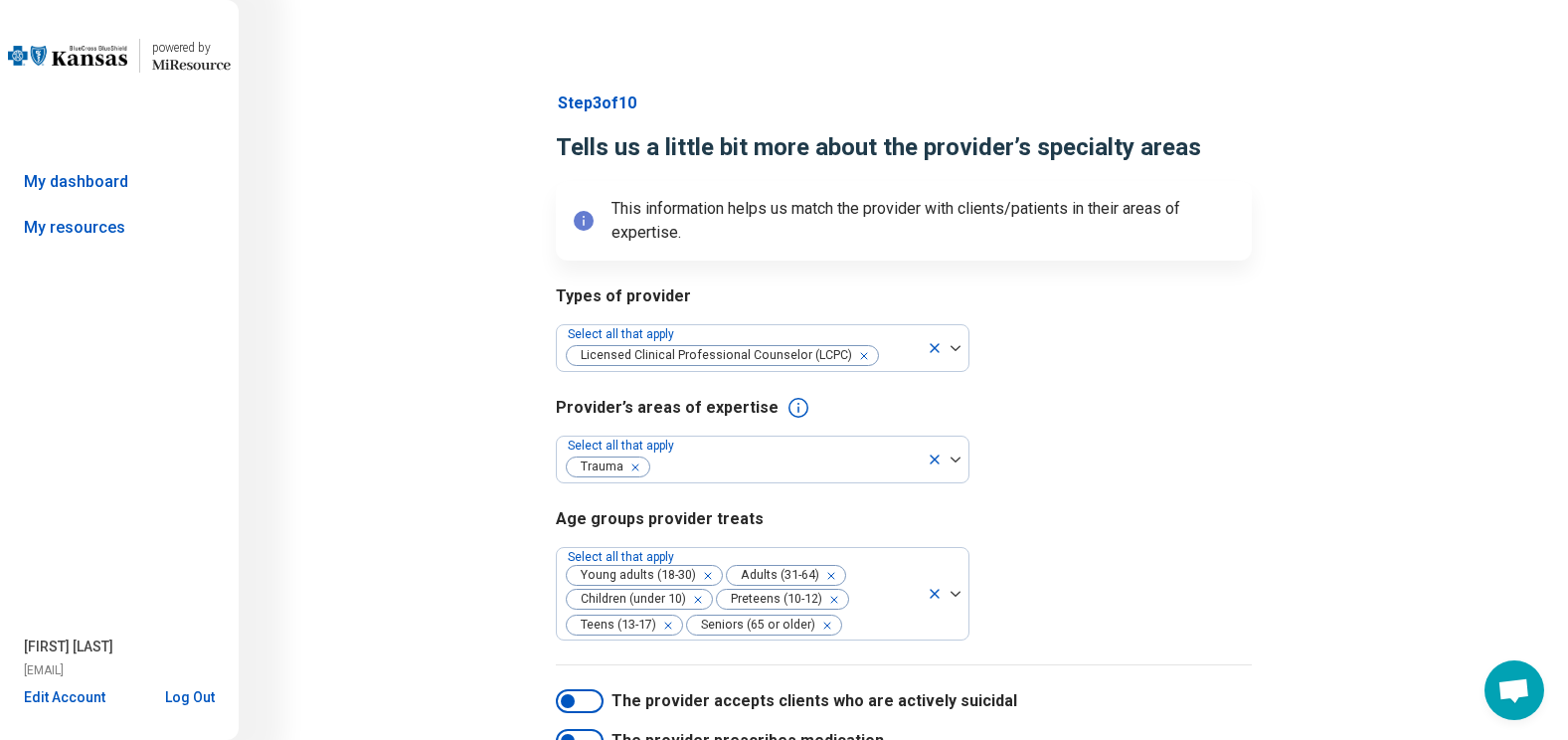 drag, startPoint x: 739, startPoint y: 574, endPoint x: 902, endPoint y: 646, distance: 178.1937 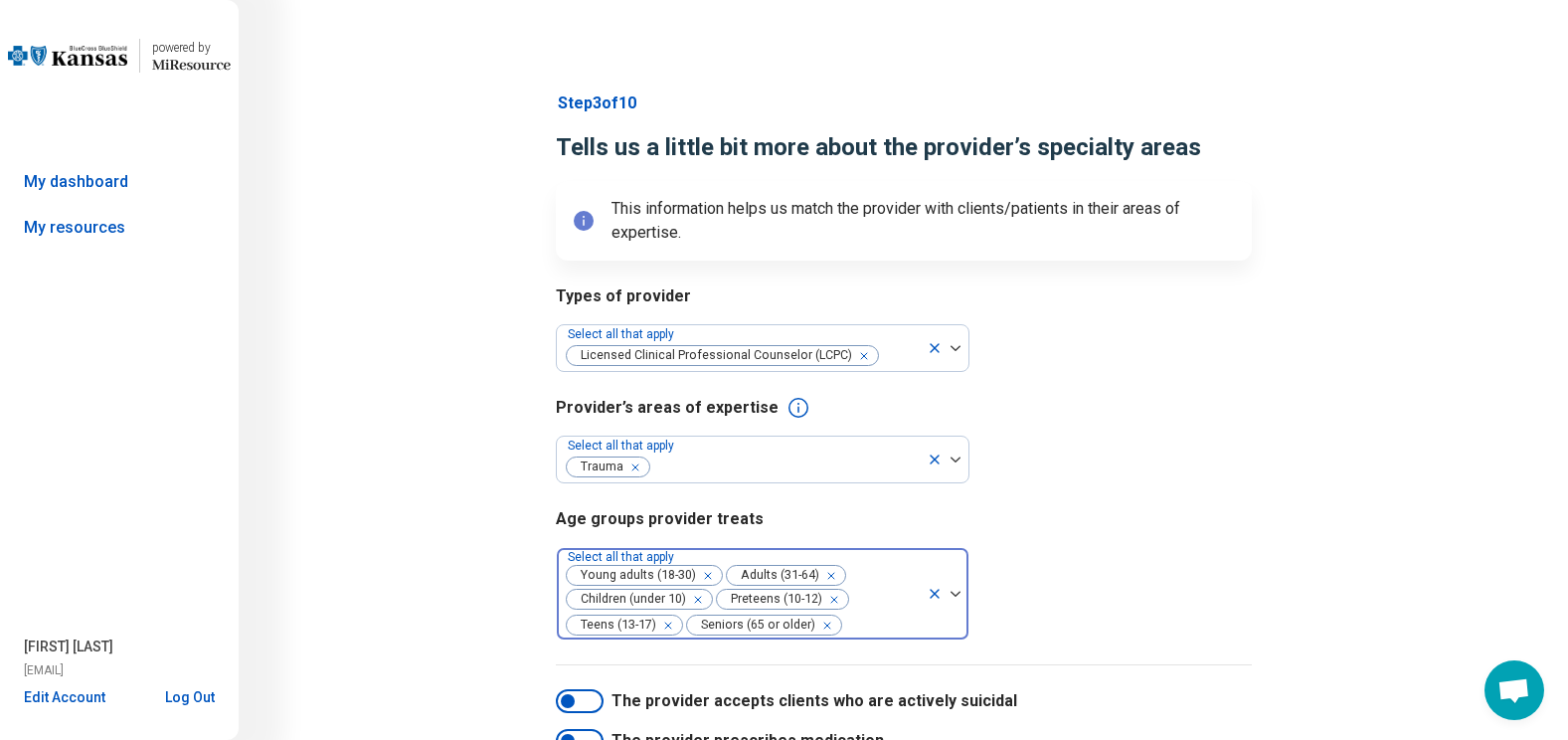 click 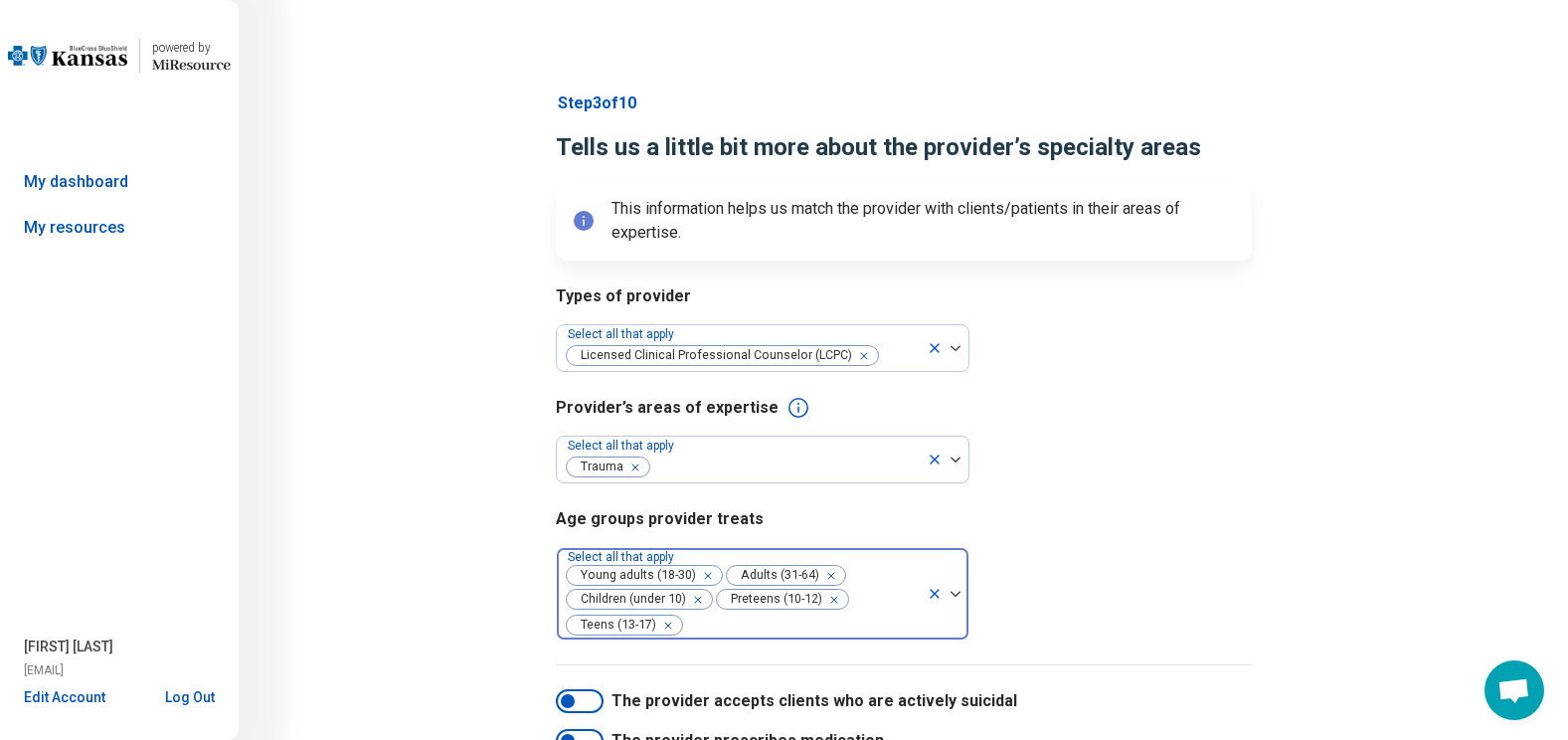 click 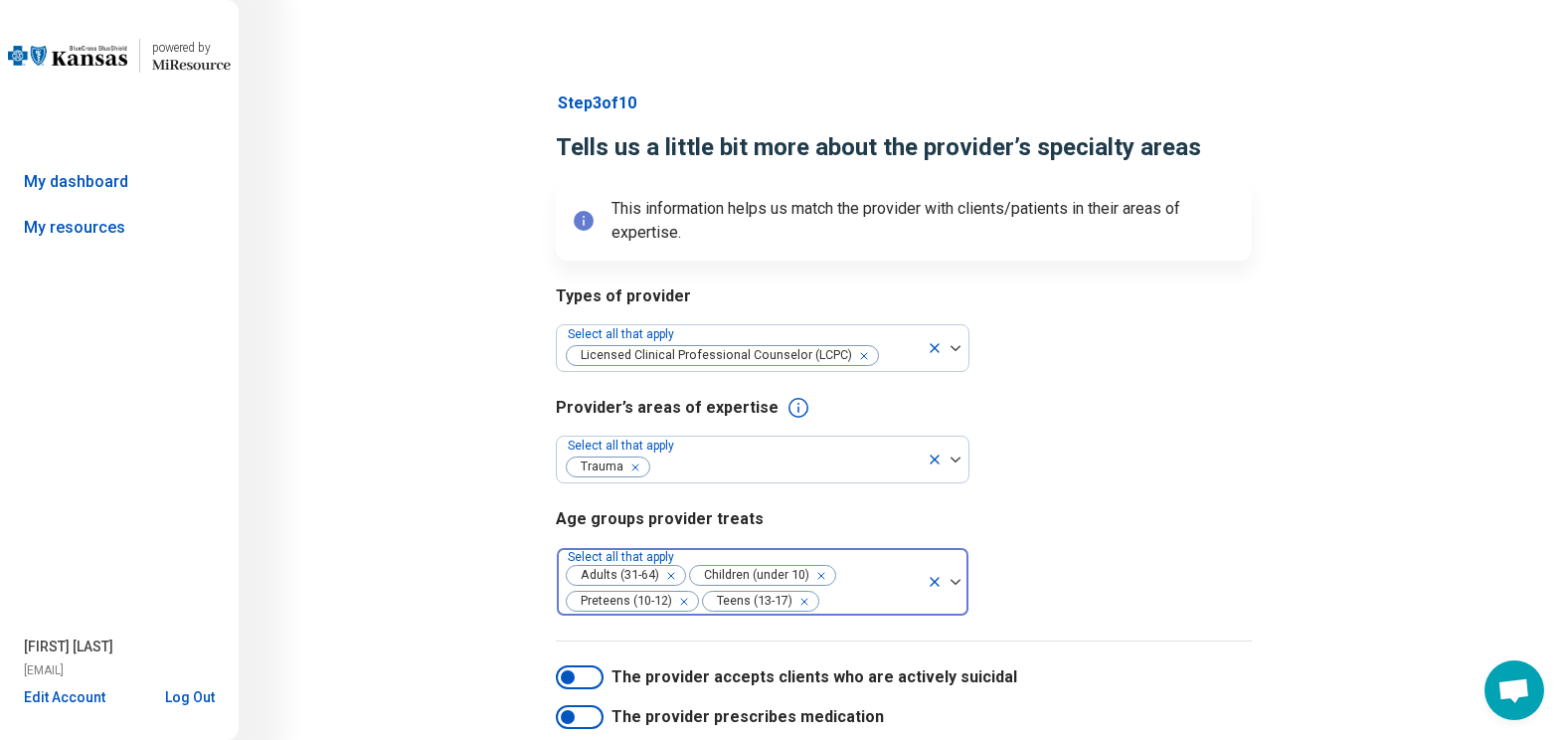 click 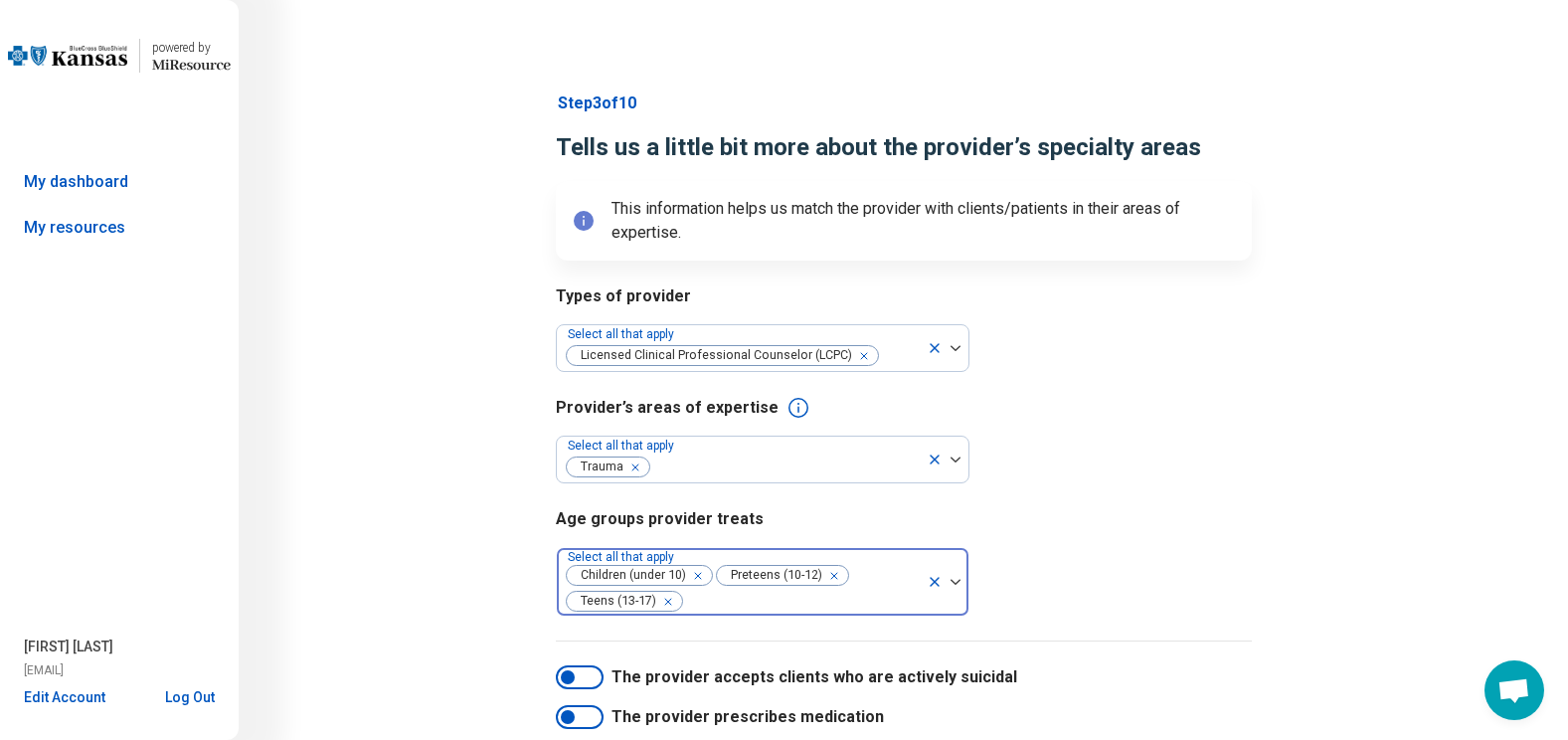 click at bounding box center (801, 602) 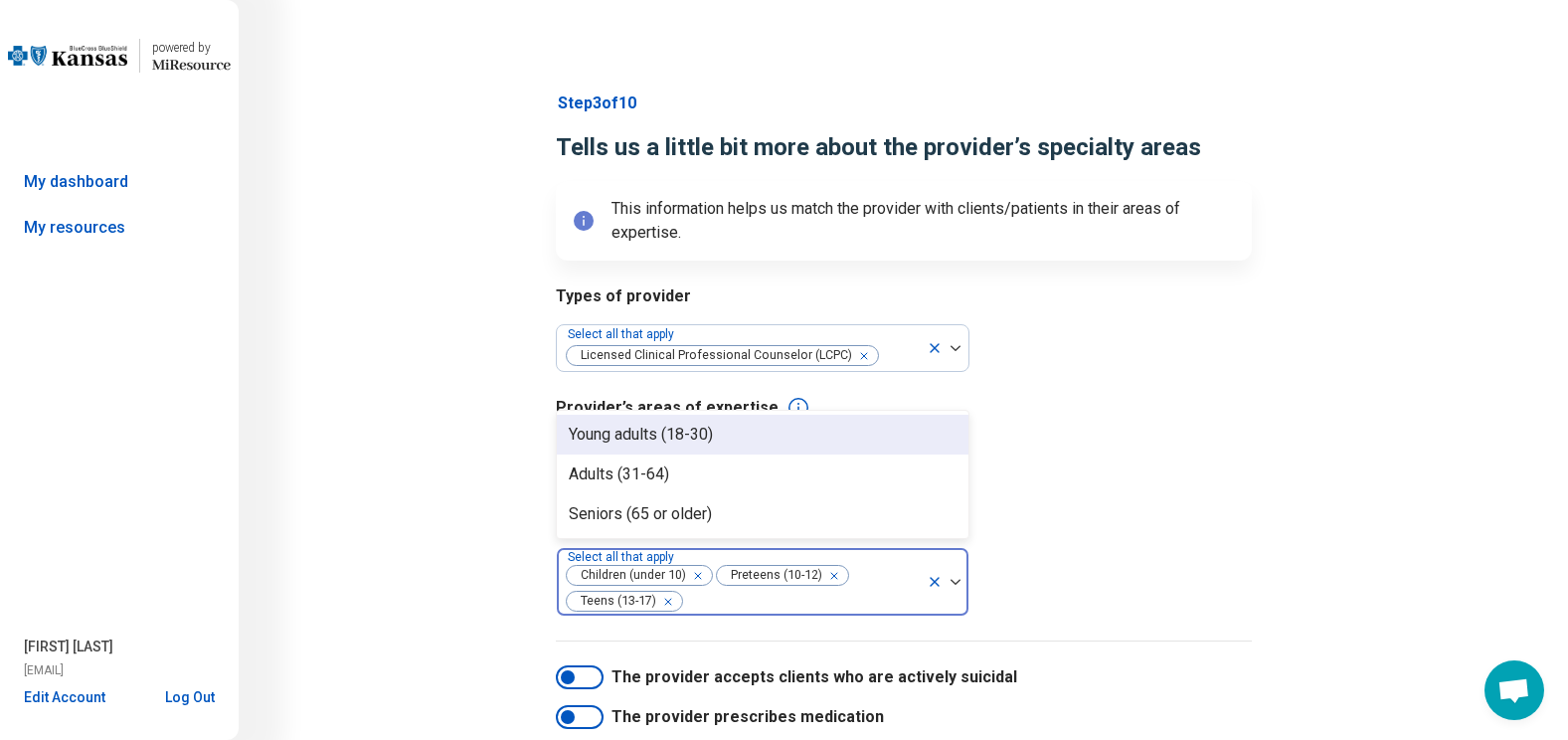 click on "Young adults (18-30)" at bounding box center (640, 435) 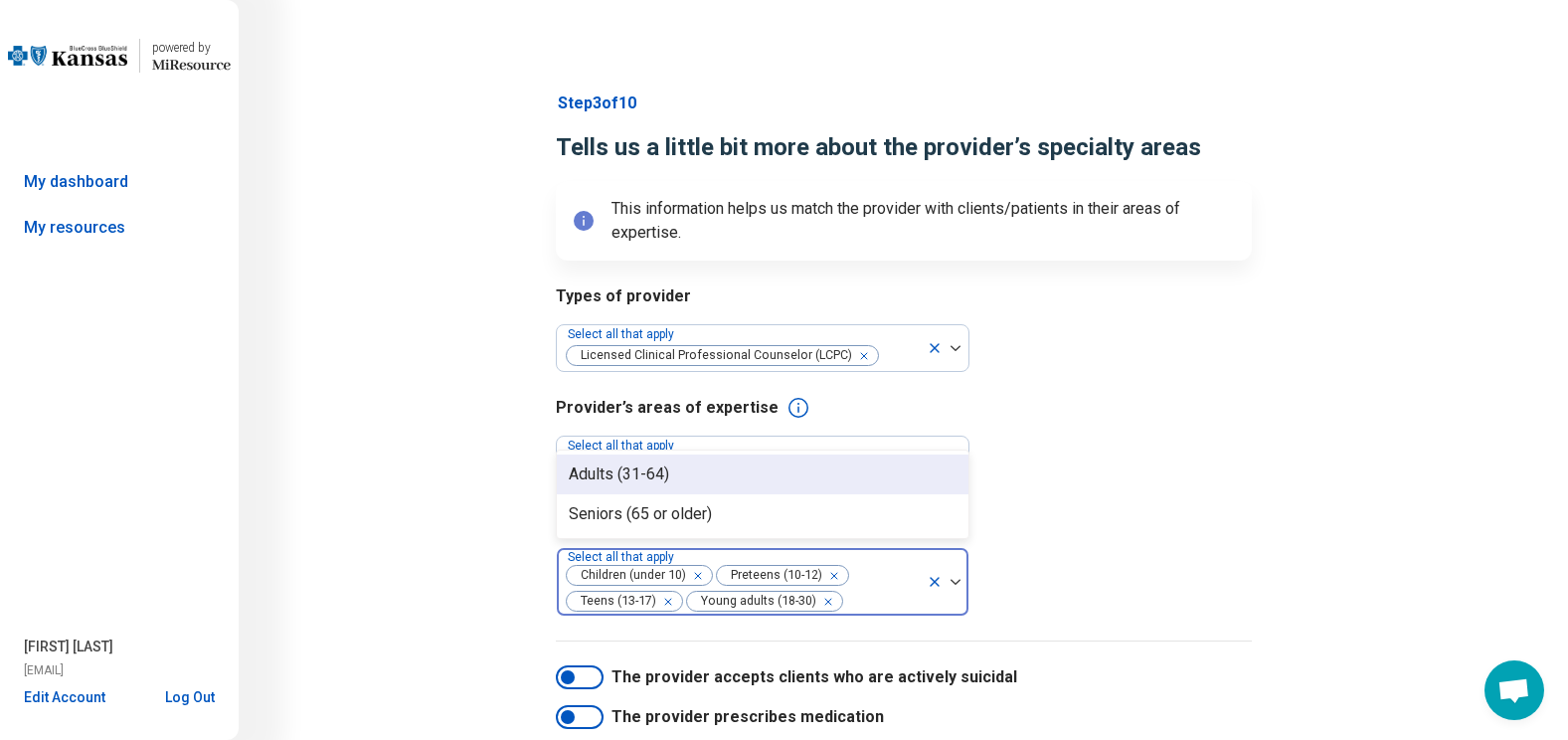 click on "Adults (31-64)" at bounding box center [618, 474] 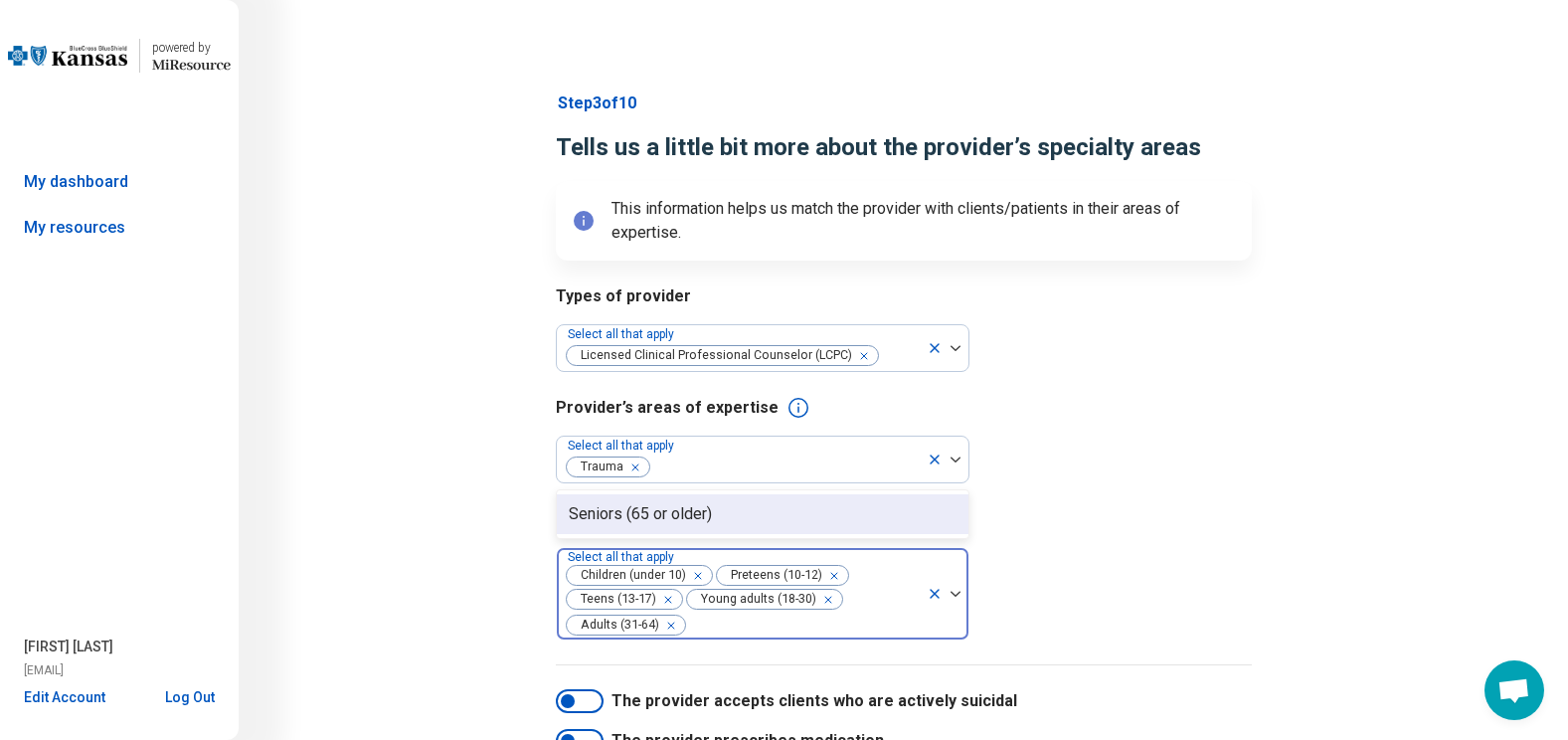 click on "Seniors (65 or older)" at bounding box center [640, 514] 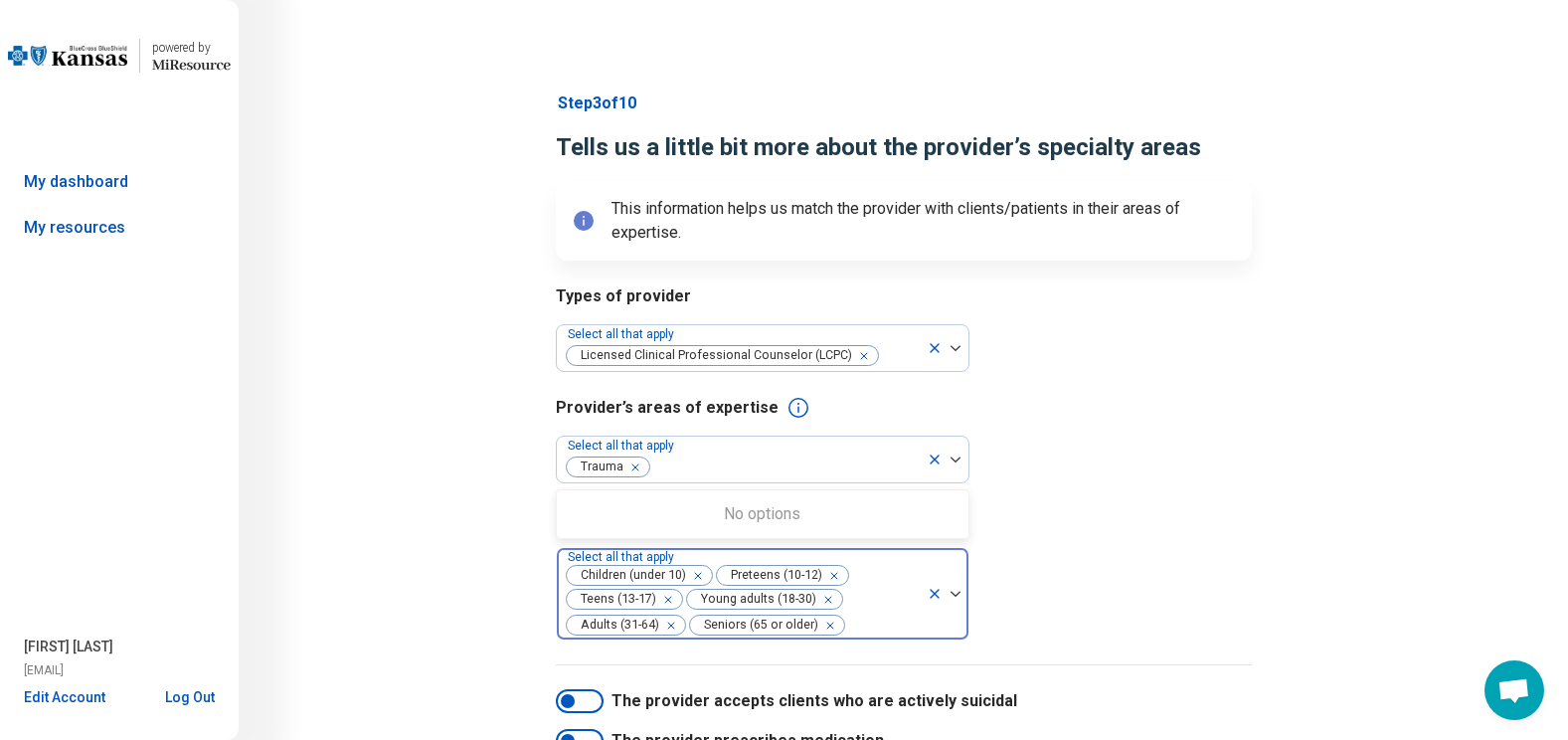 scroll, scrollTop: 197, scrollLeft: 0, axis: vertical 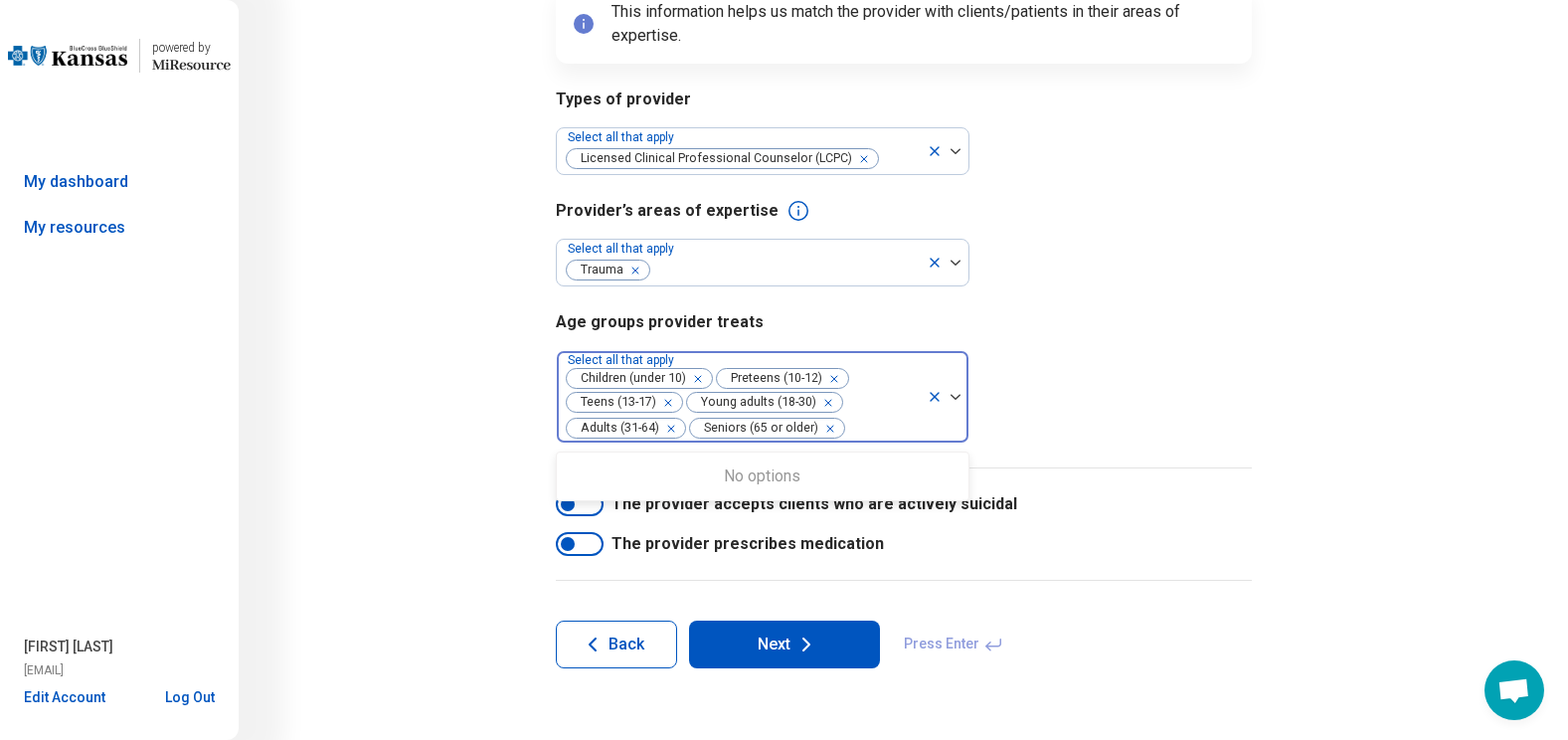 click on "Step  3  of  10 Tells us a little bit more about the provider’s specialty areas This information helps us match the provider with clients/patients in their areas of expertise. Types of provider Select all that apply Licensed Clinical Professional Counselor (LCPC) Provider’s areas of expertise Select all that apply Trauma Age groups provider treats option Seniors (65 or older), selected. 0 results available. Use Up and Down to choose options, press Enter to select the currently focused option, press Escape to exit the menu, press Tab to select the option and exit the menu. Select all that apply Children (under 10) Preteens (10-12) Teens (13-17) Young adults (18-30) Adults (31-64) Seniors (65 or older) No options The provider accepts clients who are actively suicidal The provider prescribes medication Back Next Press Enter" at bounding box center (903, 281) 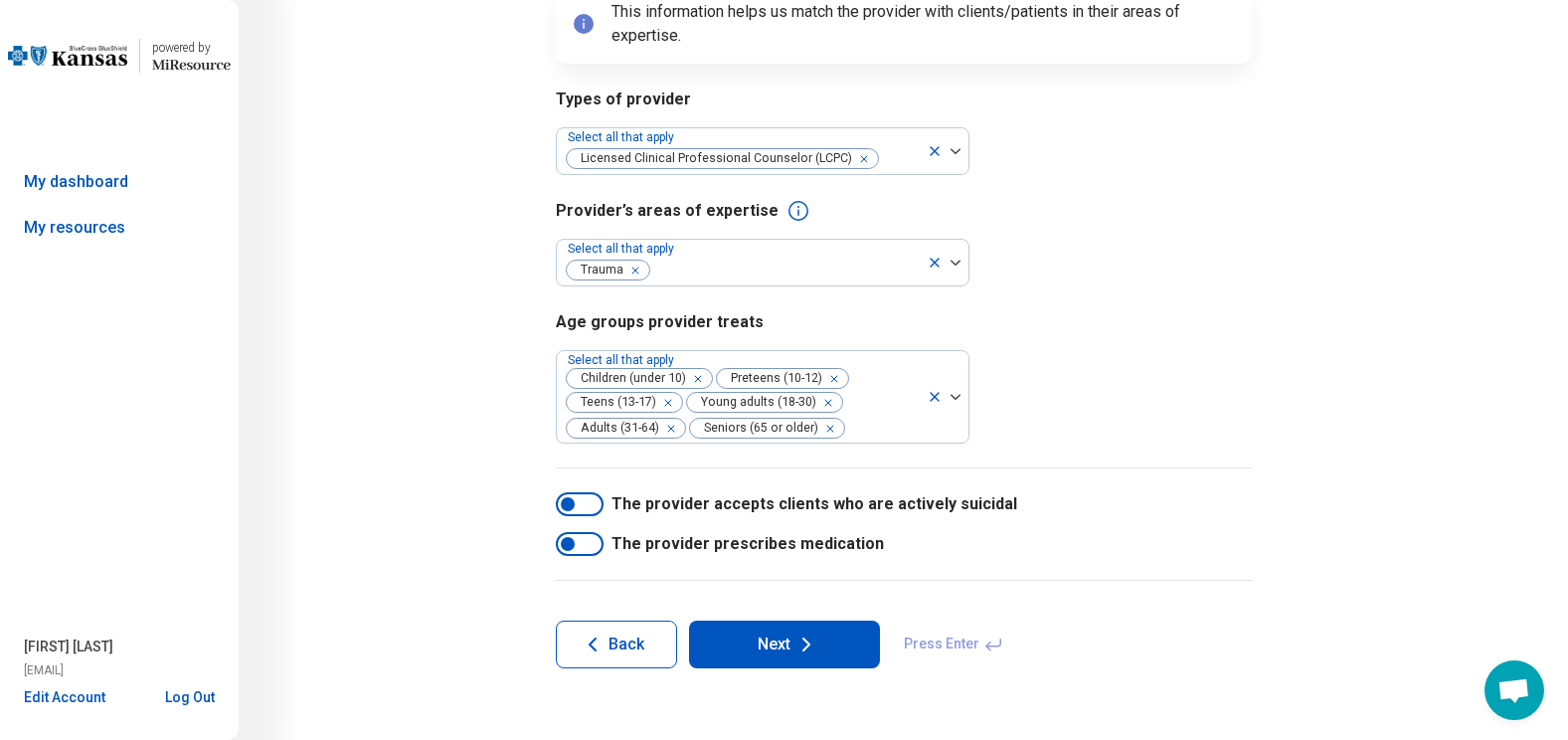 click on "Next" at bounding box center [784, 645] 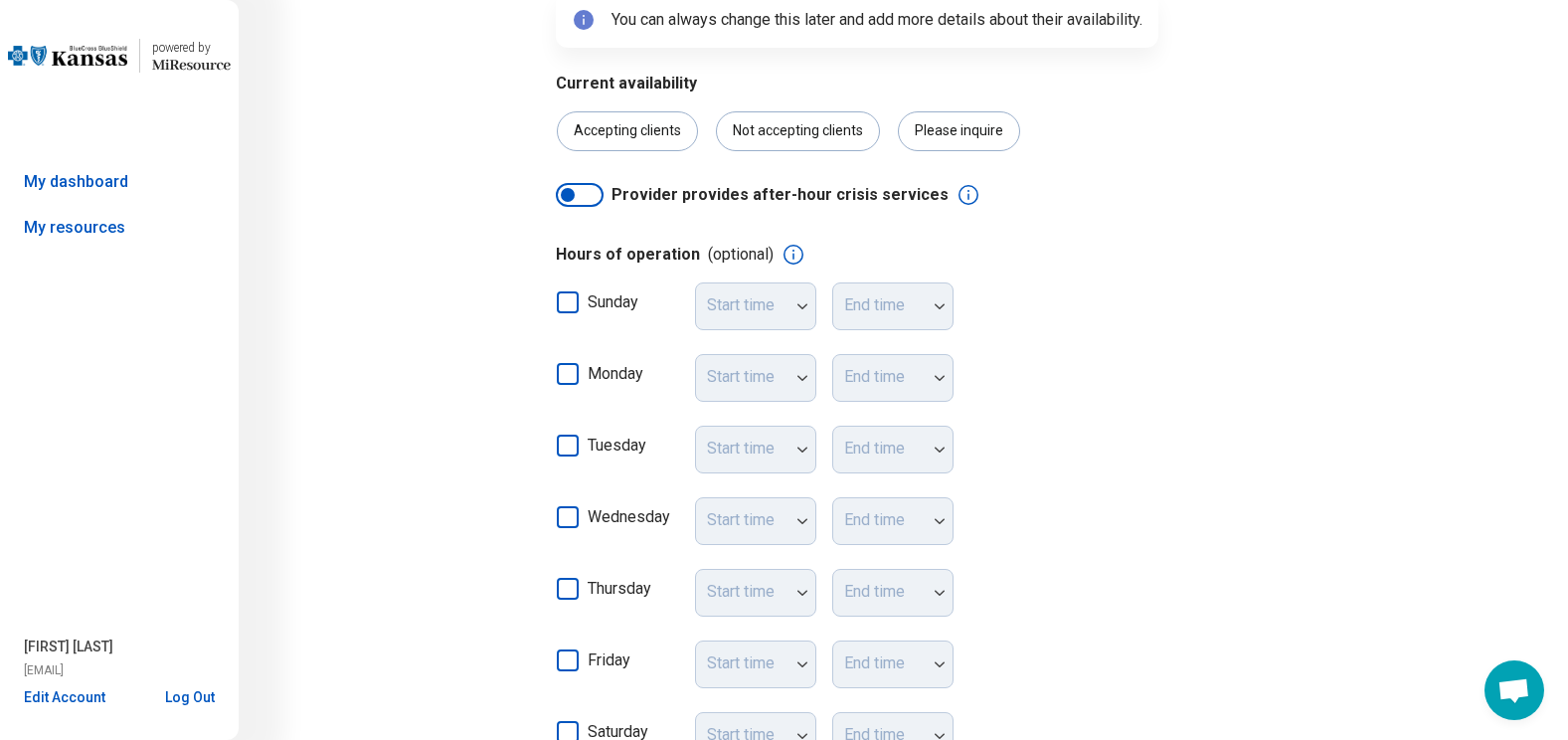 scroll, scrollTop: 0, scrollLeft: 0, axis: both 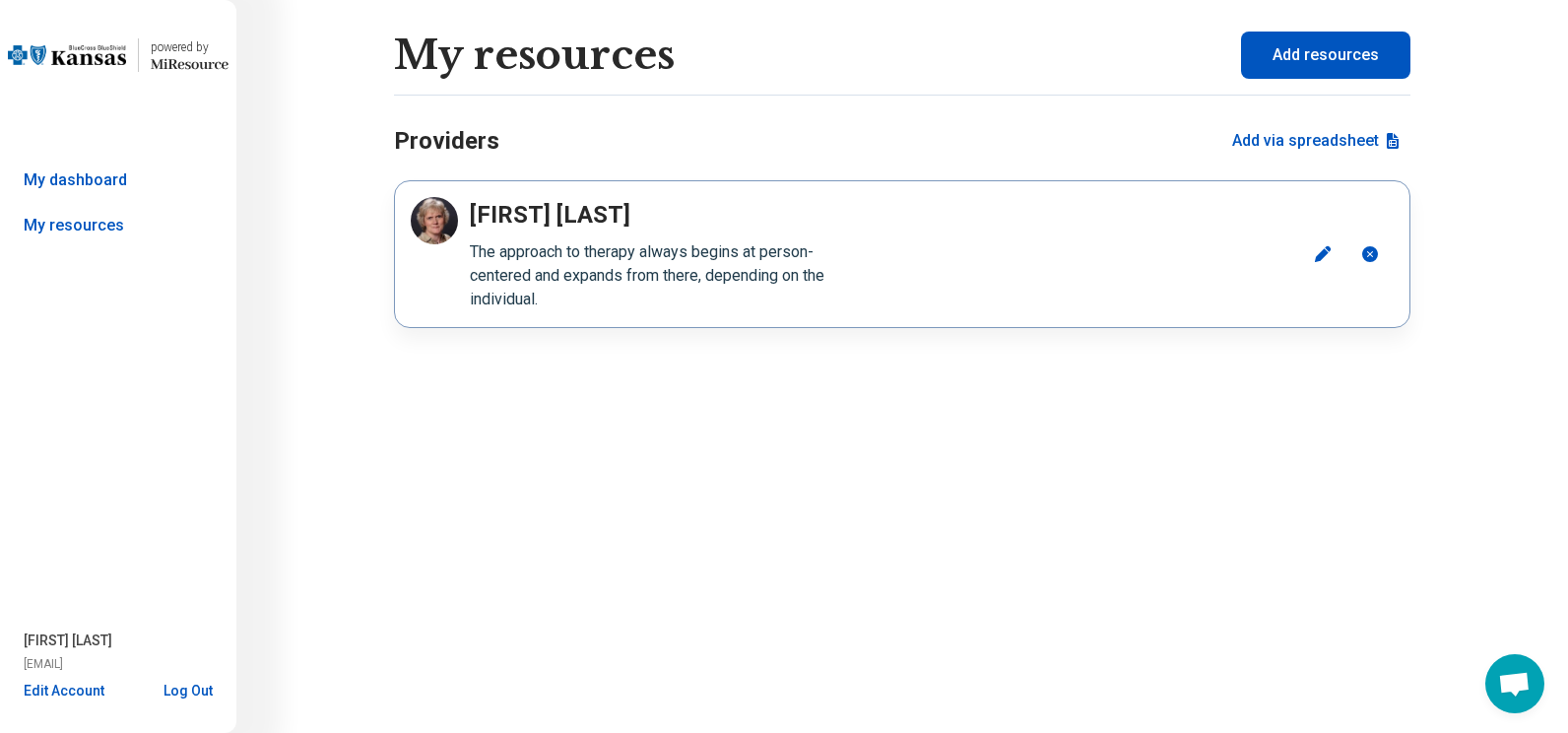 click on "Edit" at bounding box center [1323, 254] 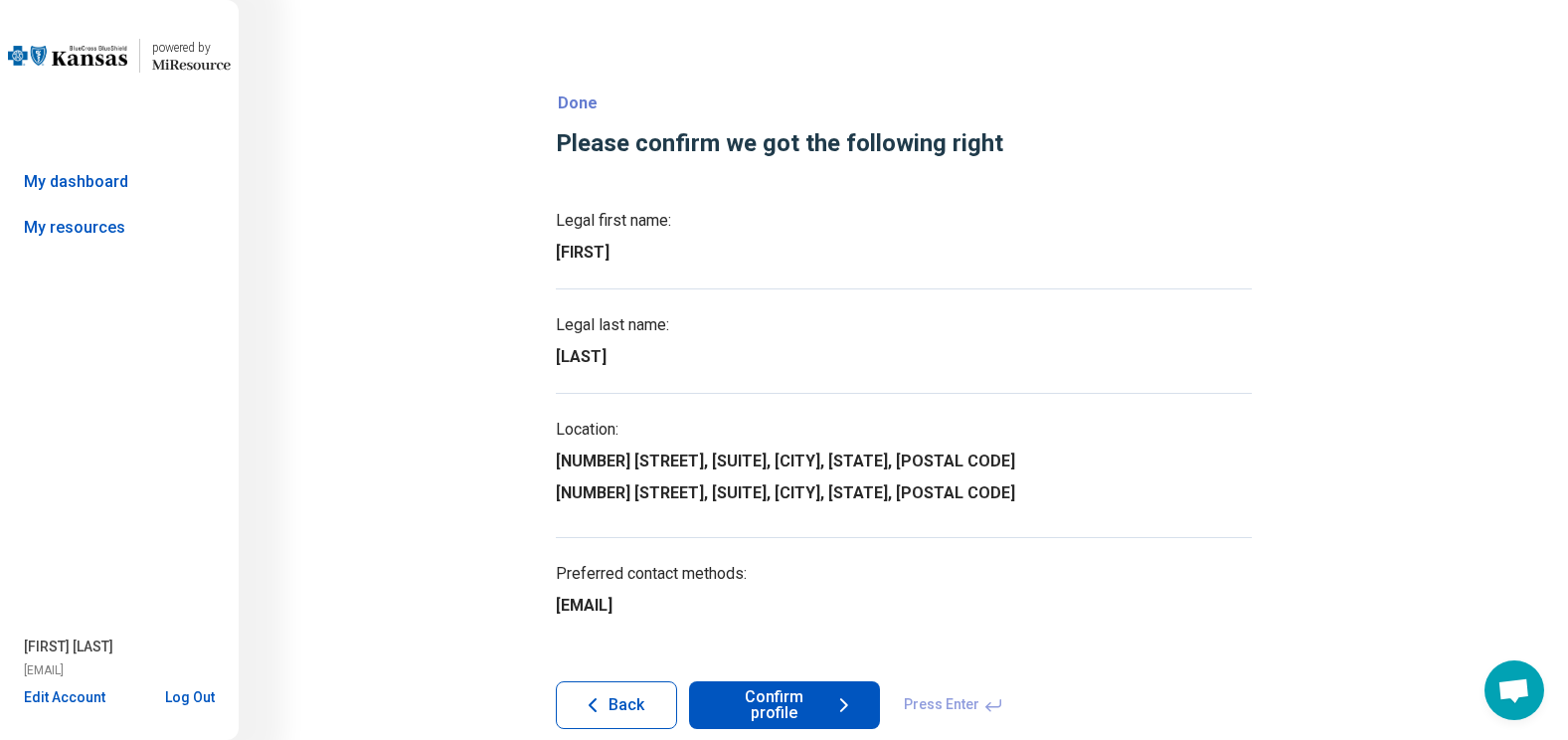scroll, scrollTop: 61, scrollLeft: 0, axis: vertical 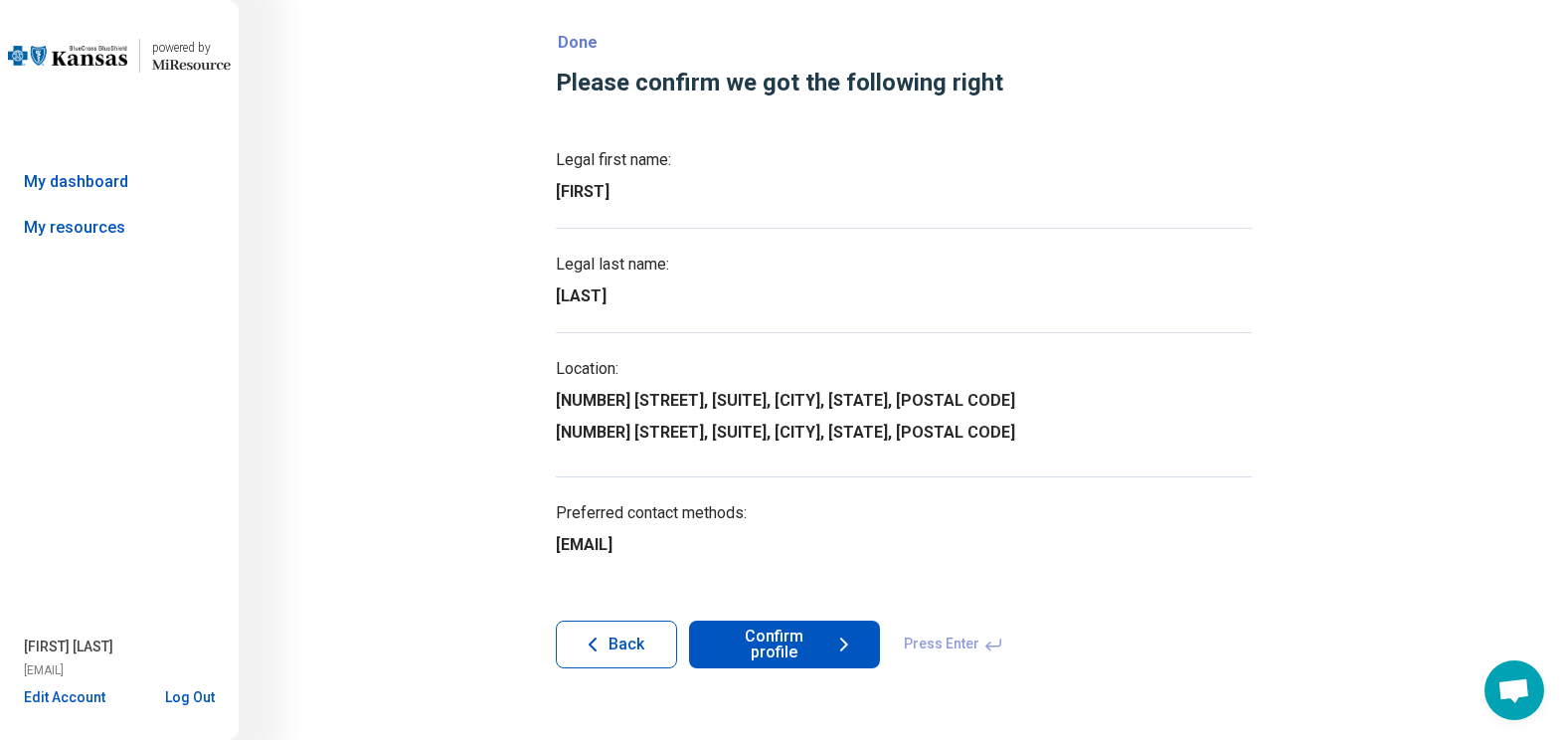 click 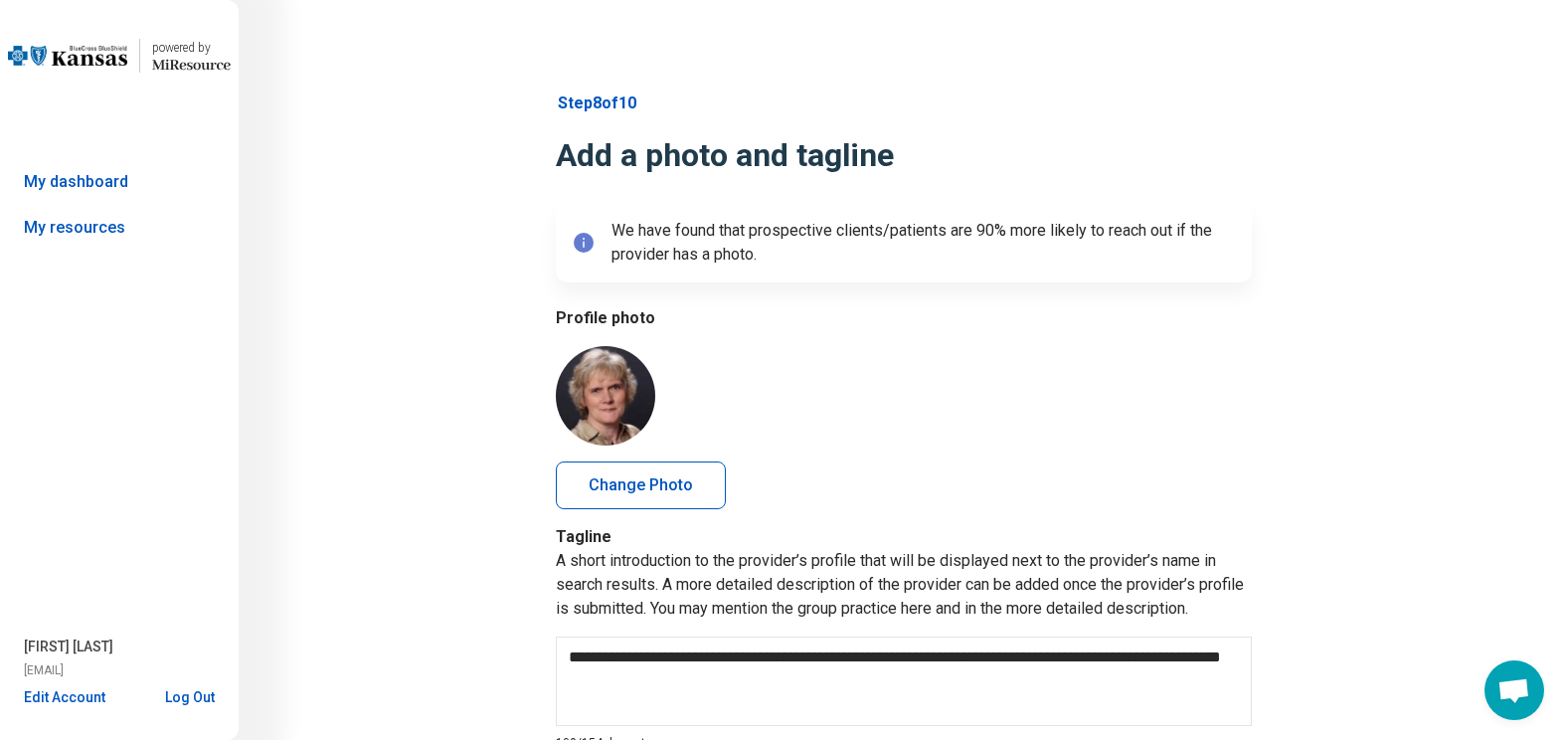 scroll, scrollTop: 171, scrollLeft: 0, axis: vertical 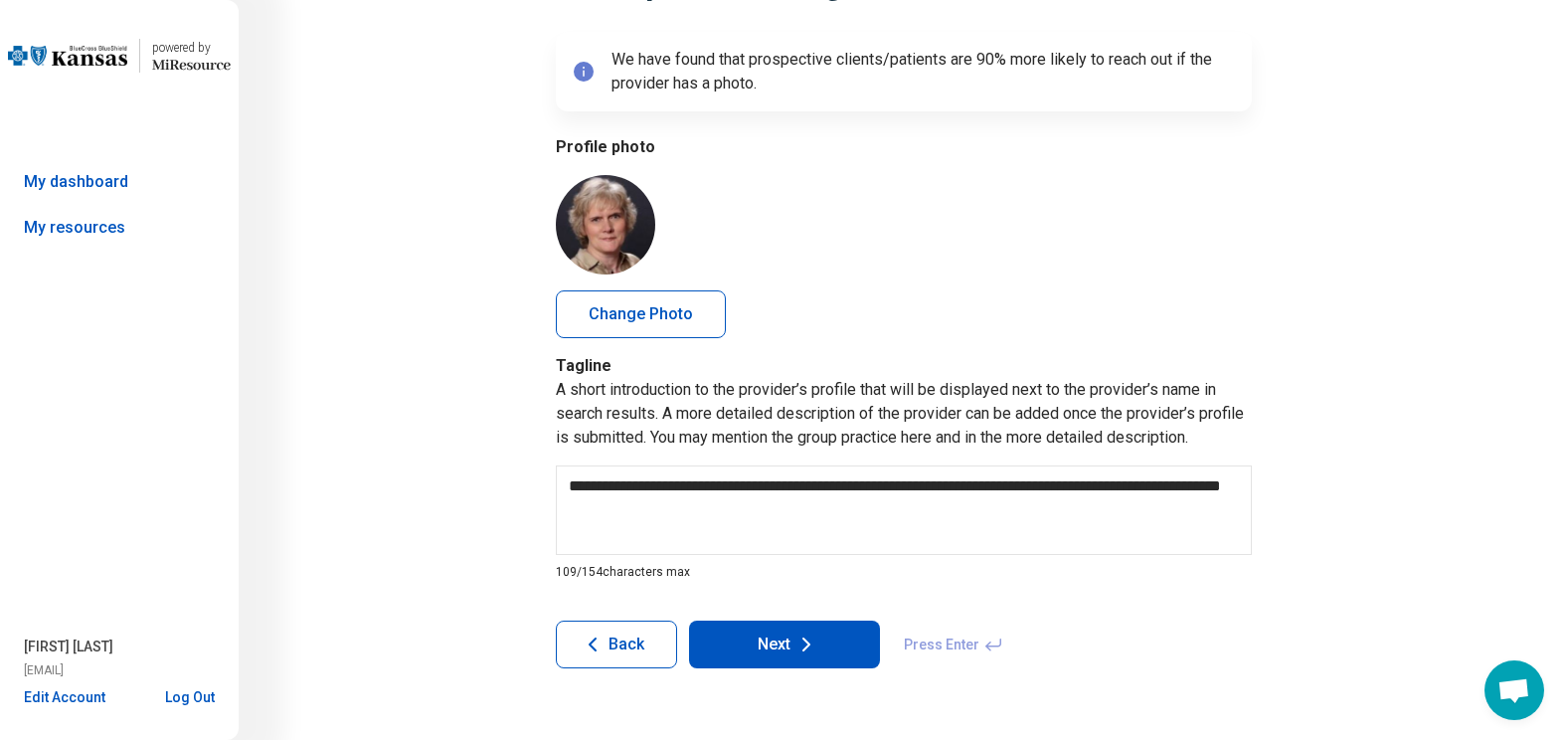 click on "Back" at bounding box center [616, 645] 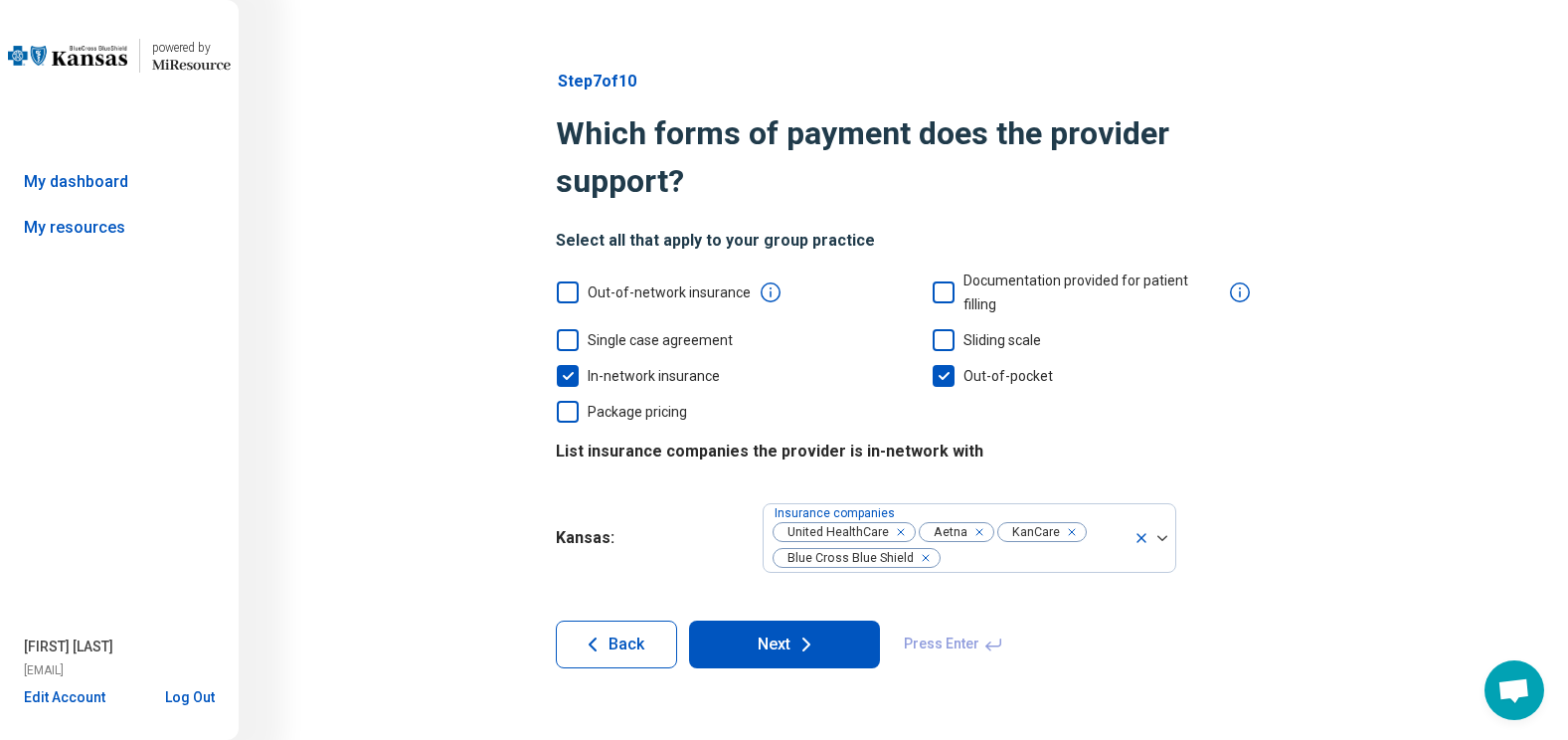 scroll, scrollTop: 0, scrollLeft: 0, axis: both 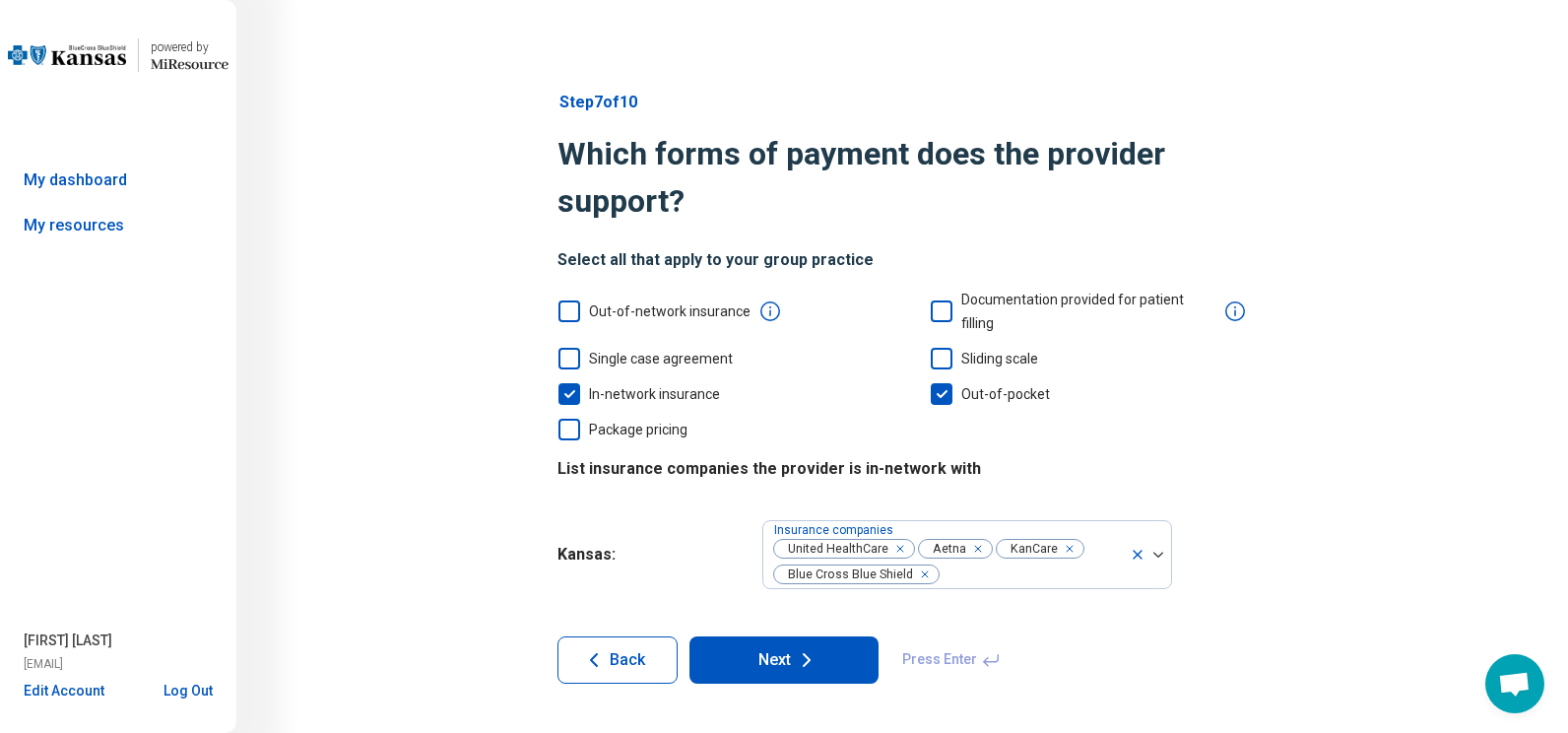 click on "Back" at bounding box center (618, 660) 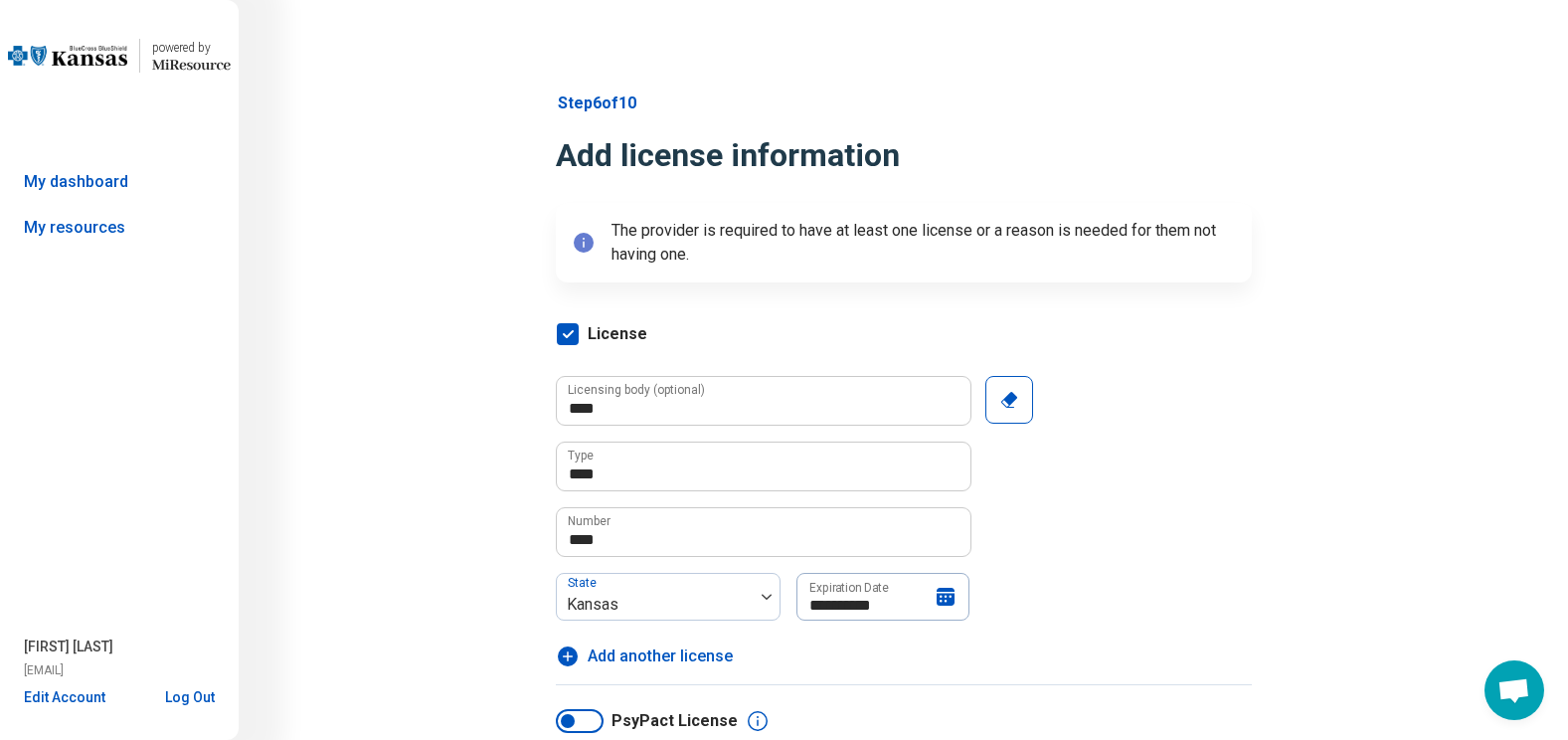 scroll, scrollTop: 273, scrollLeft: 0, axis: vertical 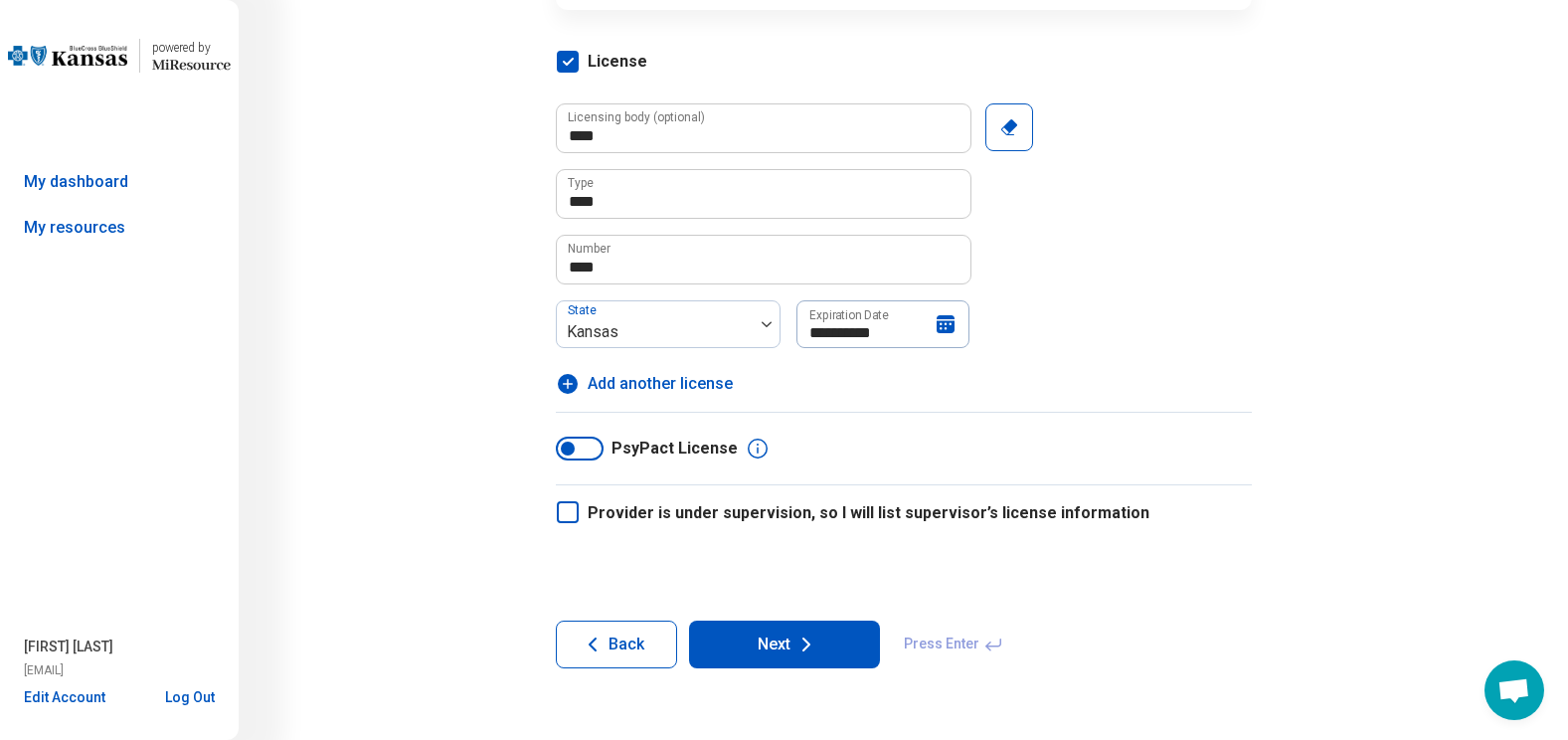 click on "Back" at bounding box center [616, 645] 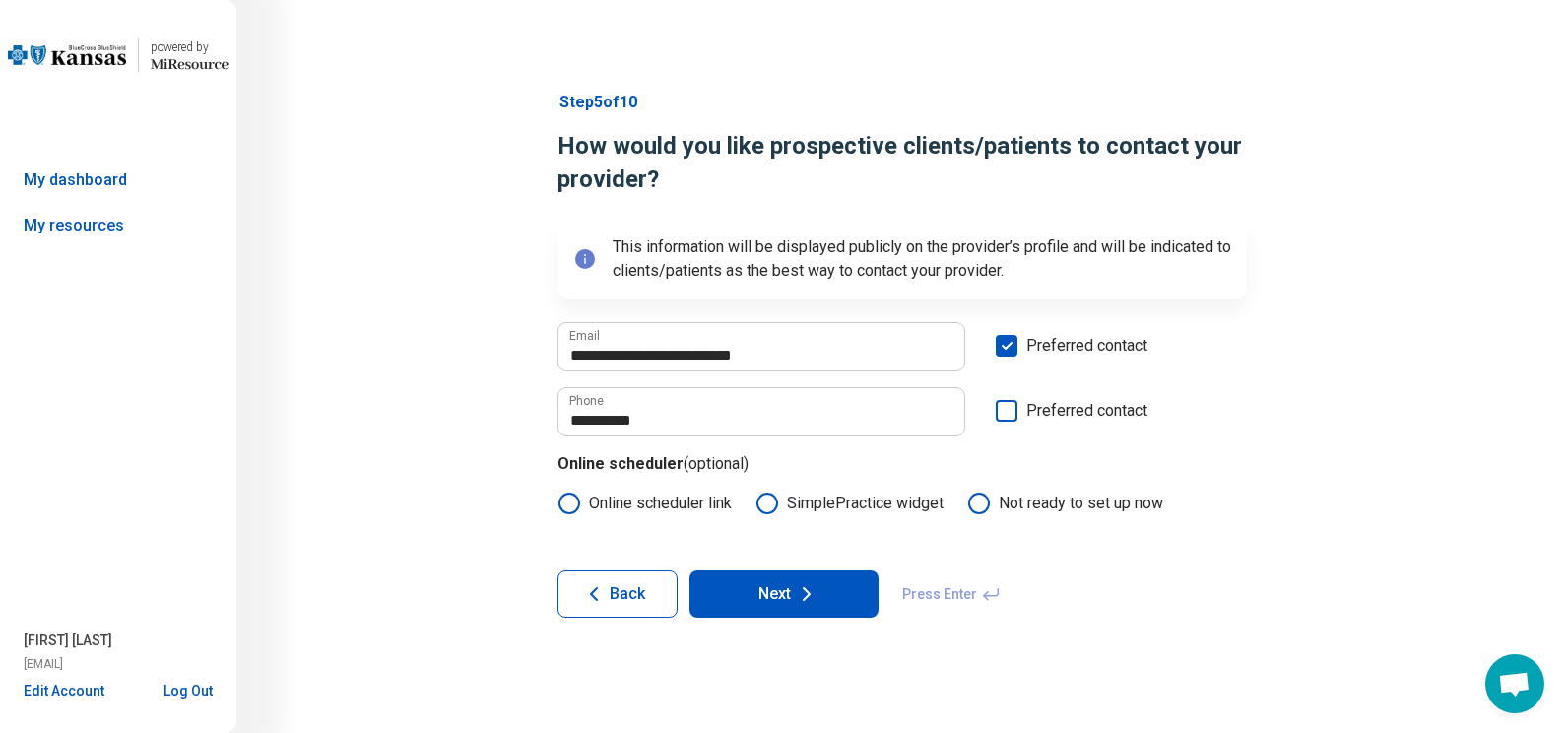 click 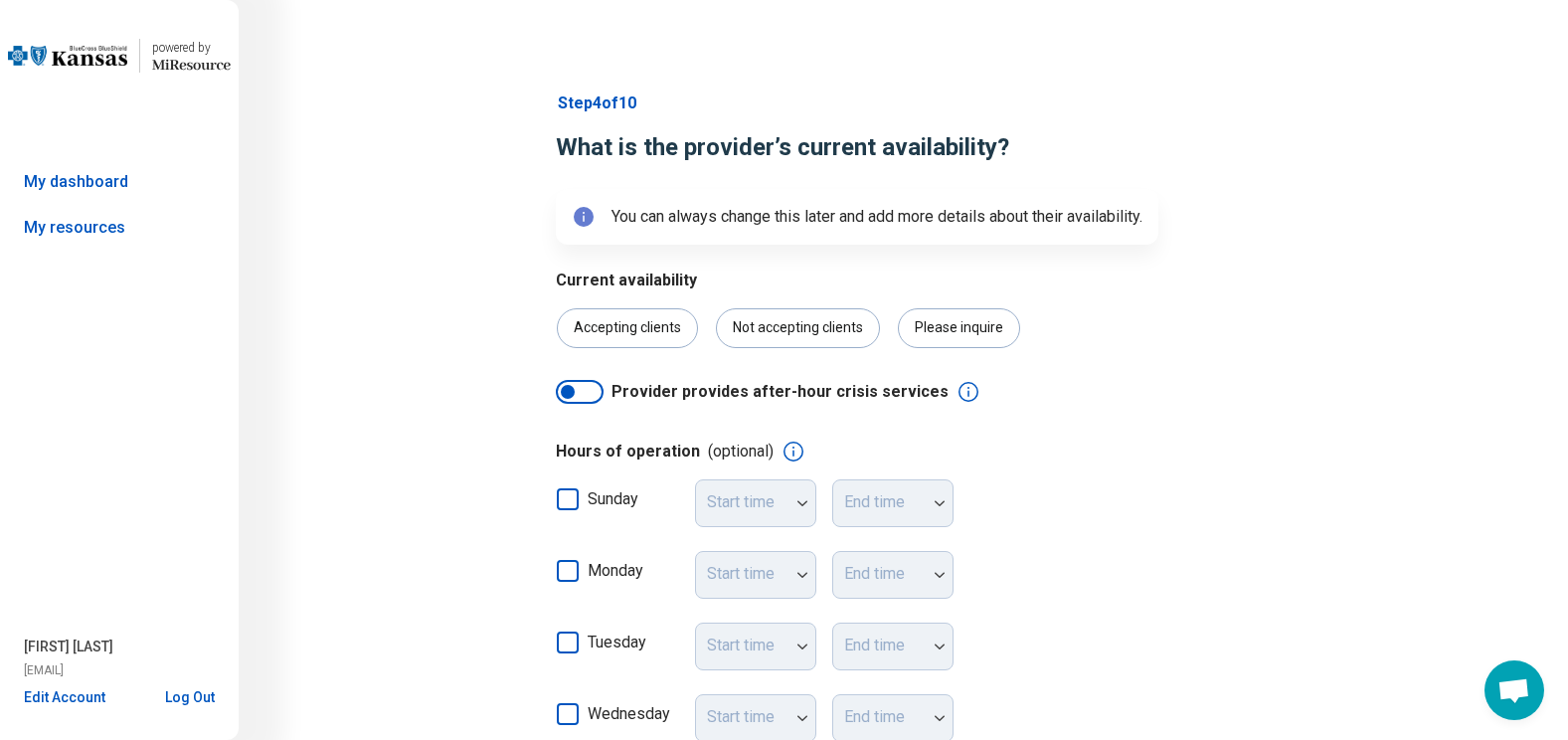 scroll, scrollTop: 601, scrollLeft: 0, axis: vertical 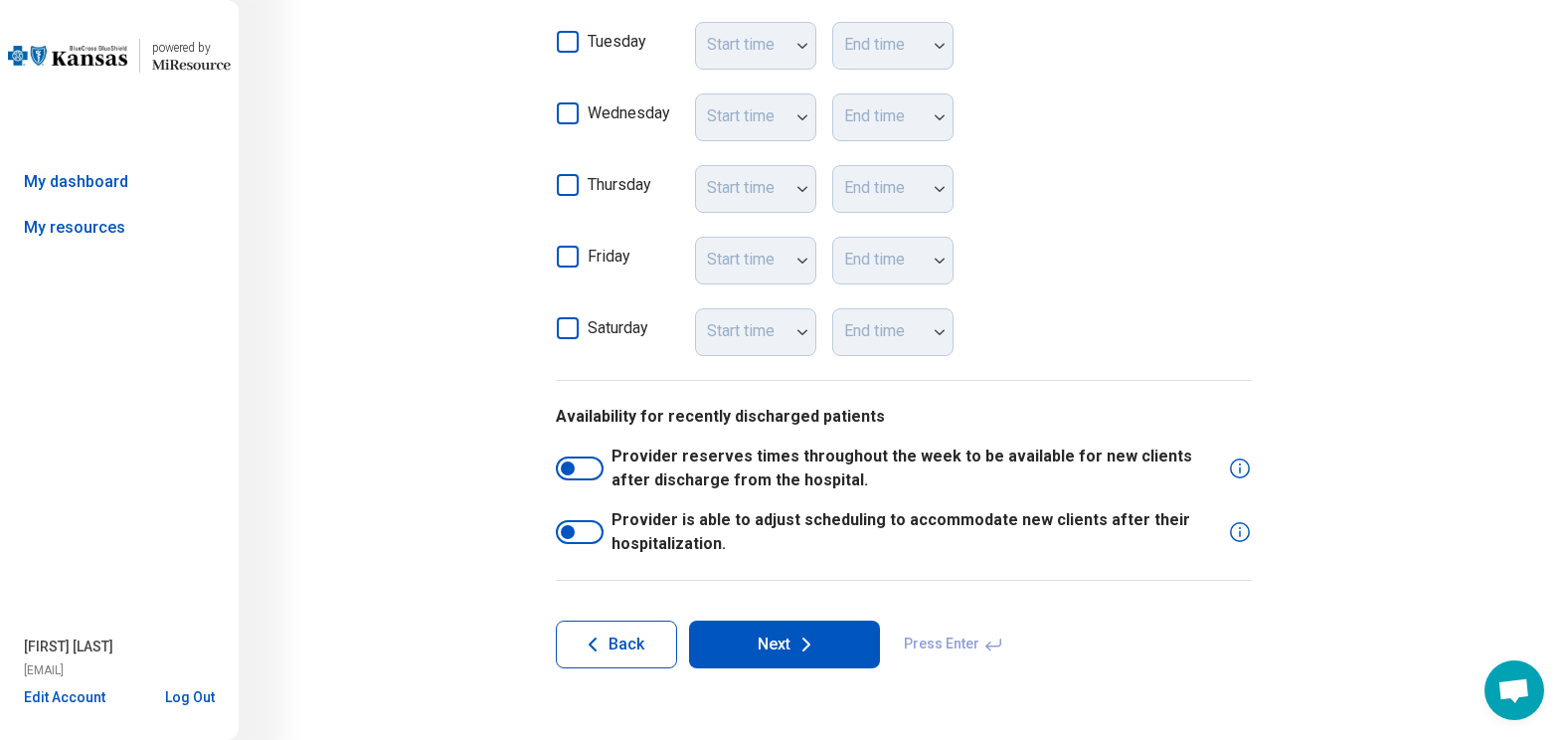 click 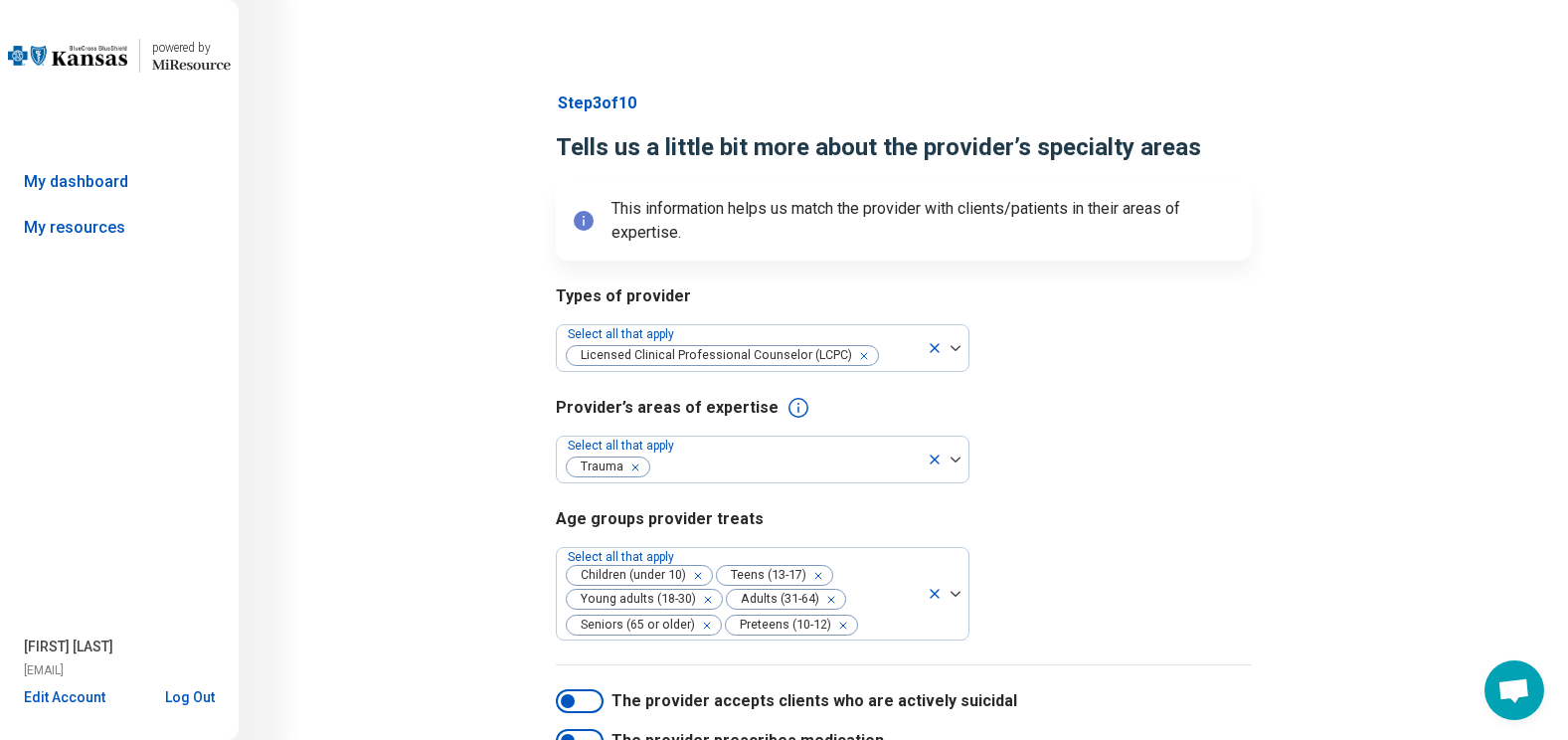 scroll, scrollTop: 197, scrollLeft: 0, axis: vertical 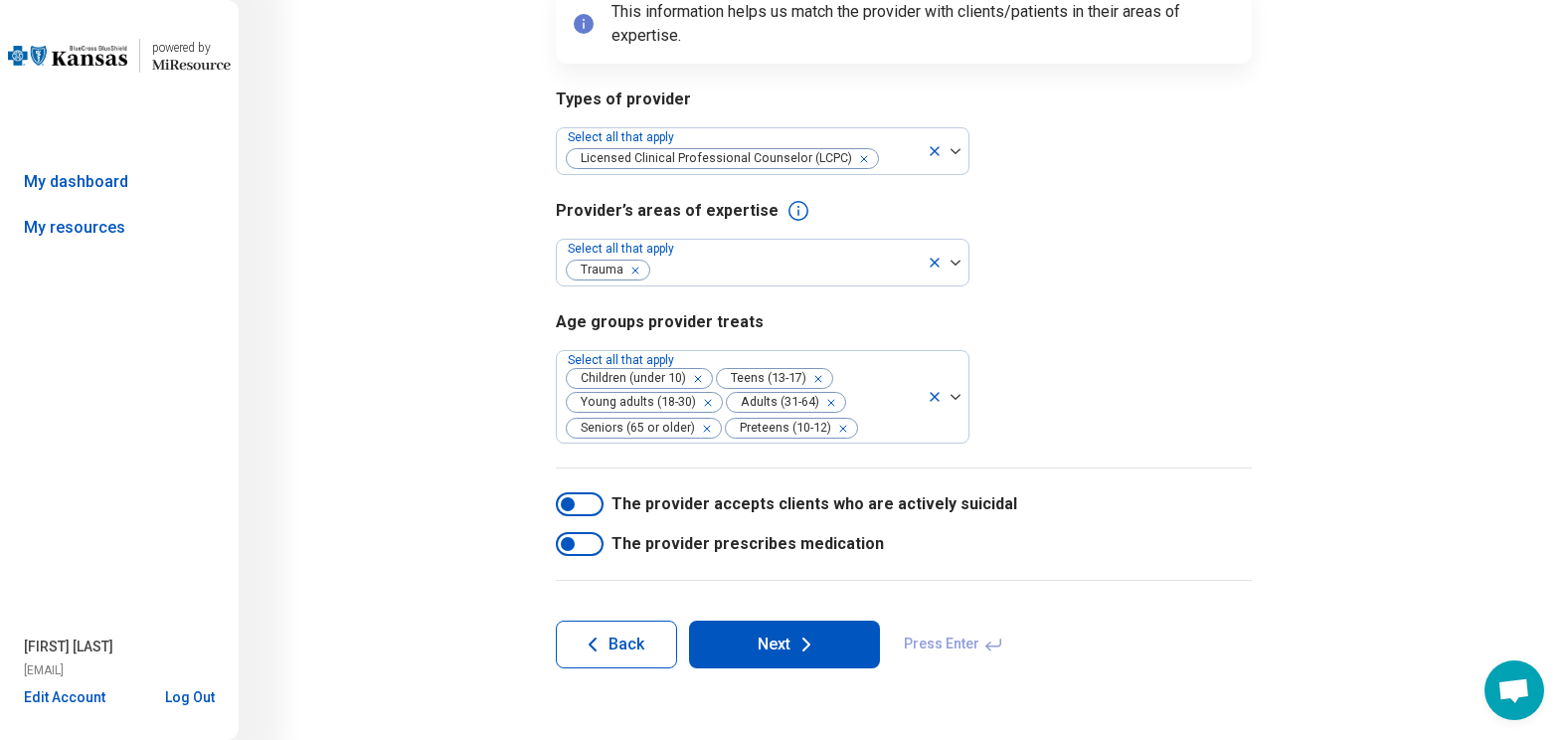 click 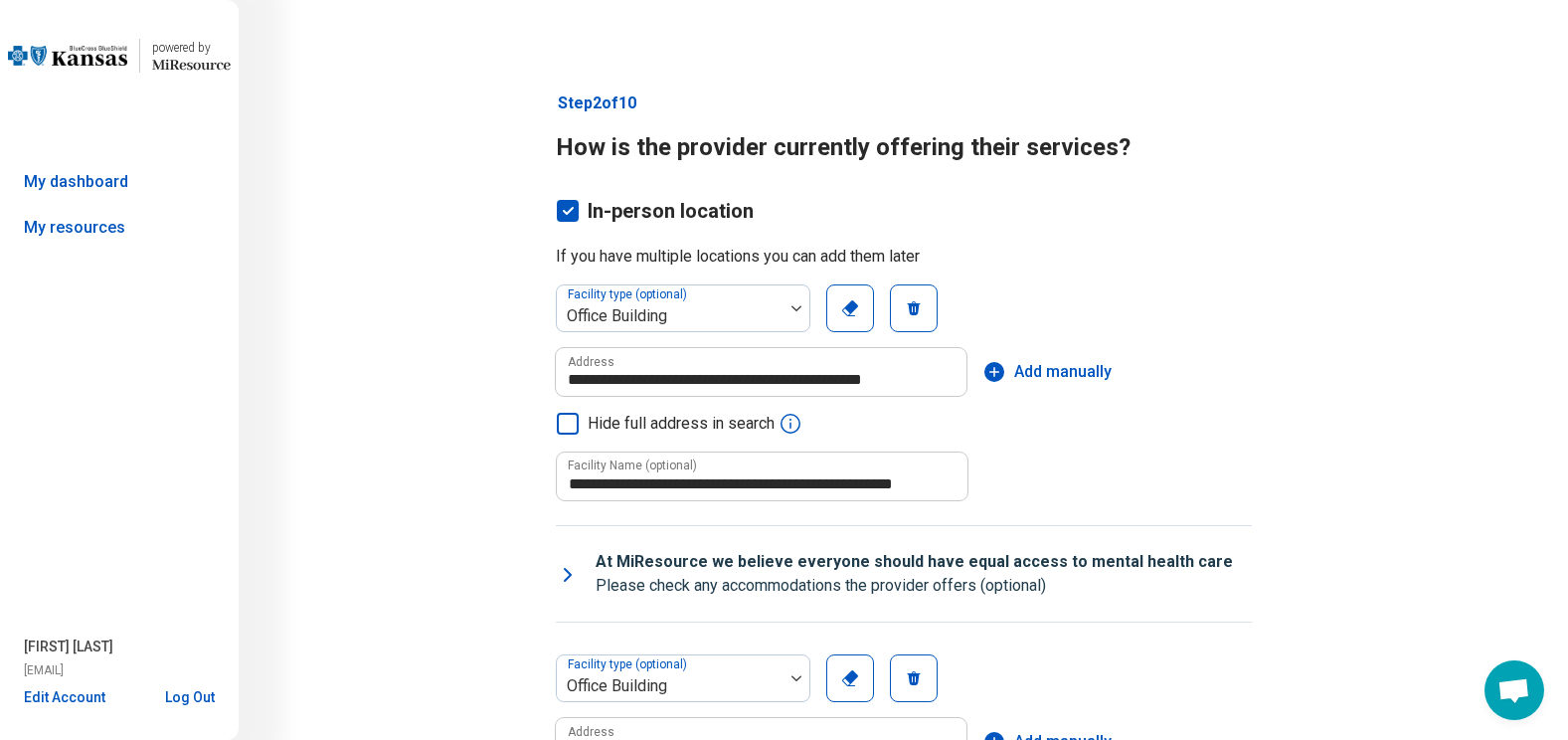 scroll, scrollTop: 676, scrollLeft: 0, axis: vertical 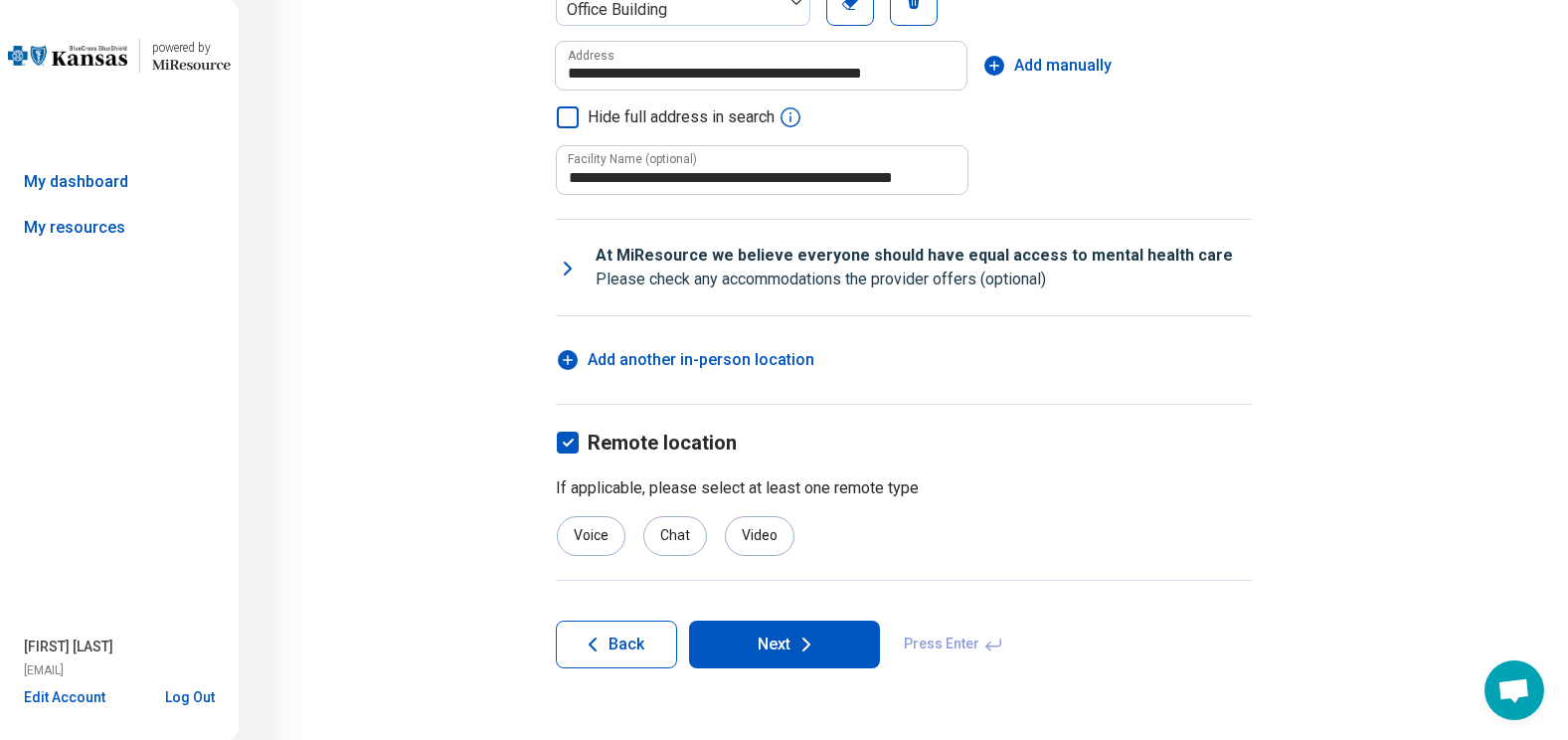 click 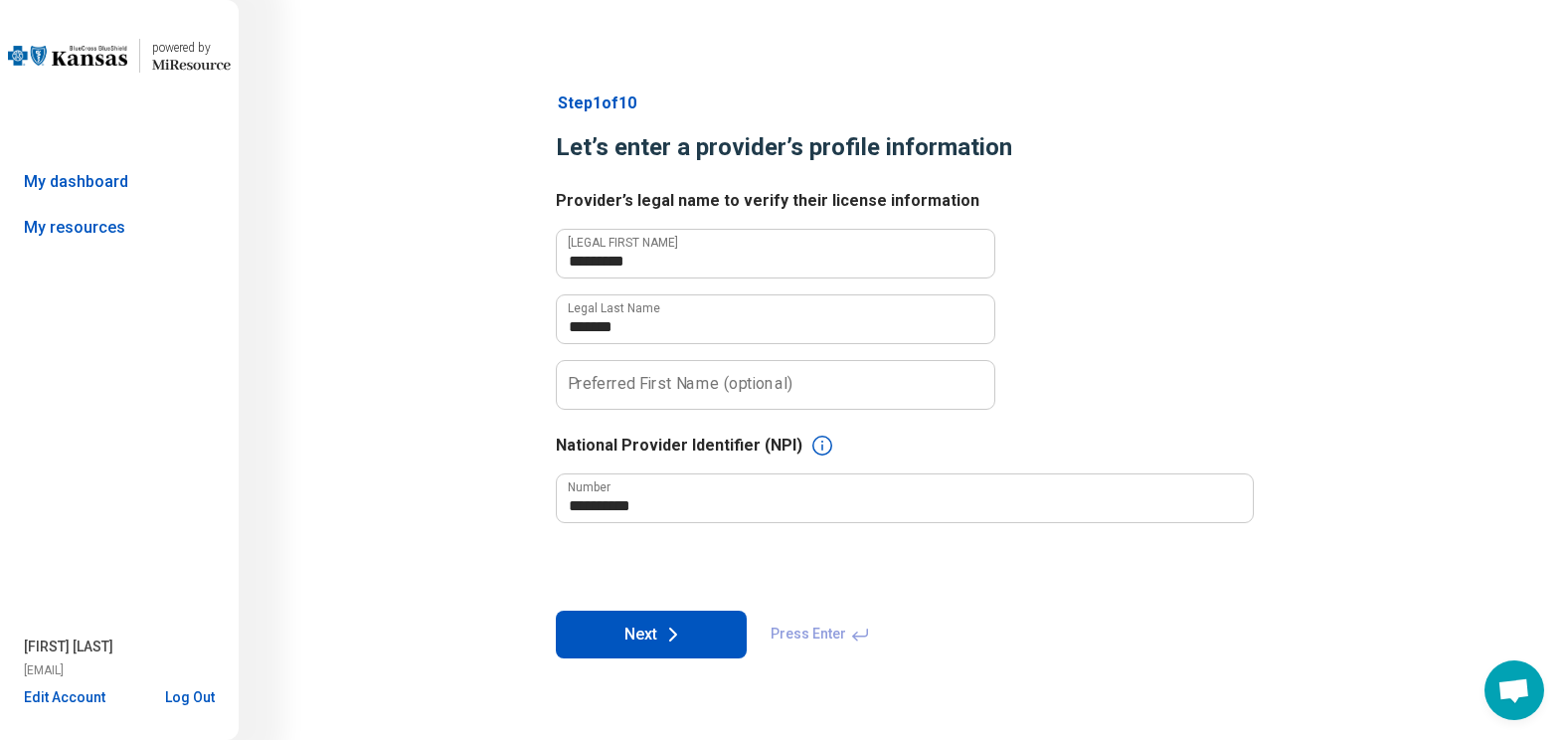 scroll, scrollTop: 0, scrollLeft: 0, axis: both 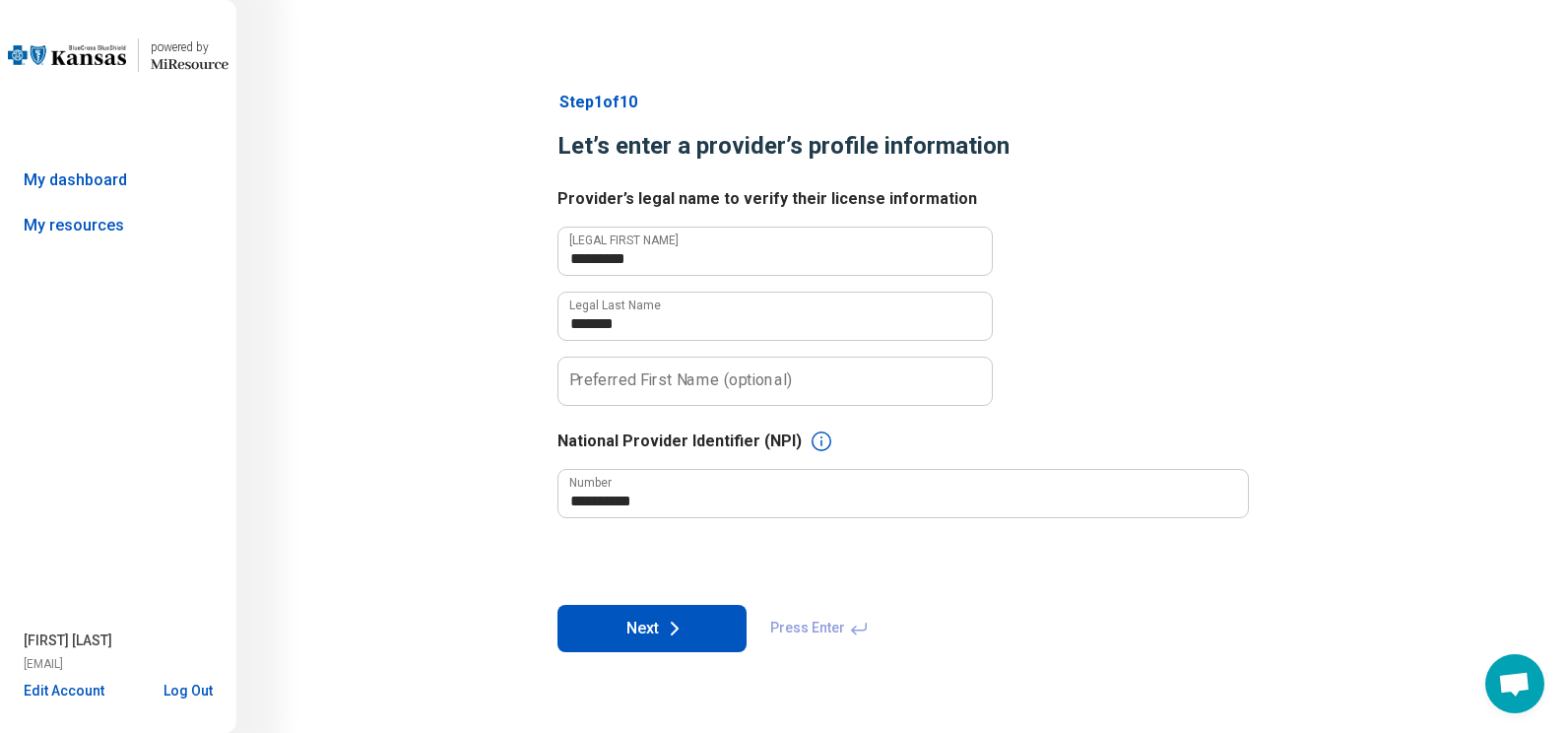 click on "Next" at bounding box center [652, 629] 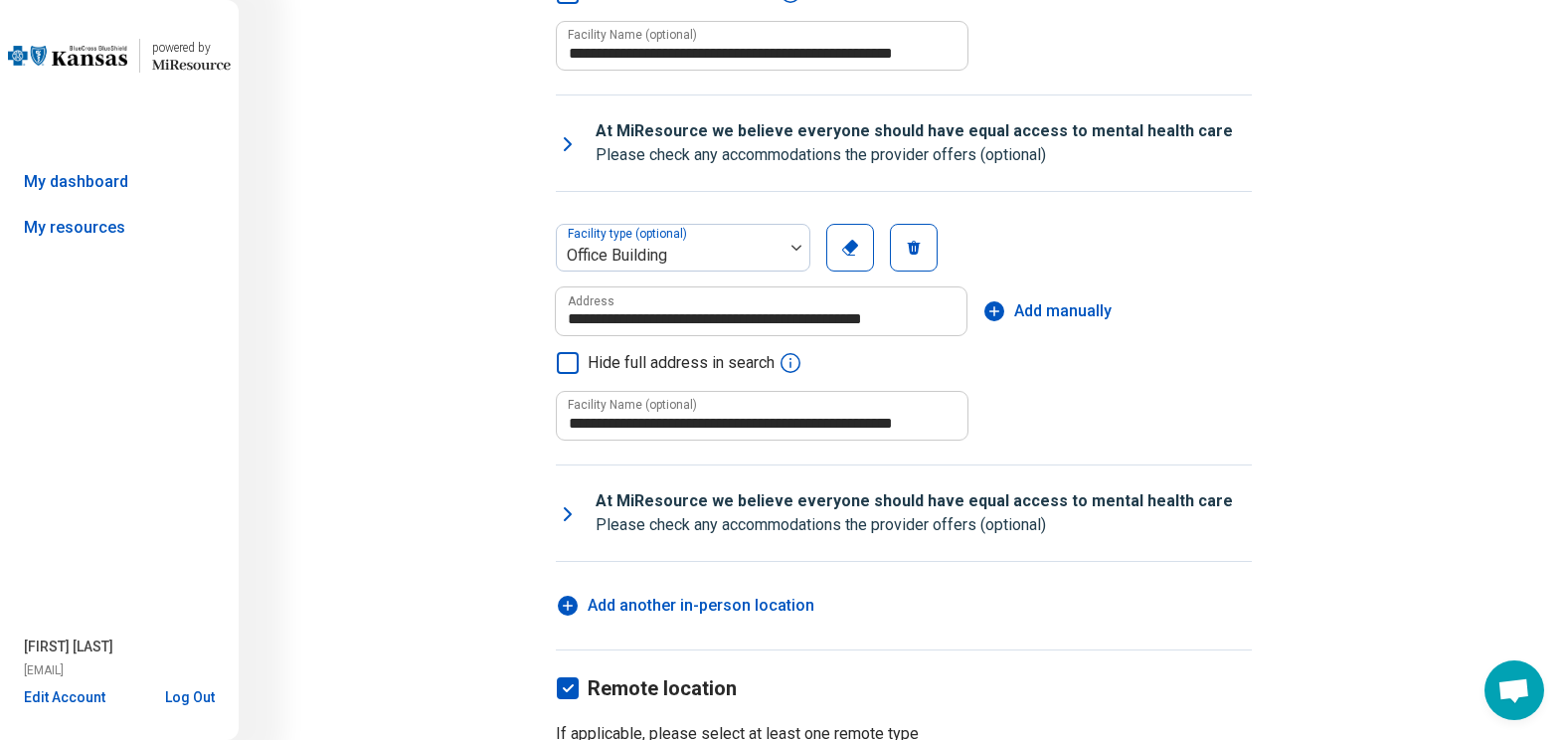 scroll, scrollTop: 676, scrollLeft: 0, axis: vertical 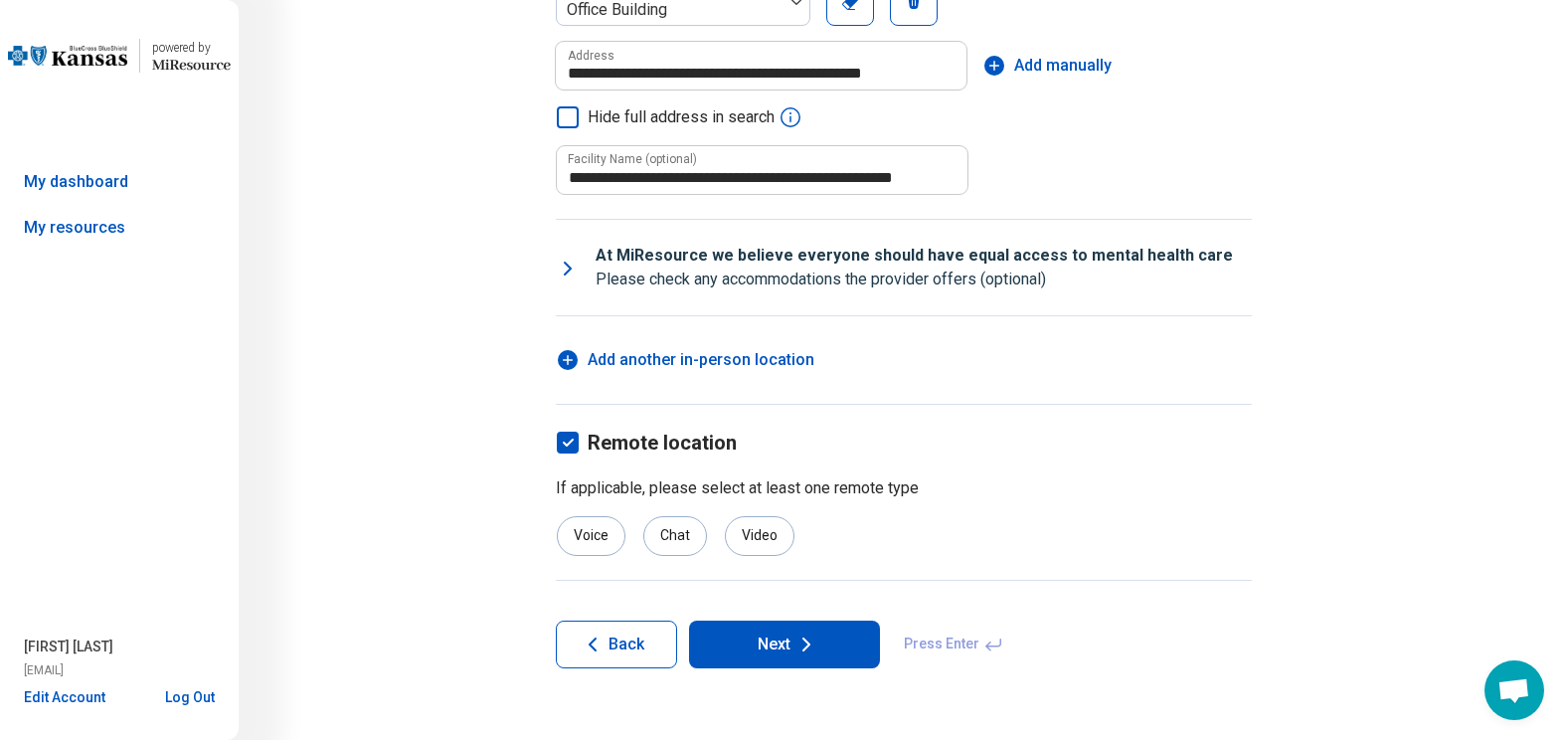 click on "Next" at bounding box center [784, 645] 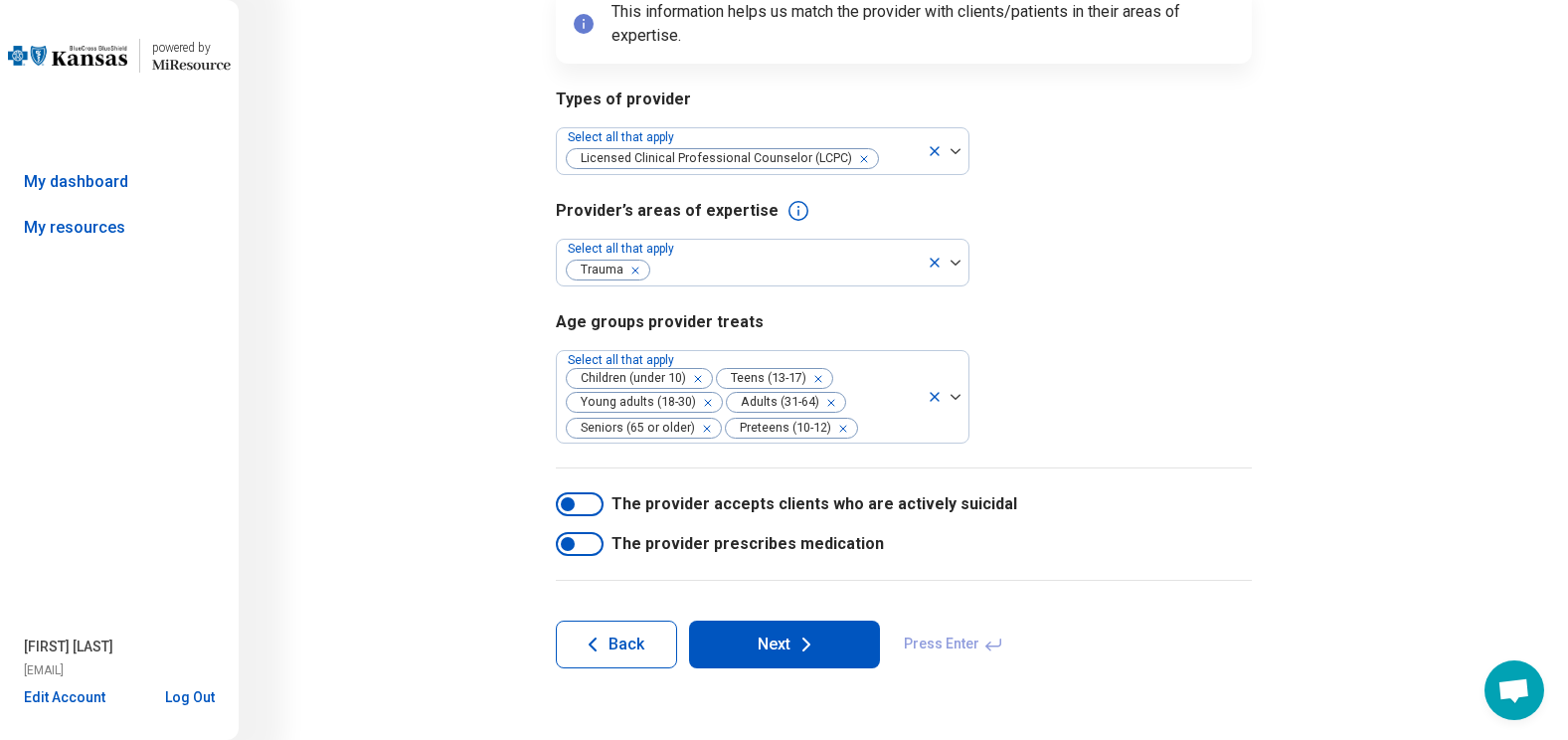 scroll, scrollTop: 197, scrollLeft: 0, axis: vertical 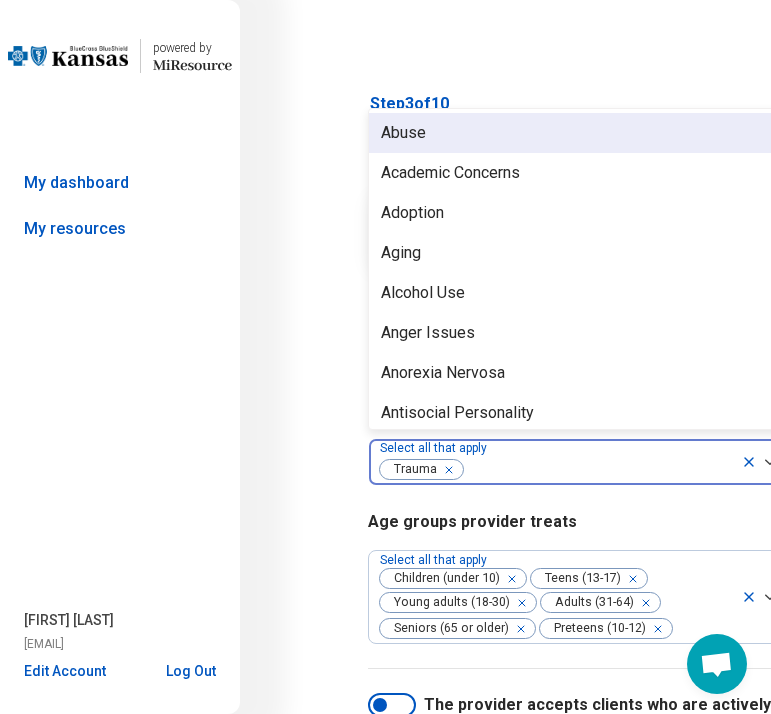 click at bounding box center [599, 470] 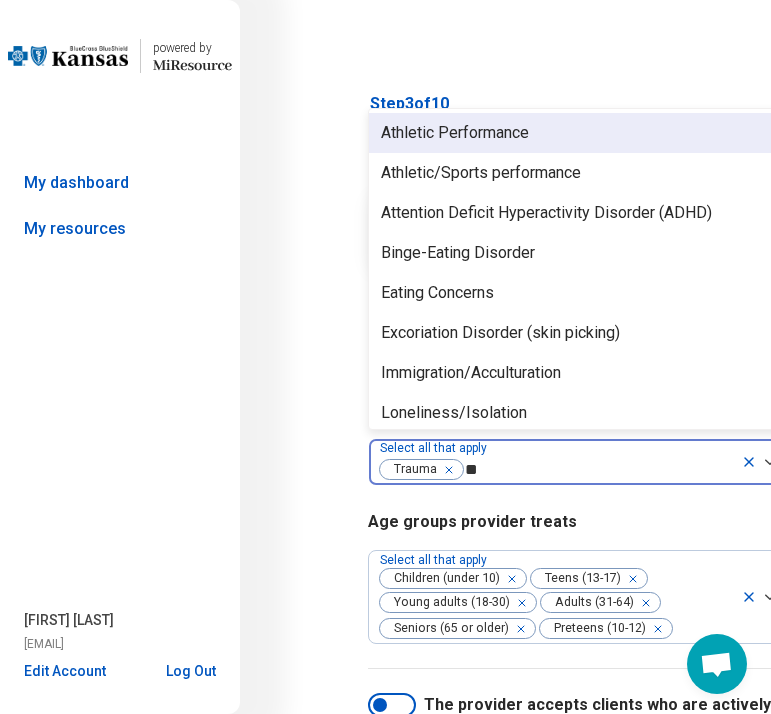 type on "***" 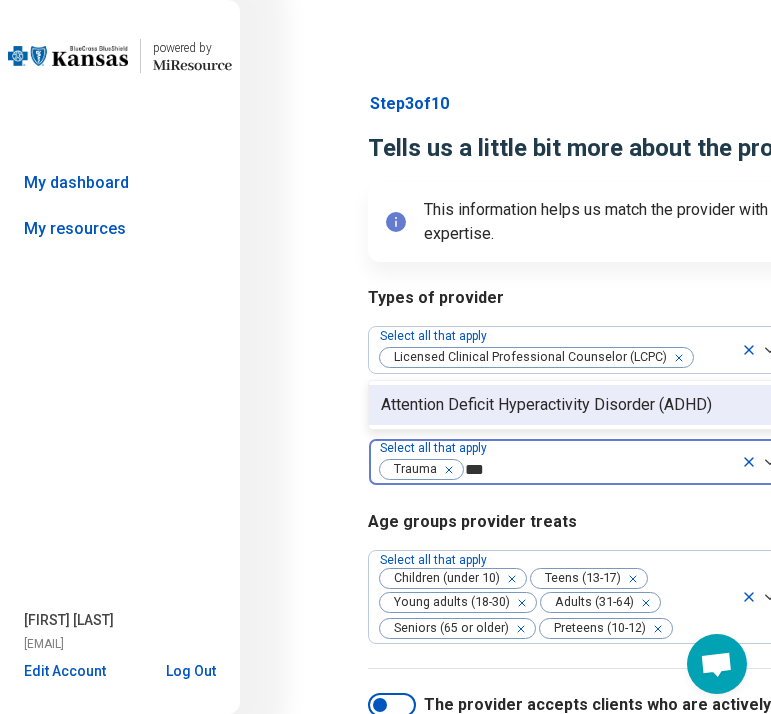 click on "Attention Deficit Hyperactivity Disorder (ADHD)" at bounding box center [546, 405] 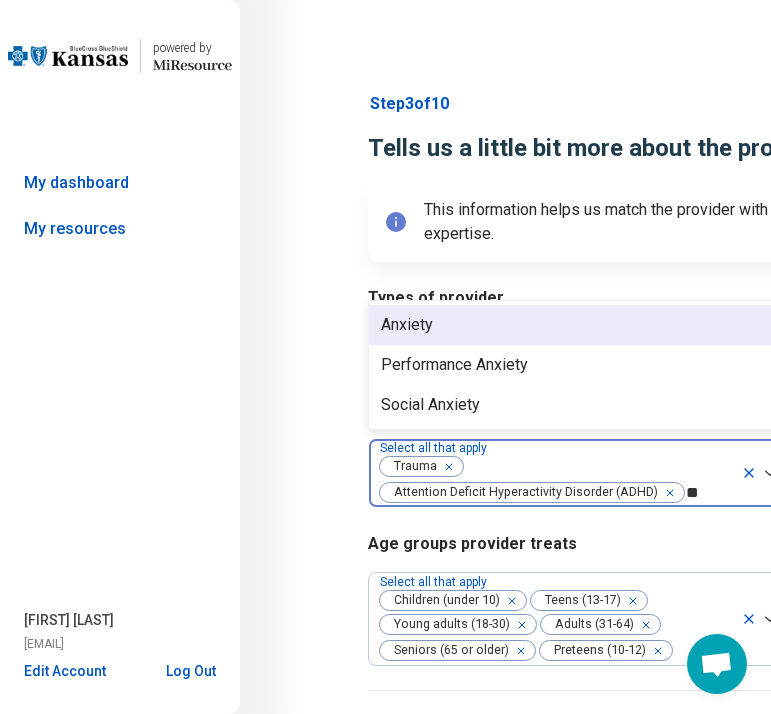 type on "***" 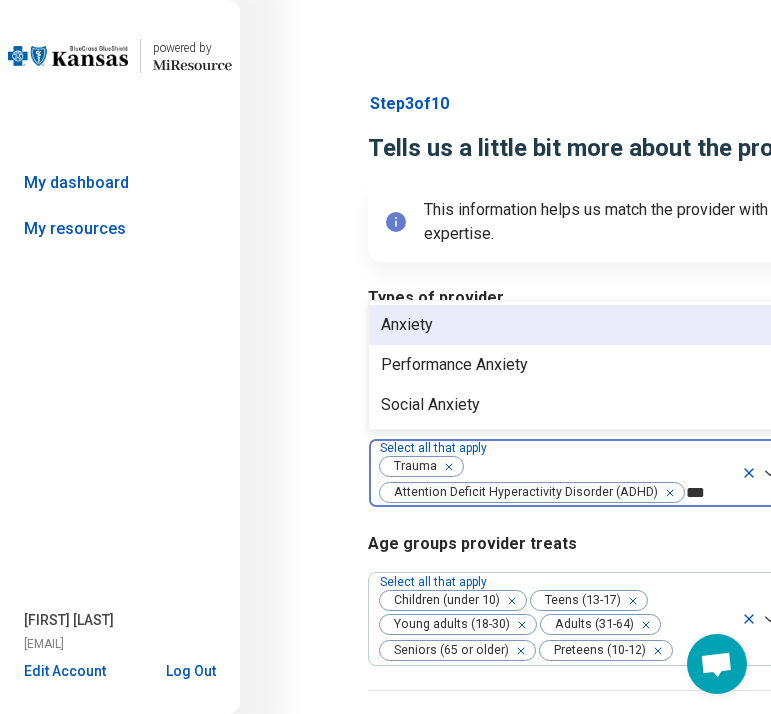 click on "Anxiety" at bounding box center (576, 325) 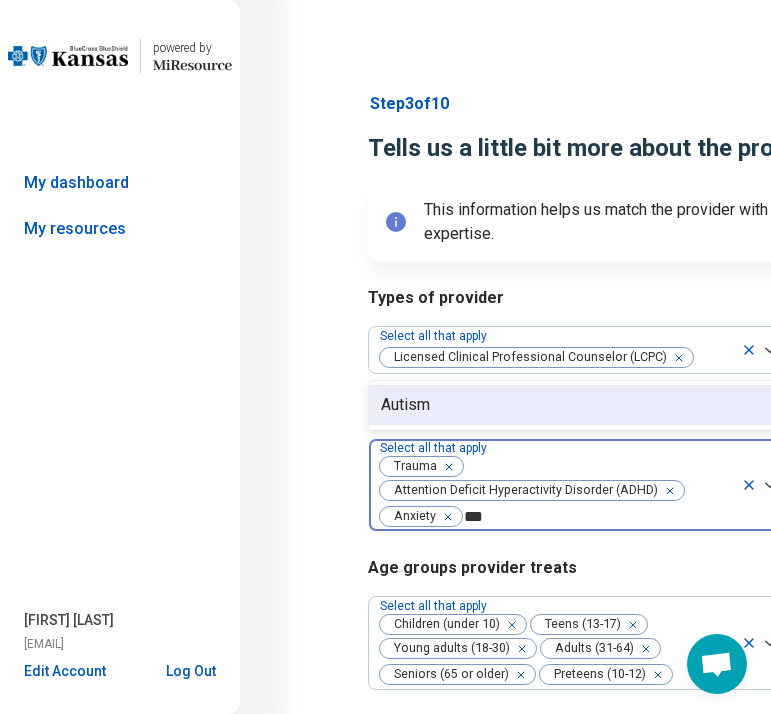 type on "****" 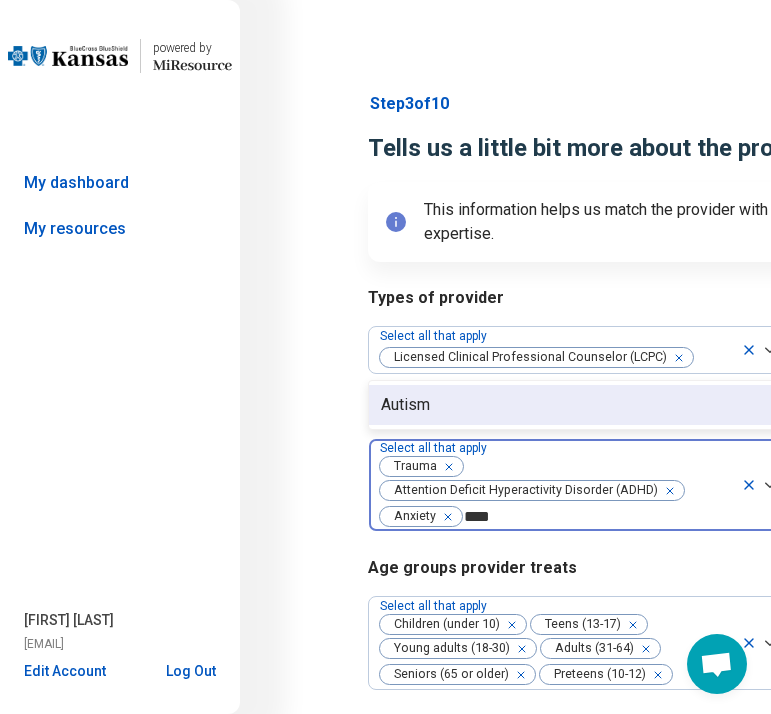 click on "Autism" at bounding box center [405, 405] 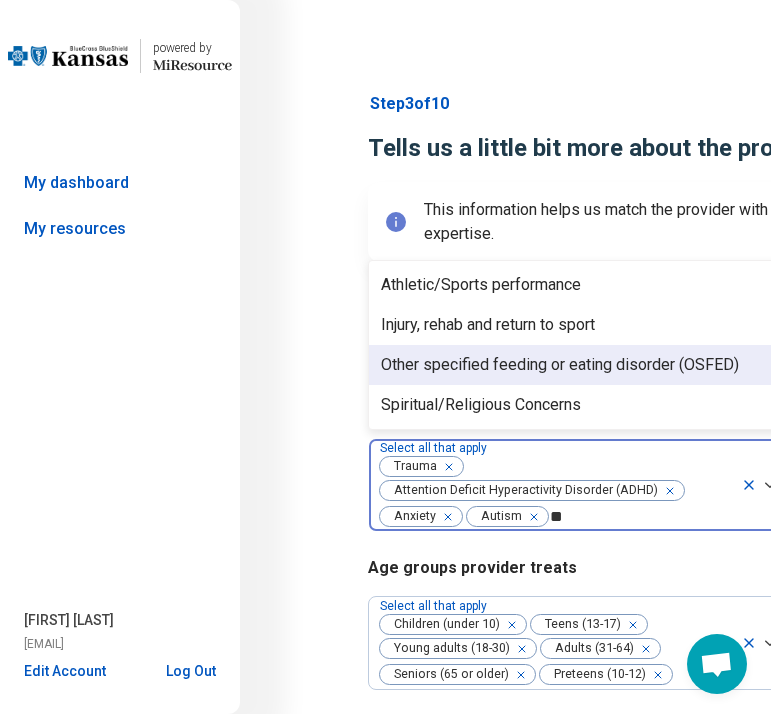 type on "*" 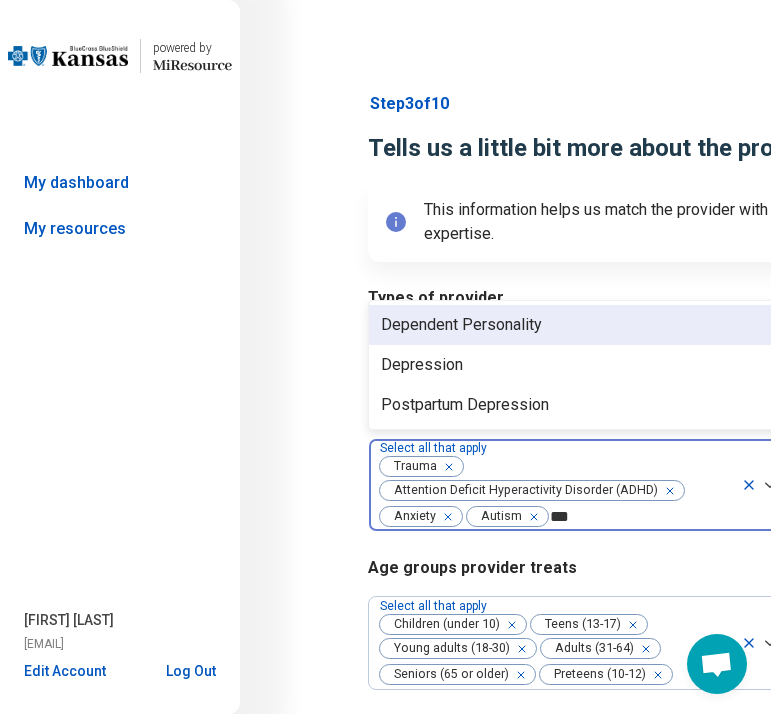 type on "****" 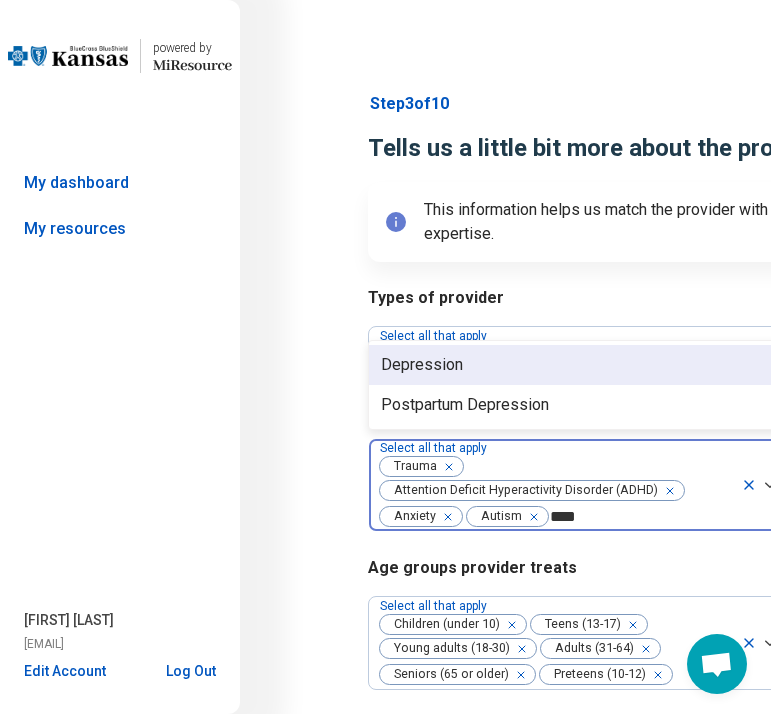 click on "Depression" at bounding box center (576, 365) 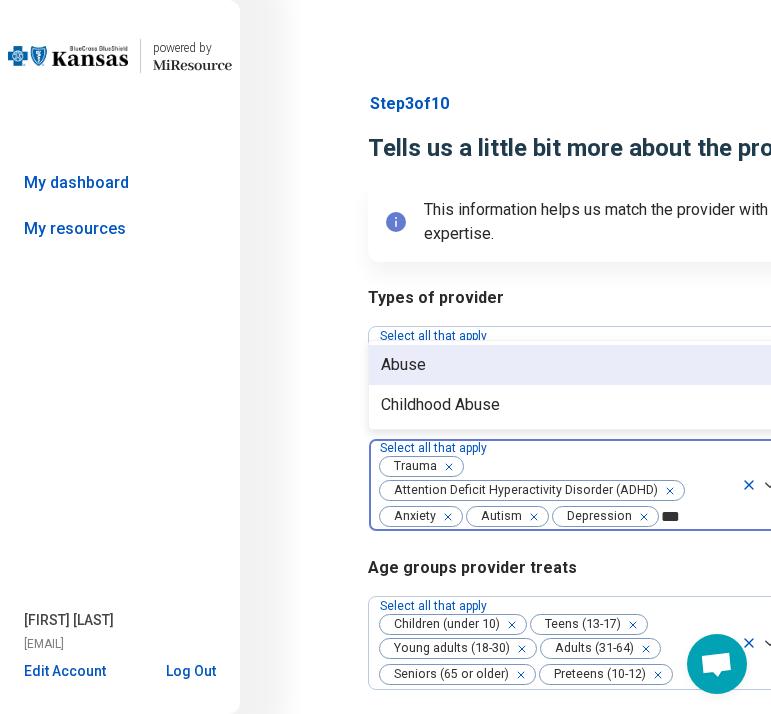 type on "****" 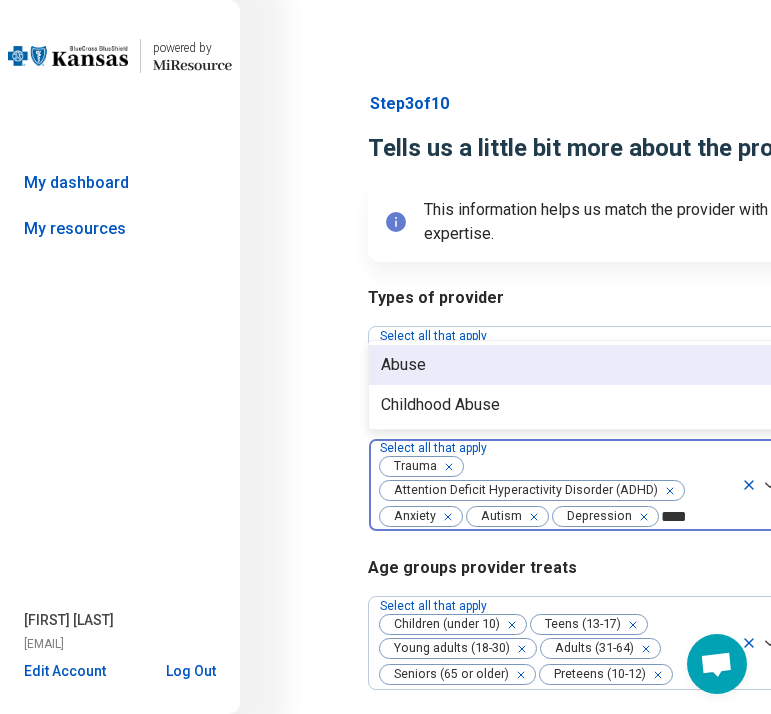 click on "Abuse" at bounding box center (576, 365) 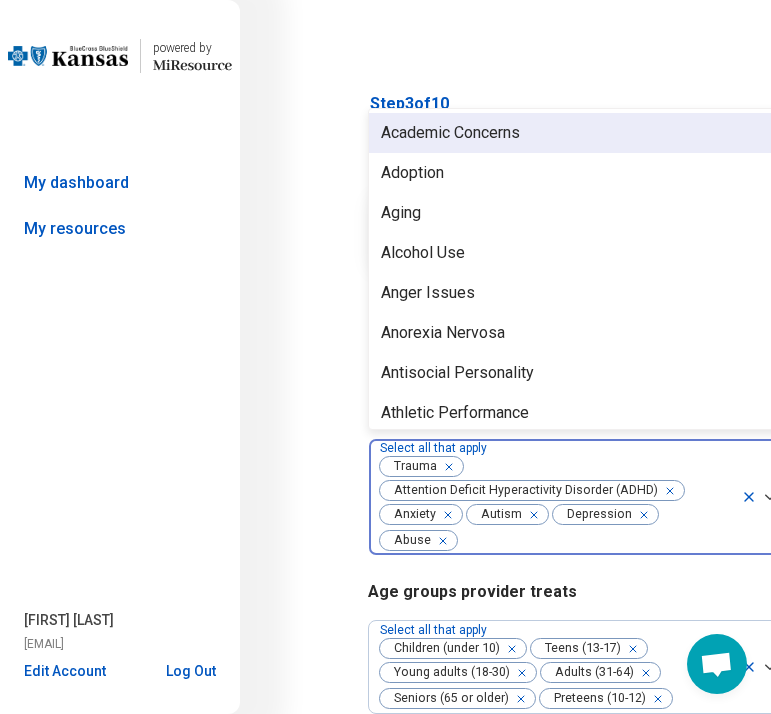 click on "Antisocial Personality" at bounding box center (457, 373) 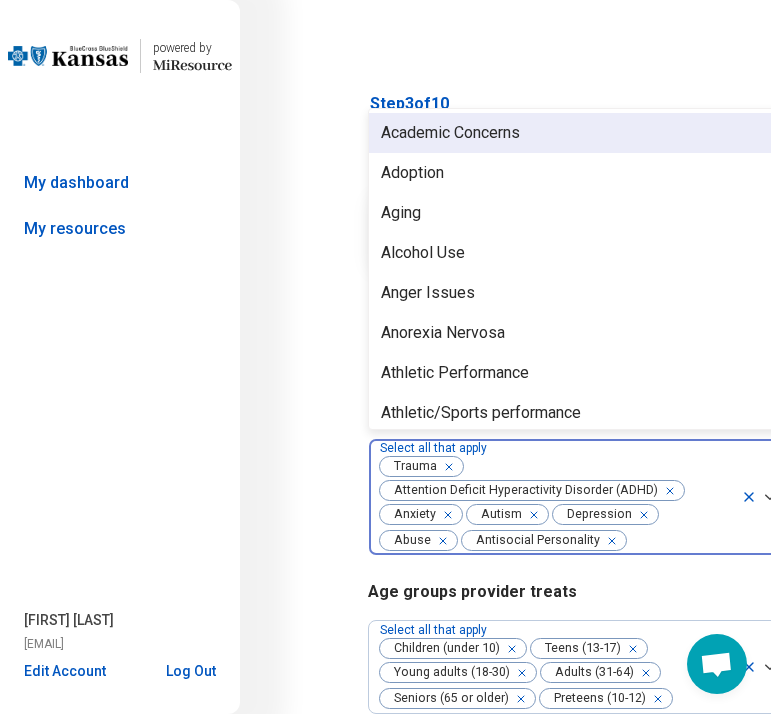 type on "*" 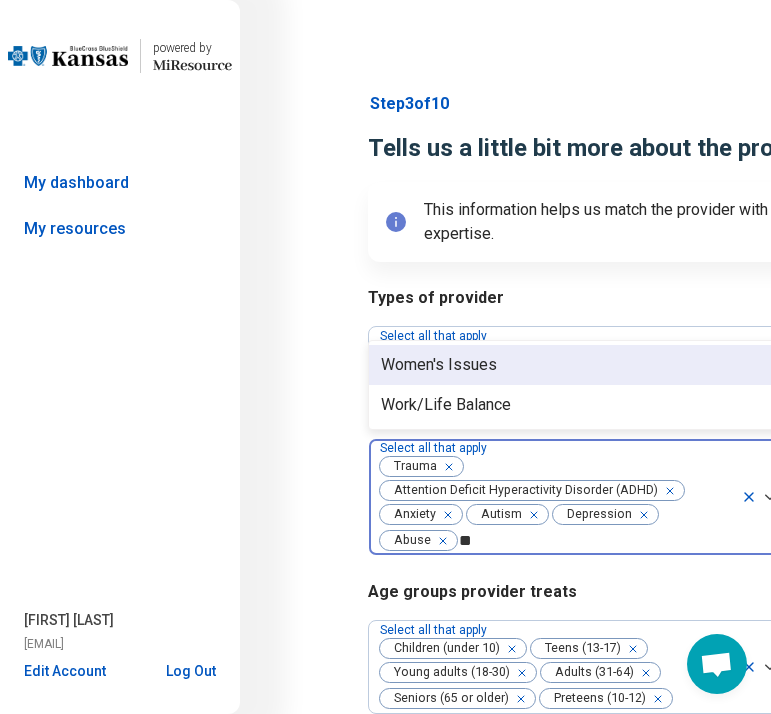 type on "*" 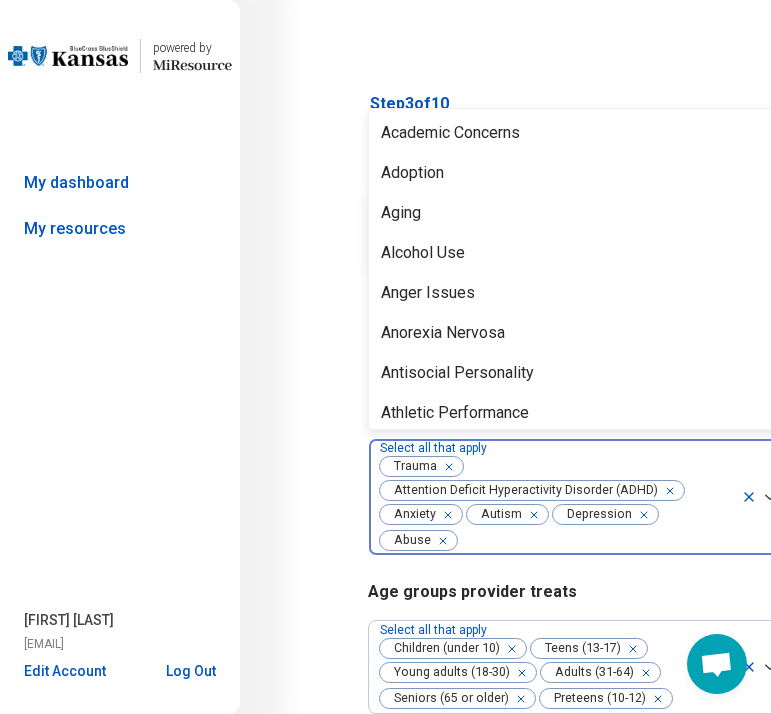 type on "*" 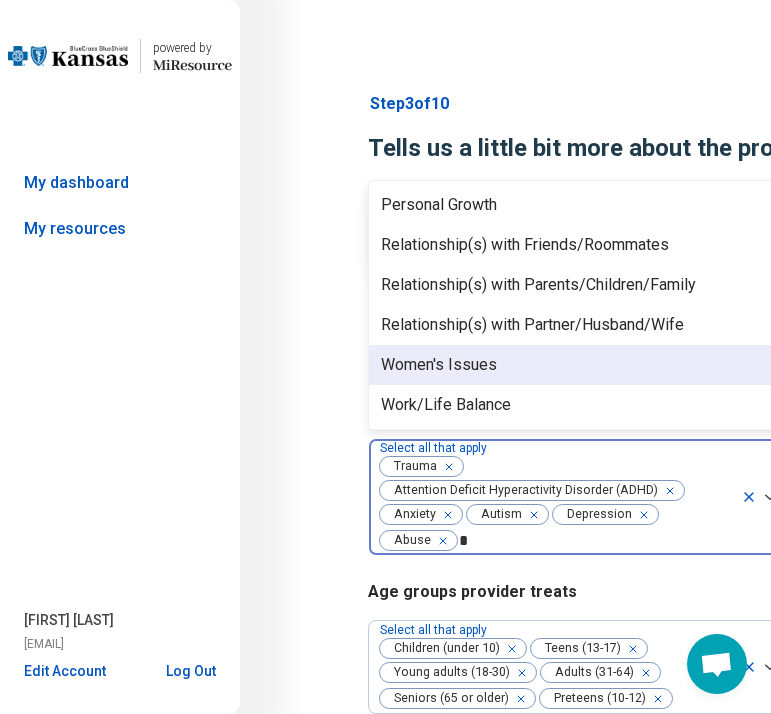 click on "Women's Issues" at bounding box center (576, 365) 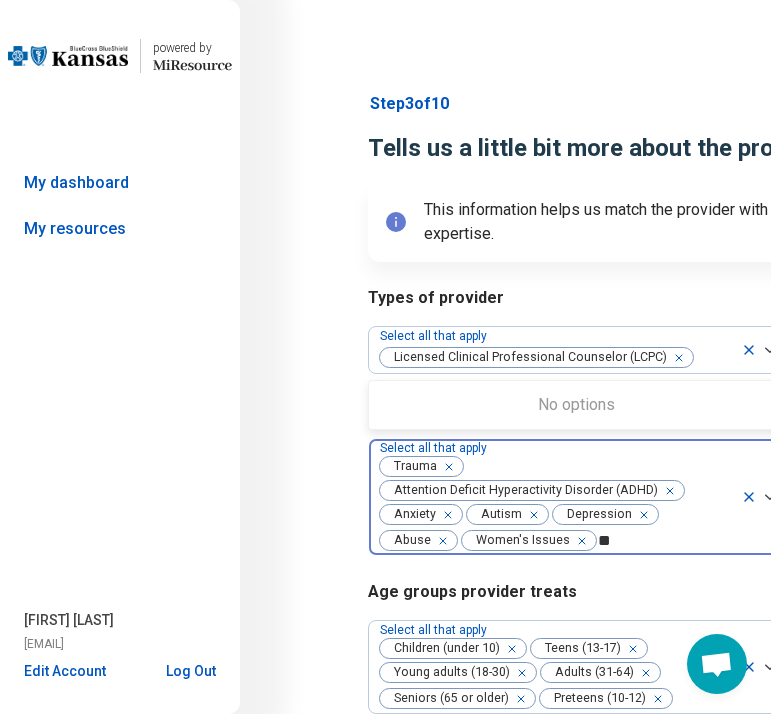 type on "*" 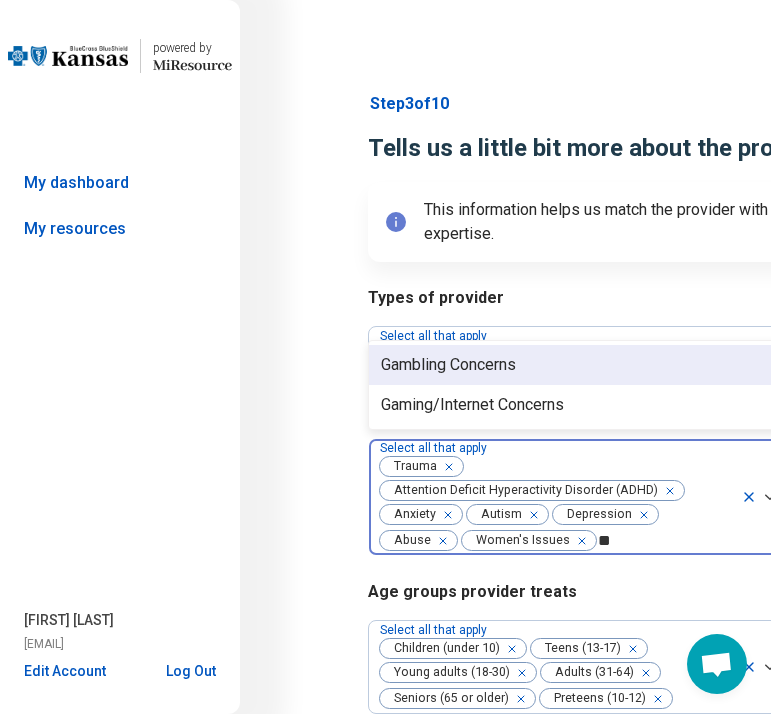 type on "*" 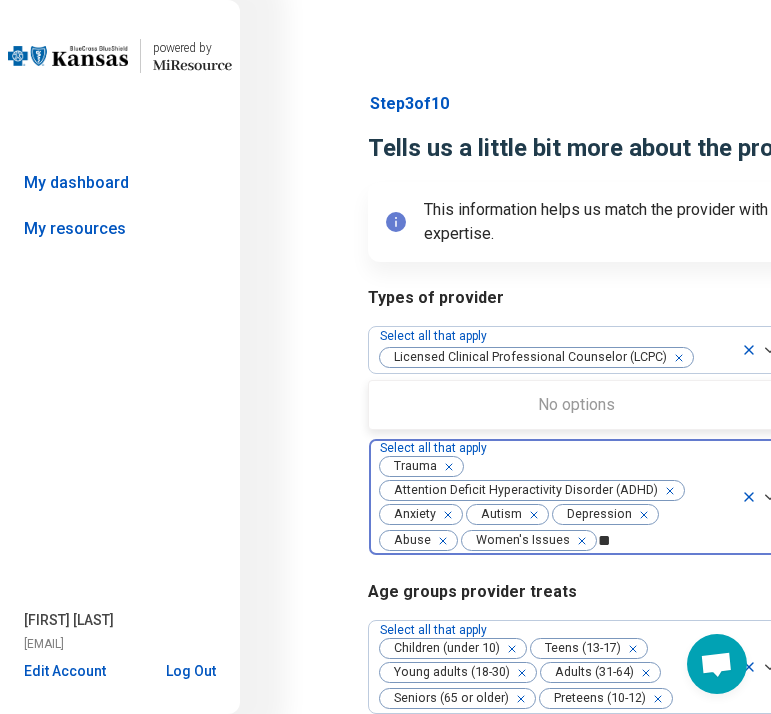 type on "*" 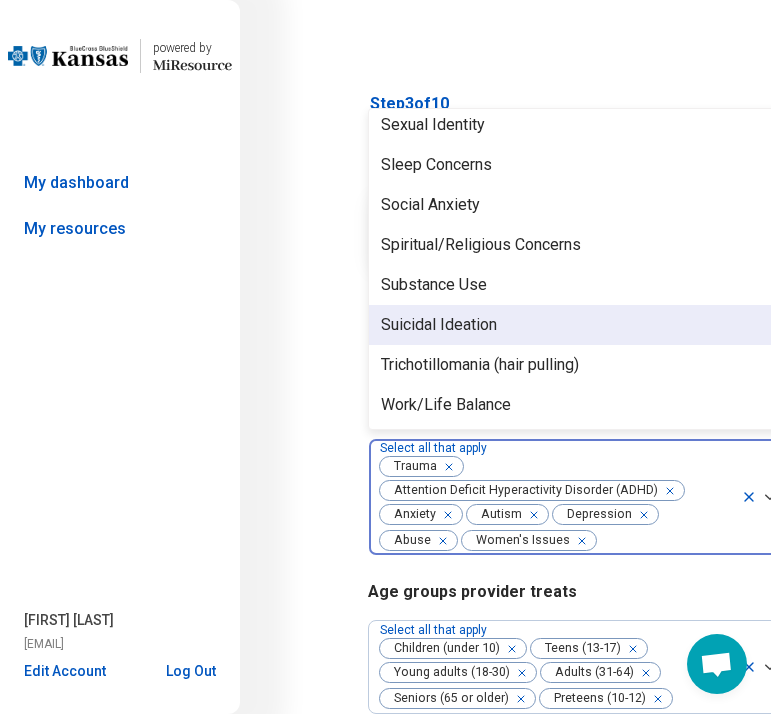 scroll, scrollTop: 3408, scrollLeft: 0, axis: vertical 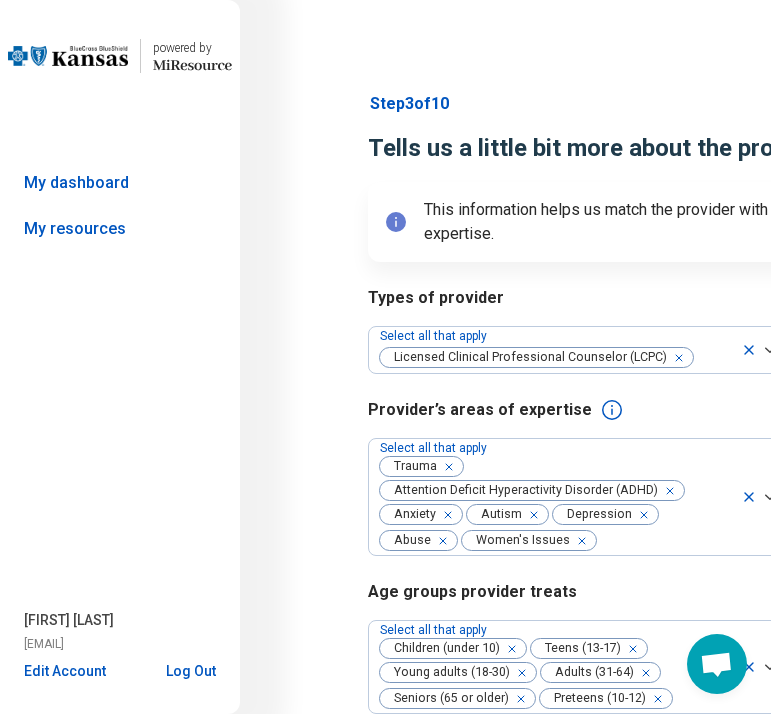 click on "Step  3  of  10 Tells us a little bit more about the provider’s specialty areas This information helps us match the provider with clients/patients in their areas of expertise. Types of provider Select all that apply Licensed Clinical Professional Counselor (LCPC) Provider’s areas of expertise Select all that apply Trauma Attention Deficit Hyperactivity Disorder (ADHD) Anxiety Autism Depression Abuse Women's Issues Age groups provider treats Select all that apply Children (under 10) Teens (13-17) Young adults (18-30) Adults (31-64) Seniors (65 or older) Preteens (10-12) The provider accepts clients who are actively suicidal The provider prescribes medication Back Next Press Enter" at bounding box center (718, 516) 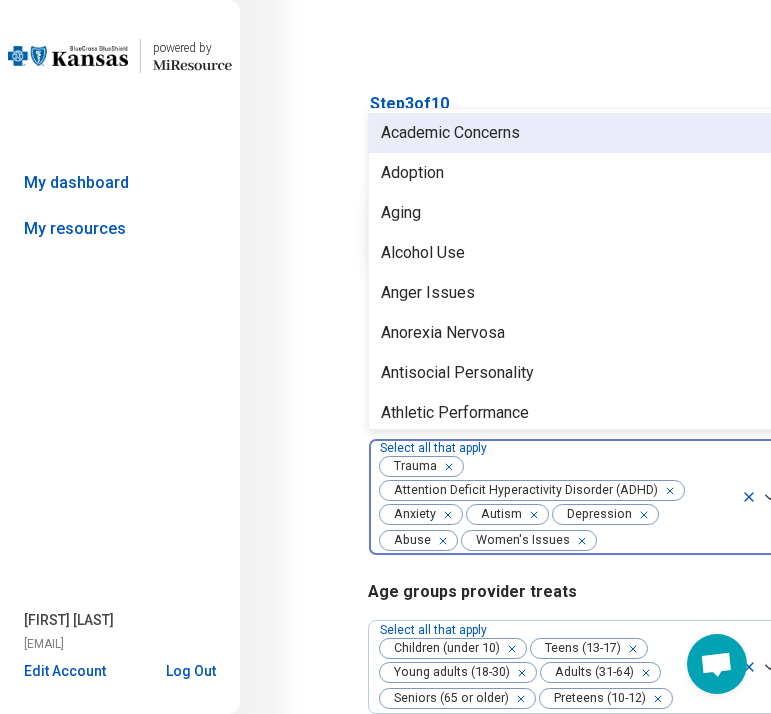 click at bounding box center (665, 541) 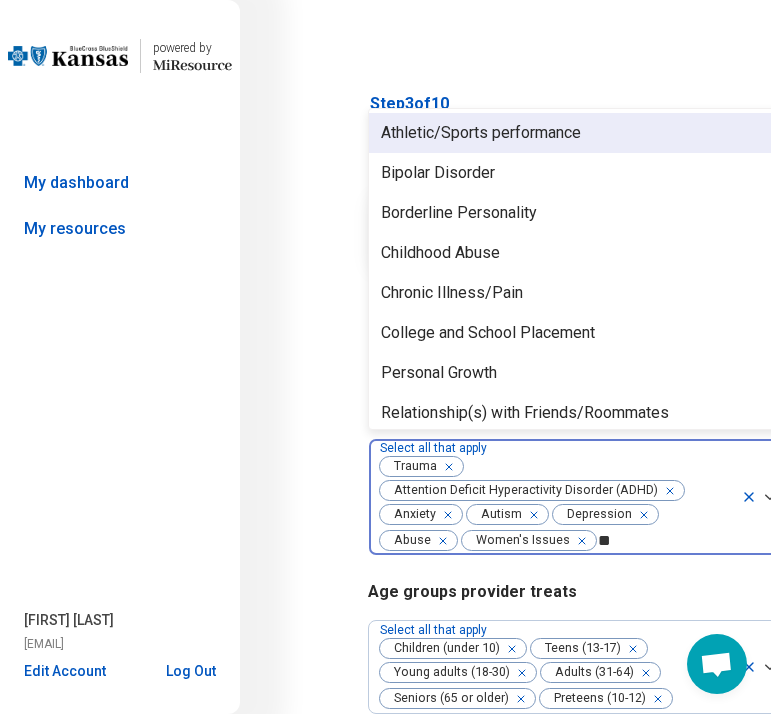 type on "*" 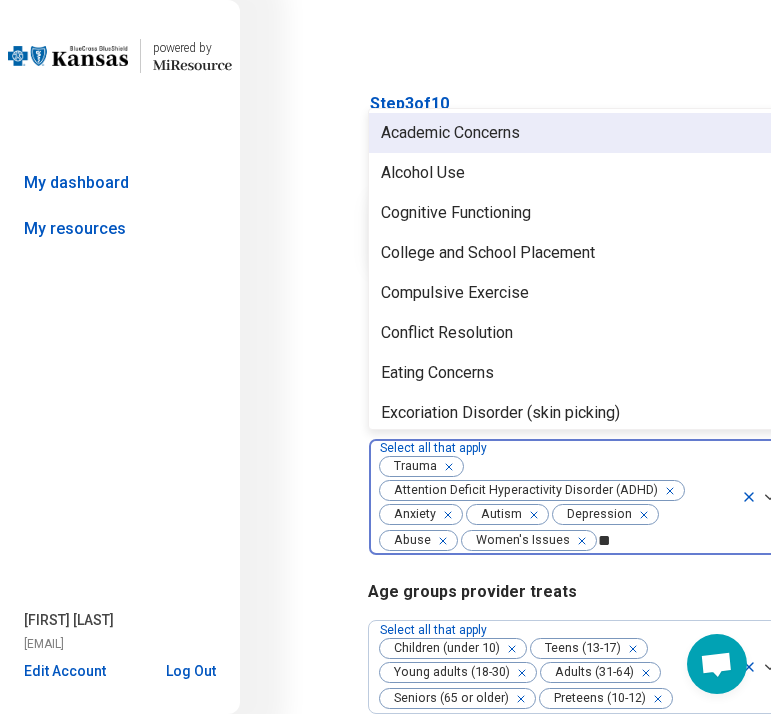 type on "***" 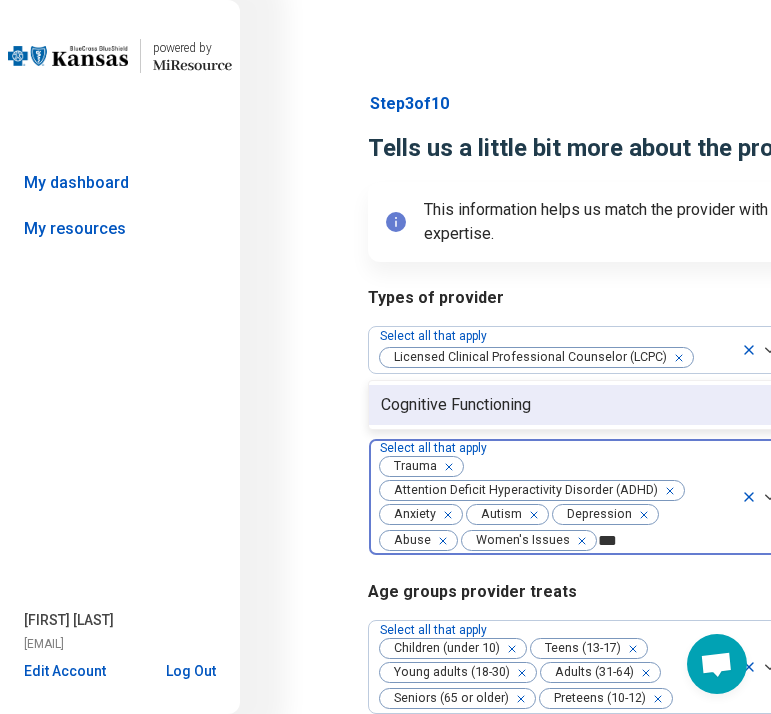 click on "Cognitive Functioning" at bounding box center [456, 405] 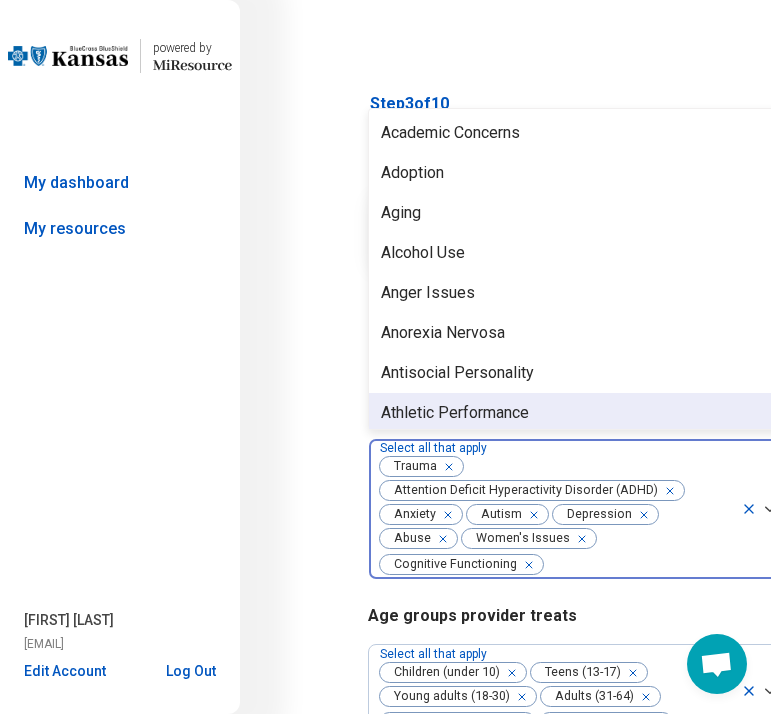 click on "Athletic Performance" at bounding box center [455, 413] 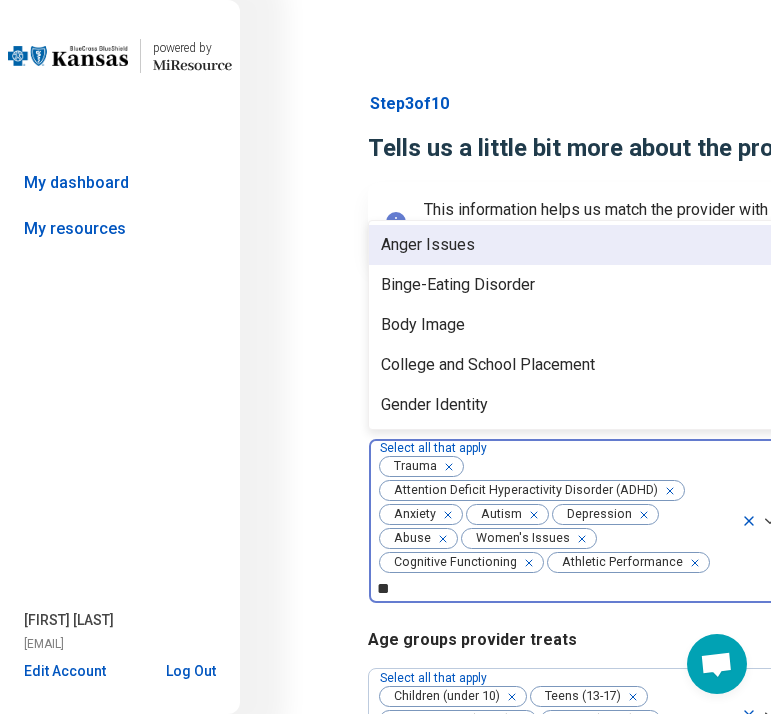 type on "*" 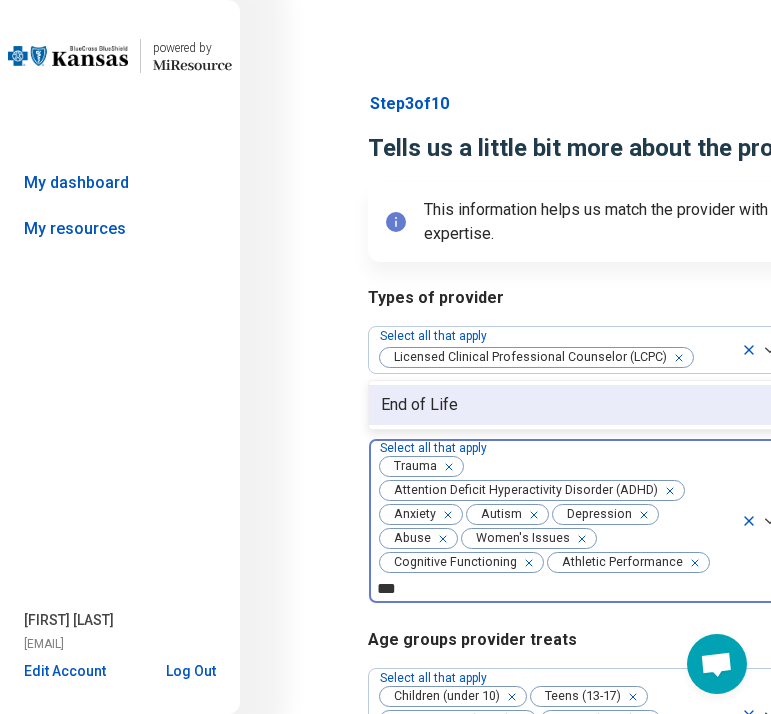 type on "***" 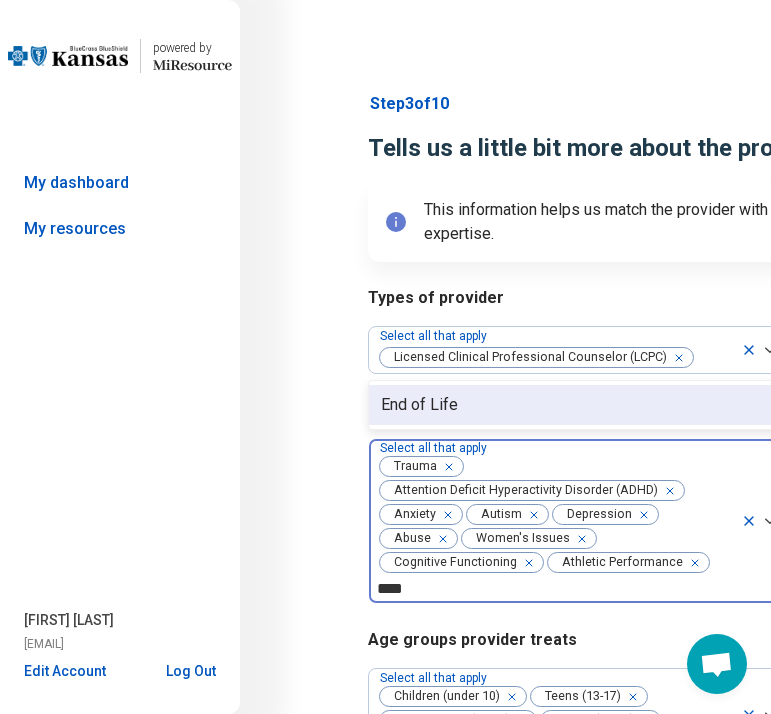 click on "End of Life" at bounding box center (576, 405) 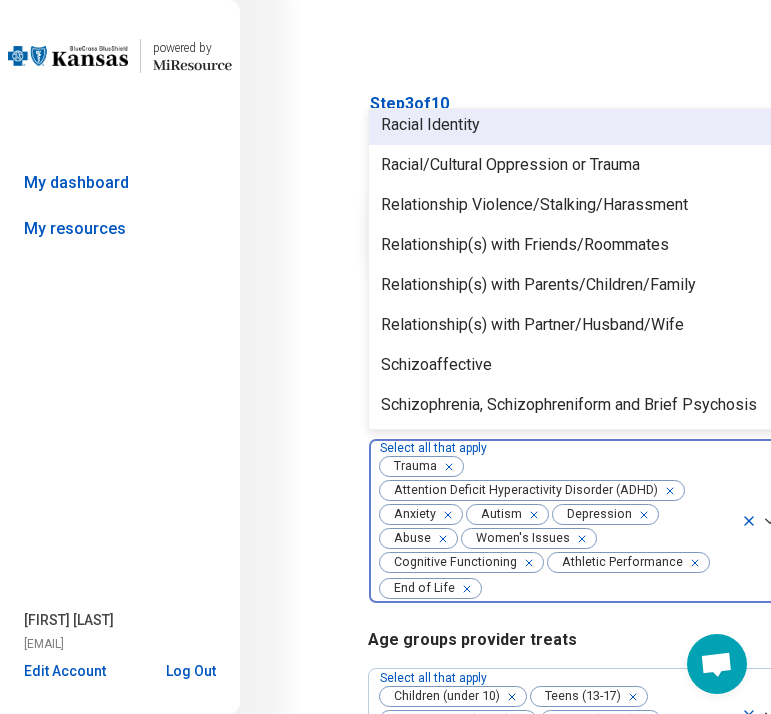 scroll, scrollTop: 2729, scrollLeft: 0, axis: vertical 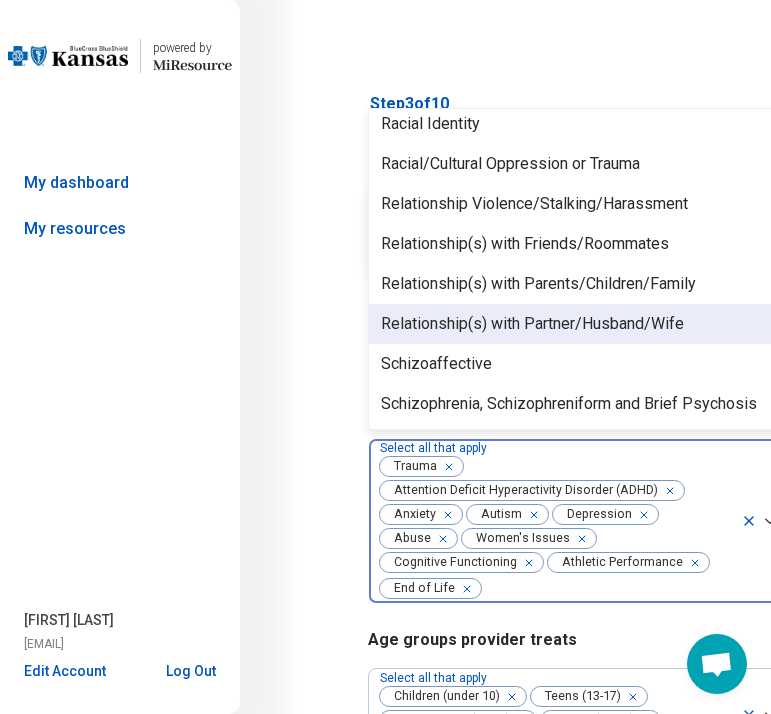 click on "Relationship(s) with Partner/Husband/Wife" at bounding box center (532, 324) 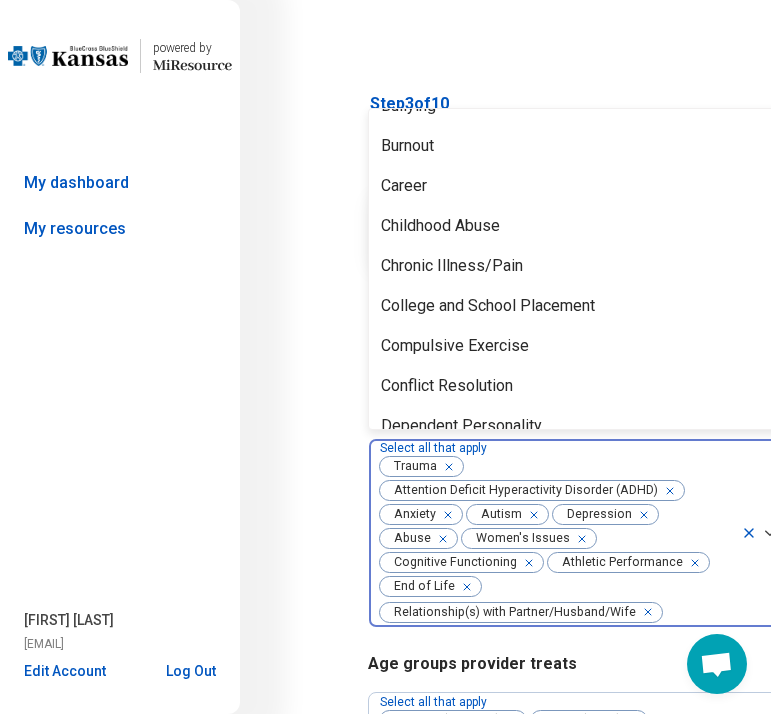 scroll, scrollTop: 0, scrollLeft: 0, axis: both 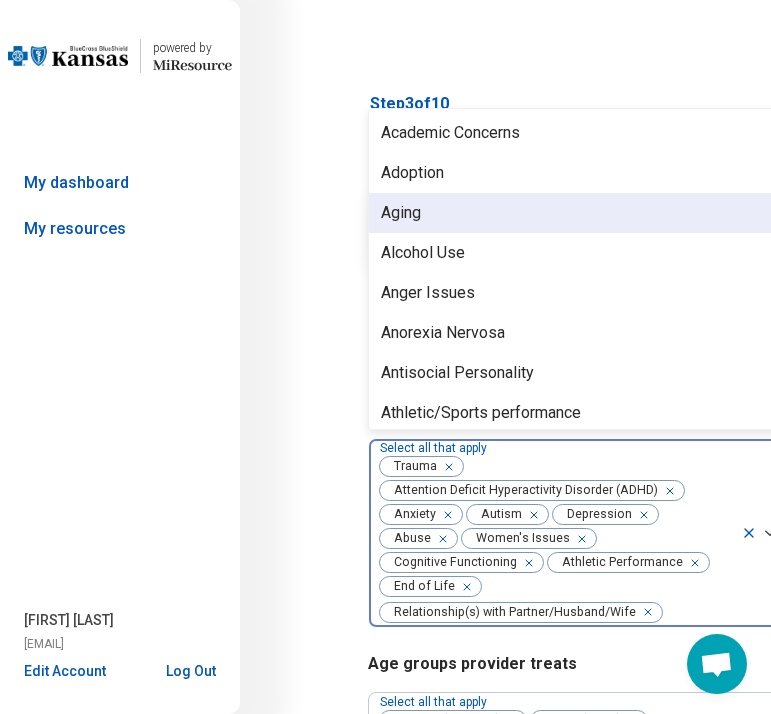 click on "Aging" at bounding box center [401, 213] 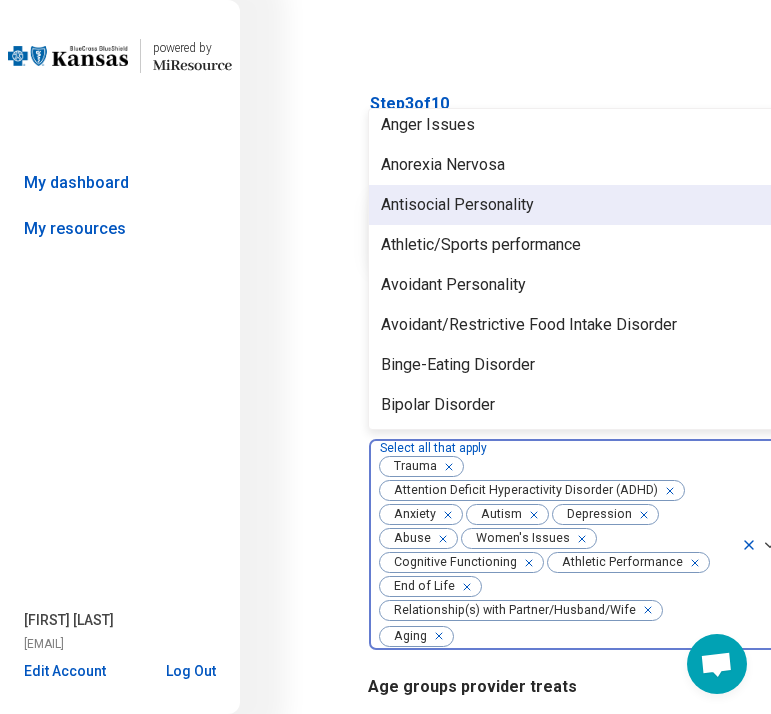 click on "Antisocial Personality" at bounding box center (457, 205) 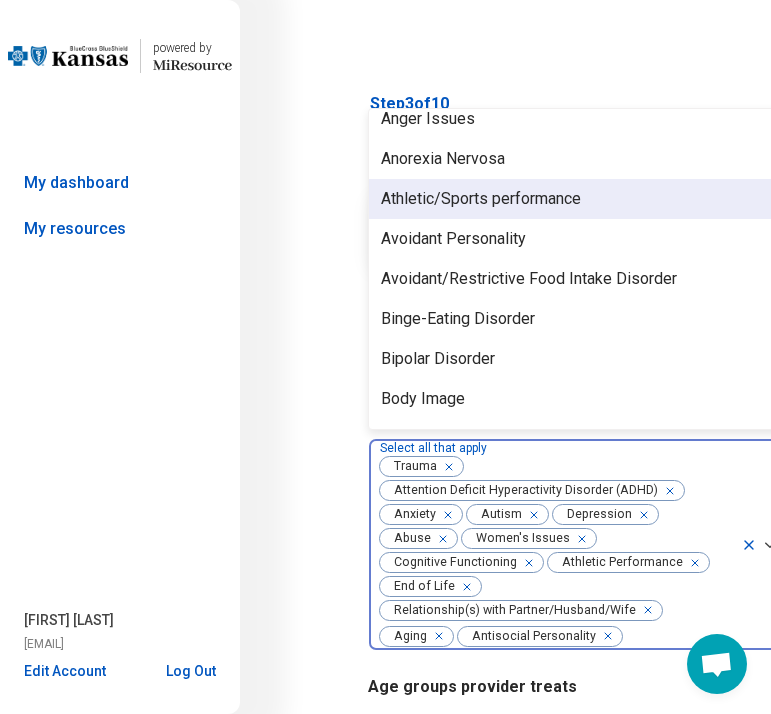 scroll, scrollTop: 135, scrollLeft: 0, axis: vertical 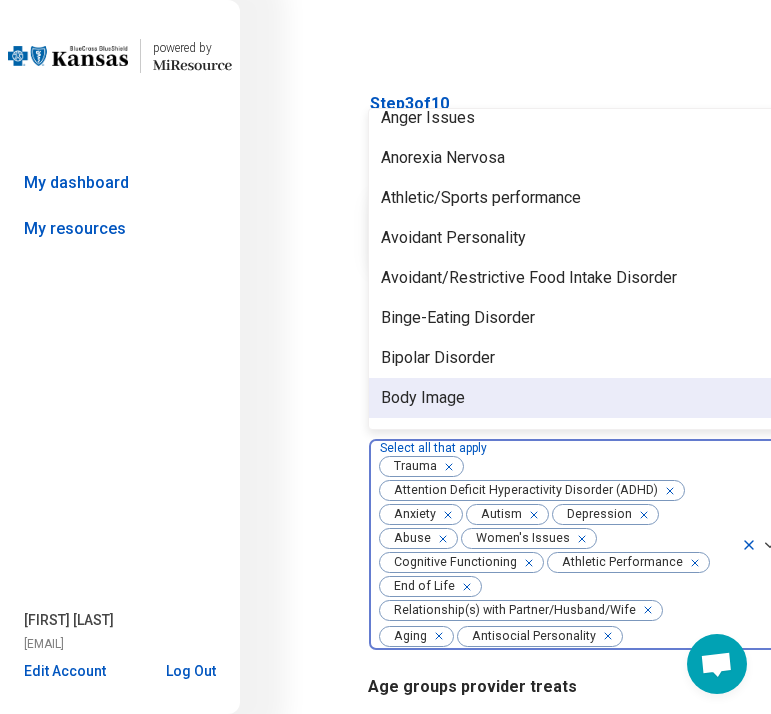 click 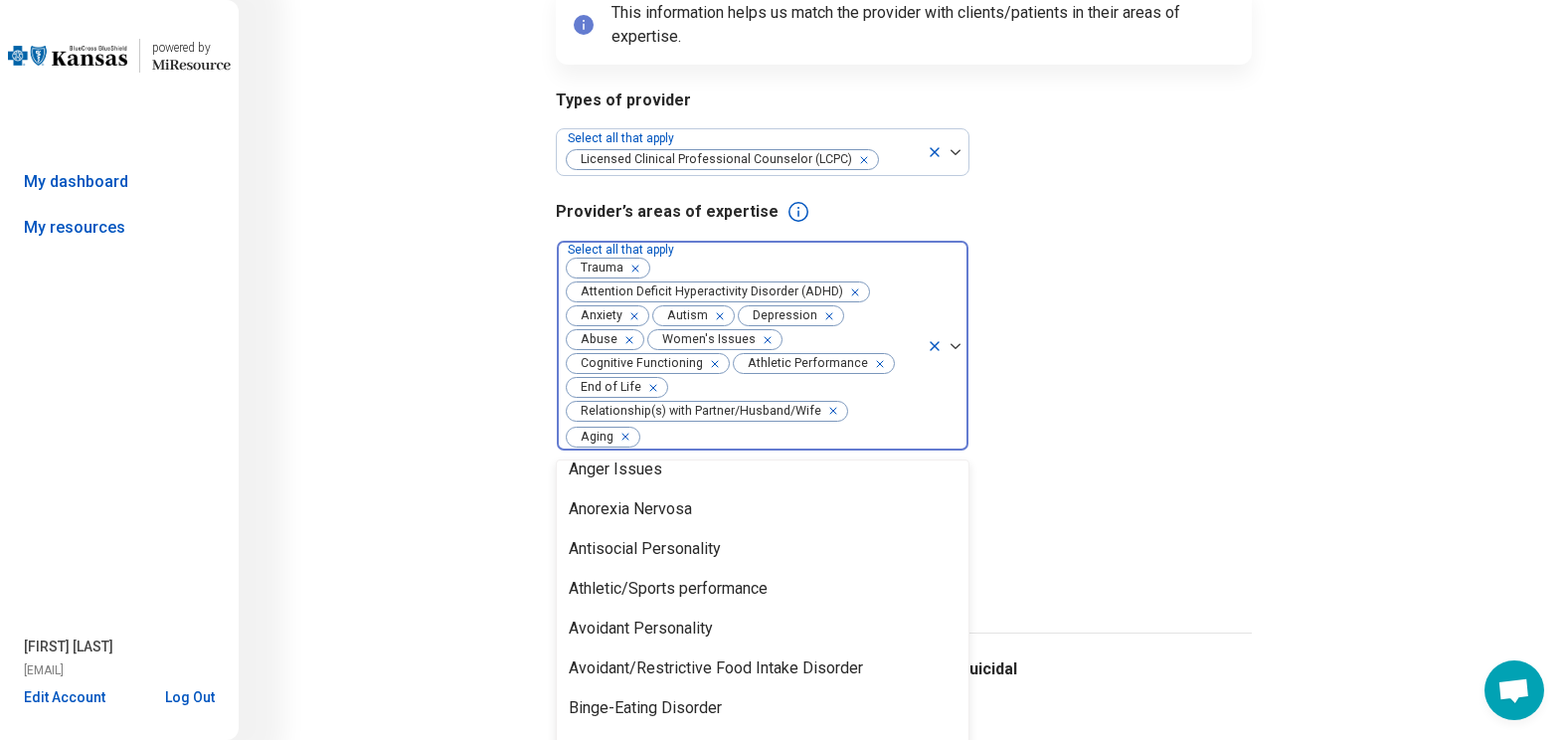 scroll, scrollTop: 361, scrollLeft: 0, axis: vertical 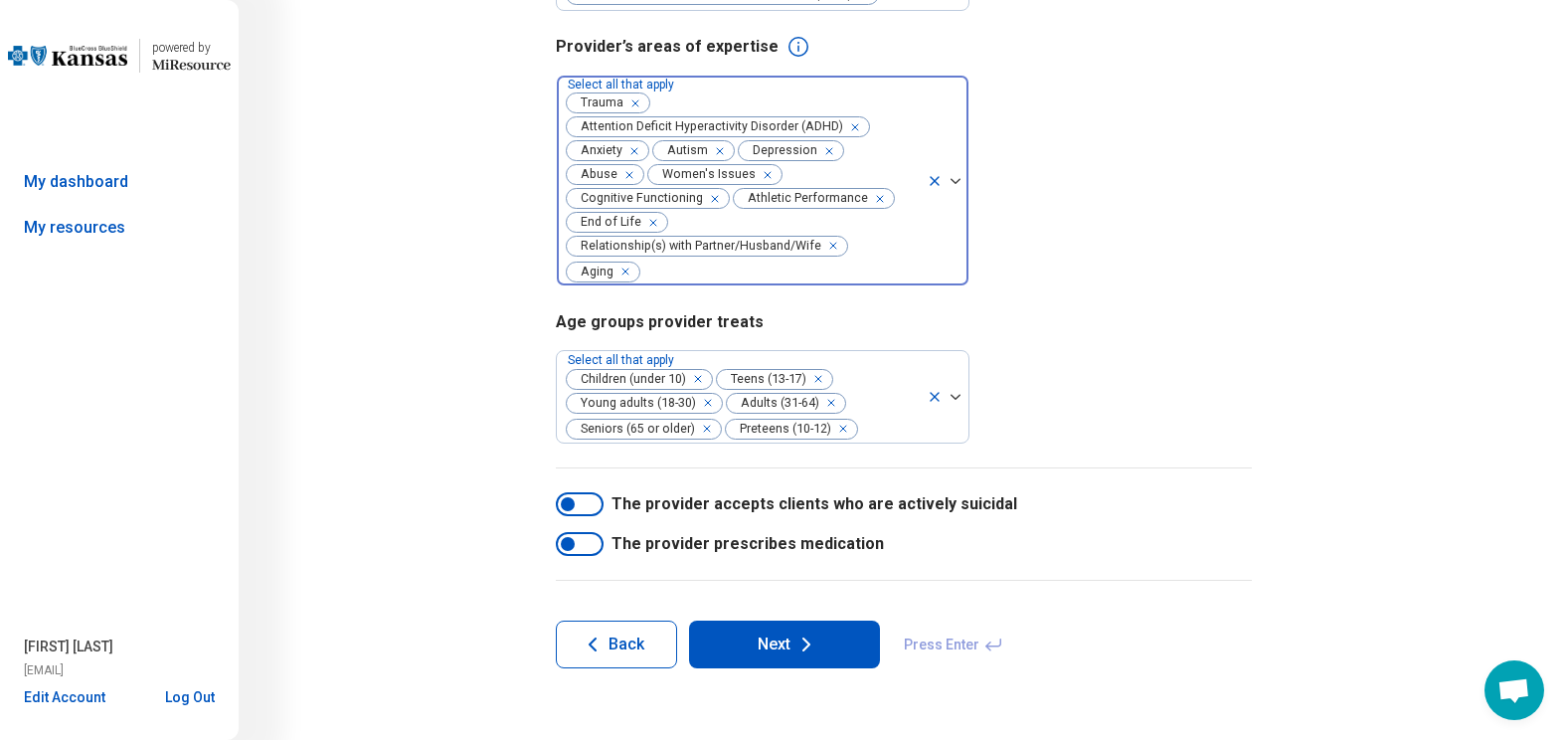 click on "**********" at bounding box center [903, 189] 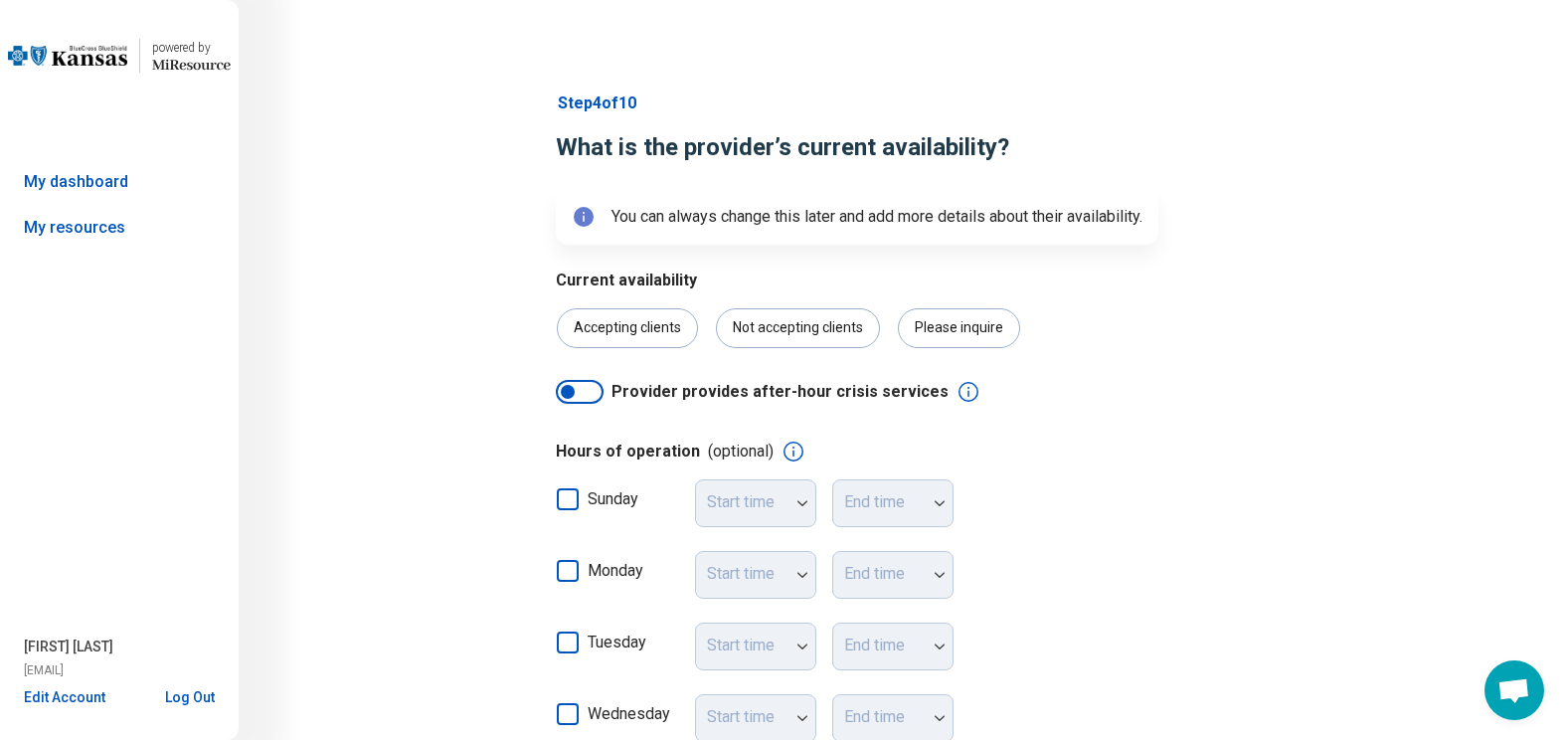 scroll, scrollTop: 601, scrollLeft: 0, axis: vertical 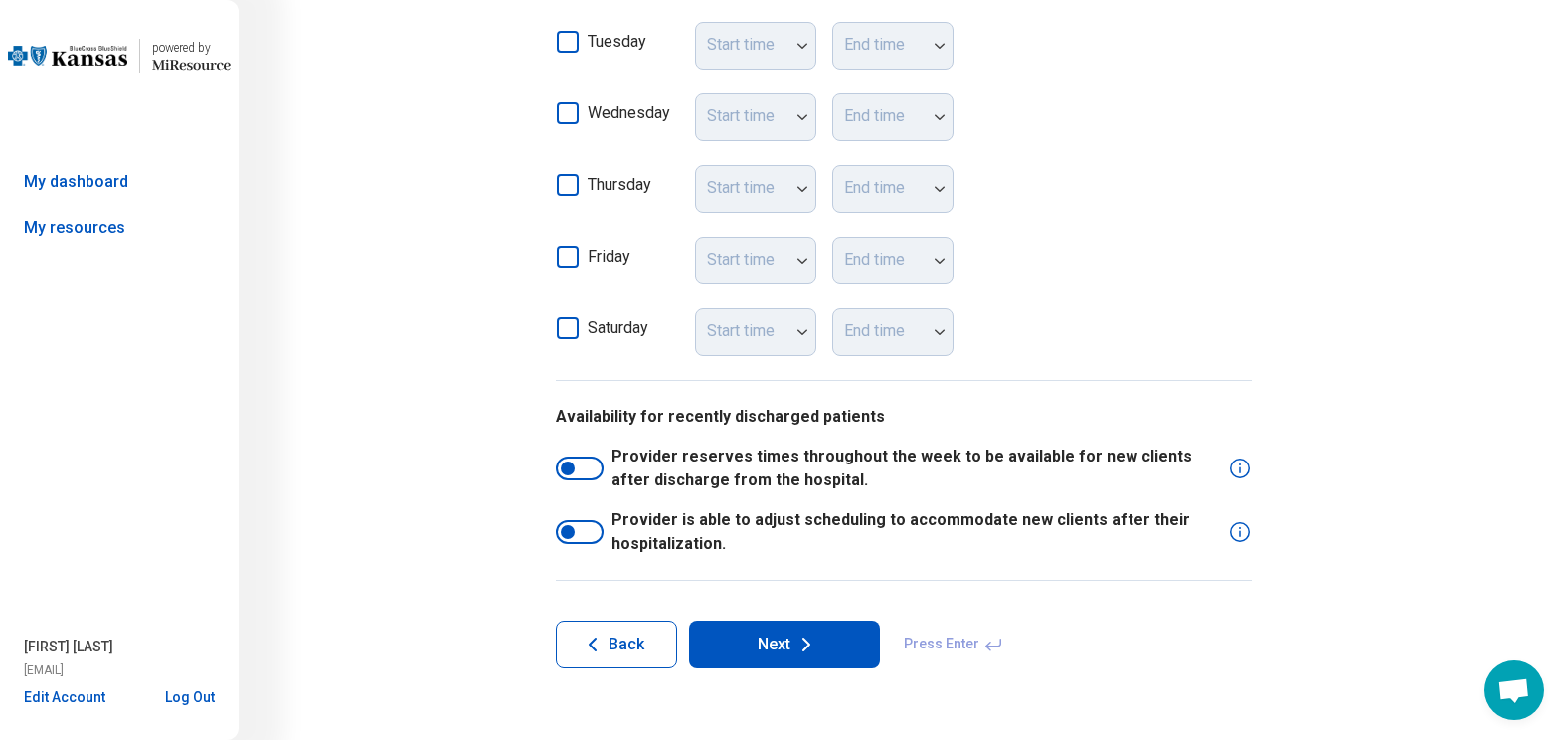 click on "Next" at bounding box center [784, 645] 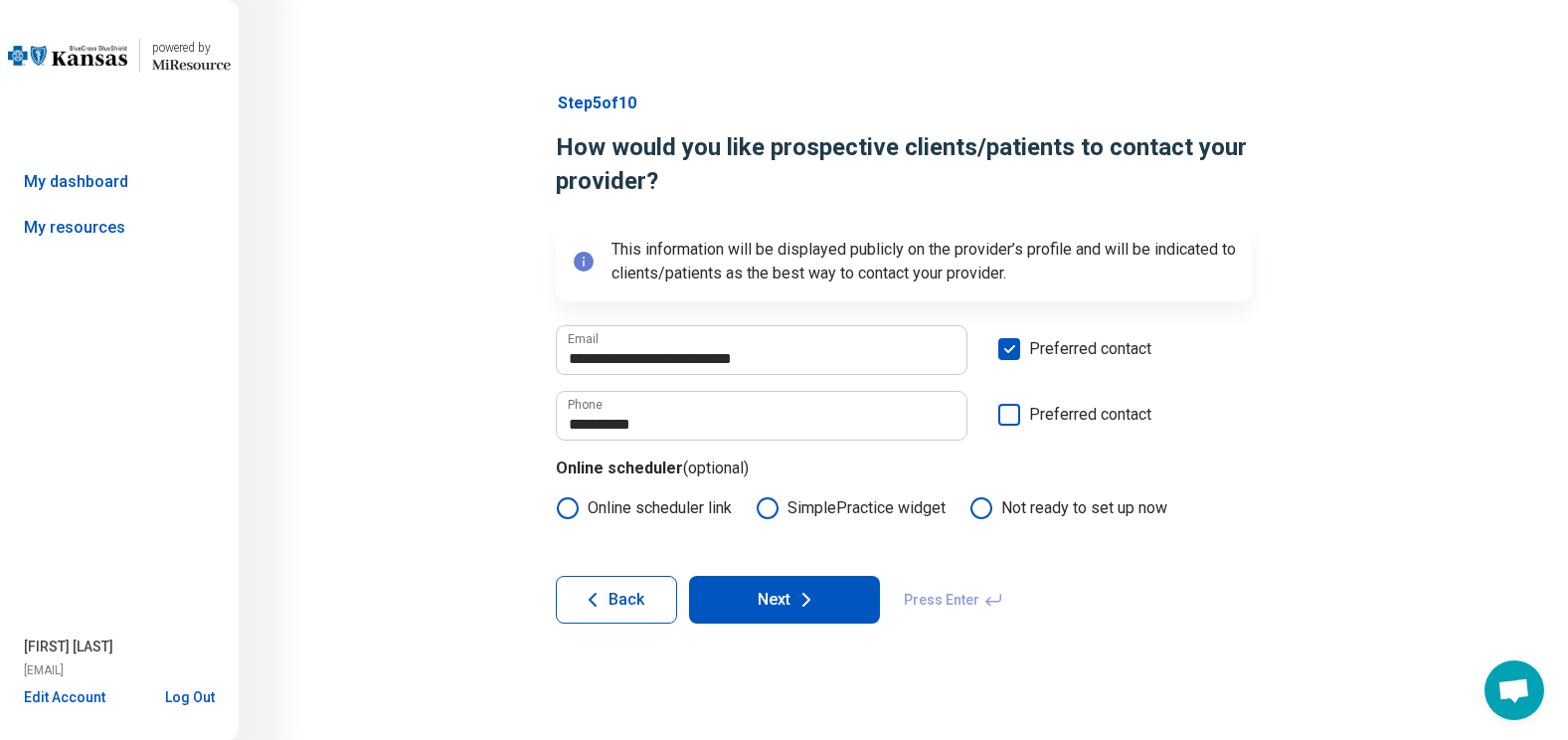 scroll, scrollTop: 0, scrollLeft: 0, axis: both 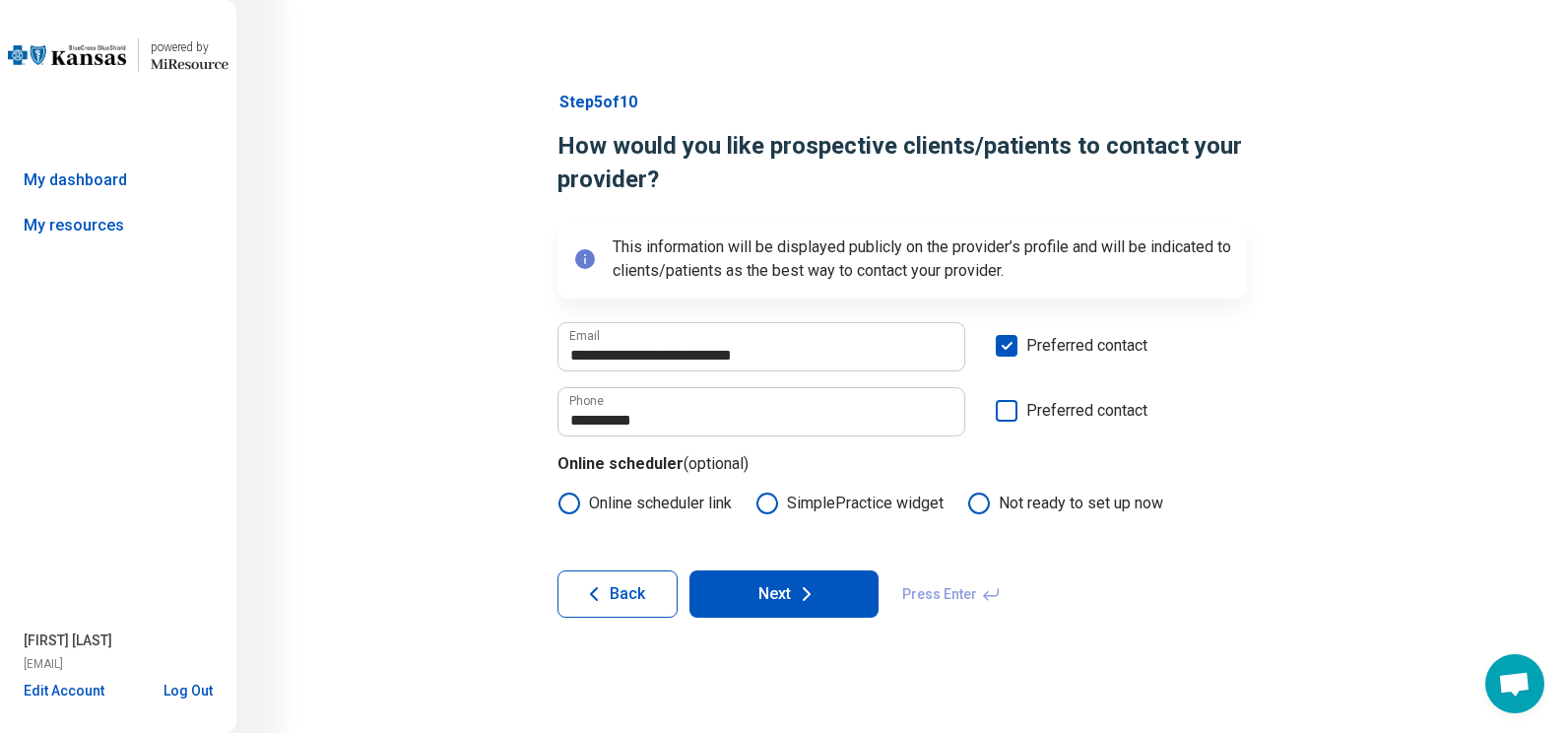 click 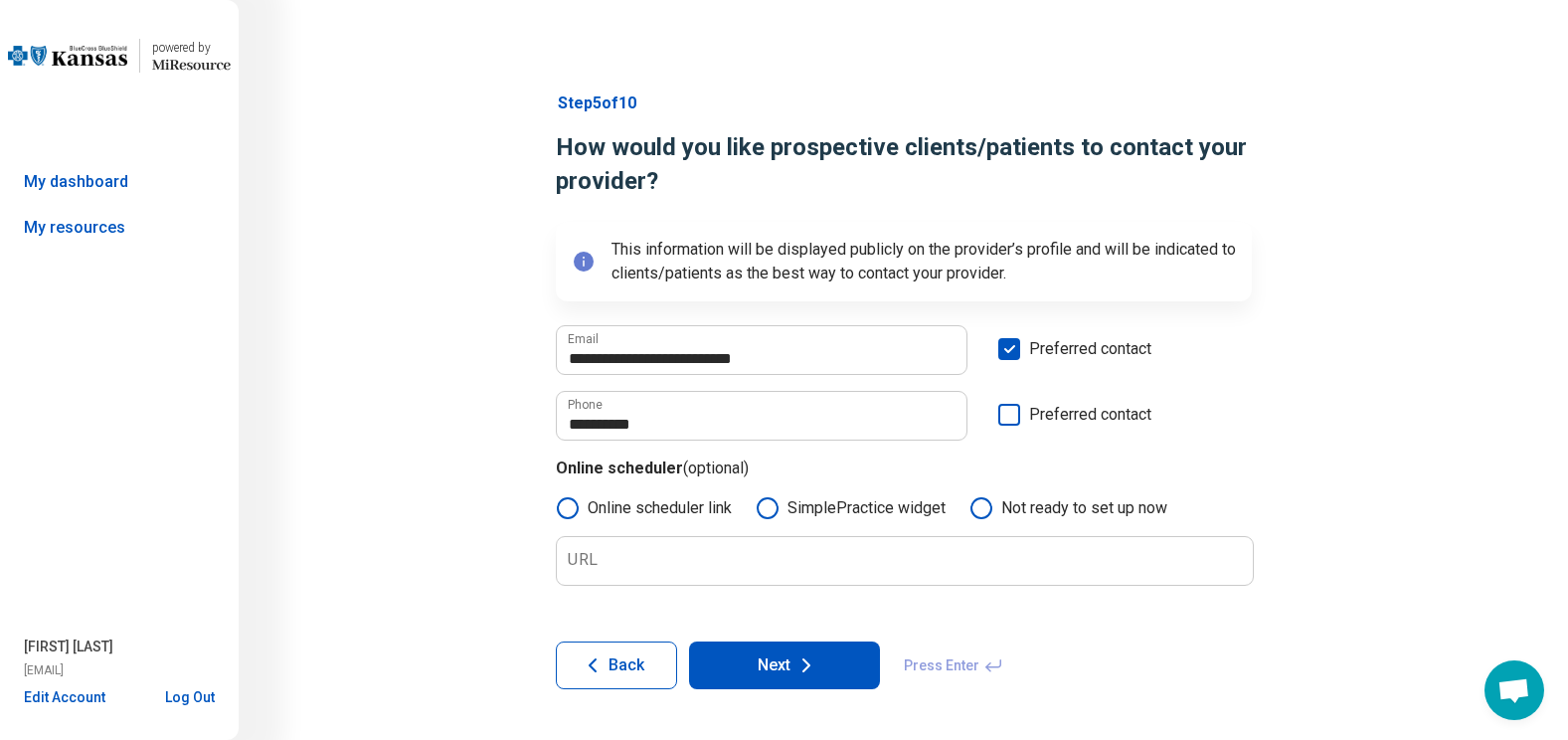 click 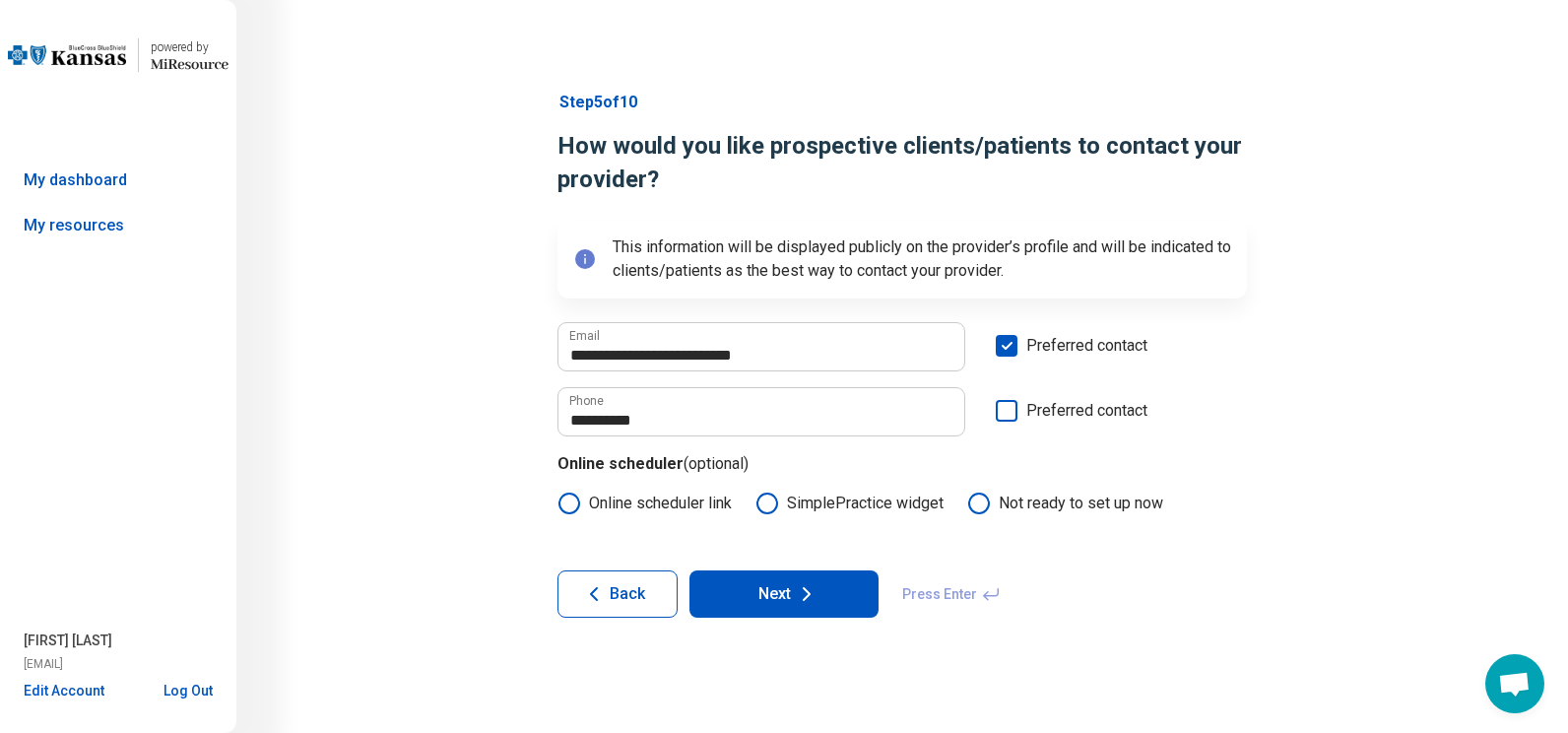 click on "Next" at bounding box center (784, 594) 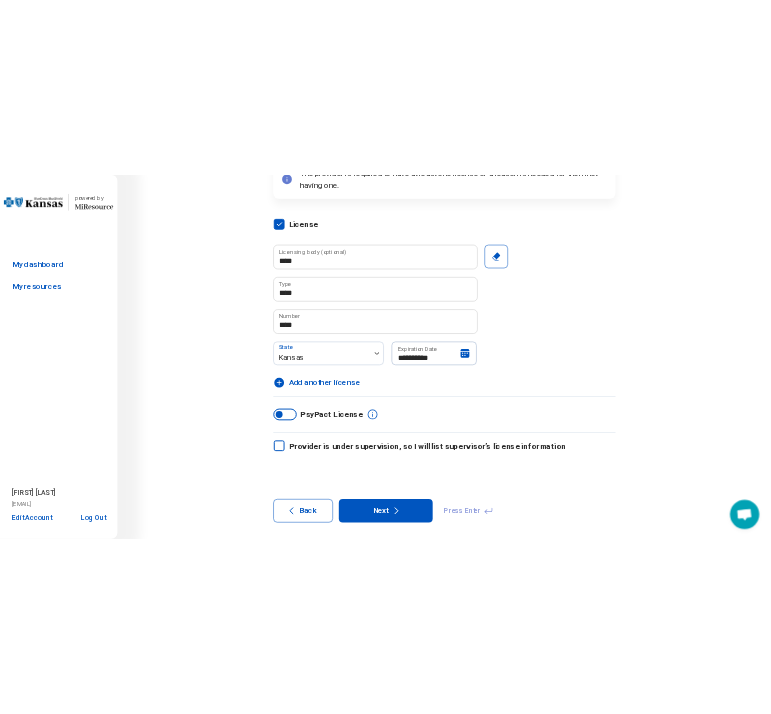 scroll, scrollTop: 236, scrollLeft: 0, axis: vertical 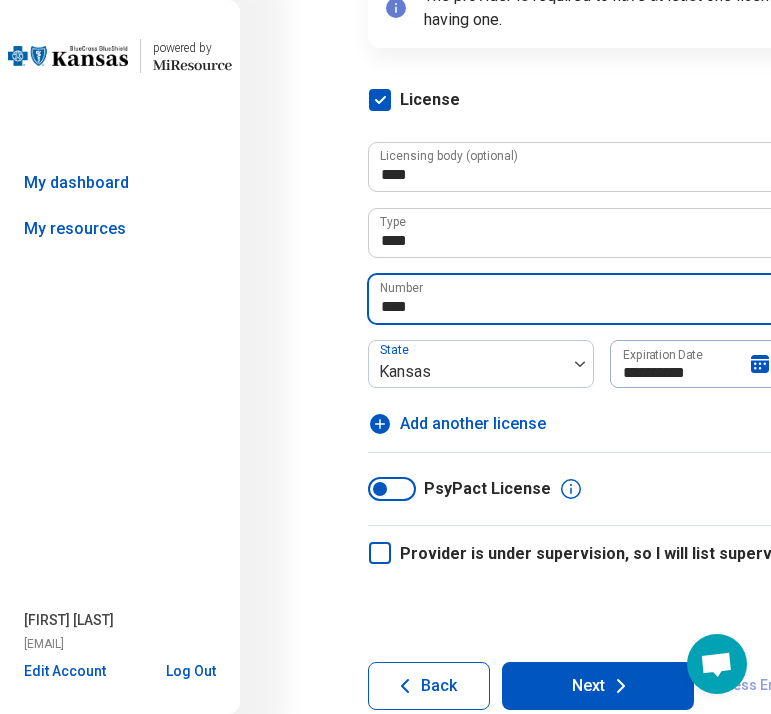 drag, startPoint x: 436, startPoint y: 305, endPoint x: 245, endPoint y: 305, distance: 191 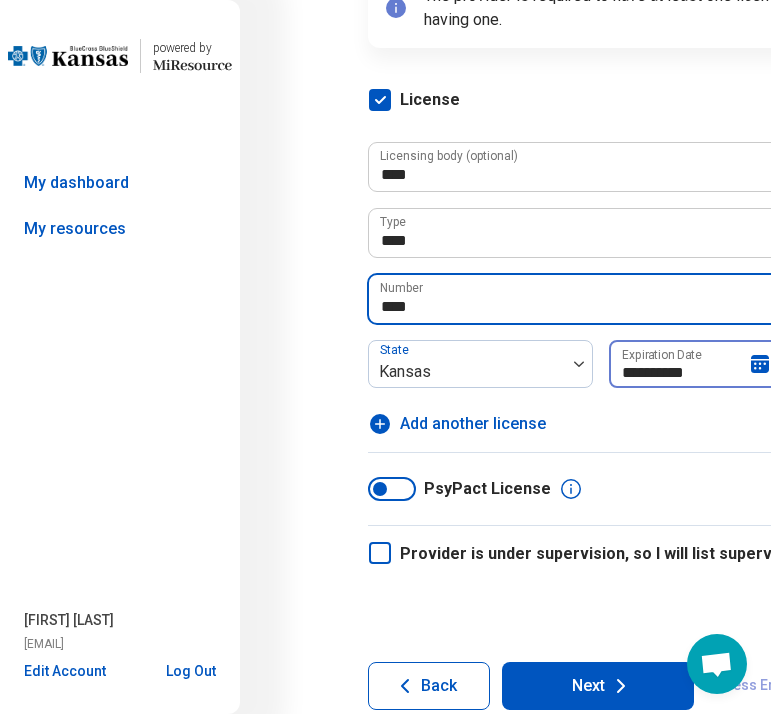 type on "****" 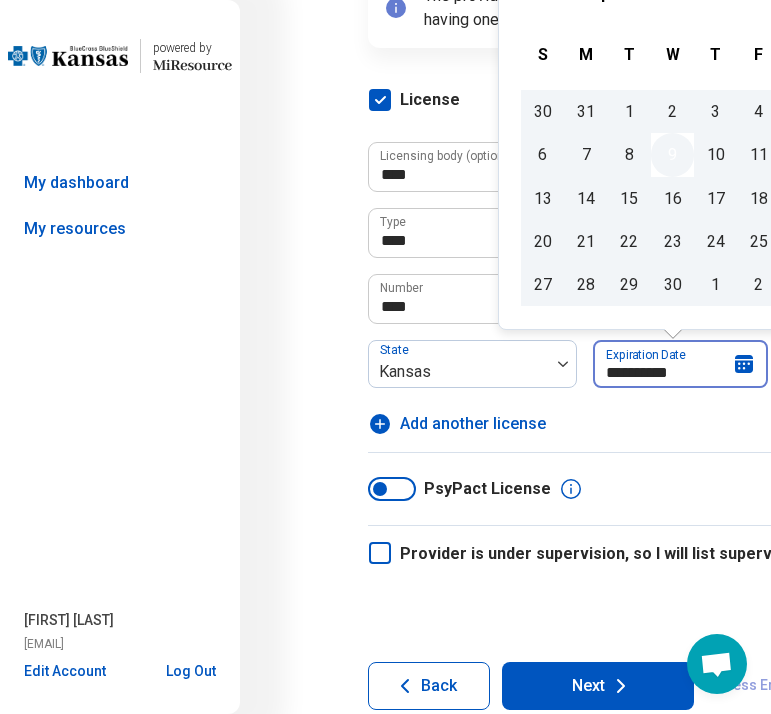 drag, startPoint x: 610, startPoint y: 371, endPoint x: 732, endPoint y: 375, distance: 122.06556 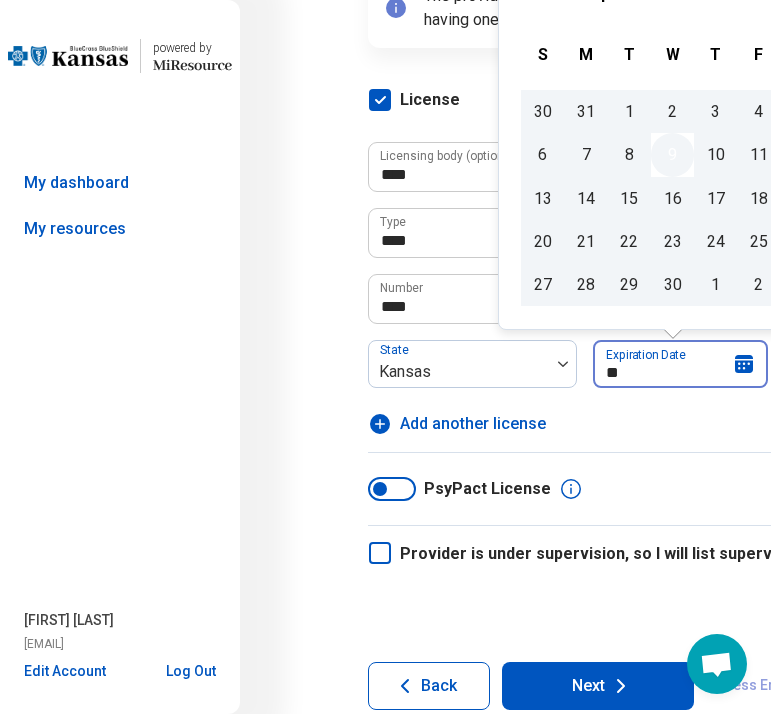 type on "*" 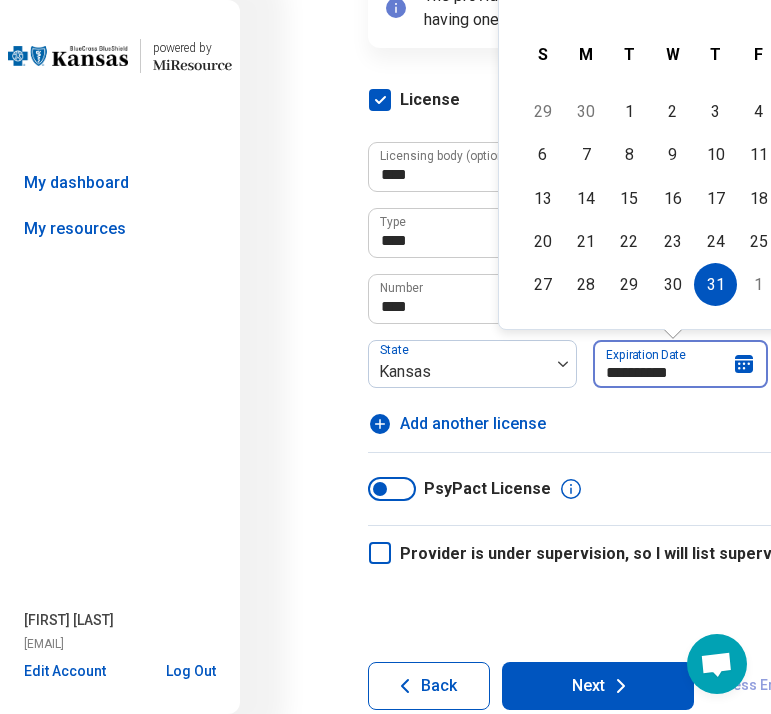 type on "**********" 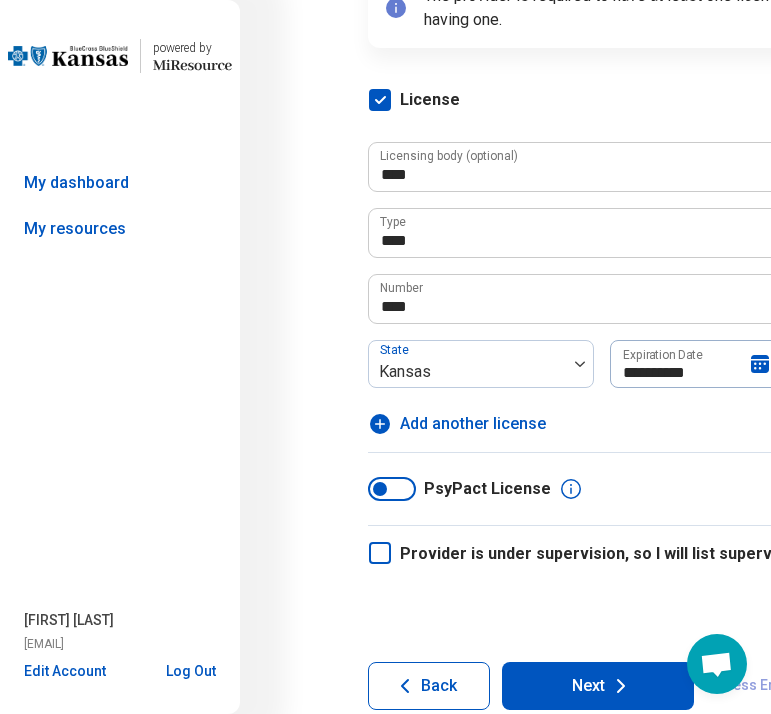 click on "Add another license" at bounding box center [473, 424] 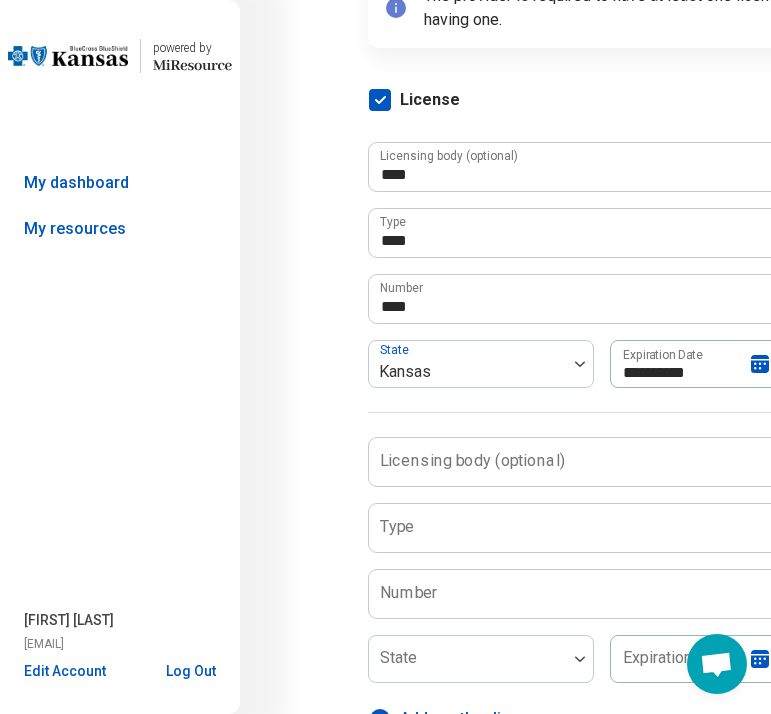 click on "Licensing body (optional)" at bounding box center [472, 461] 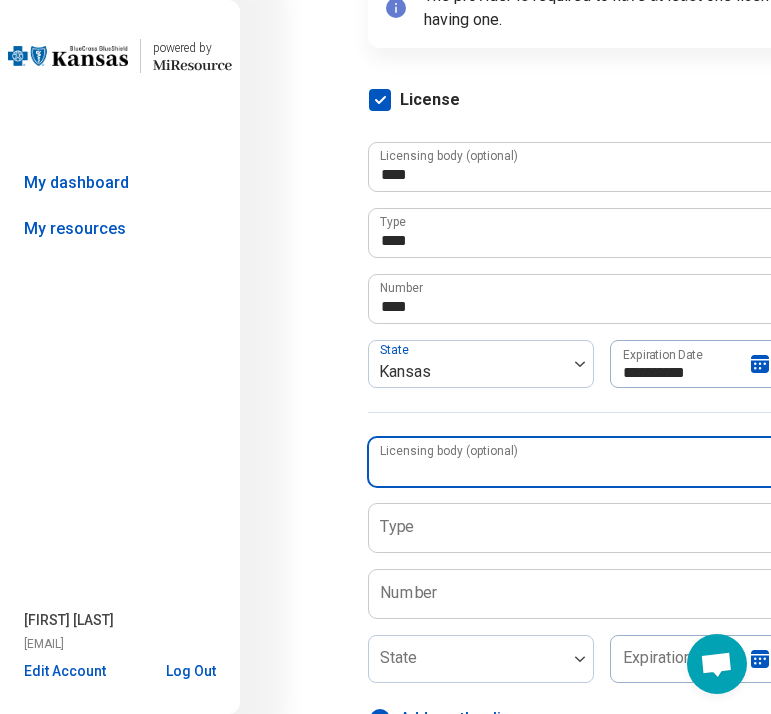 click on "Licensing body (optional)" at bounding box center (577, 462) 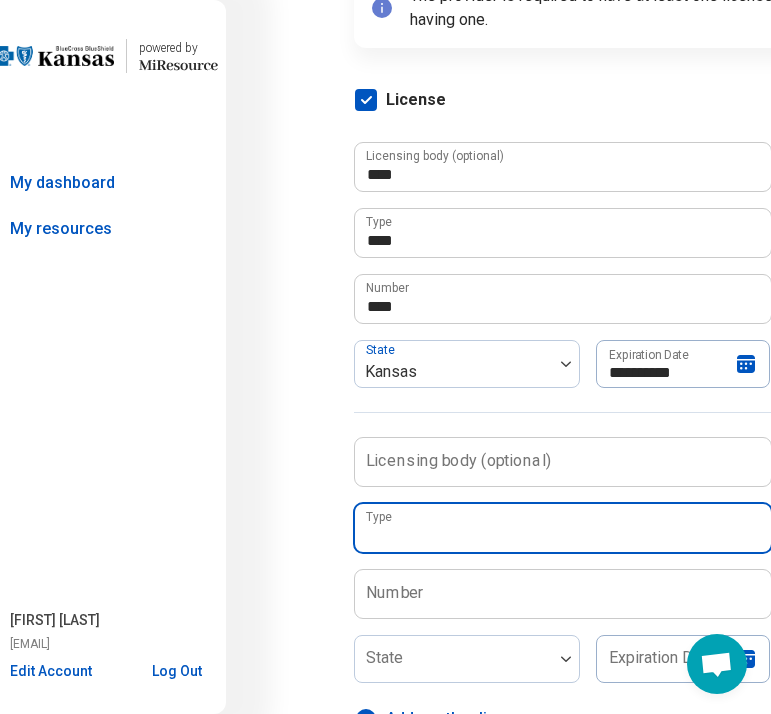 click on "Type" at bounding box center [563, 528] 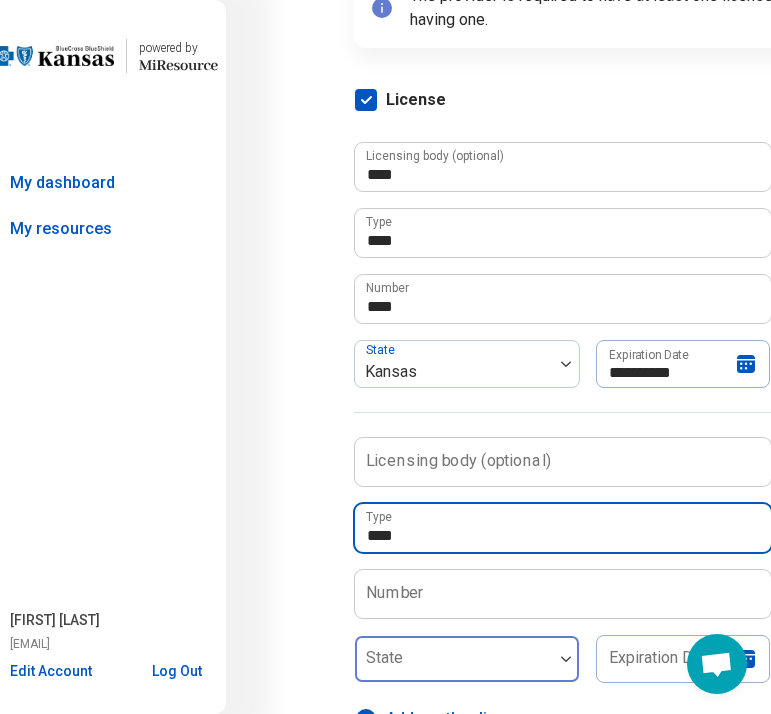type on "****" 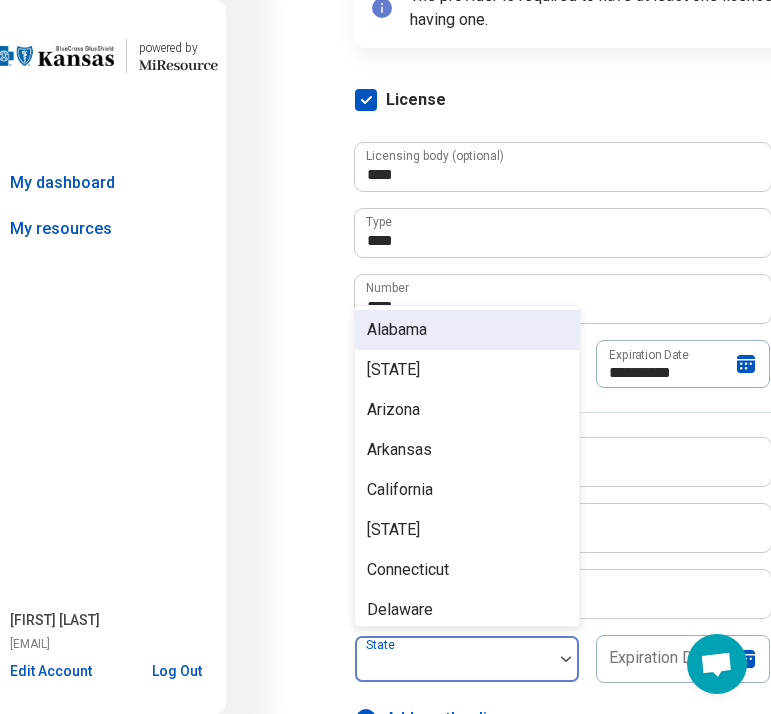 click at bounding box center [454, 667] 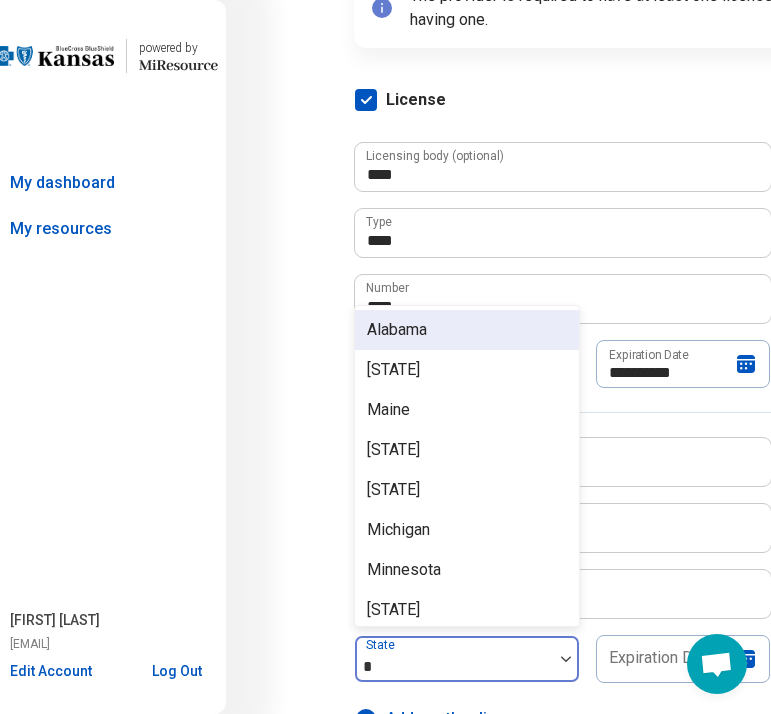 type on "**" 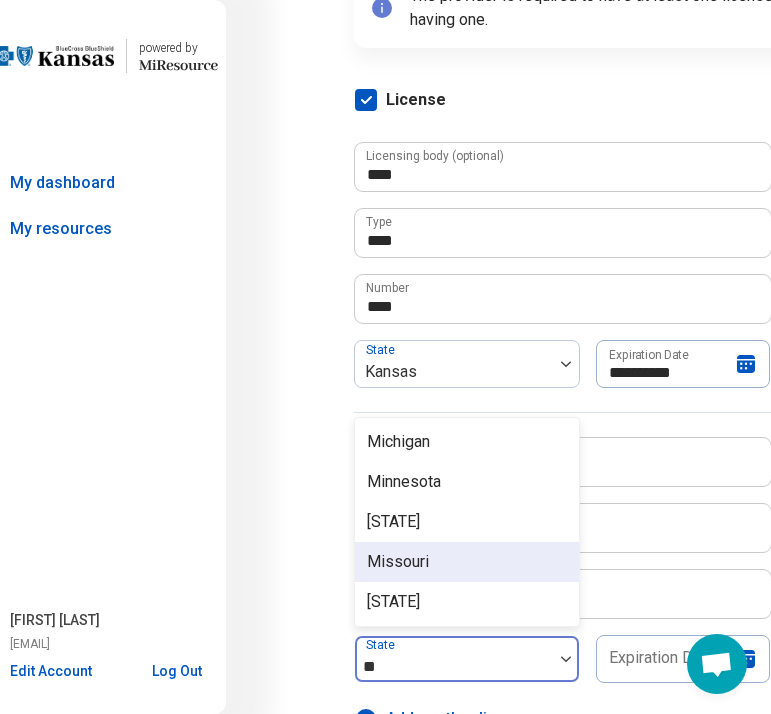 click on "Missouri" at bounding box center [398, 562] 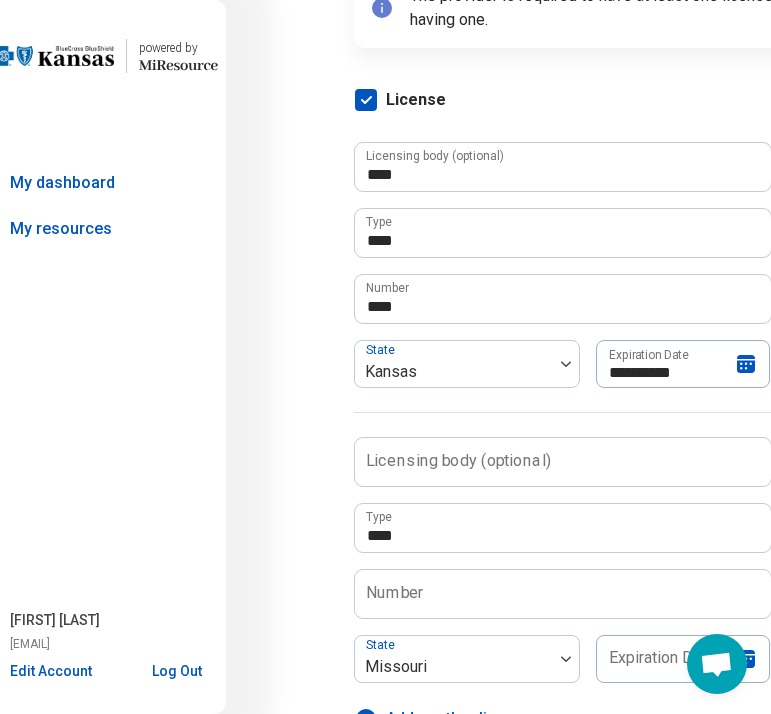 click on "Number" at bounding box center (395, 593) 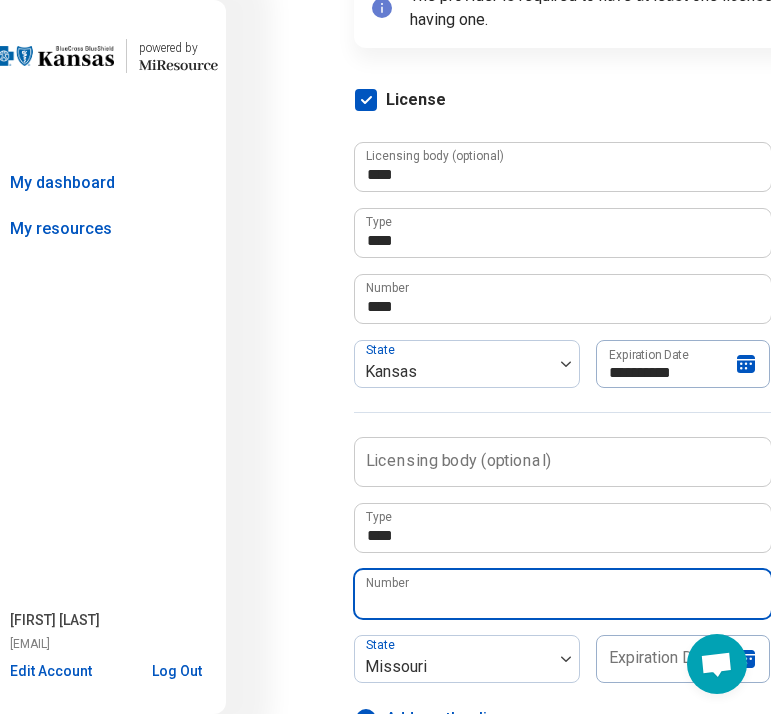 click on "Number" at bounding box center (563, 594) 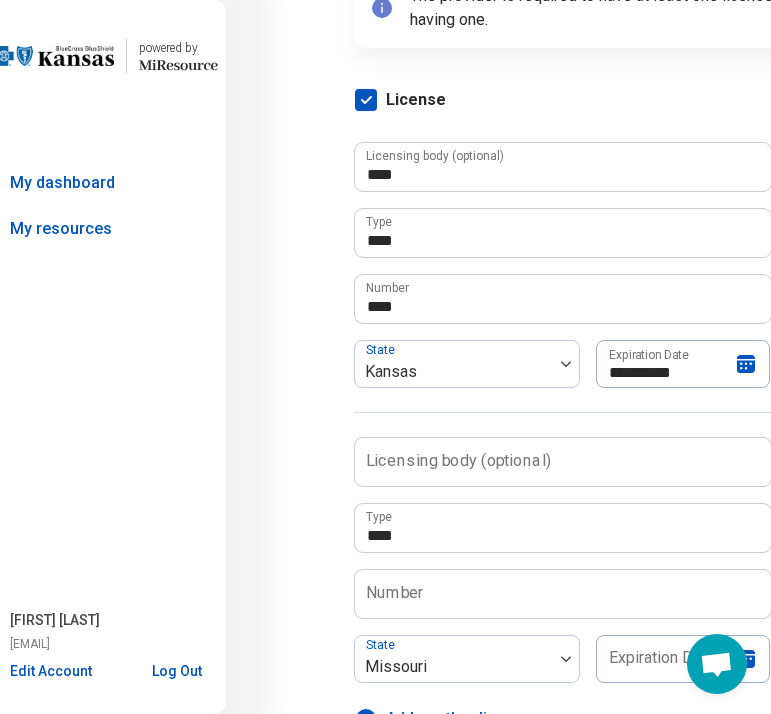 click on "Number" at bounding box center (395, 593) 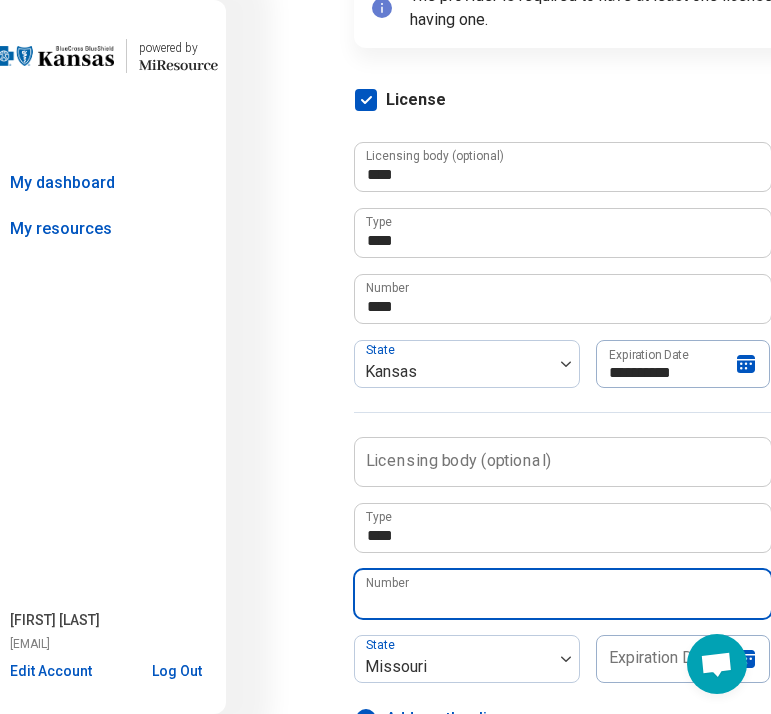 click on "Number" at bounding box center (563, 594) 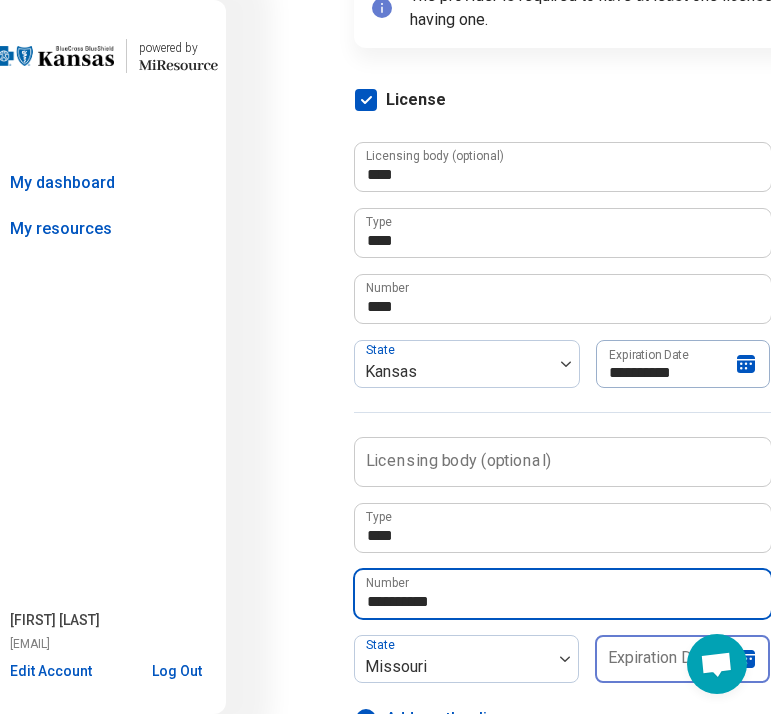 type on "**********" 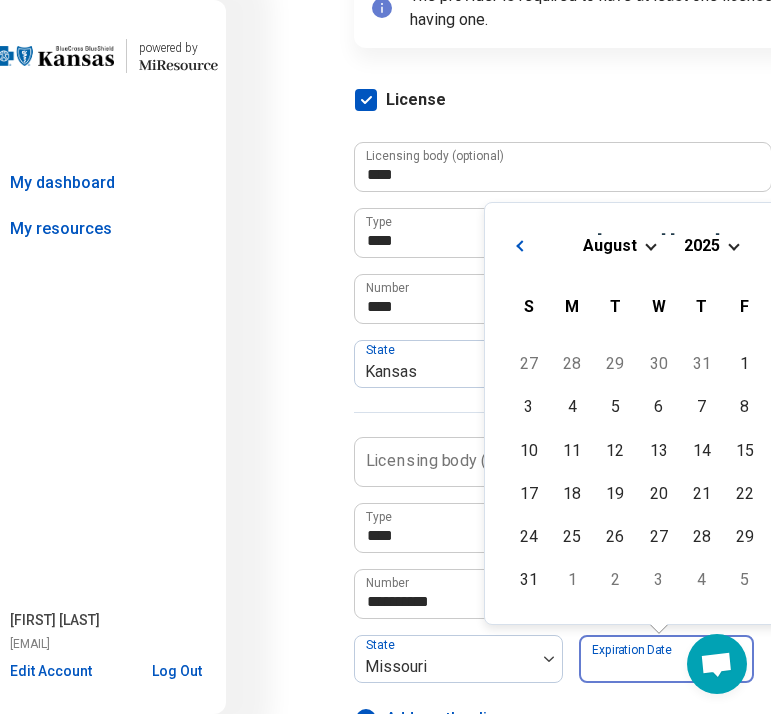 click on "Expiration Date" at bounding box center (666, 659) 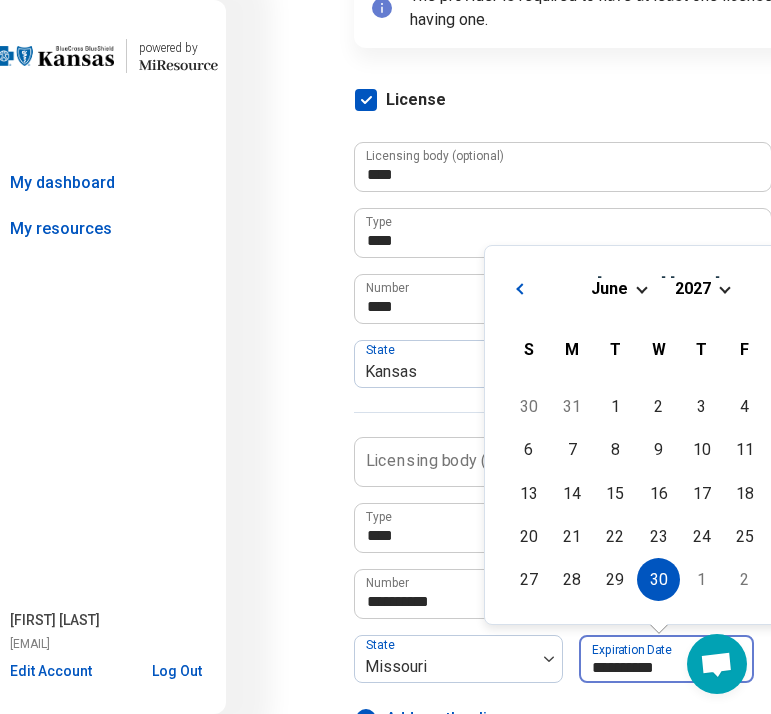 type on "**********" 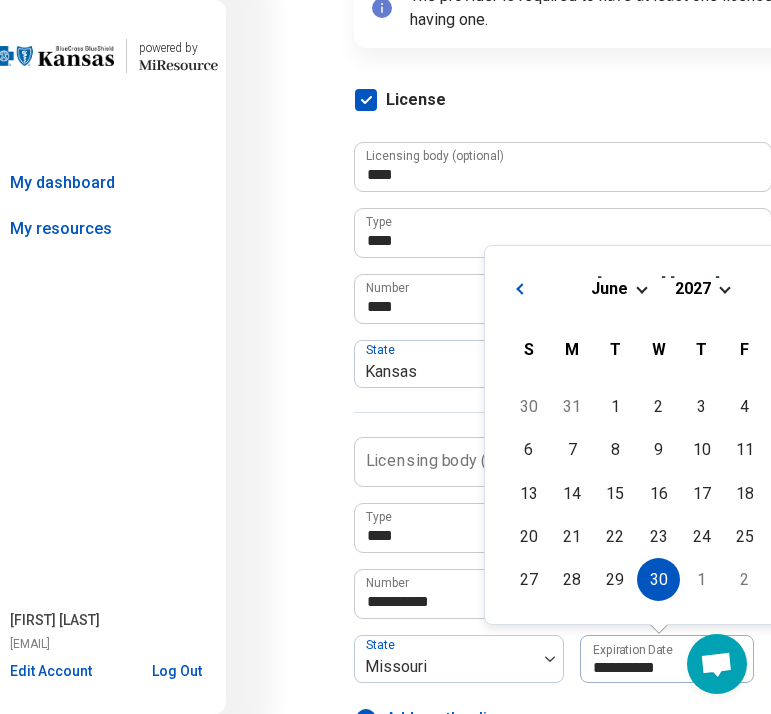 click on "**********" at bounding box center [704, 420] 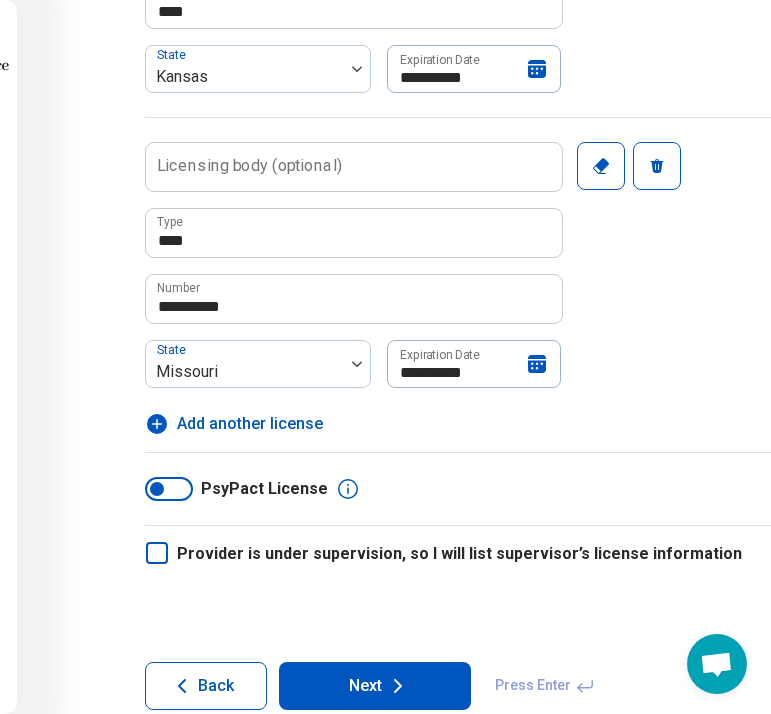 scroll, scrollTop: 531, scrollLeft: 234, axis: both 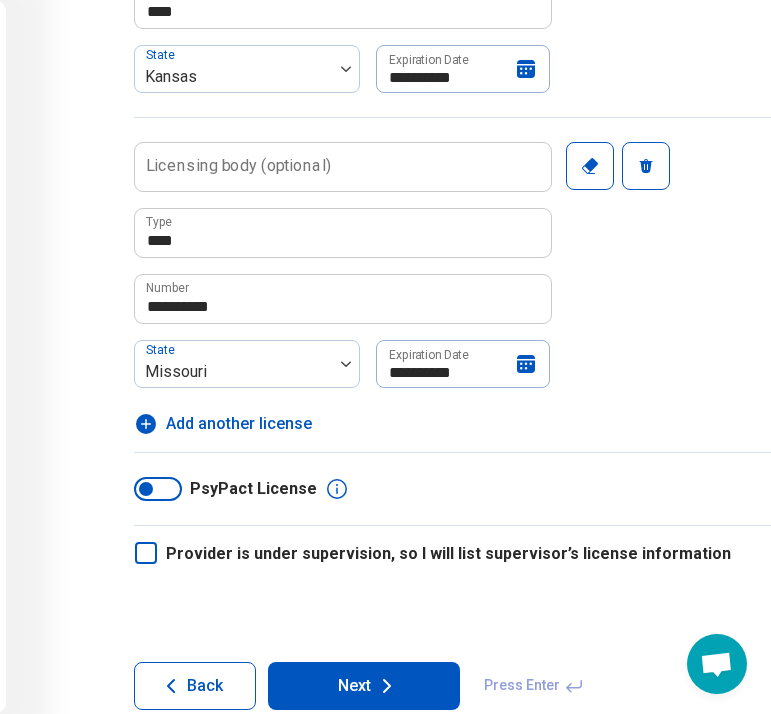 click on "Next" at bounding box center [364, 686] 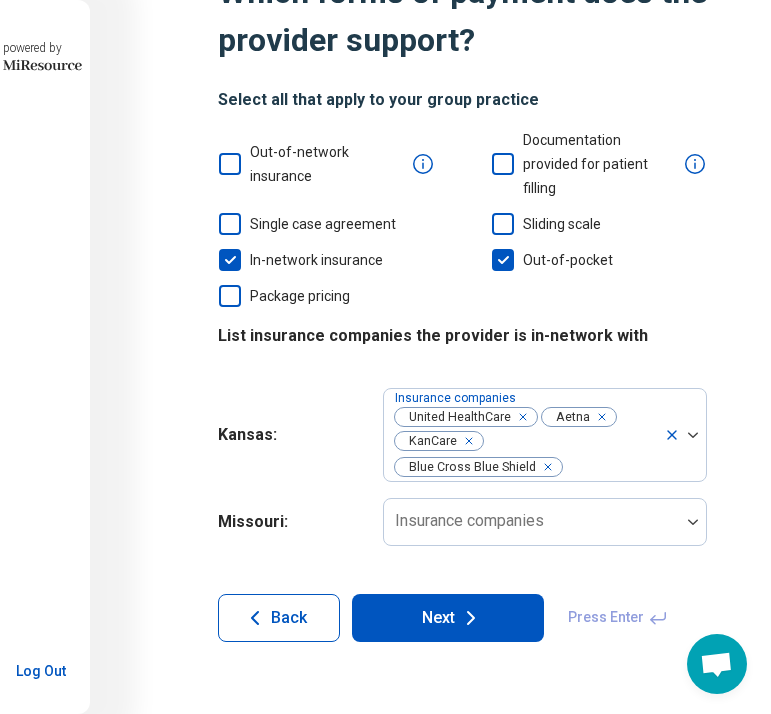 scroll, scrollTop: 164, scrollLeft: 146, axis: both 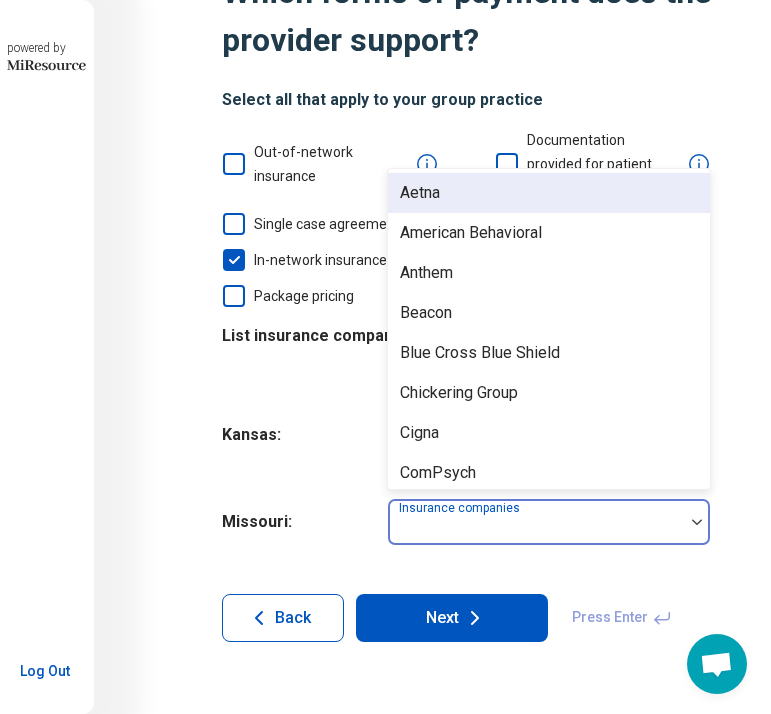 click at bounding box center [536, 530] 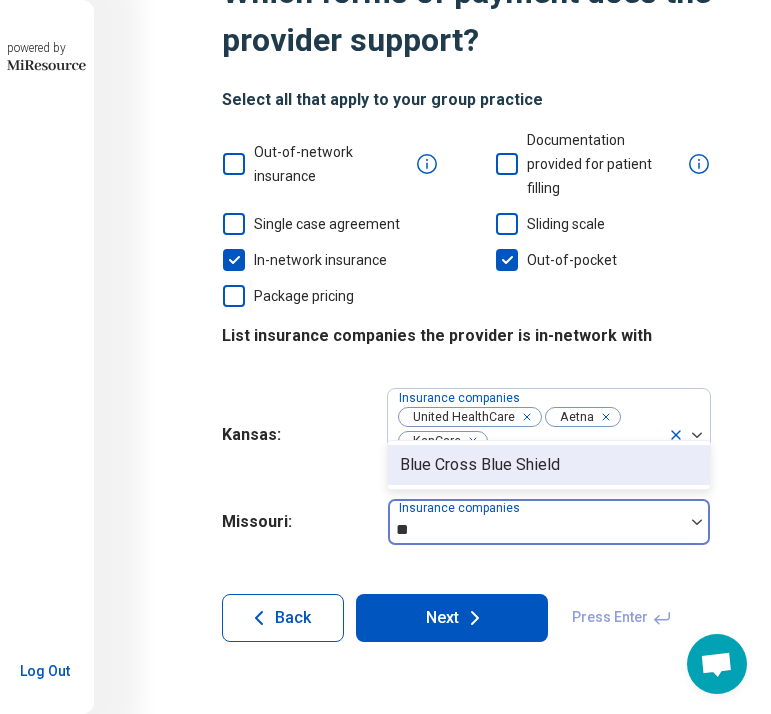 type on "***" 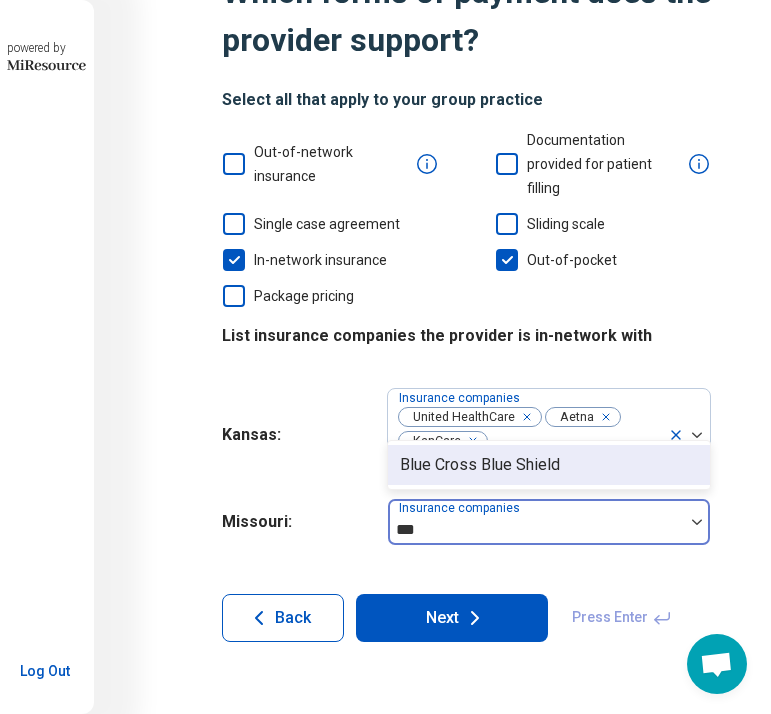 click on "Blue Cross Blue Shield" at bounding box center [549, 465] 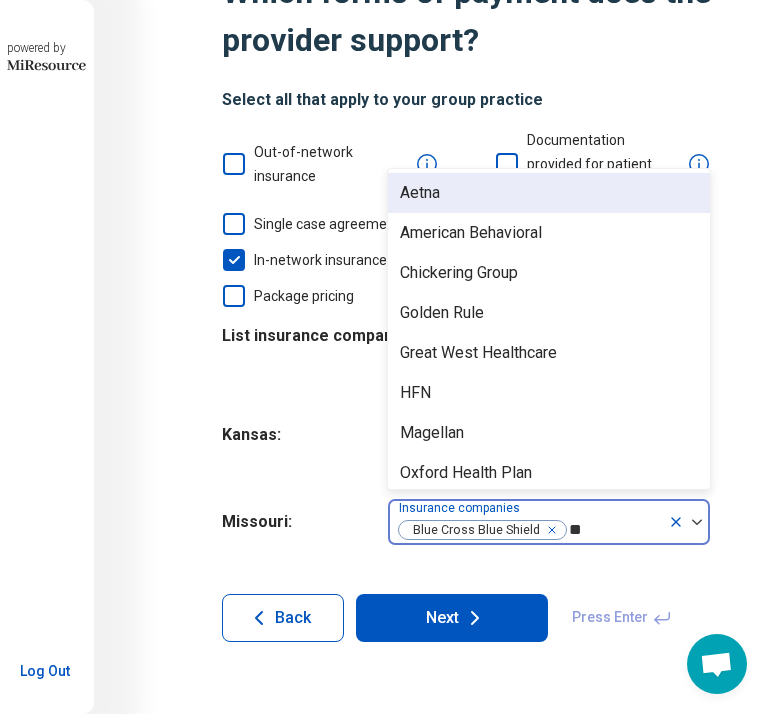 type on "***" 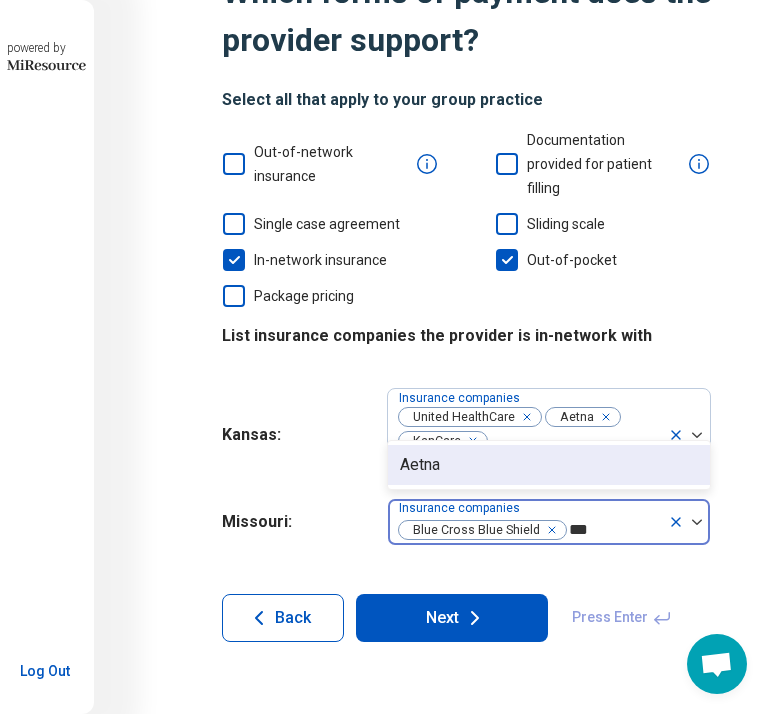 click on "Aetna" at bounding box center [549, 465] 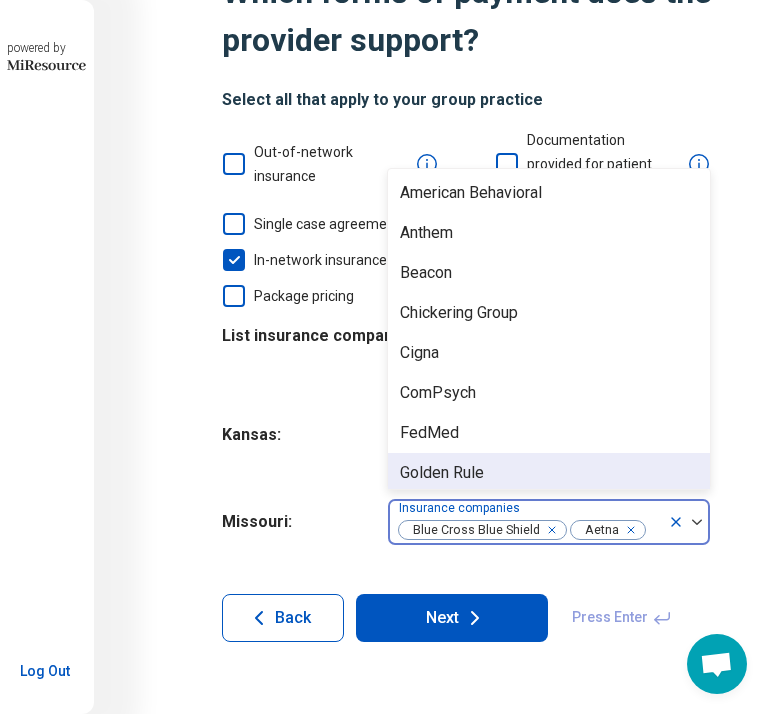 type on "*" 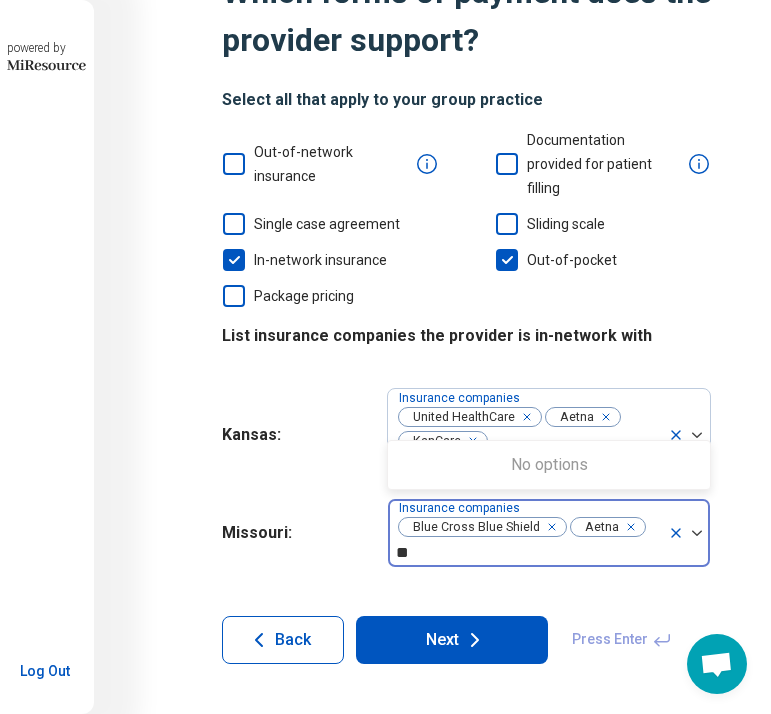 type on "*" 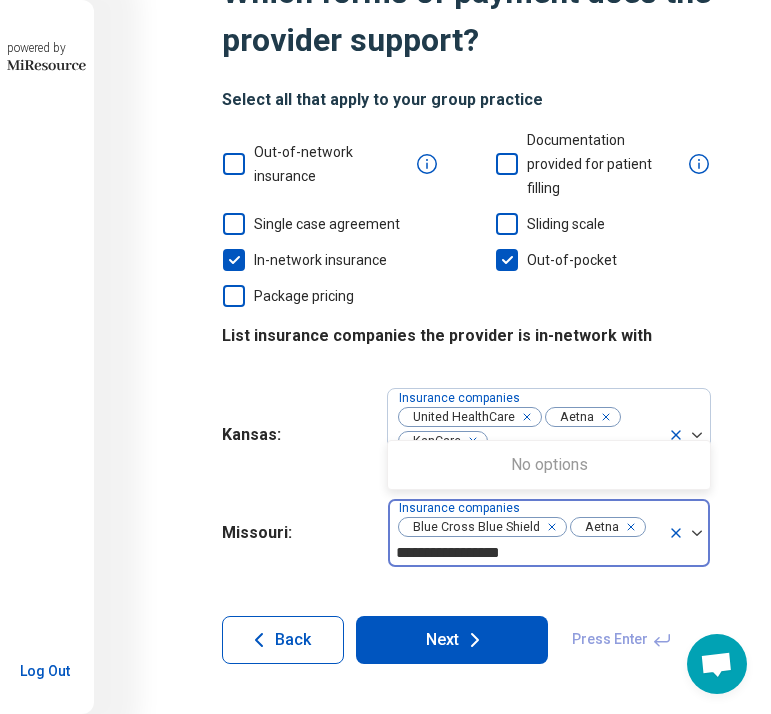 click on "Next" at bounding box center [452, 640] 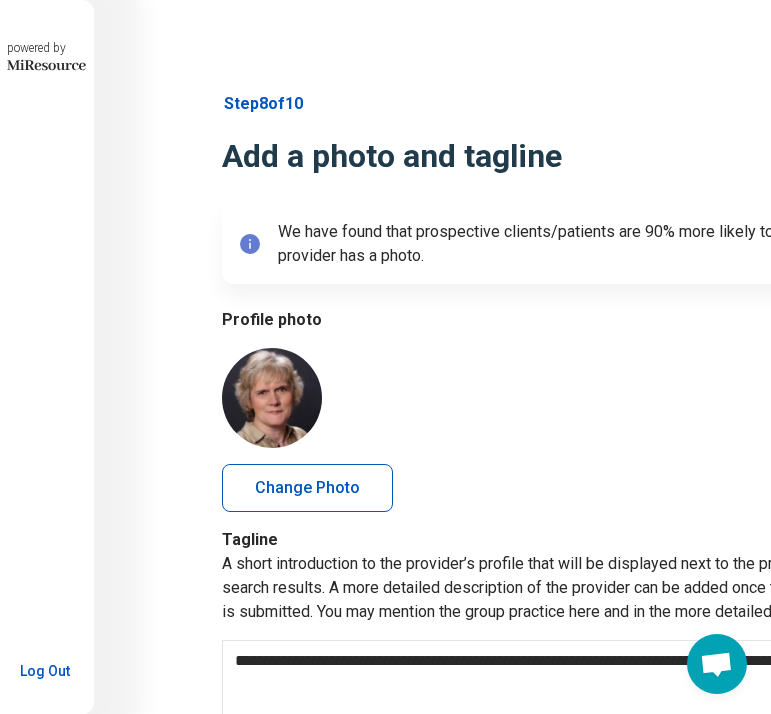 scroll, scrollTop: 202, scrollLeft: 146, axis: both 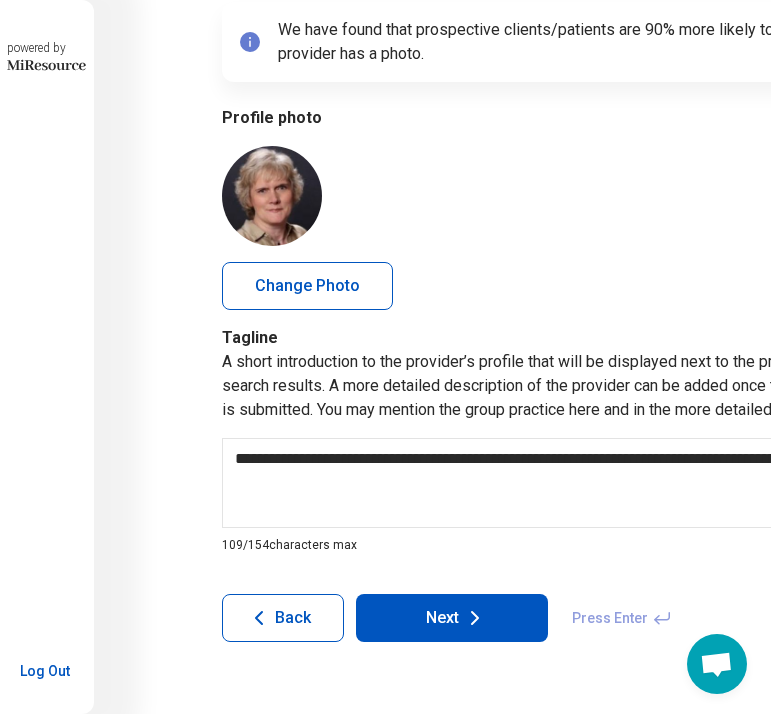click on "Next" at bounding box center (452, 618) 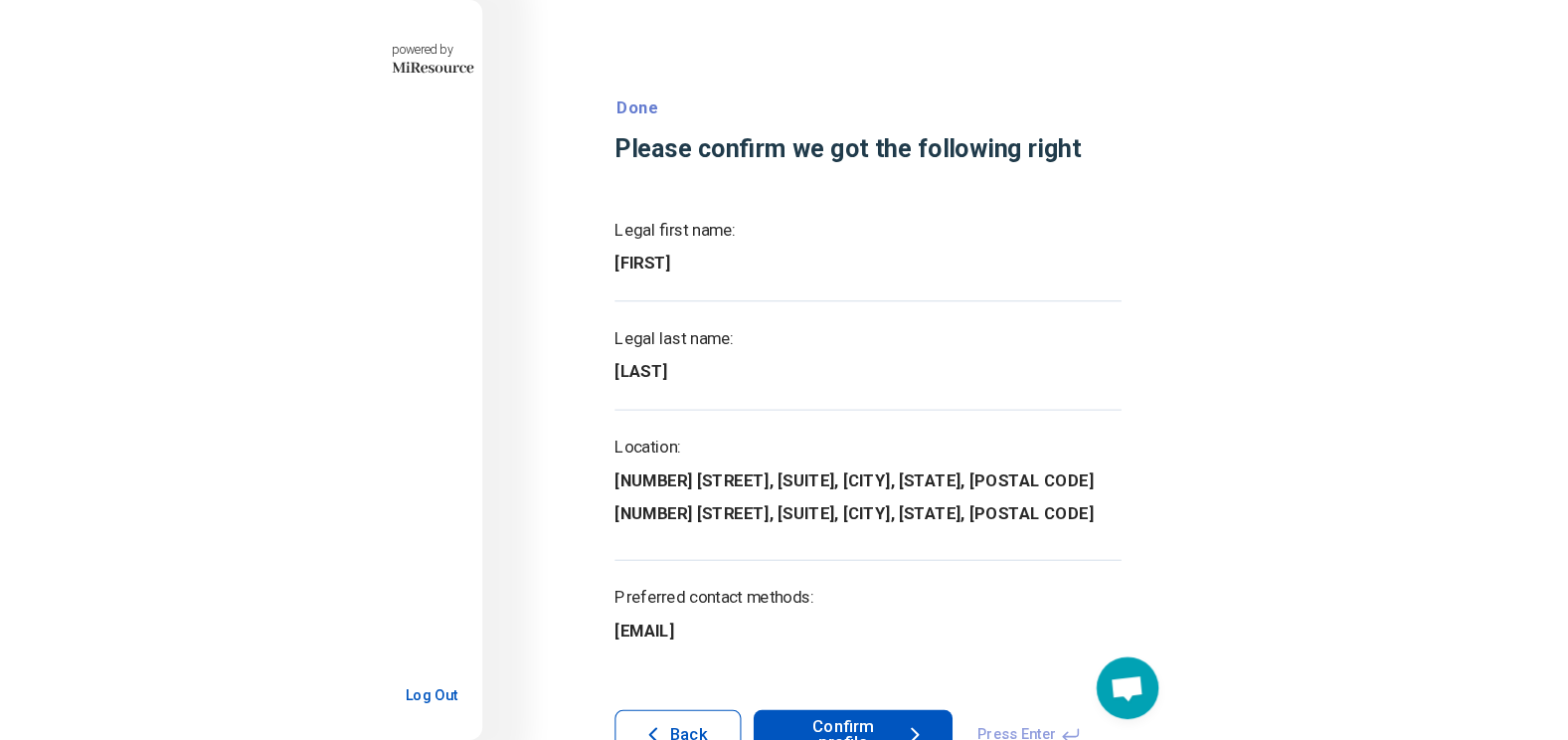 scroll, scrollTop: 0, scrollLeft: 0, axis: both 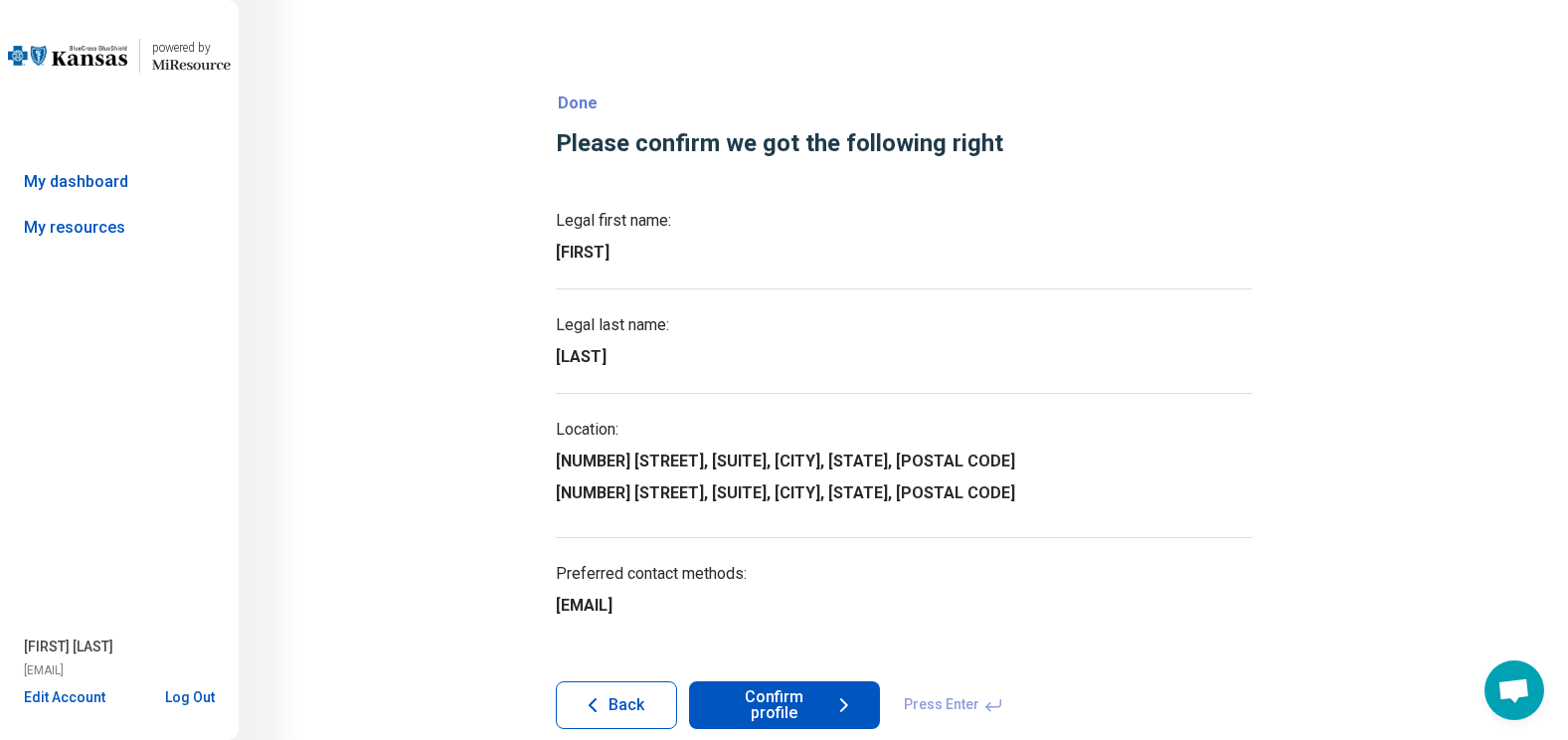 click on "Confirm profile" at bounding box center (784, 705) 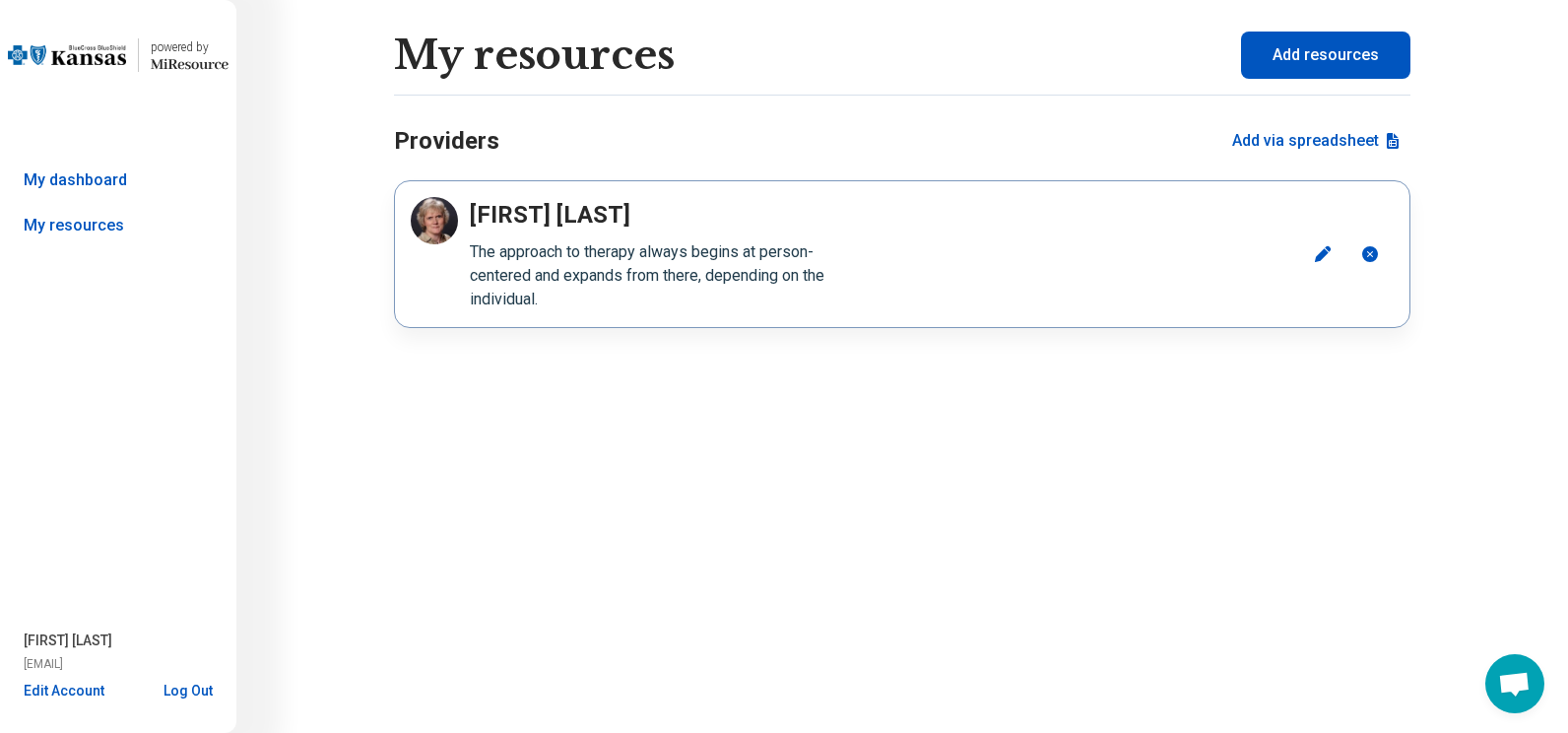 click on "The approach to therapy always begins at person-centered and expands from there, depending on the individual." at bounding box center [669, 276] 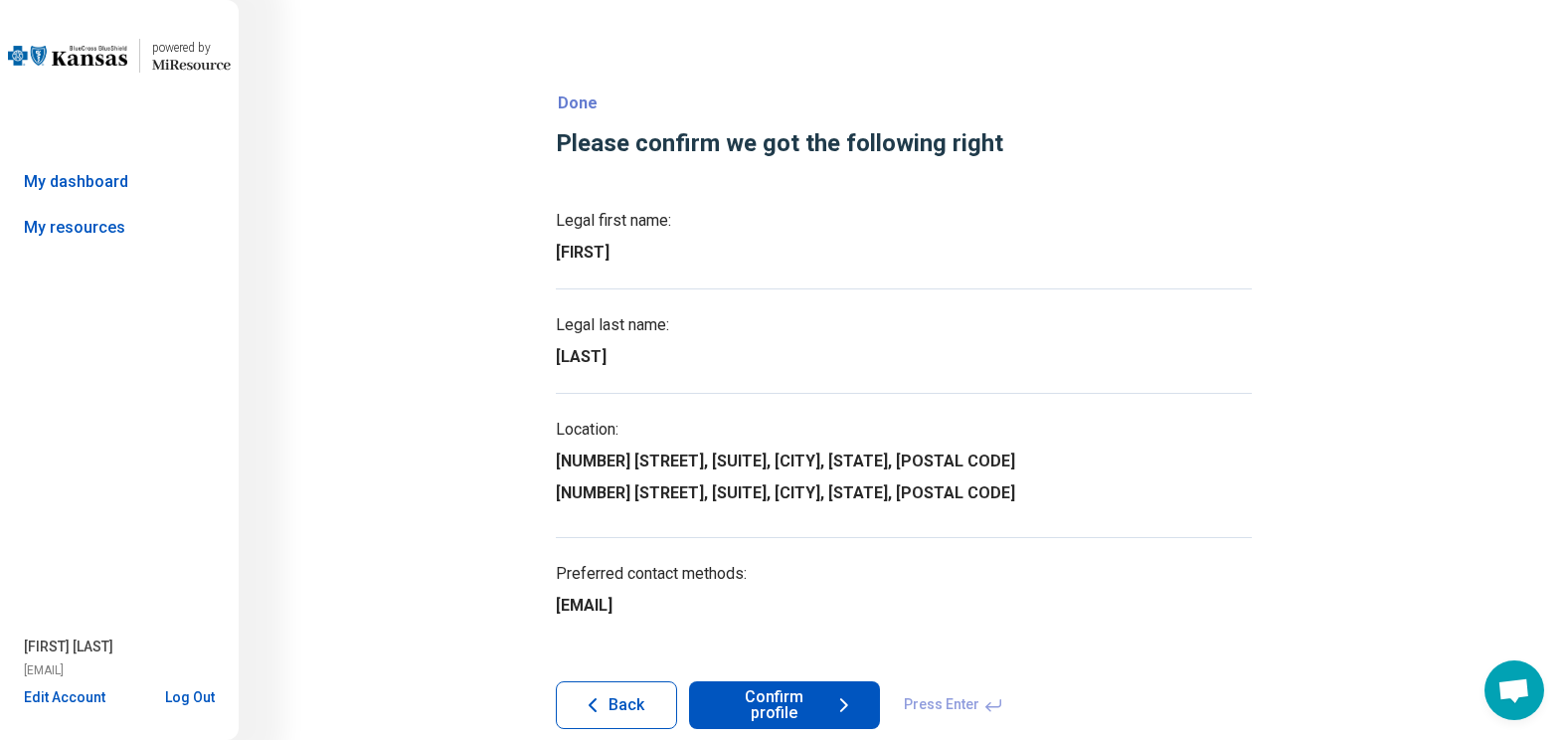 scroll, scrollTop: 61, scrollLeft: 0, axis: vertical 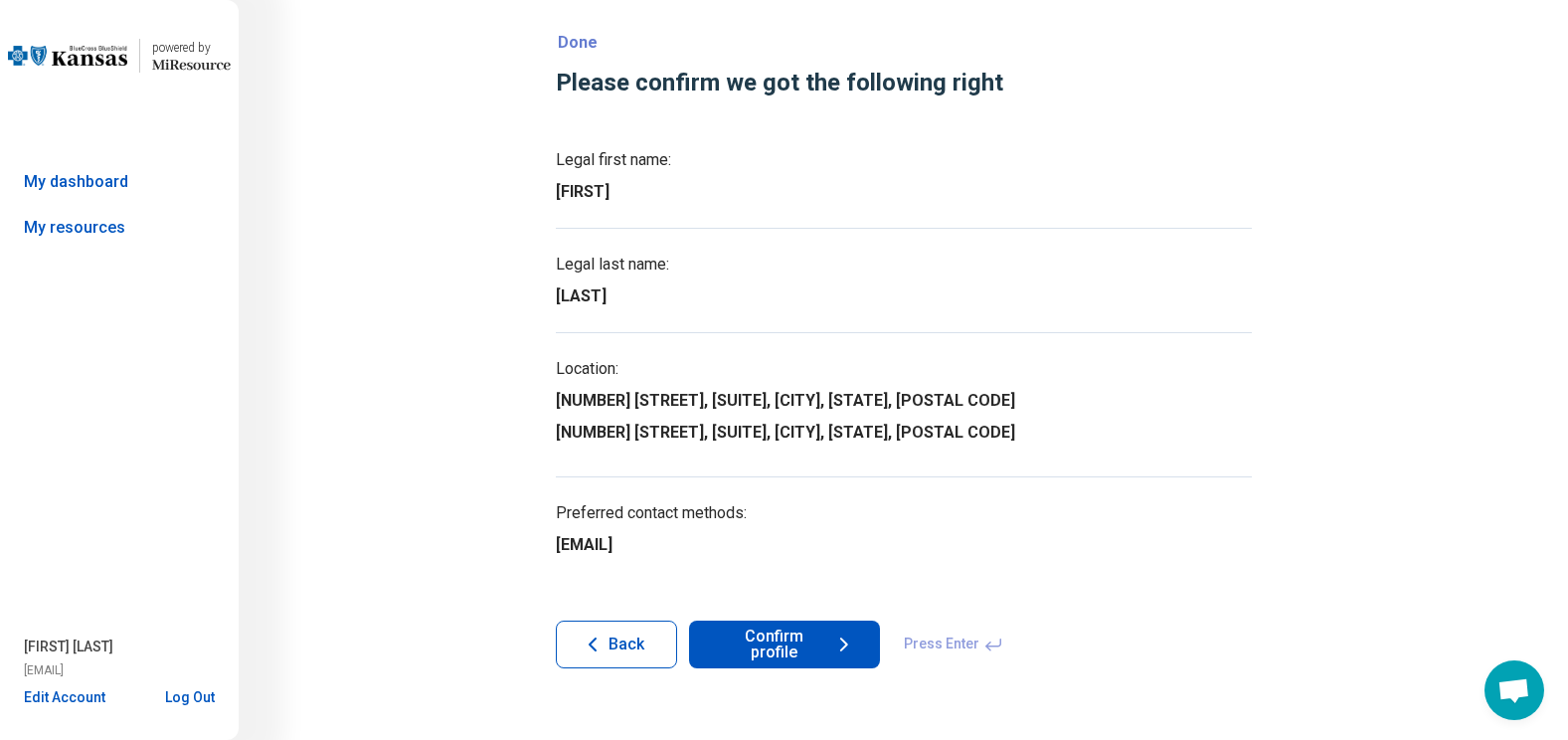 click on "Confirm profile" at bounding box center (784, 645) 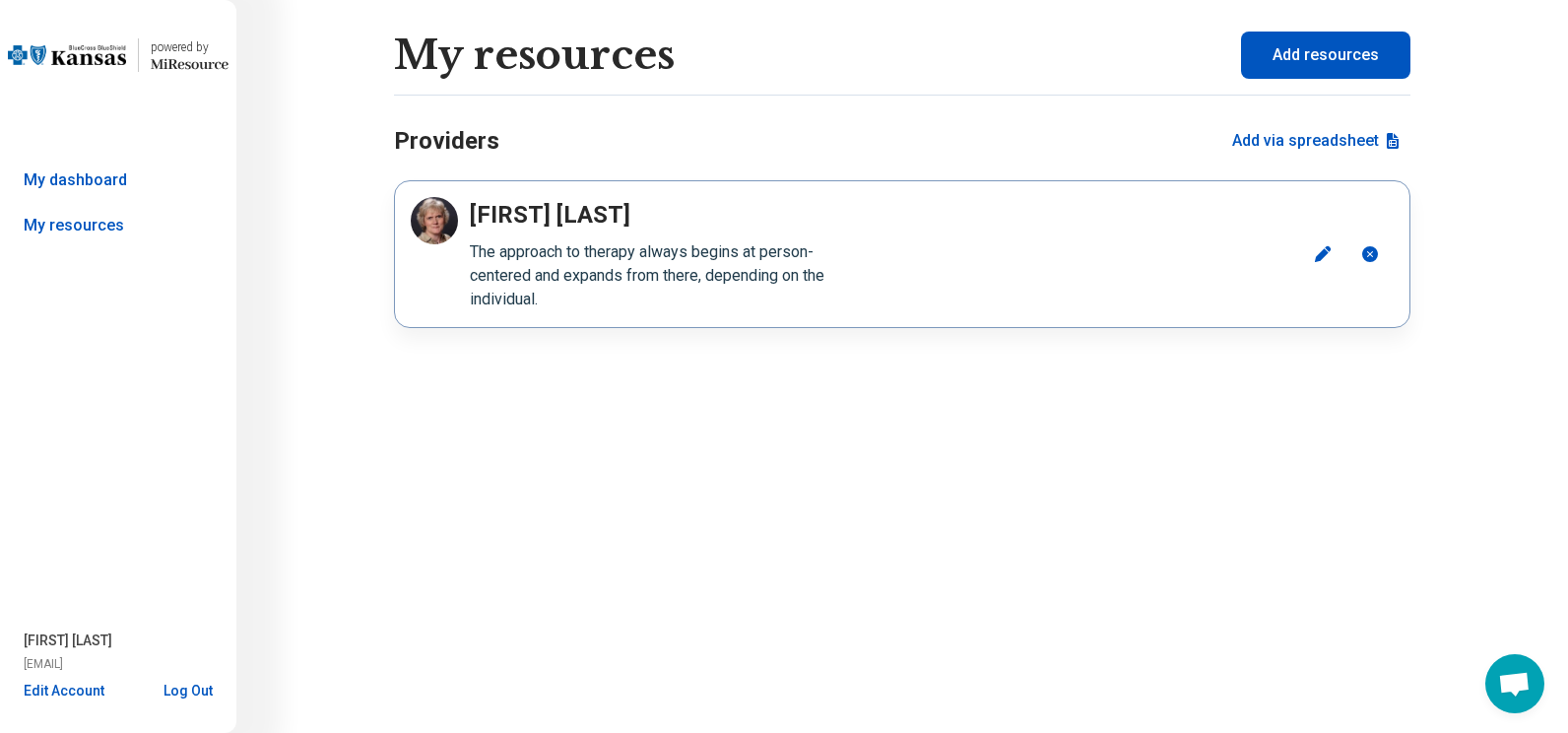 click at bounding box center (434, 254) 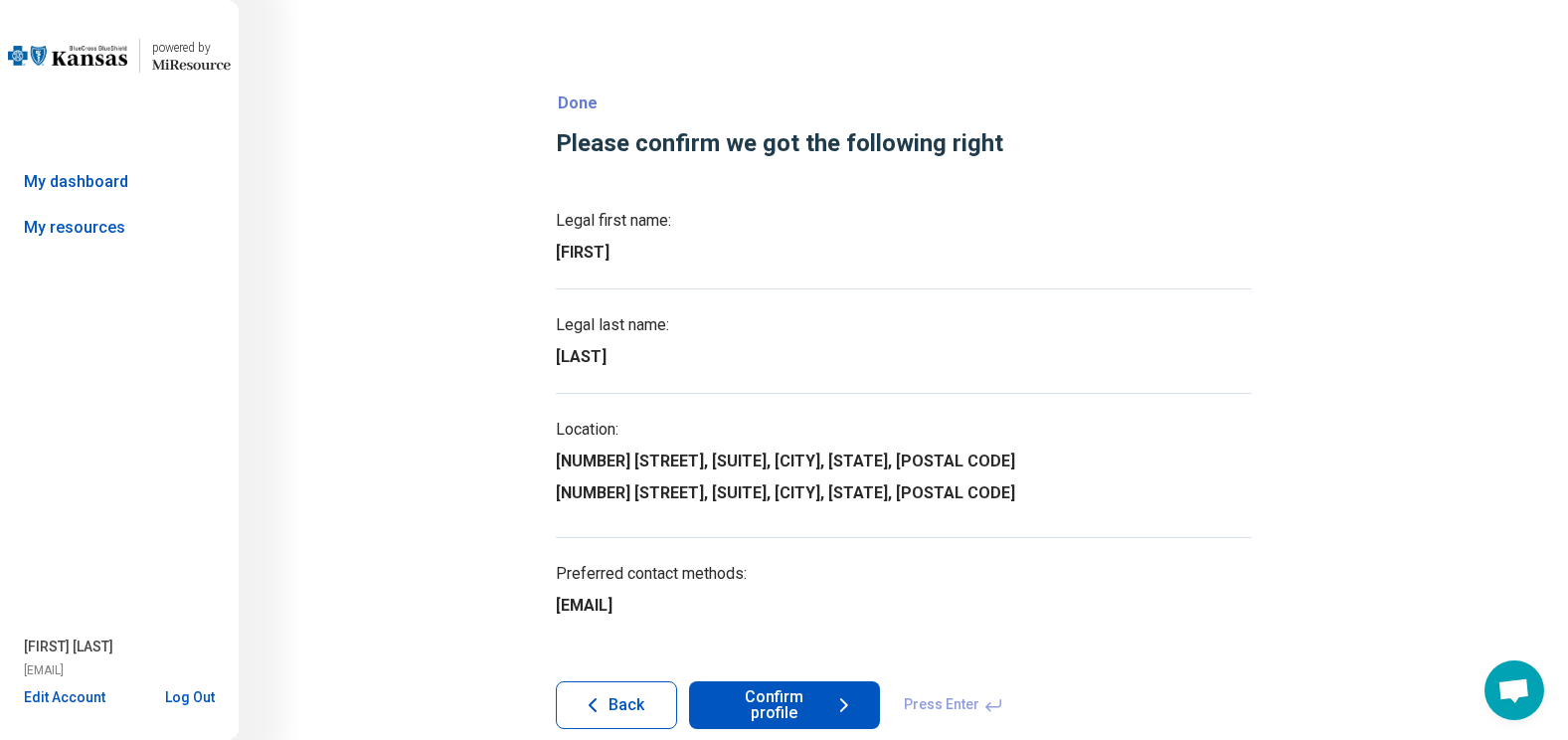 click on "Confirm profile" at bounding box center (784, 705) 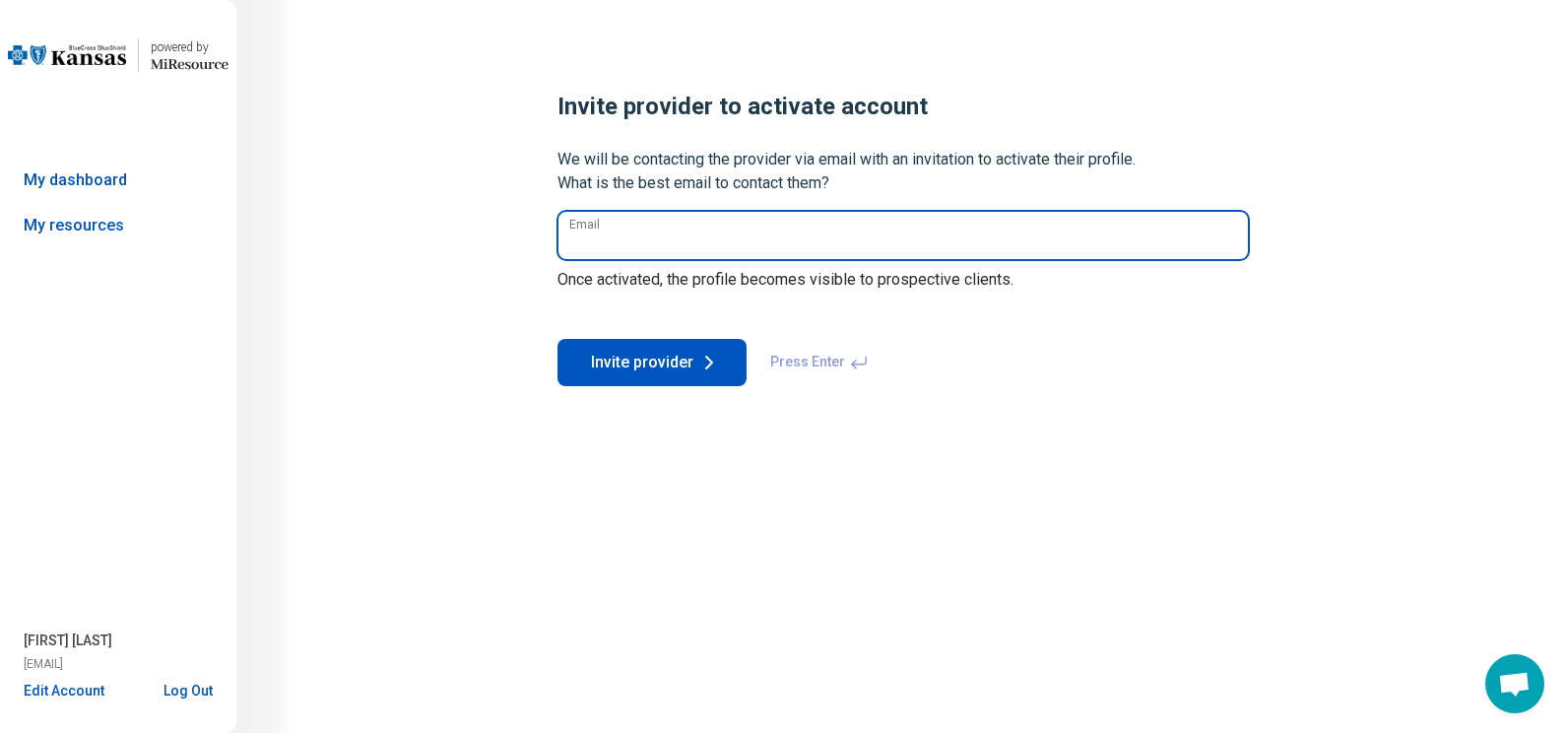 click on "Email" at bounding box center [903, 235] 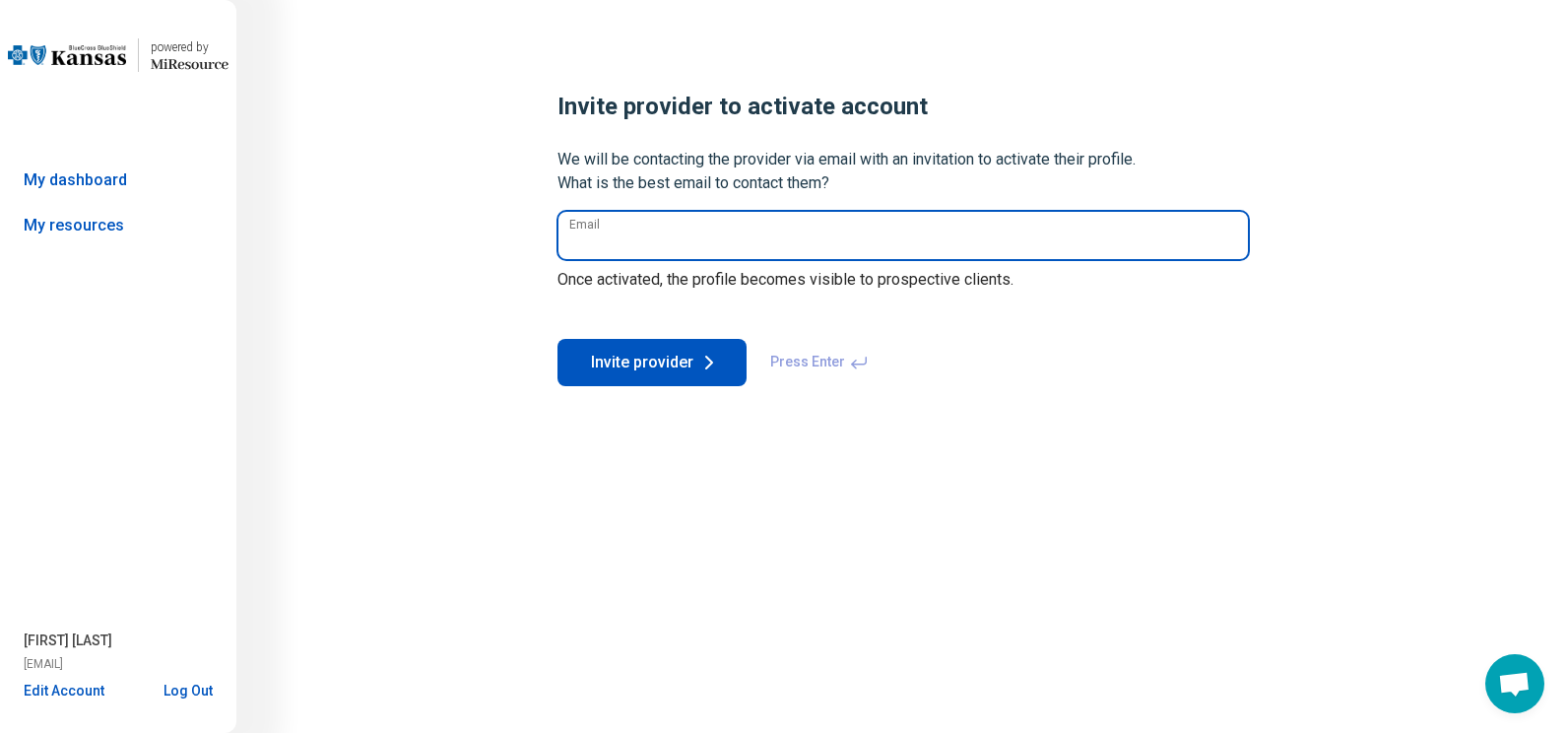 paste on "**********" 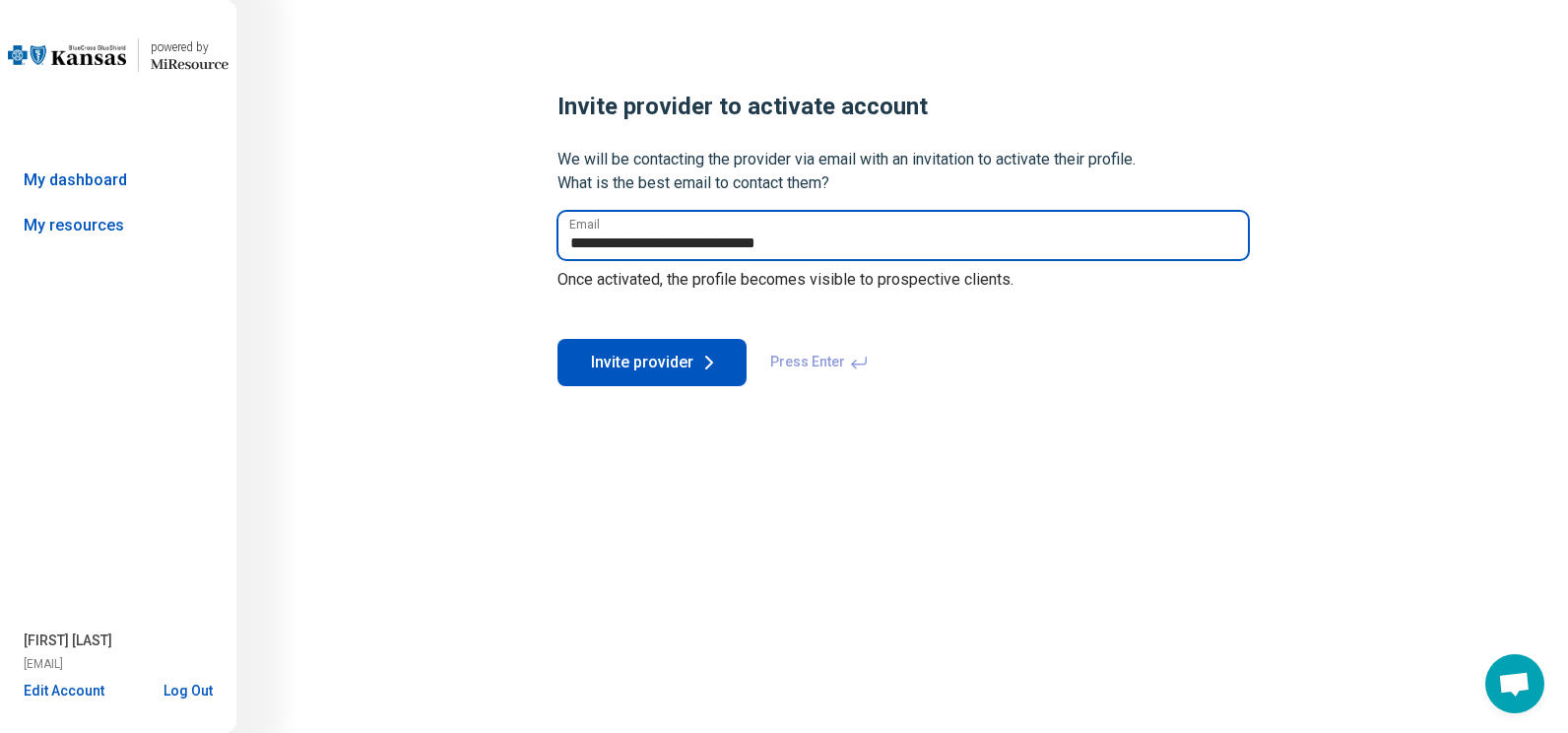 type on "**********" 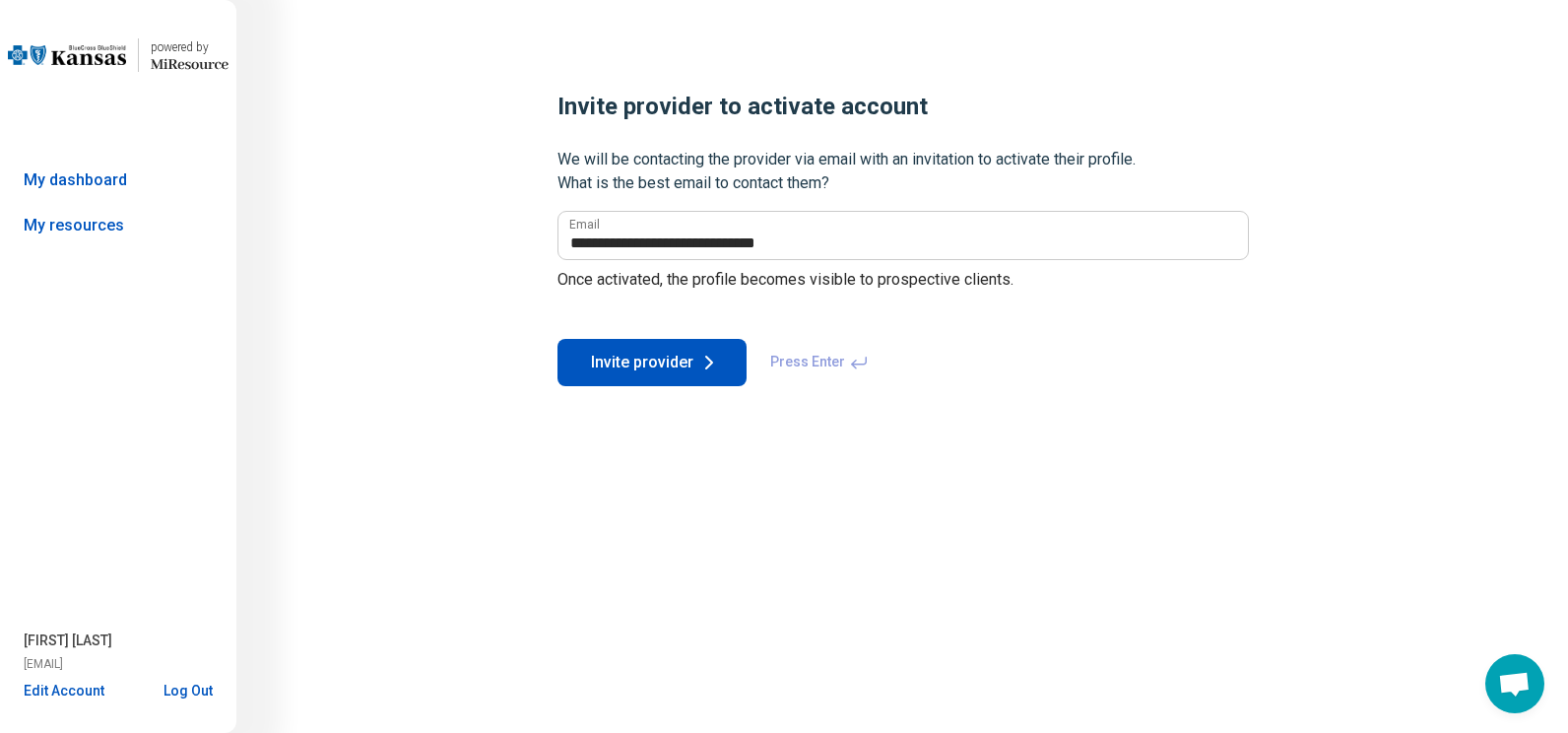 click on "Invite provider" at bounding box center (652, 363) 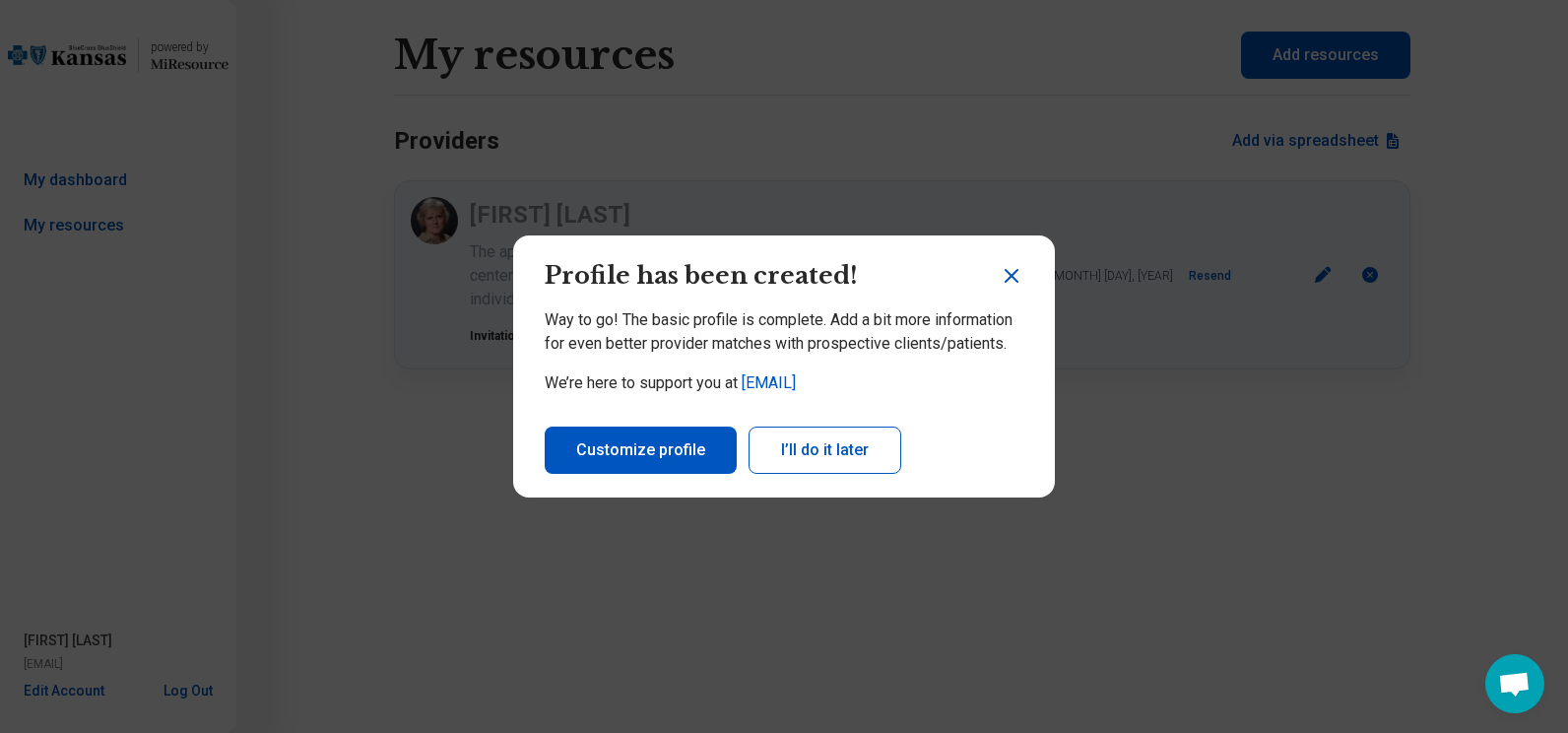 click on "Customize profile" at bounding box center (640, 450) 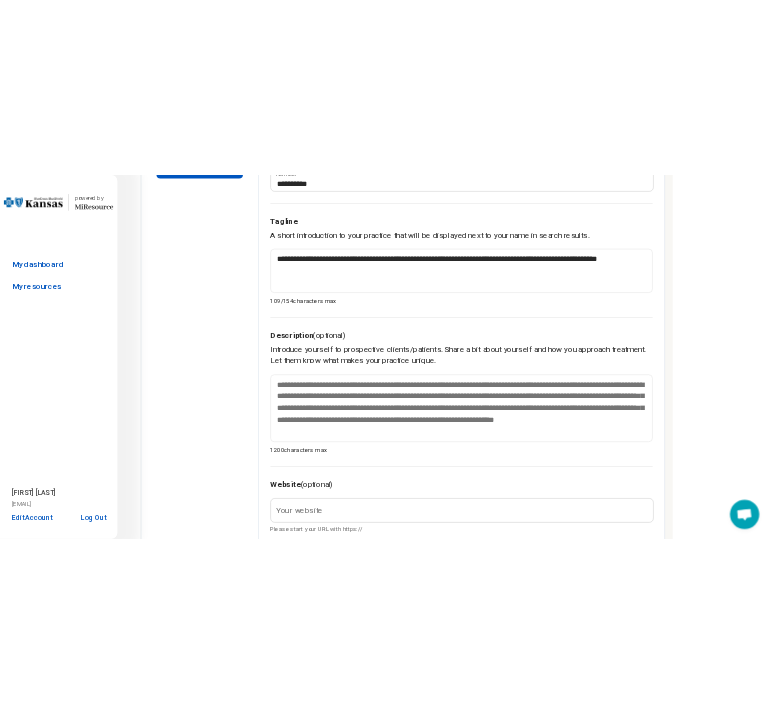 scroll, scrollTop: 587, scrollLeft: 0, axis: vertical 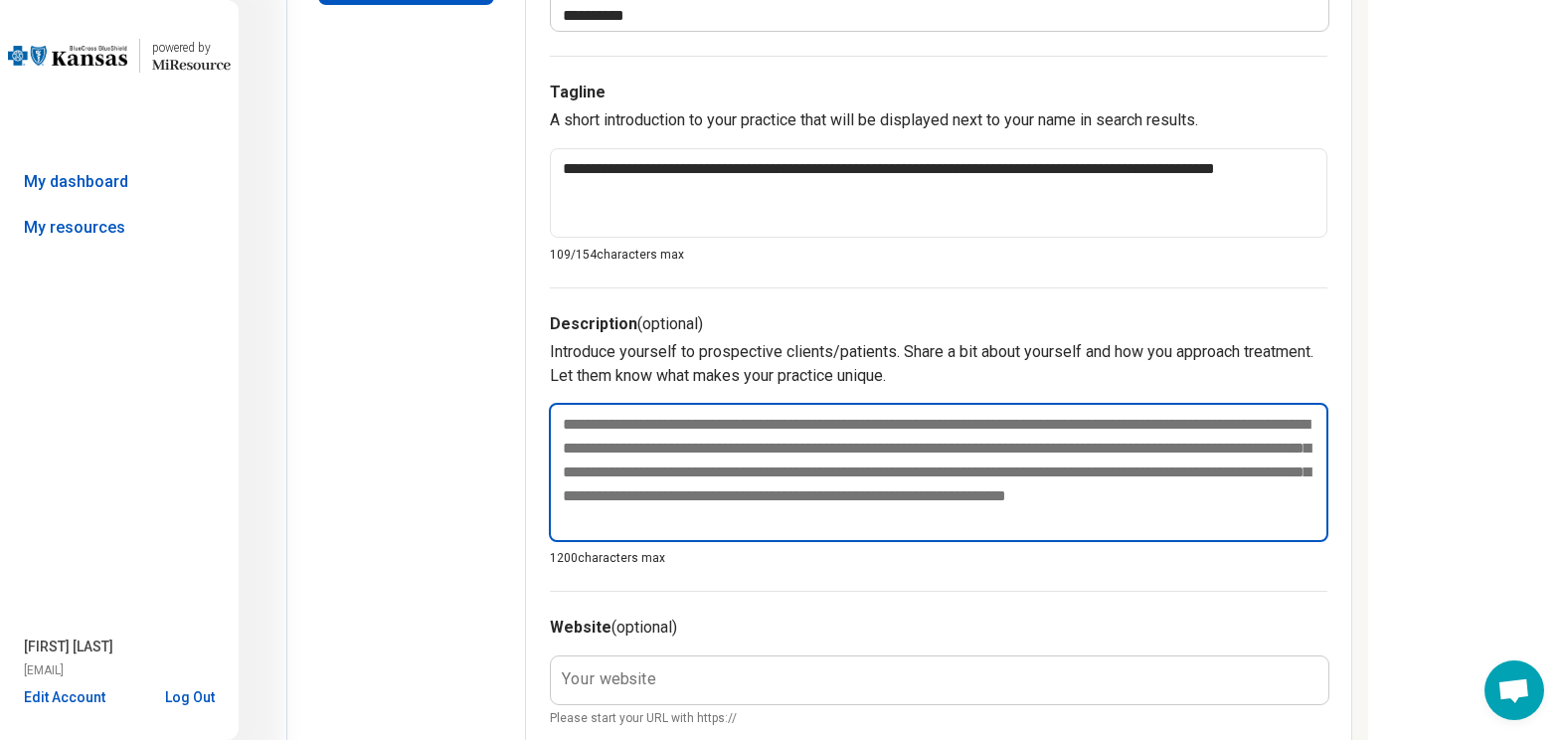 click at bounding box center (939, 472) 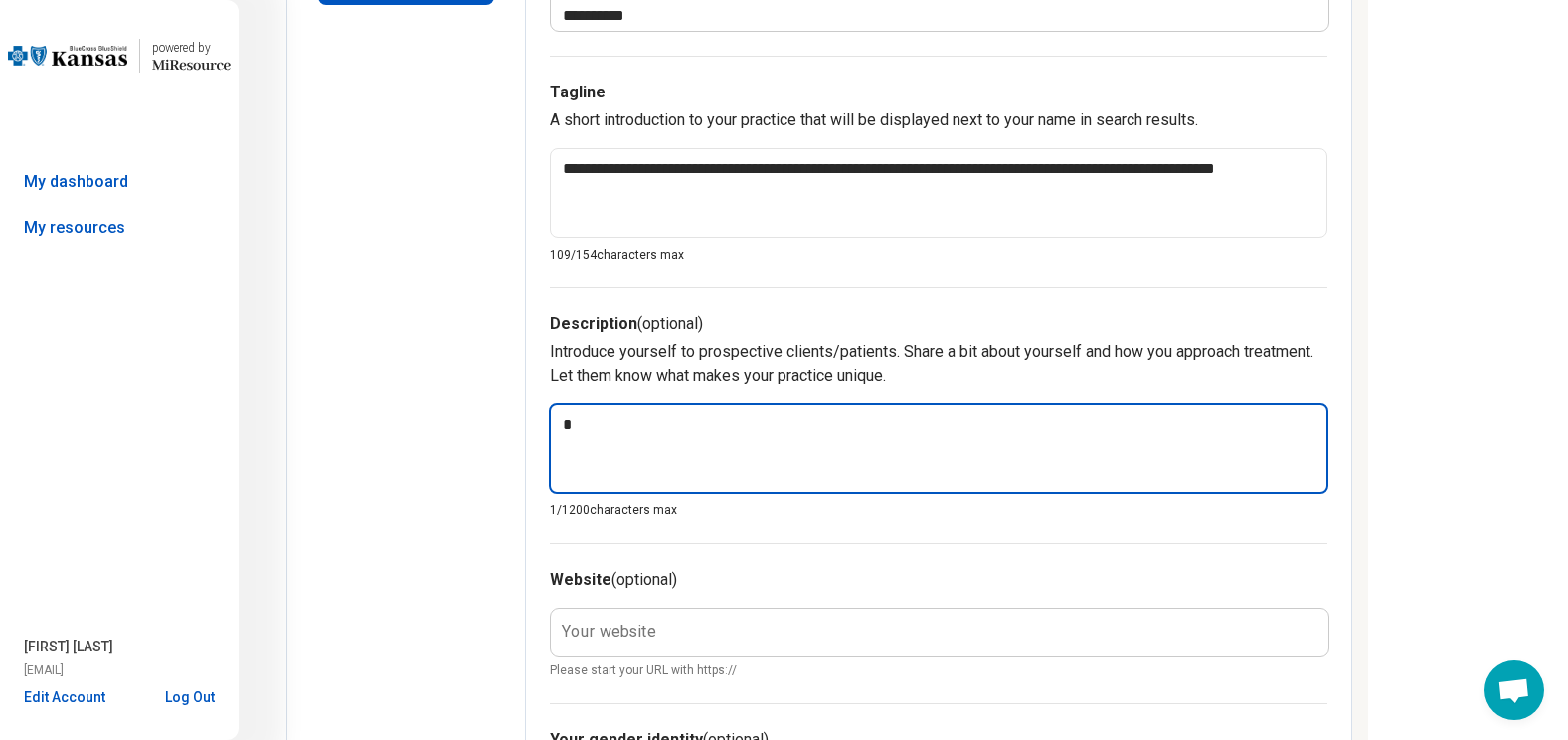 type on "*" 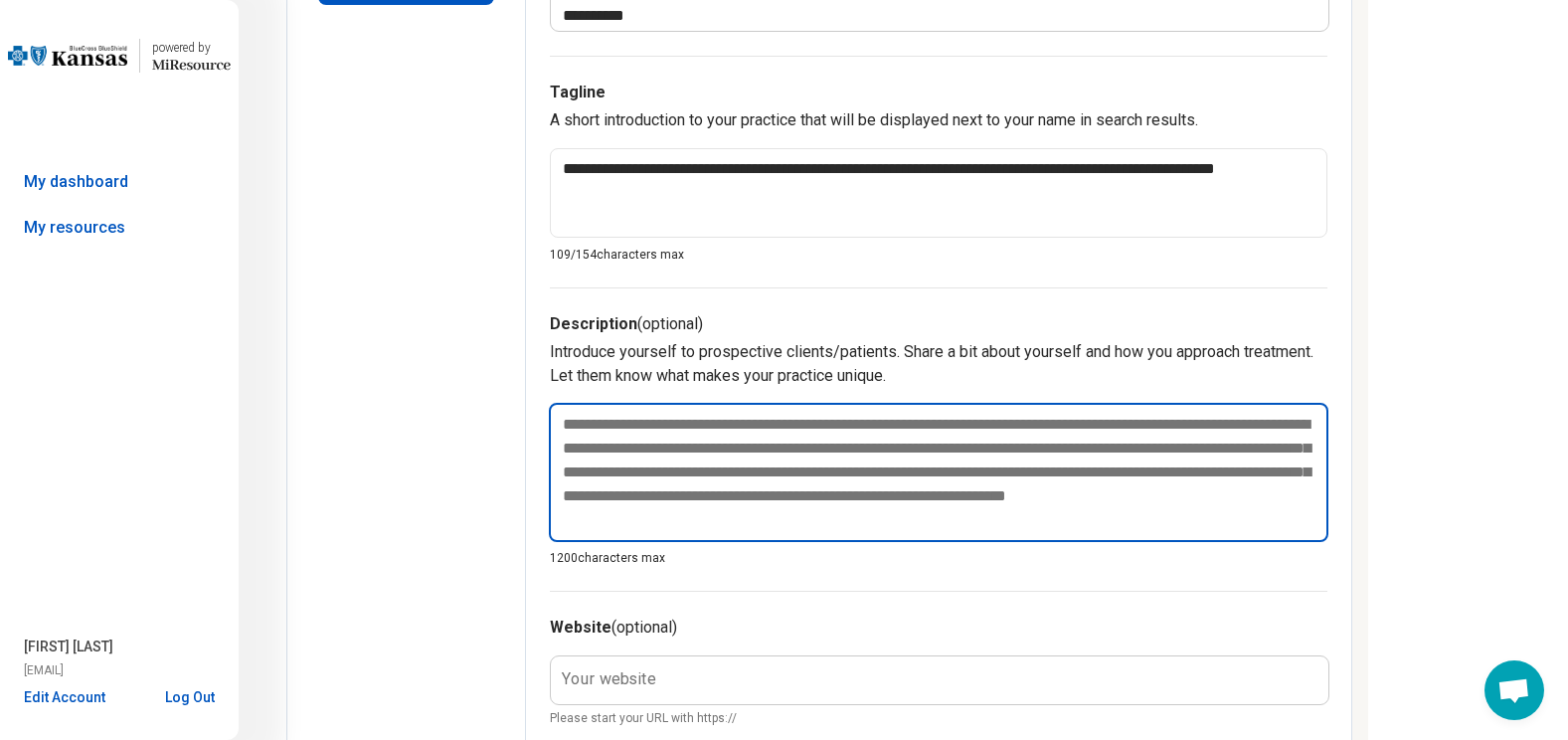 click at bounding box center [939, 472] 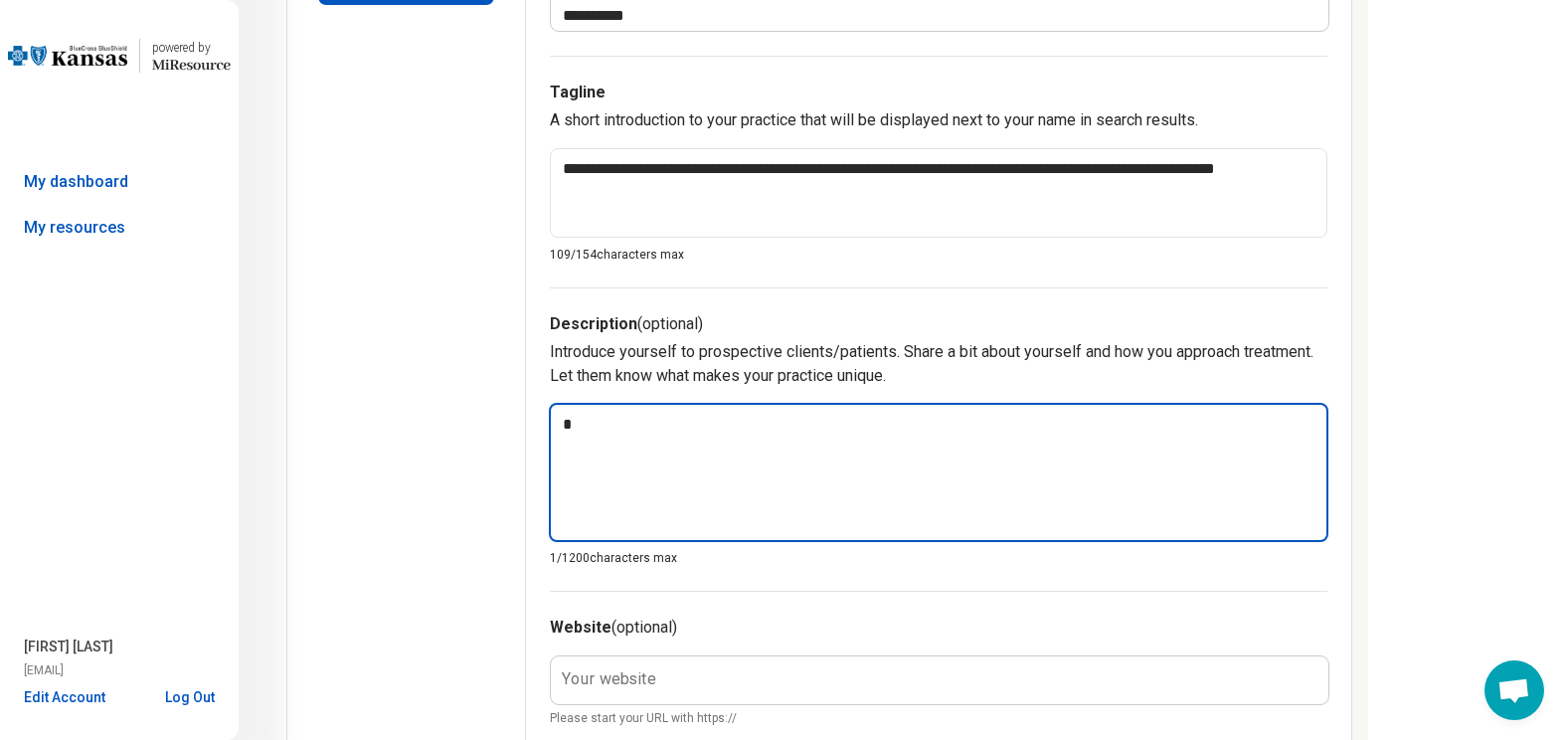 type on "*" 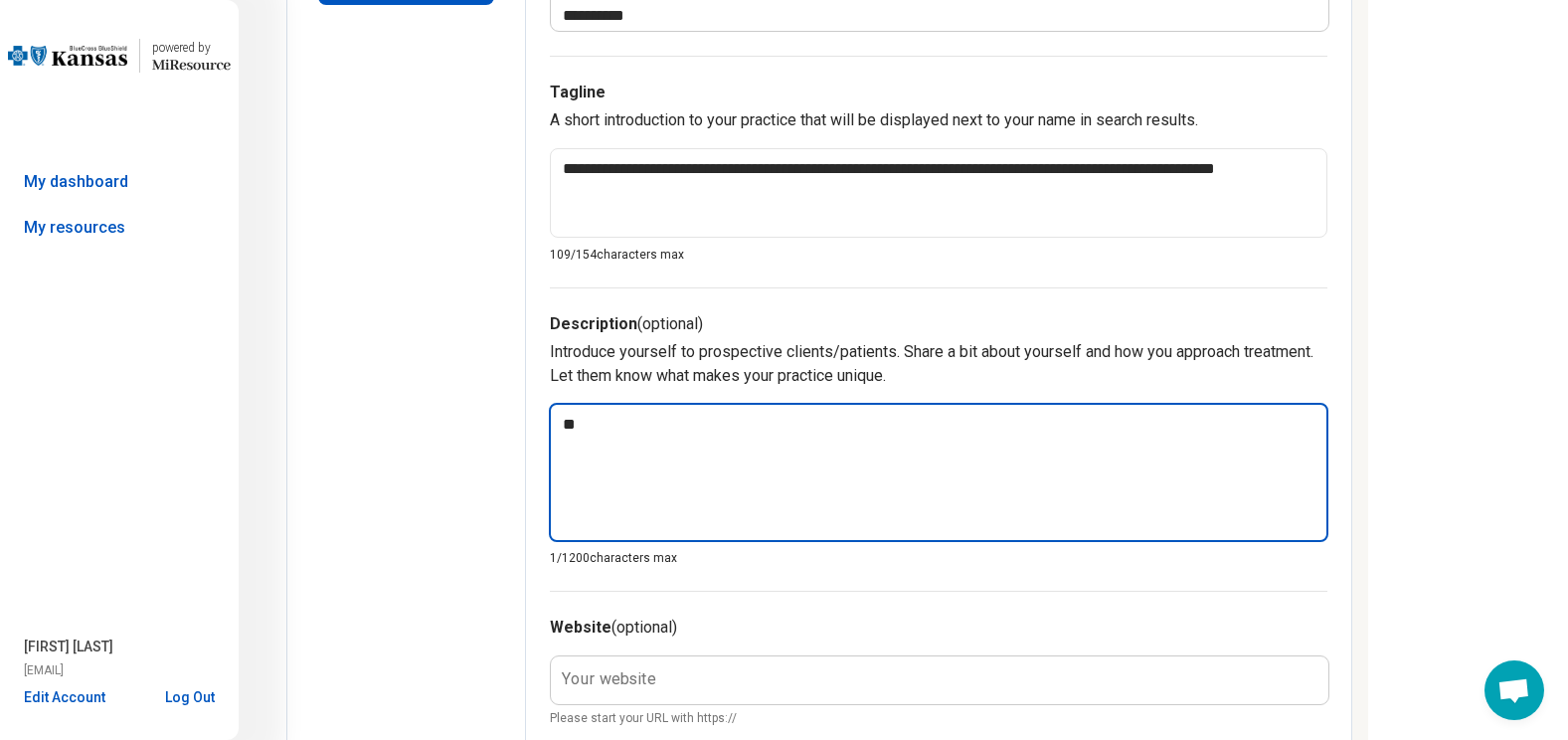 type on "***" 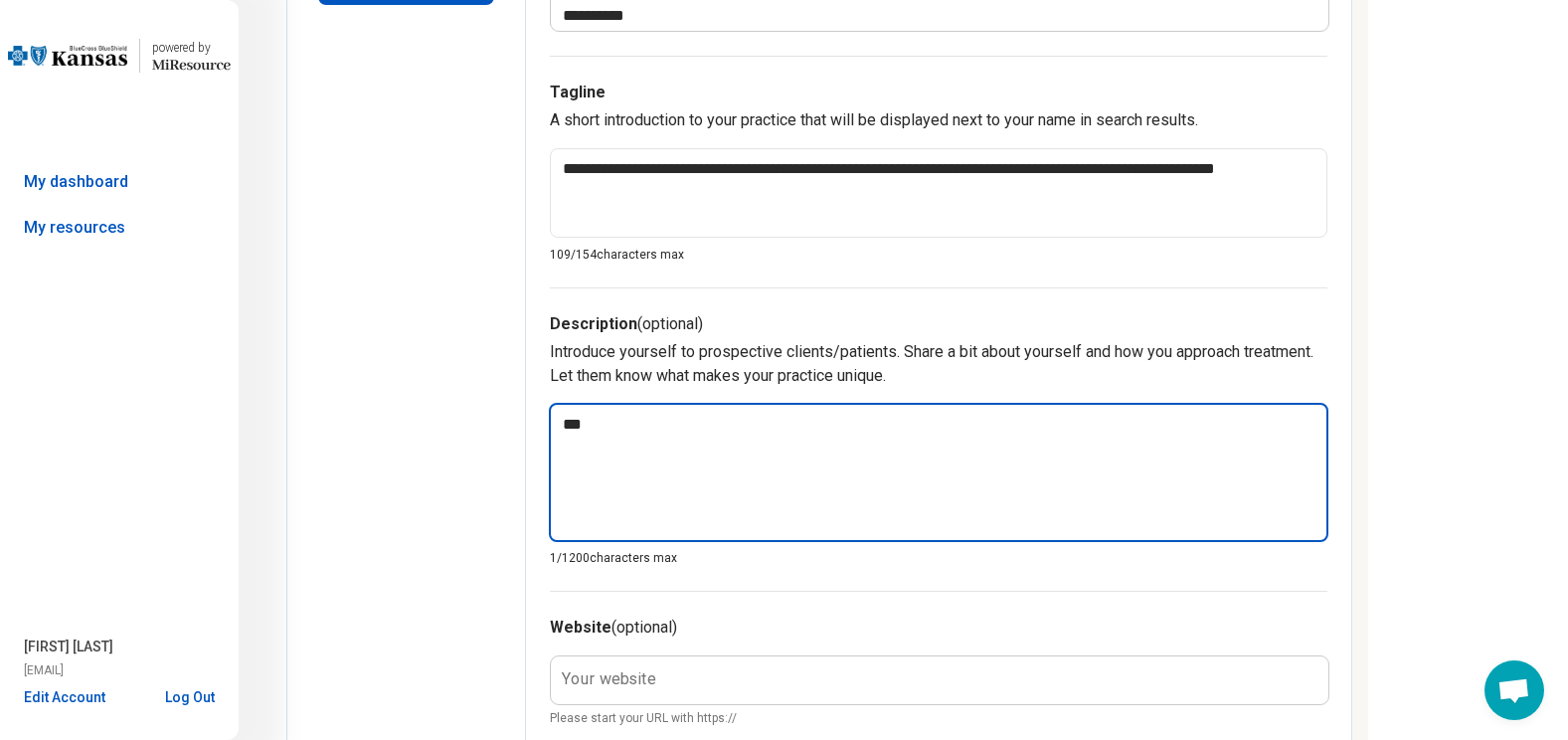type on "*" 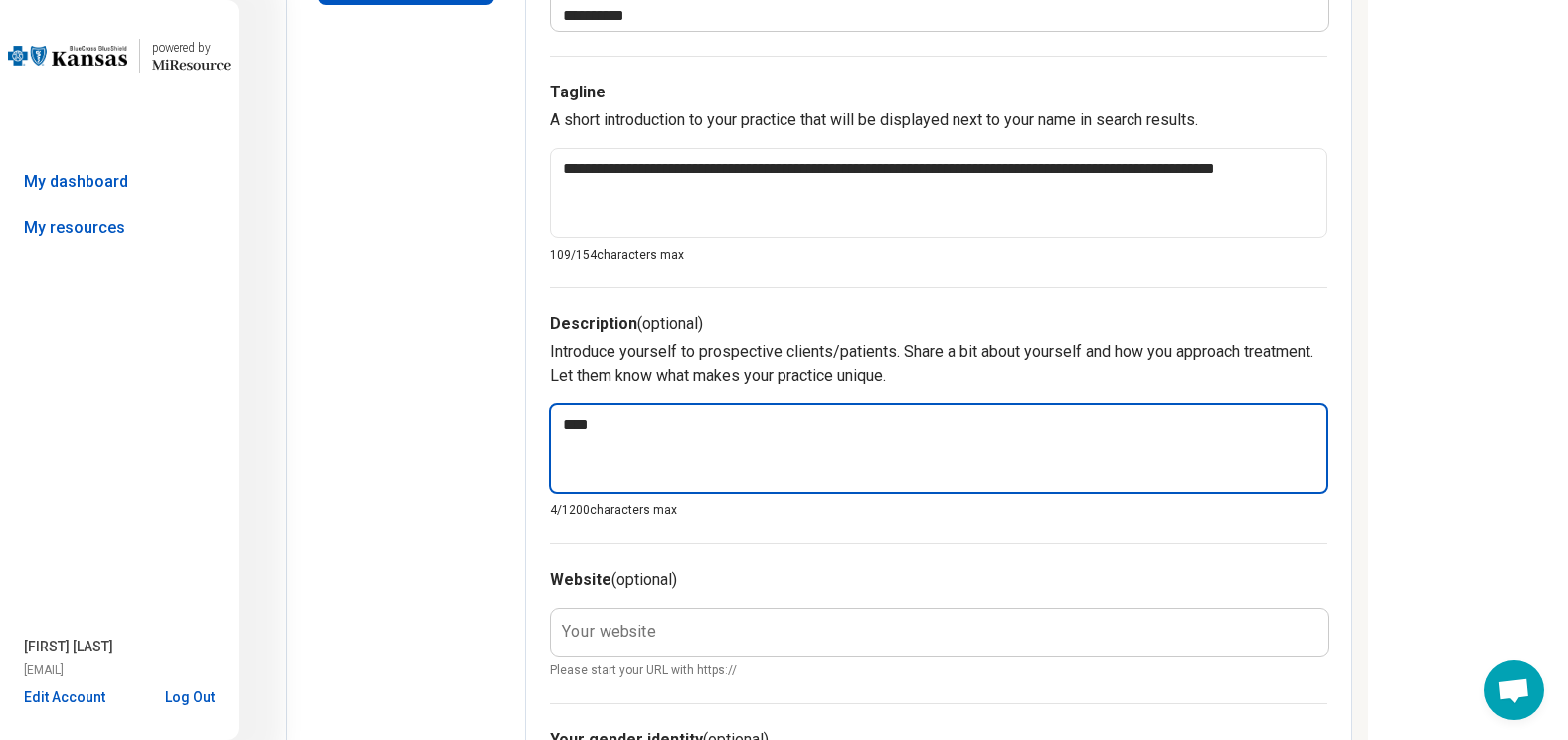type on "*" 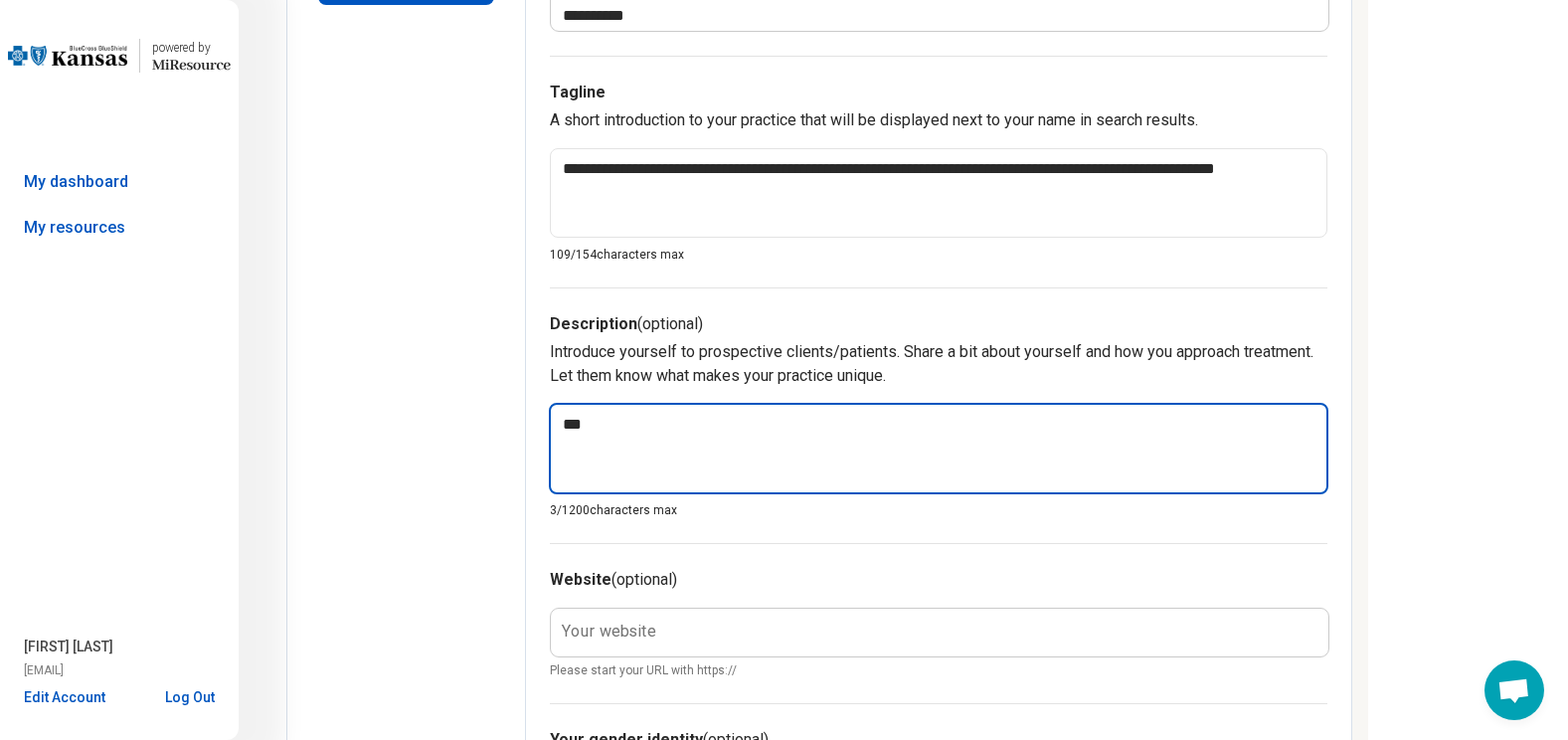 type on "*" 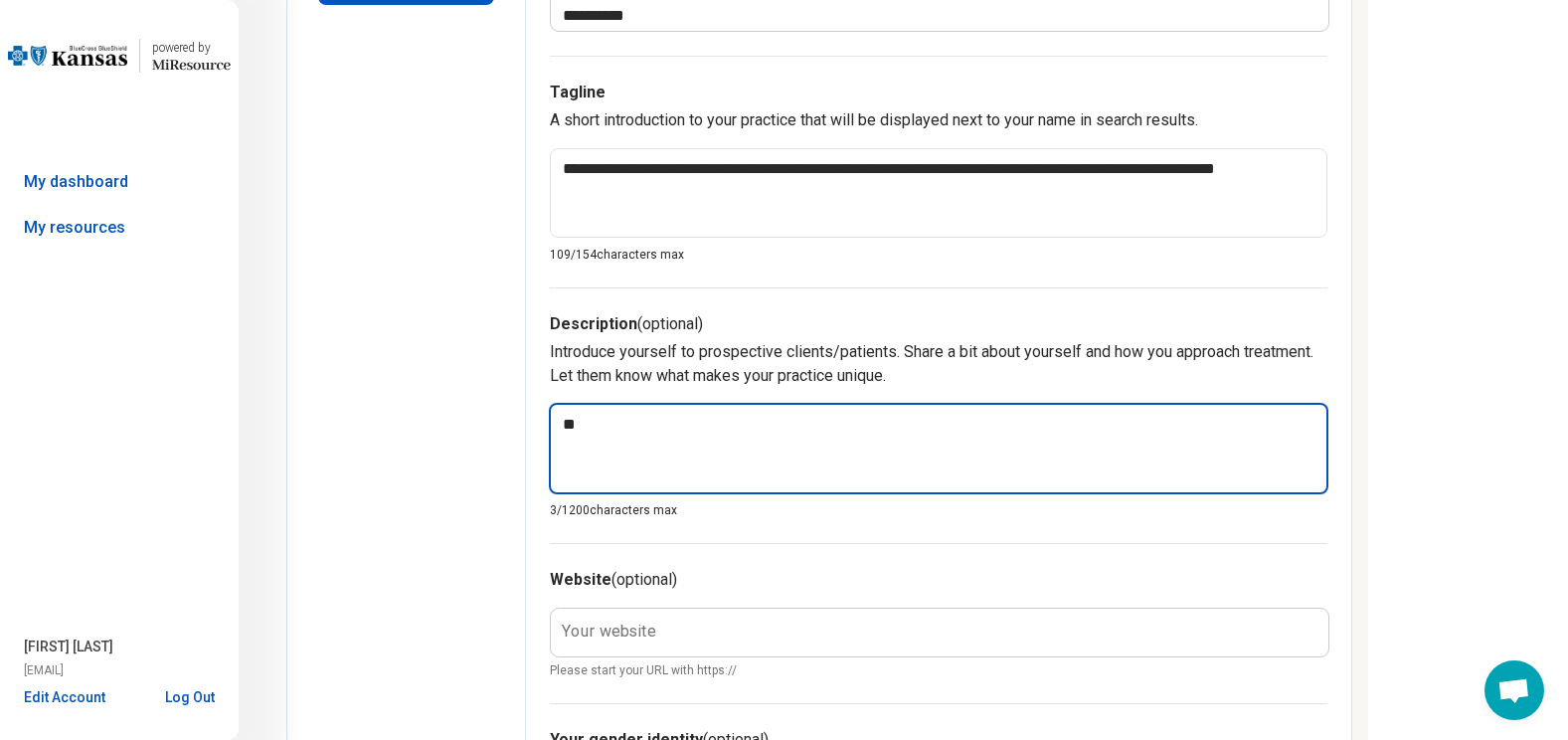 type on "*" 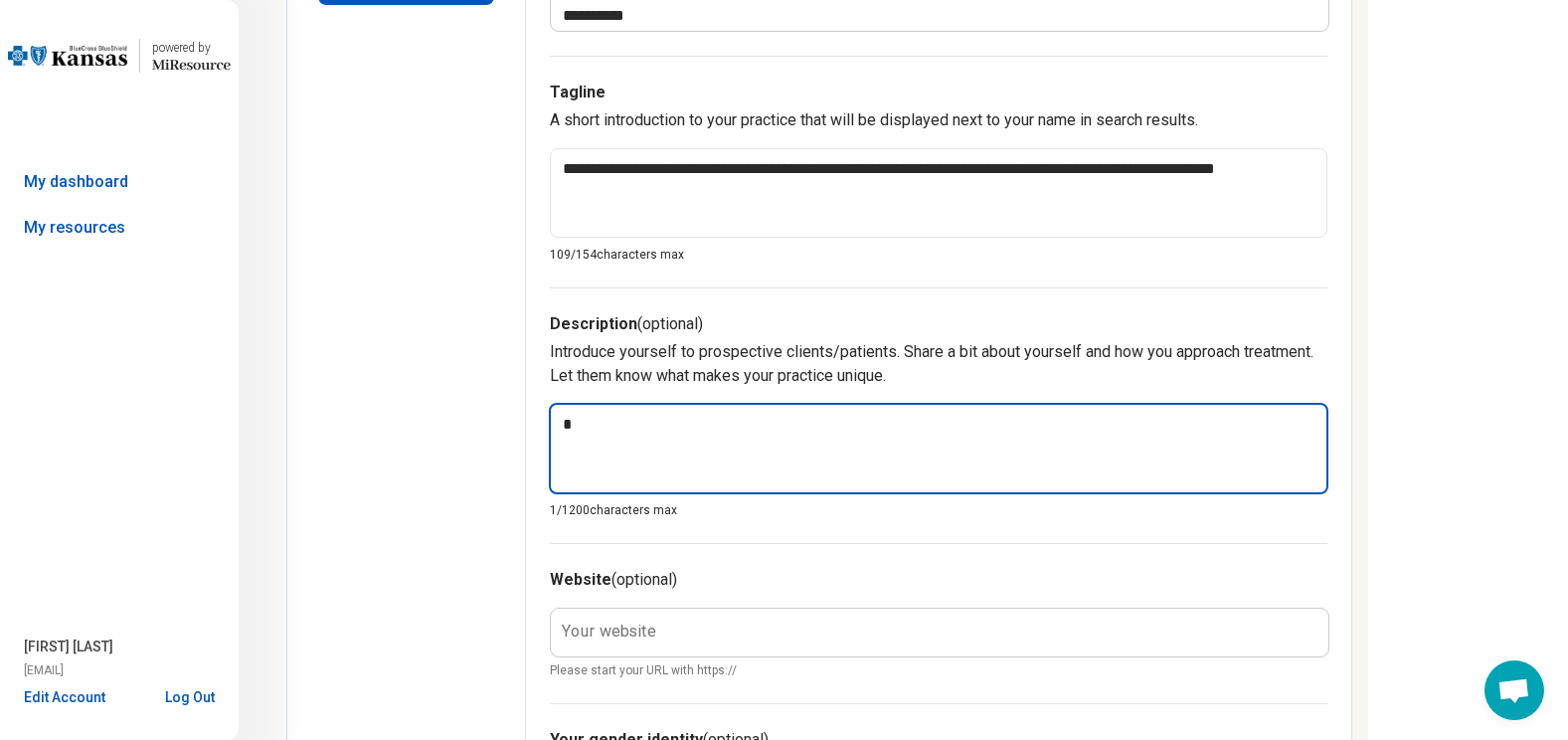 type on "*" 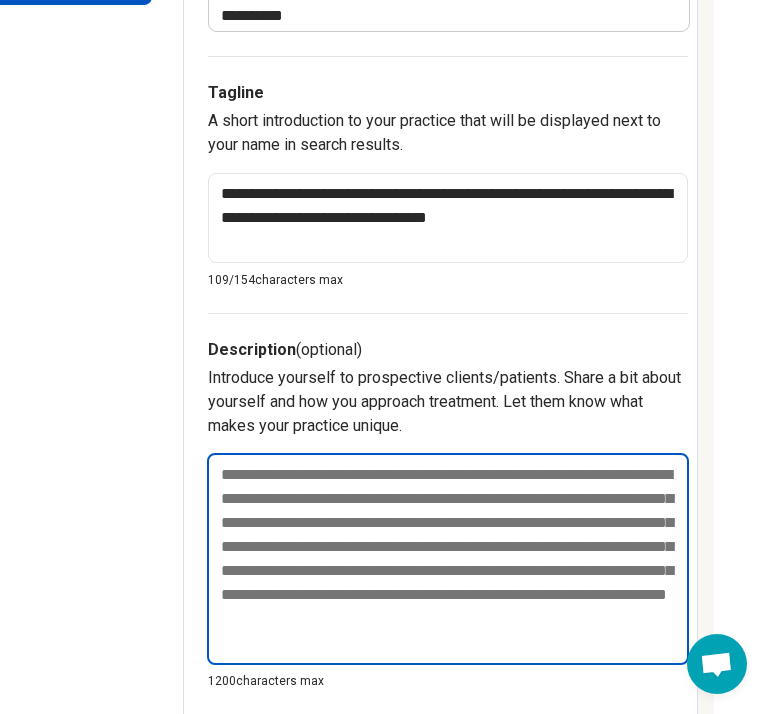 scroll, scrollTop: 587, scrollLeft: 399, axis: both 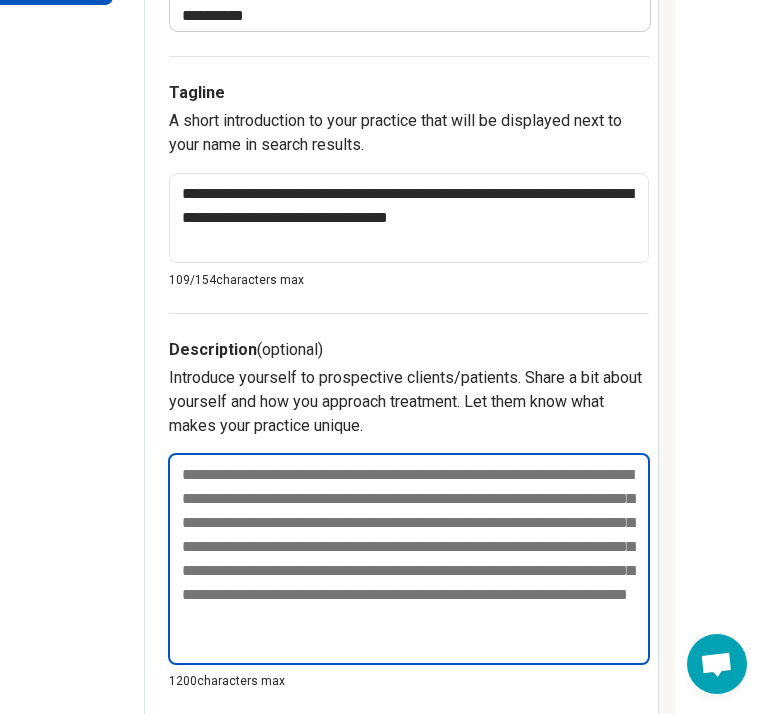 click at bounding box center (409, 559) 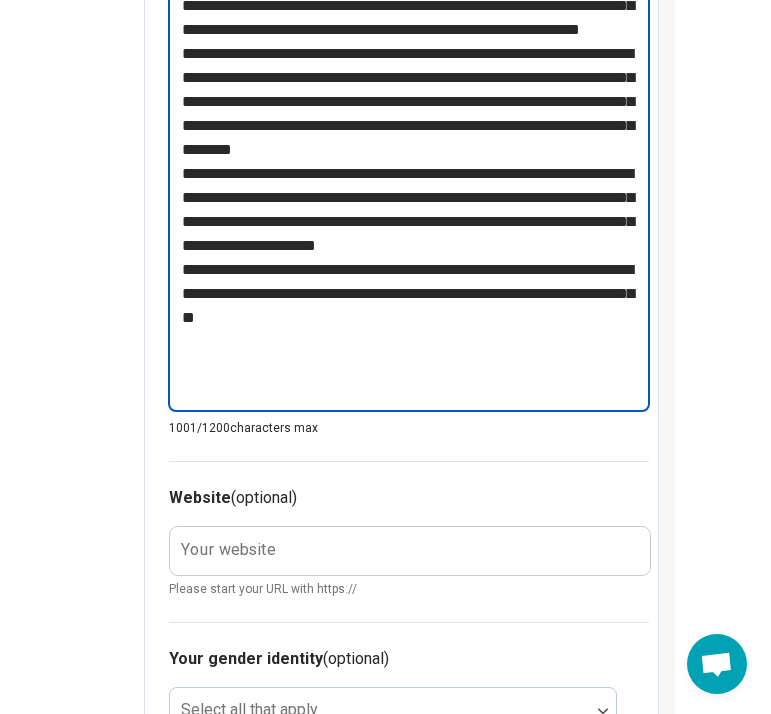 scroll, scrollTop: 1104, scrollLeft: 399, axis: both 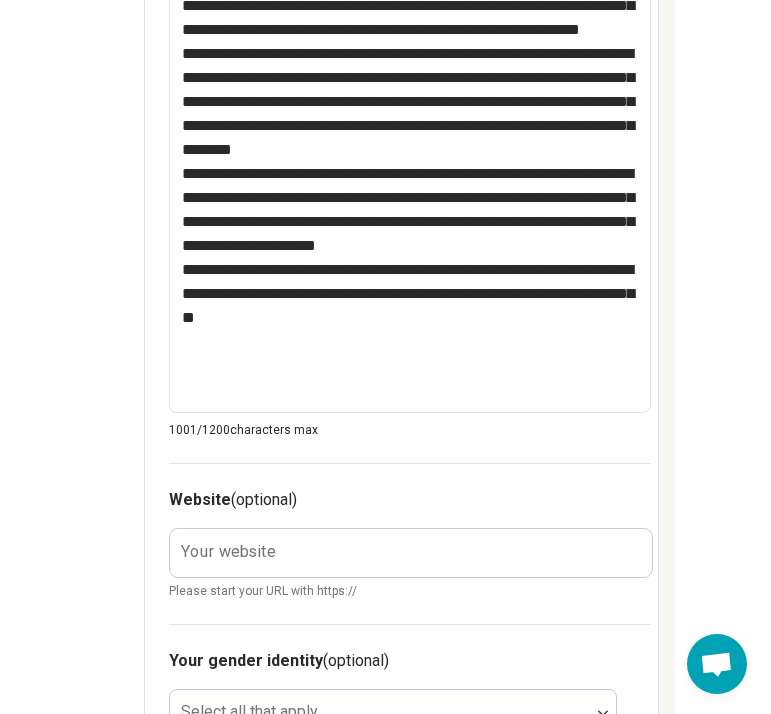 click on "Your website" at bounding box center (228, 552) 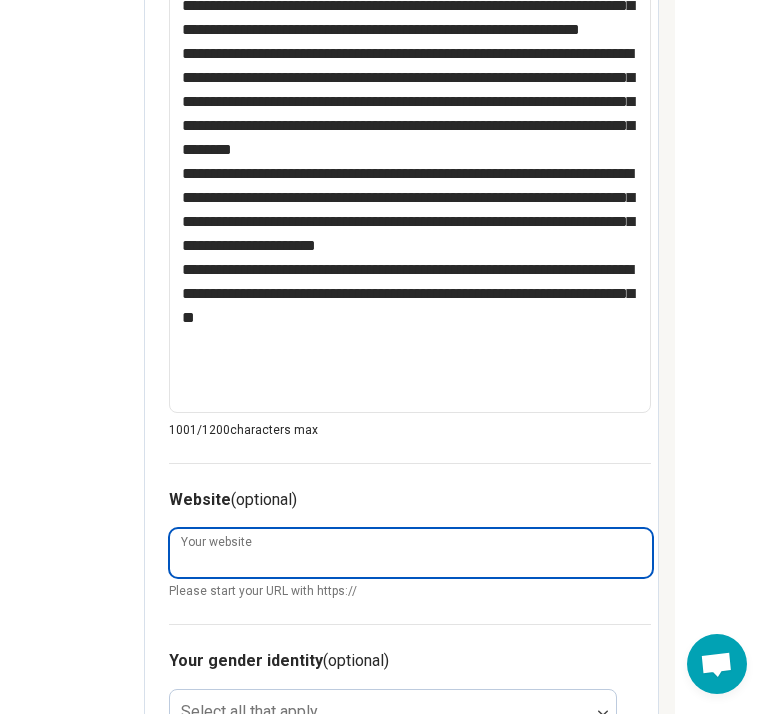 click on "Your website" at bounding box center [411, 553] 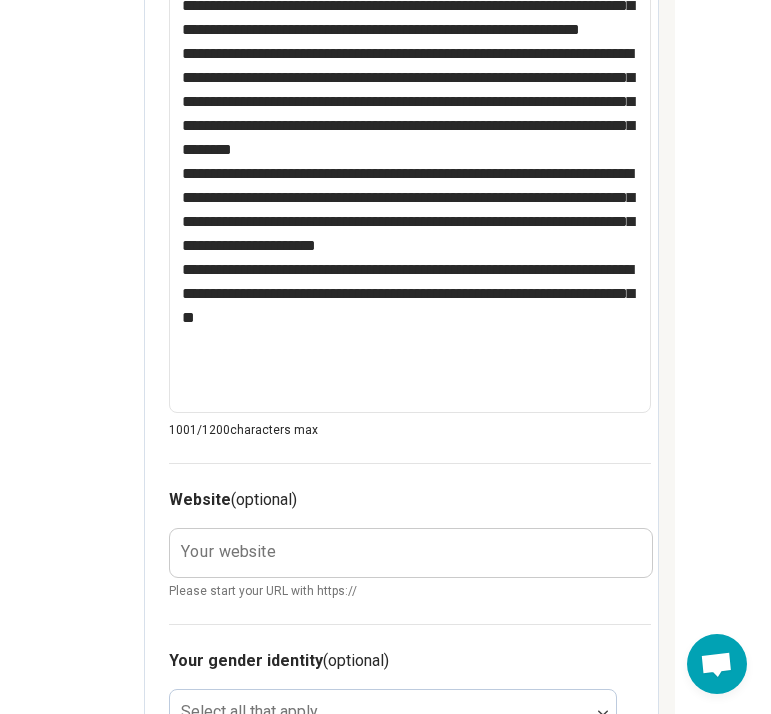 click on "Your website" at bounding box center (228, 552) 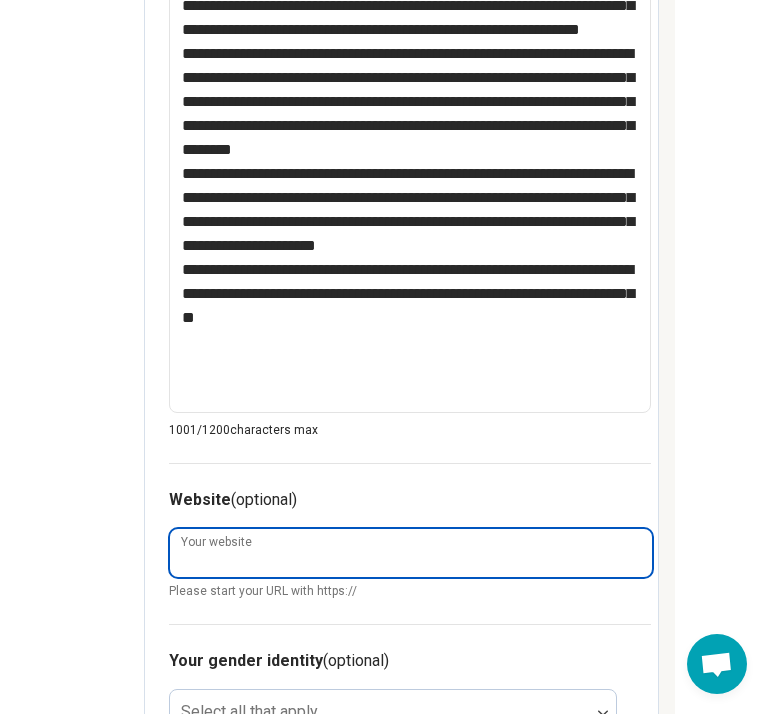 click on "Your website" at bounding box center (411, 553) 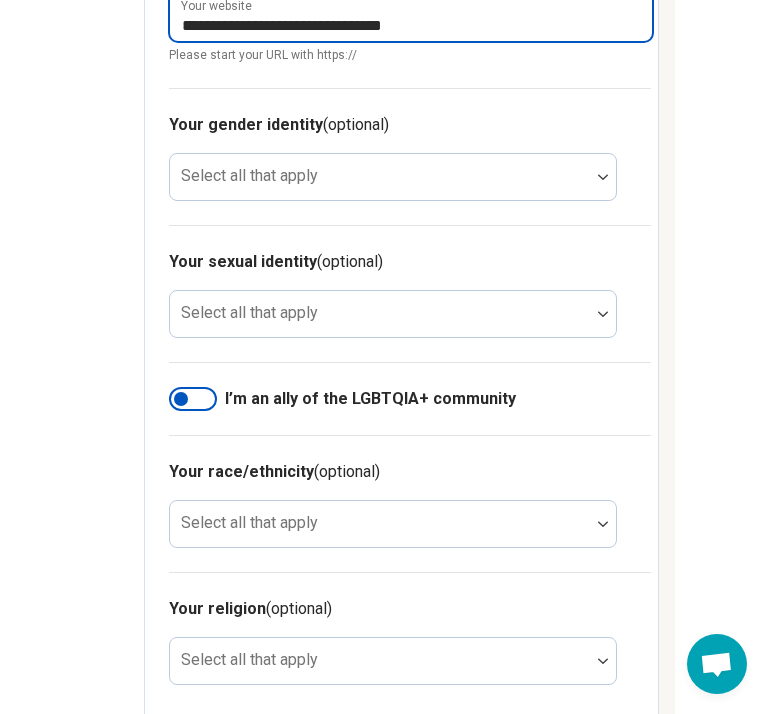 scroll, scrollTop: 1641, scrollLeft: 399, axis: both 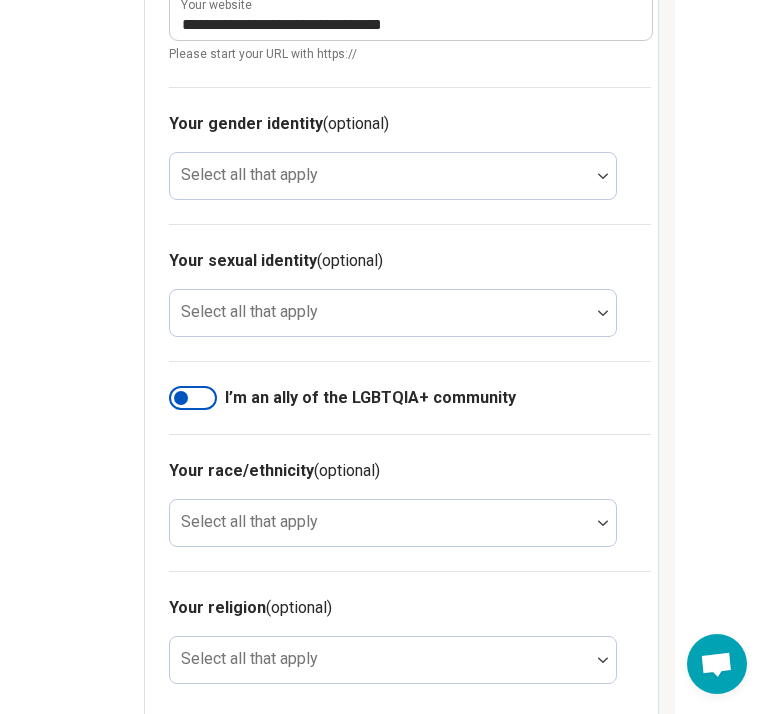 click at bounding box center (181, 398) 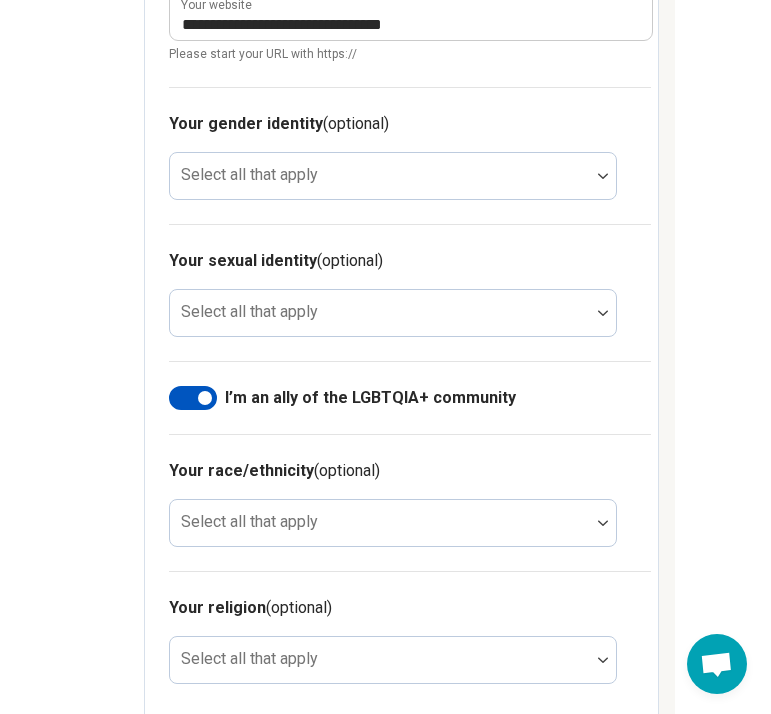 scroll, scrollTop: 10, scrollLeft: 0, axis: vertical 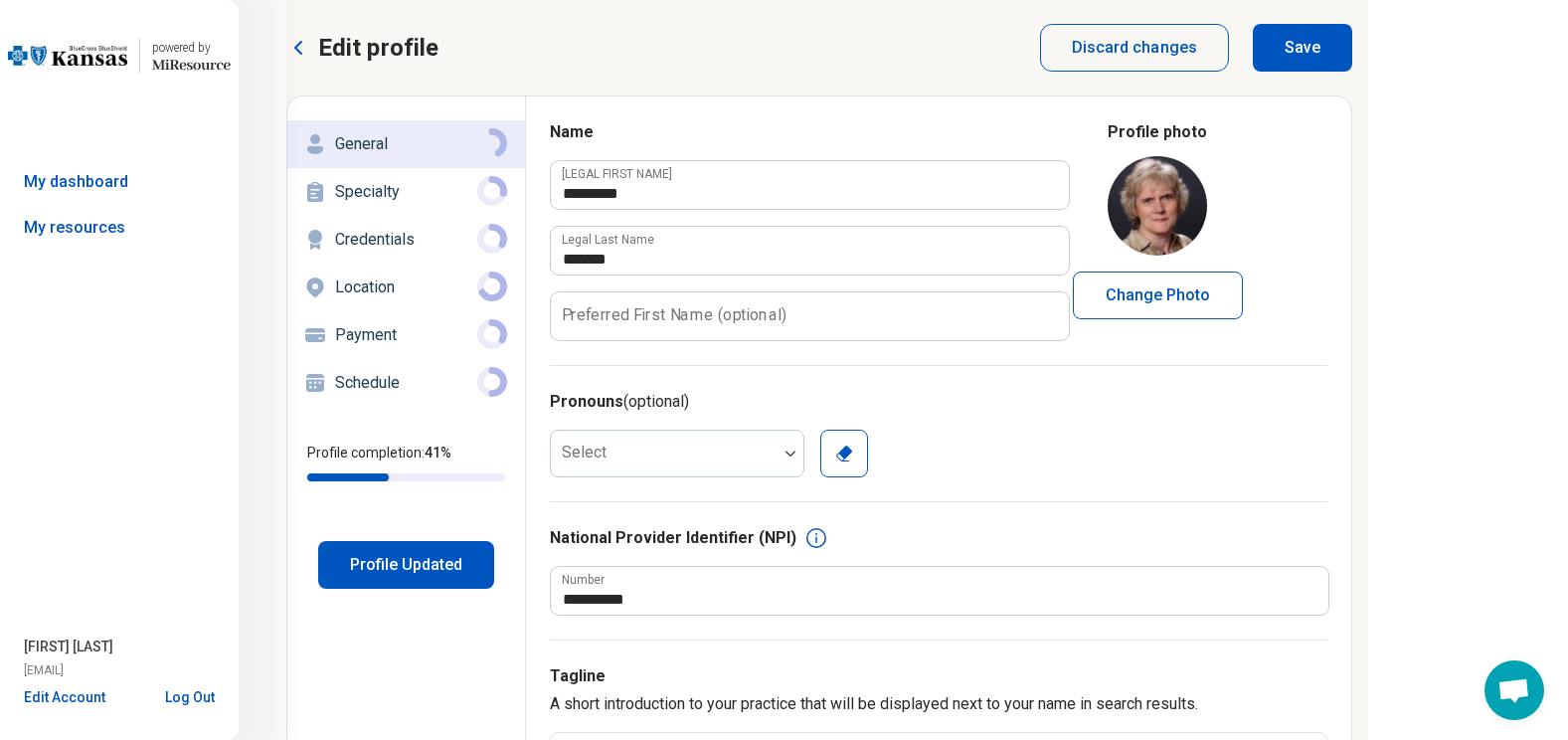 click on "Specialty" at bounding box center (406, 192) 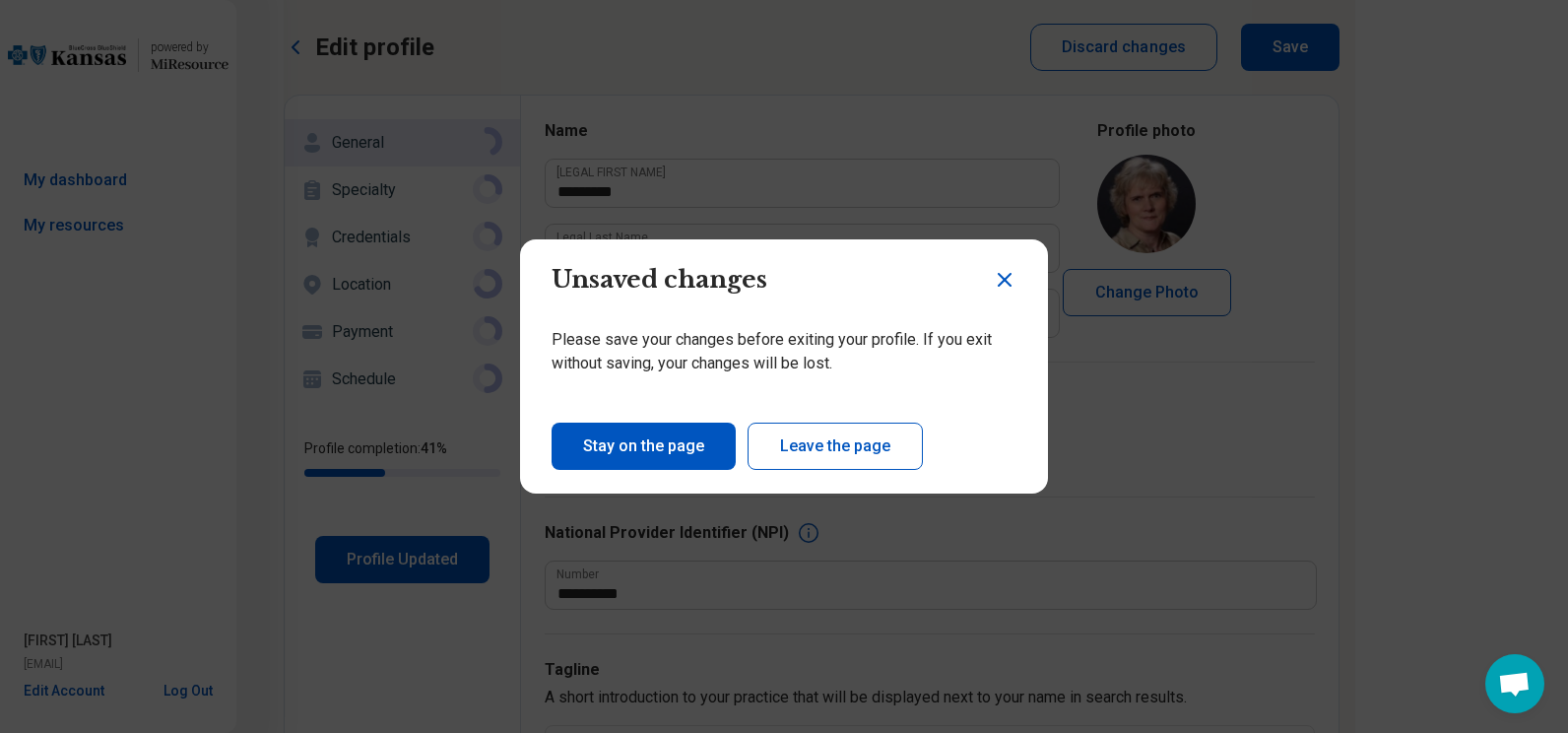 click on "Stay on the page" at bounding box center (643, 446) 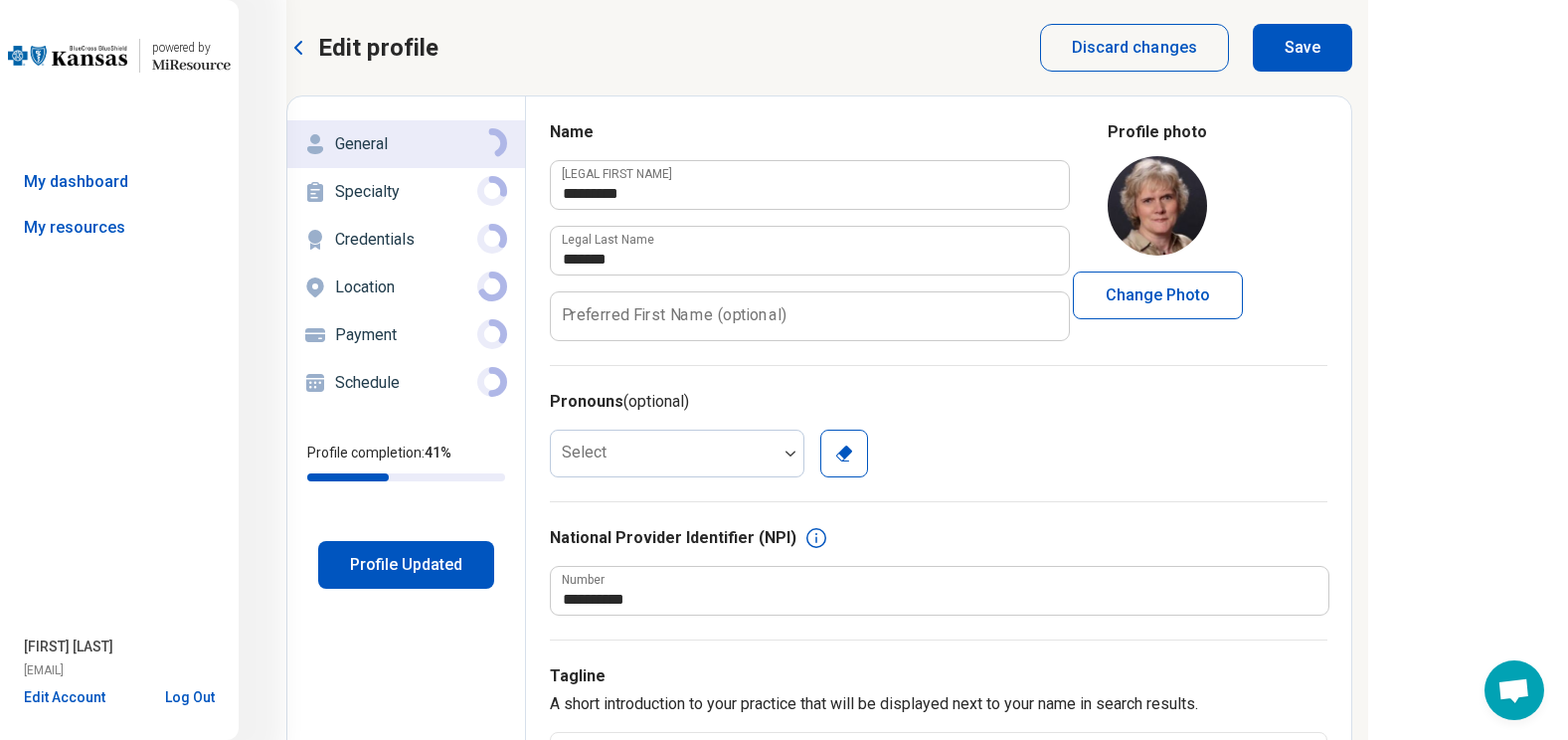 click on "Save" at bounding box center (1303, 48) 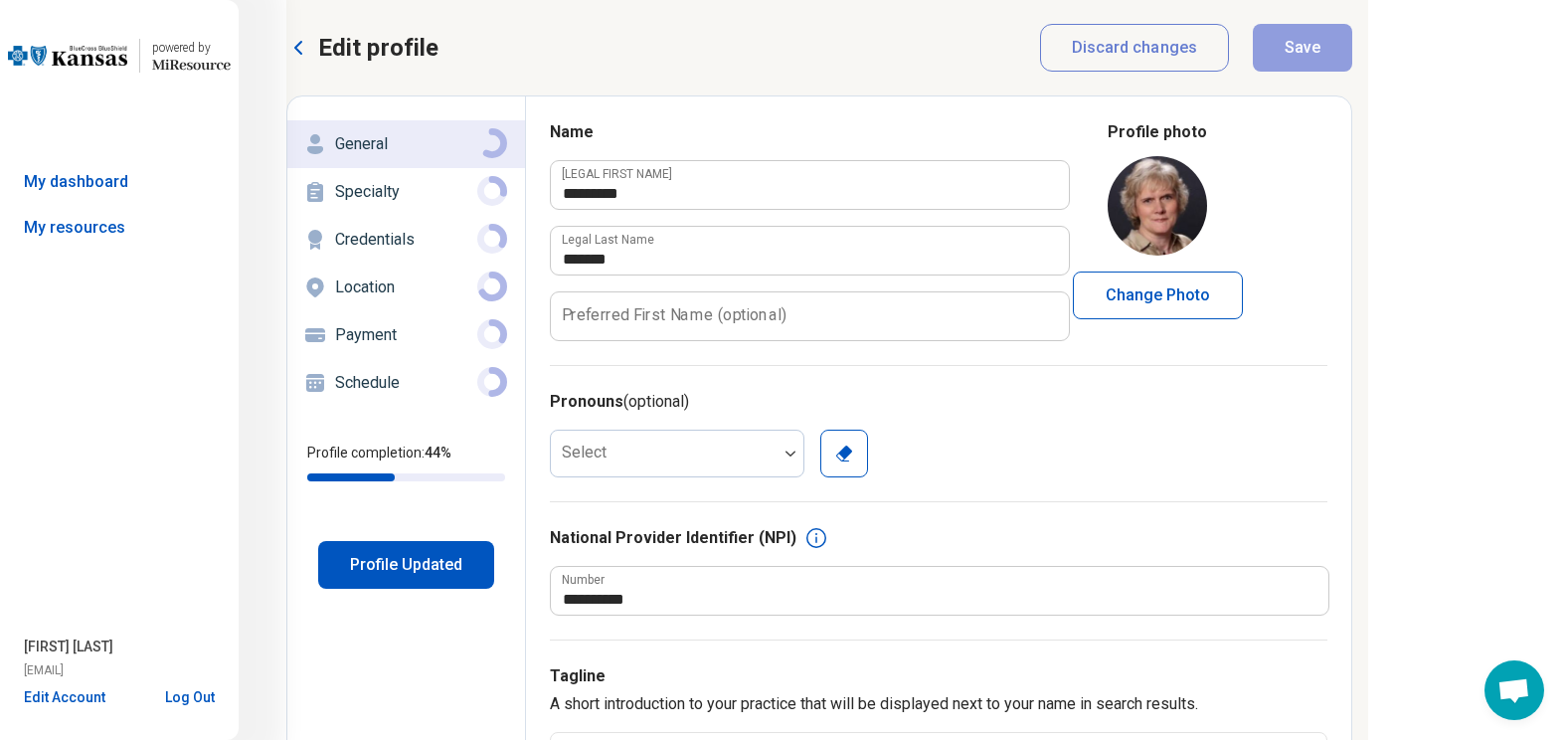 click on "Specialty" at bounding box center (406, 192) 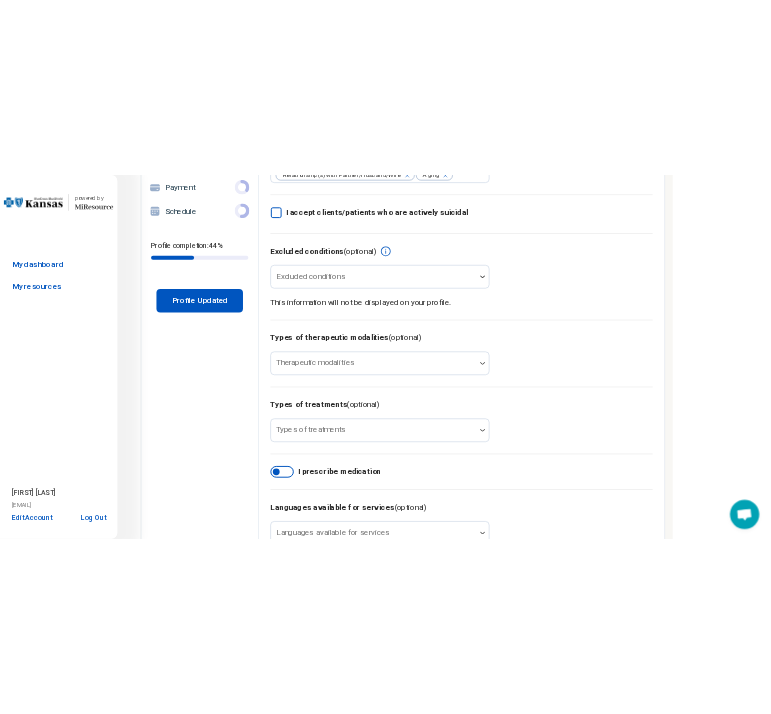 scroll, scrollTop: 314, scrollLeft: 0, axis: vertical 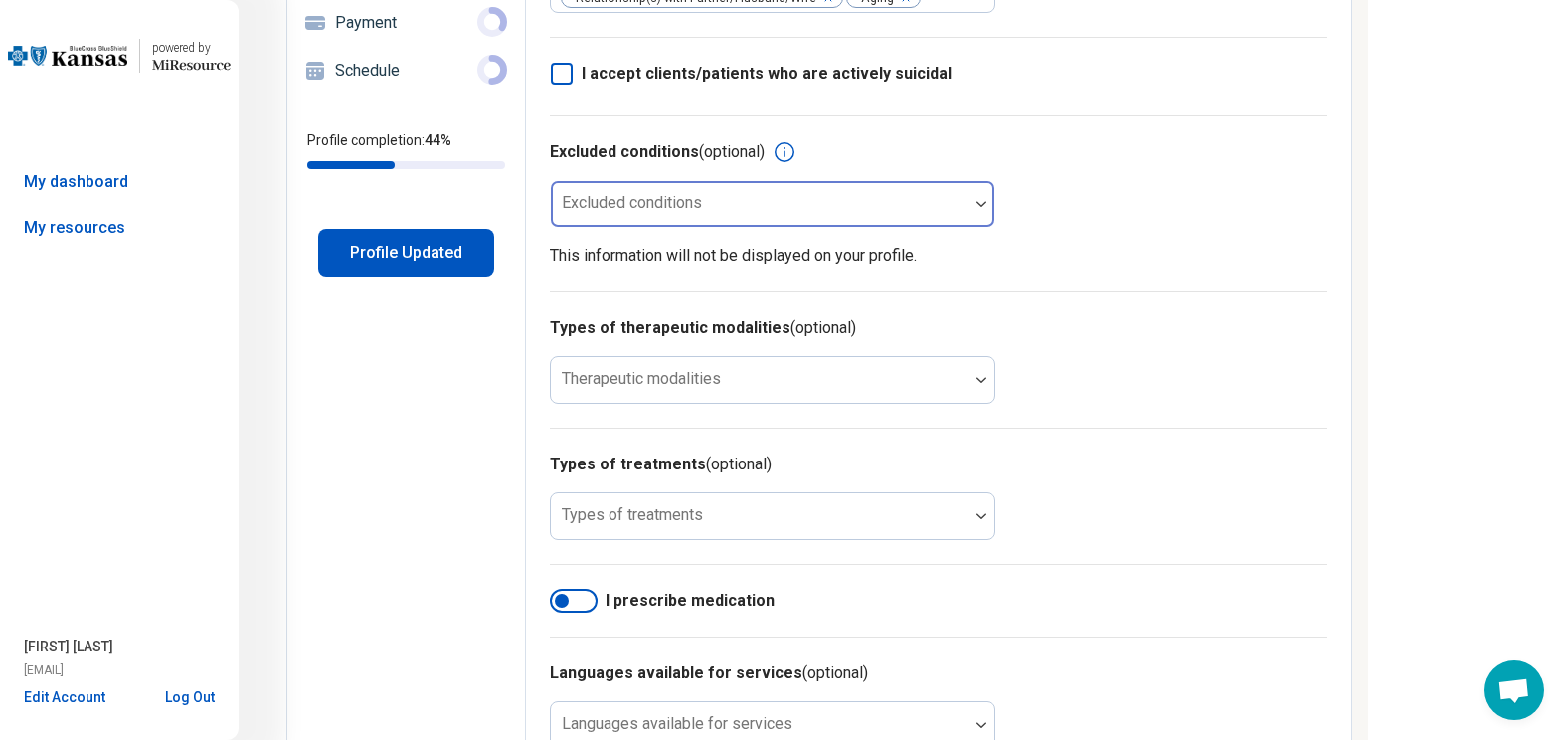 click at bounding box center (760, 212) 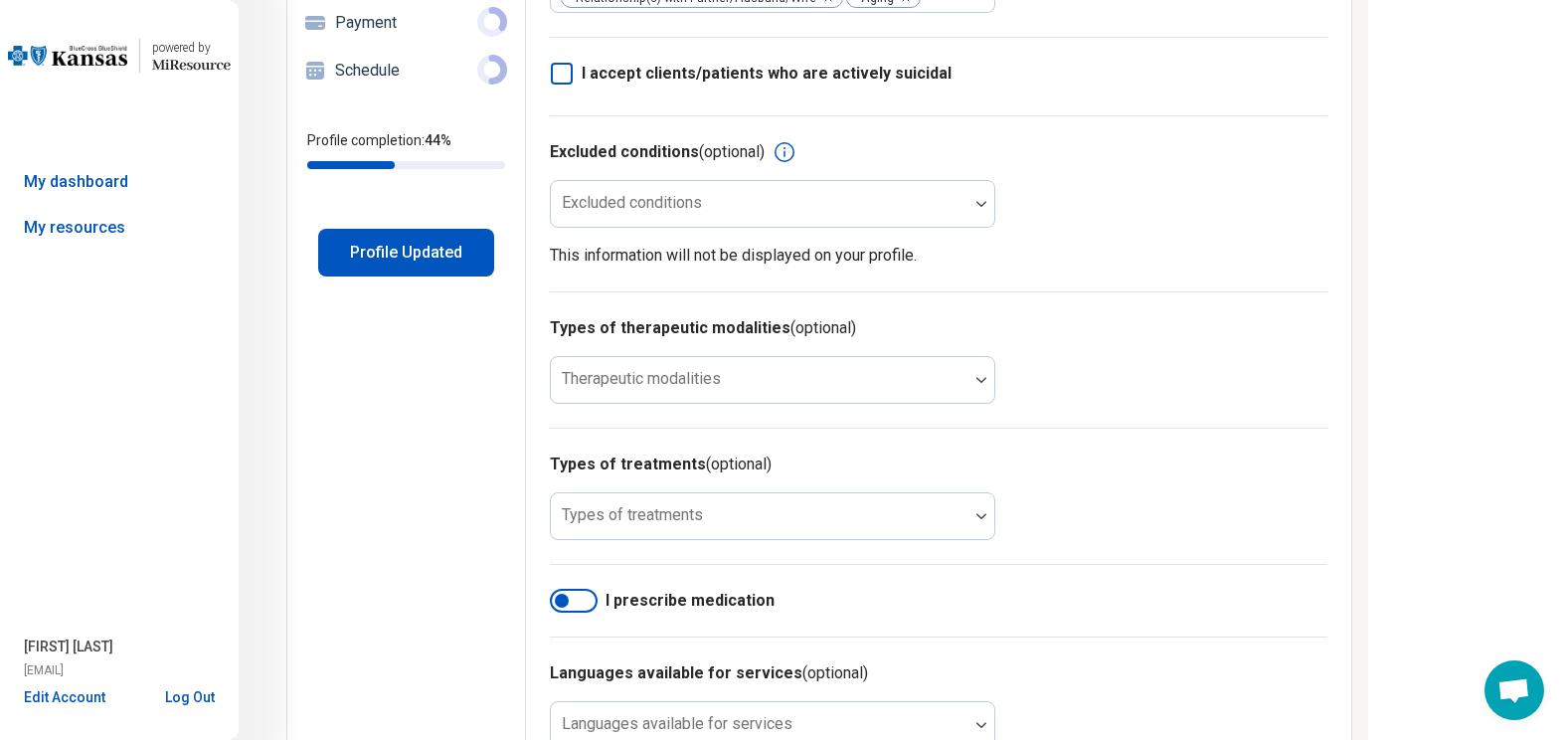 click on "Excluded conditions  (optional) Excluded conditions This information will not be displayed on your profile." at bounding box center (939, 203) 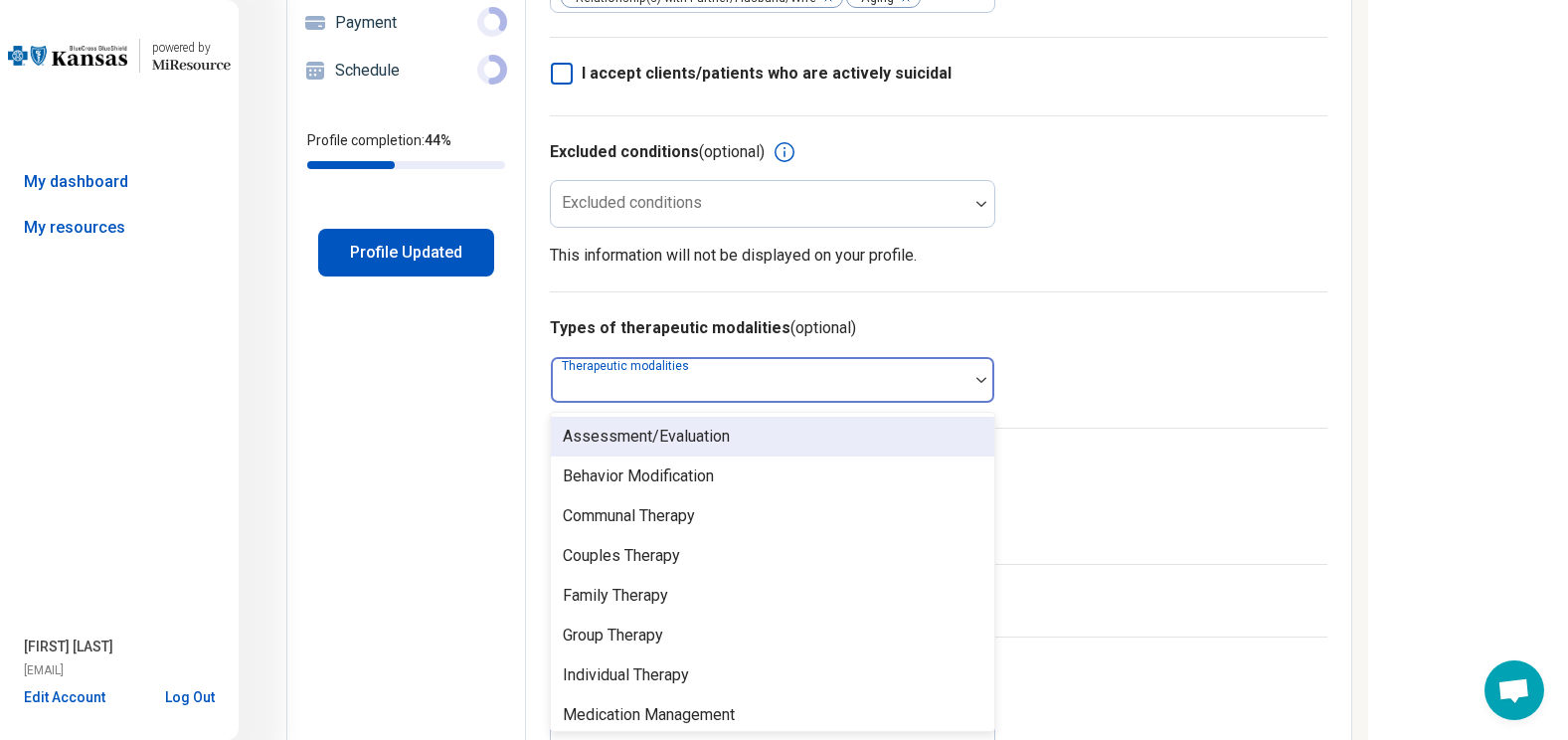 click at bounding box center [760, 388] 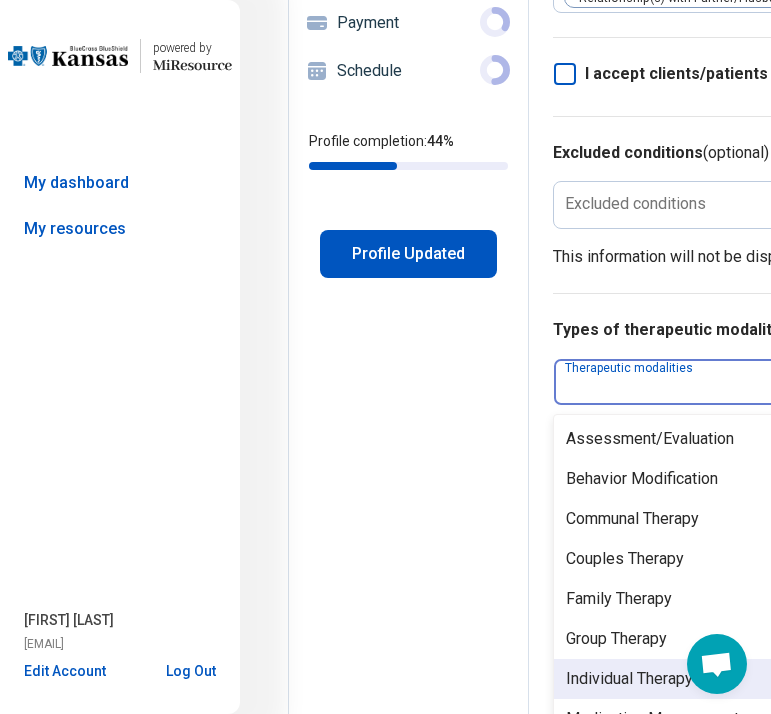 click on "Individual Therapy" at bounding box center [629, 679] 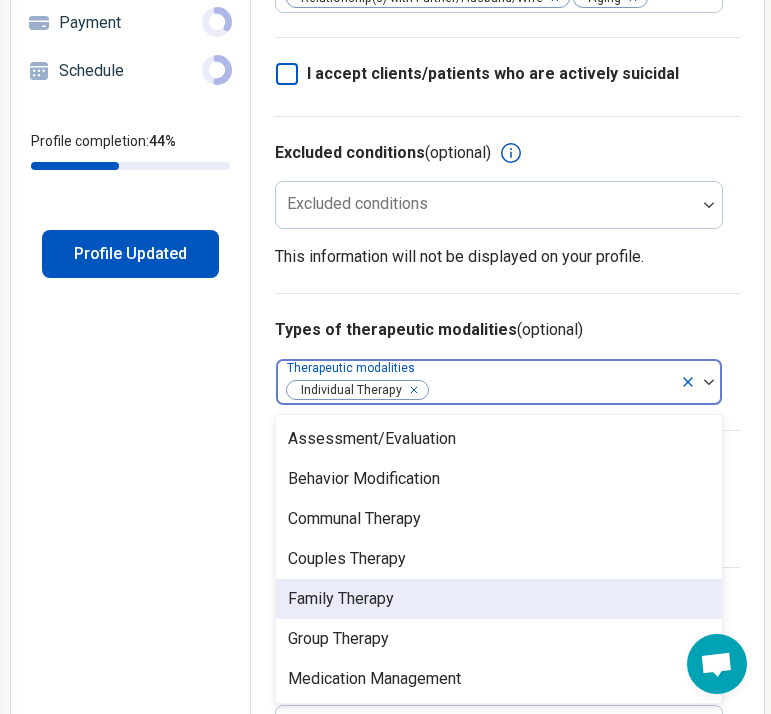 scroll, scrollTop: 314, scrollLeft: 279, axis: both 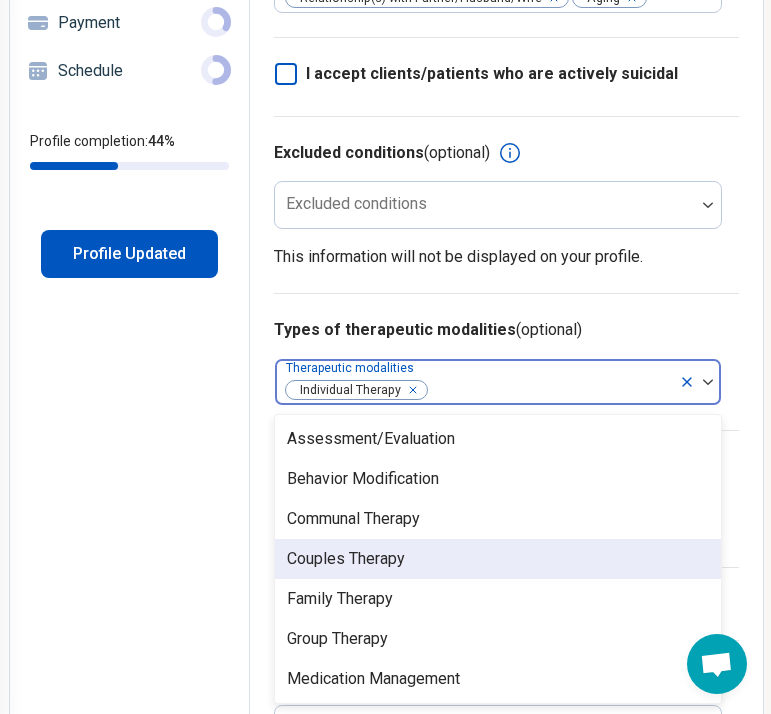 click on "Couples Therapy" at bounding box center [346, 559] 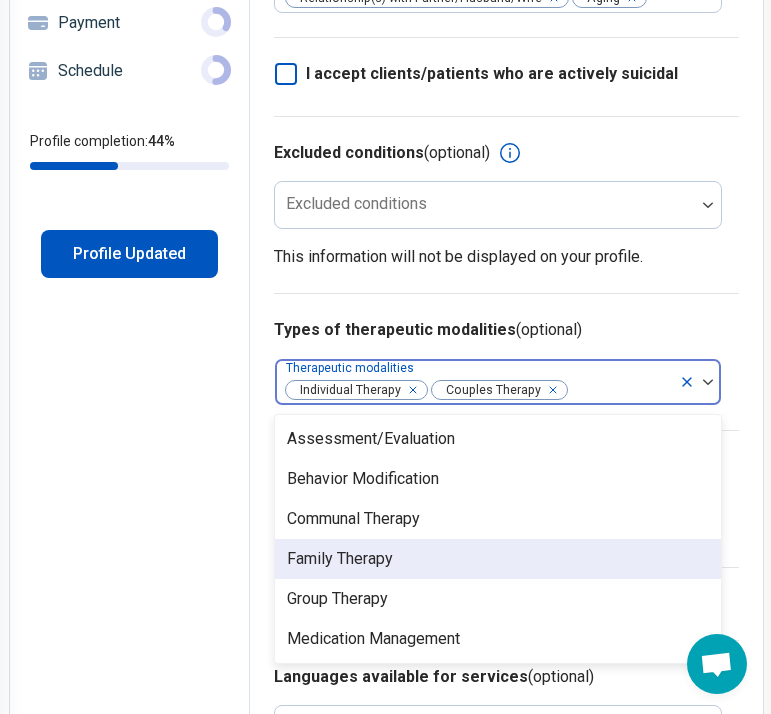 click on "Family Therapy" at bounding box center (498, 559) 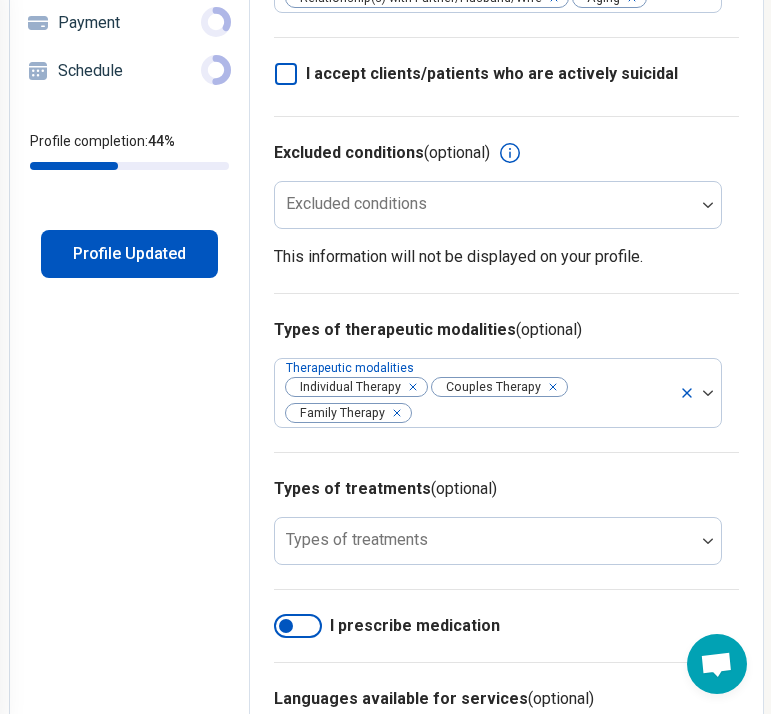click on "Edit profile General Specialty Credentials Location Payment Schedule Profile completion: [PERCENTAGE] % Profile Updated" at bounding box center (130, 463) 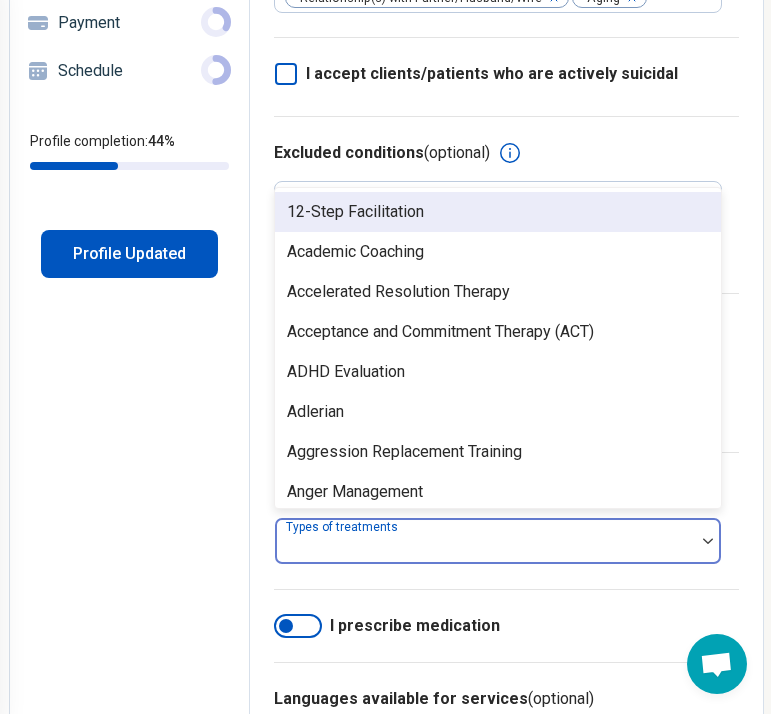 click on "Types of treatments" at bounding box center (344, 527) 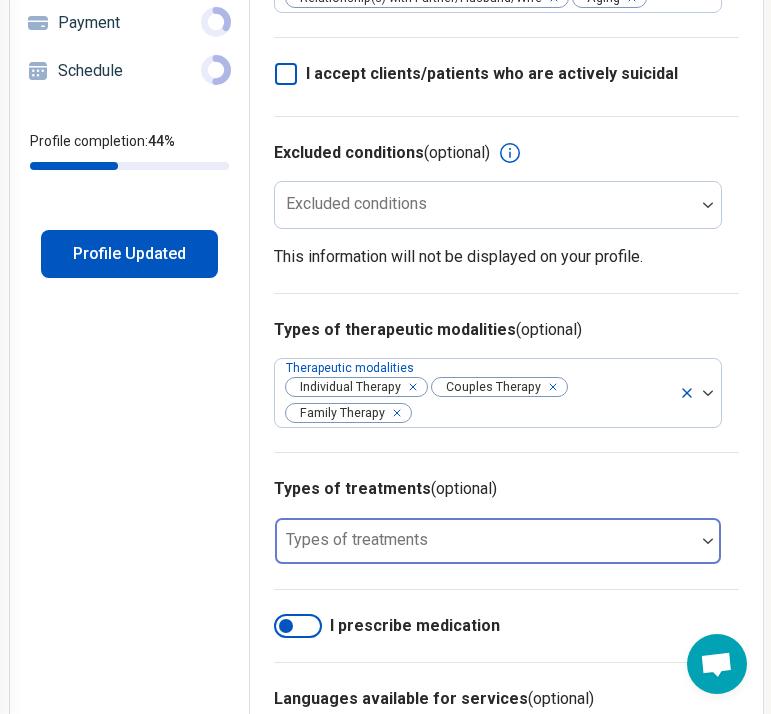 click at bounding box center [485, 549] 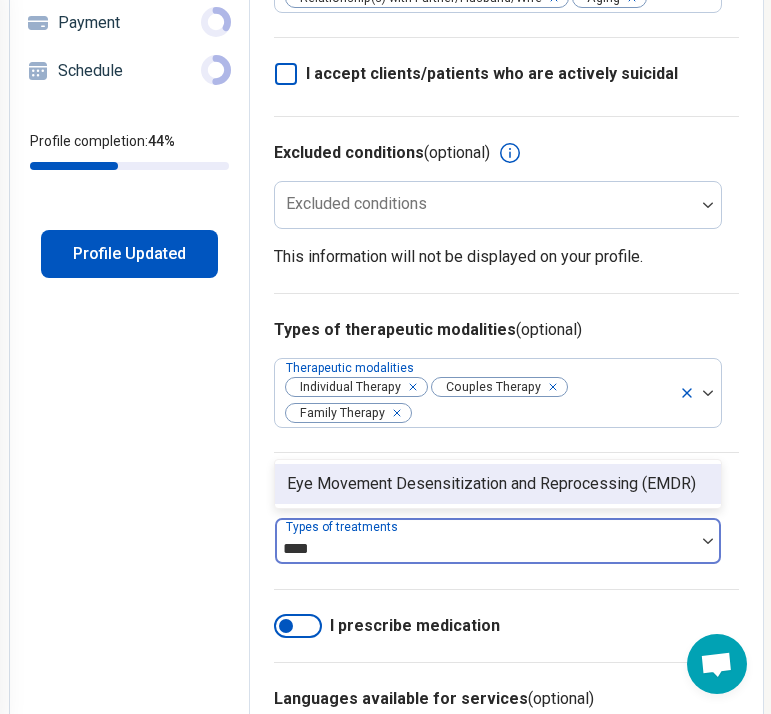 click on "Eye Movement Desensitization and Reprocessing (EMDR)" at bounding box center [491, 484] 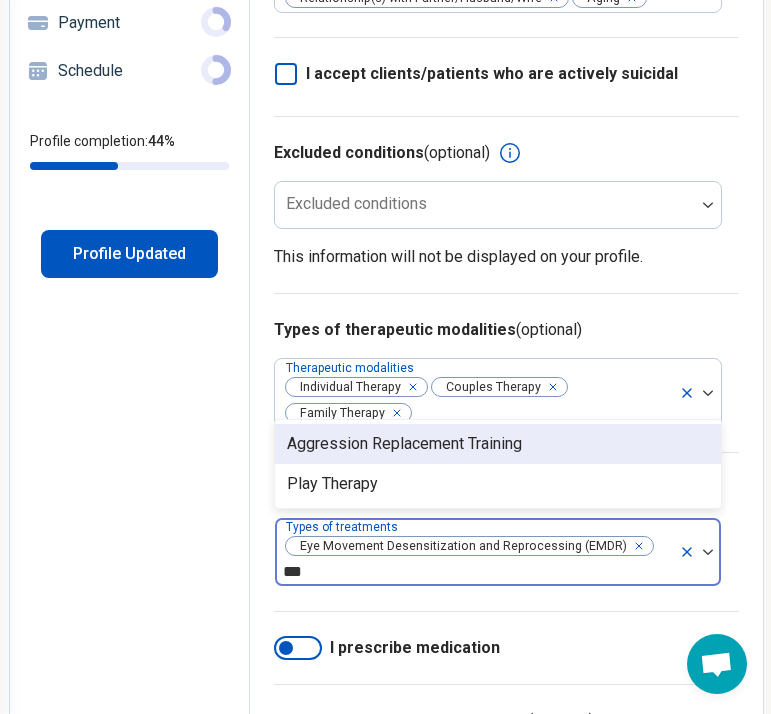 click on "Play Therapy" at bounding box center [332, 484] 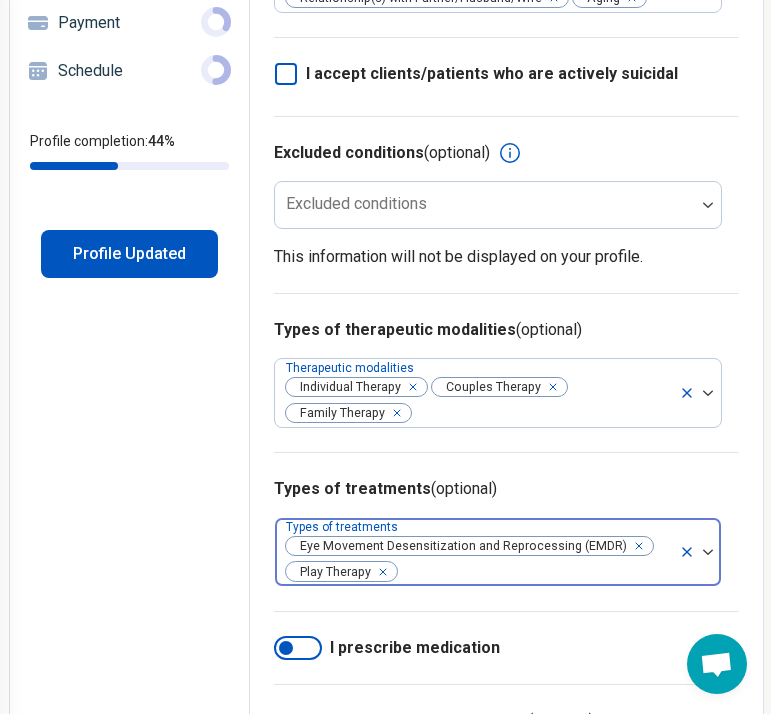click at bounding box center (535, 572) 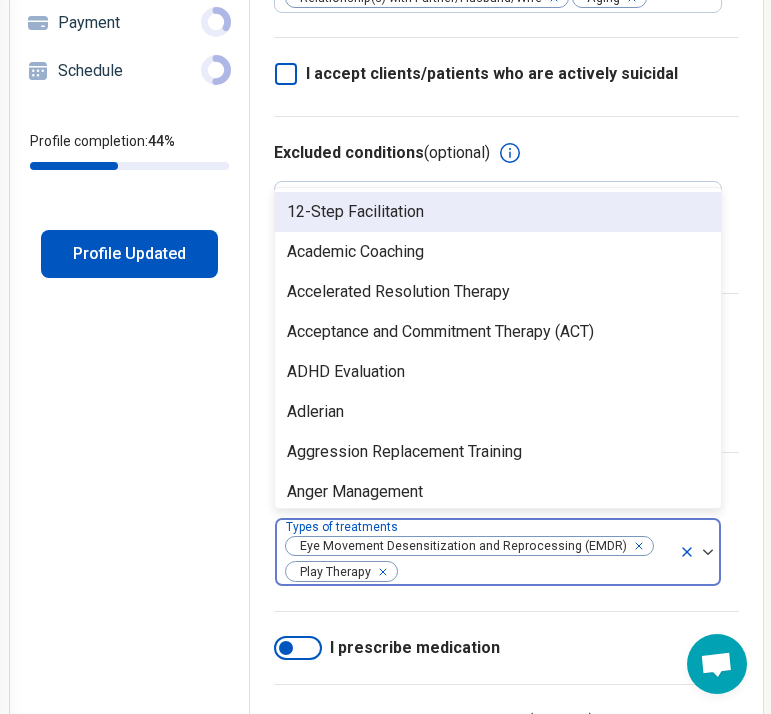 click at bounding box center [535, 572] 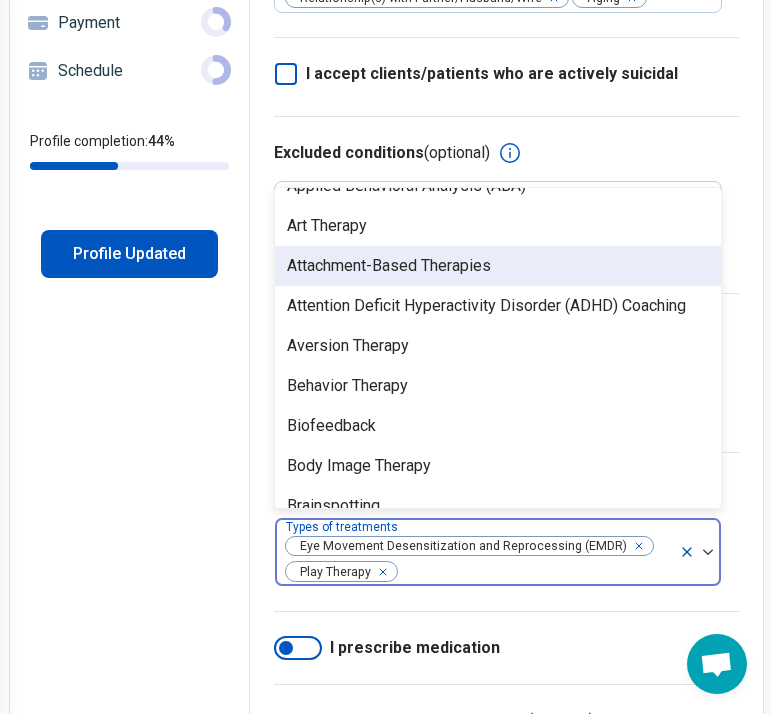scroll, scrollTop: 387, scrollLeft: 0, axis: vertical 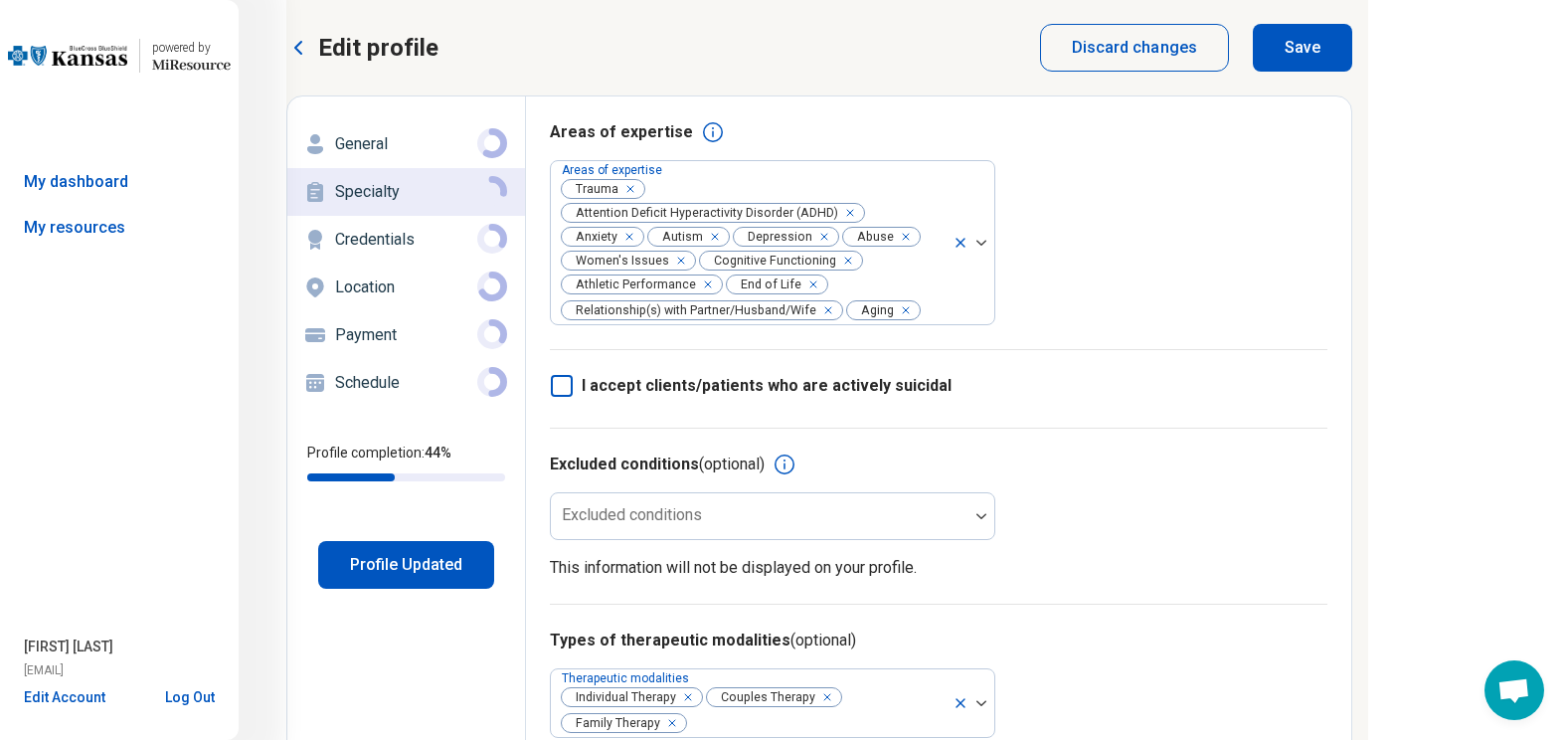 click on "Credentials" at bounding box center (406, 240) 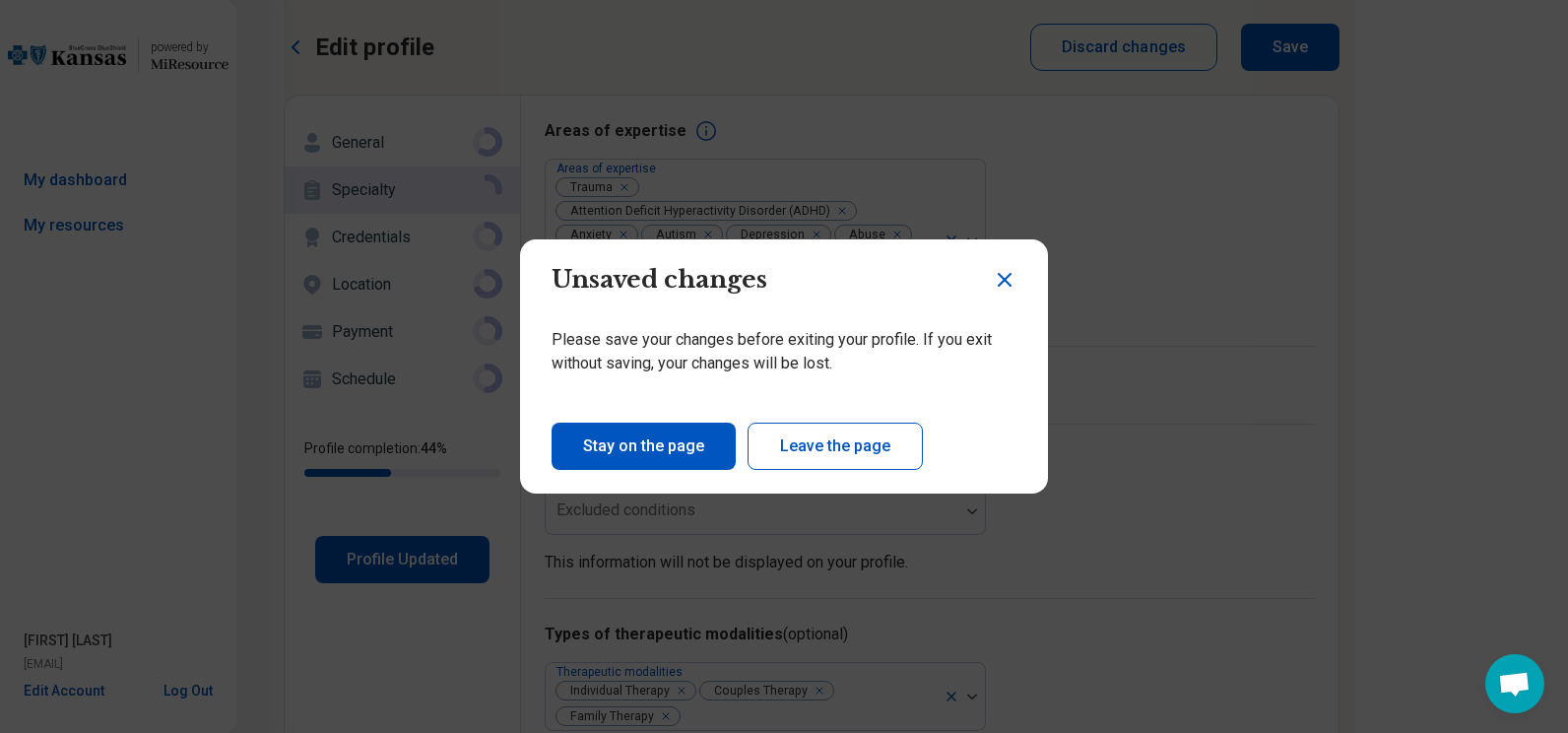 click 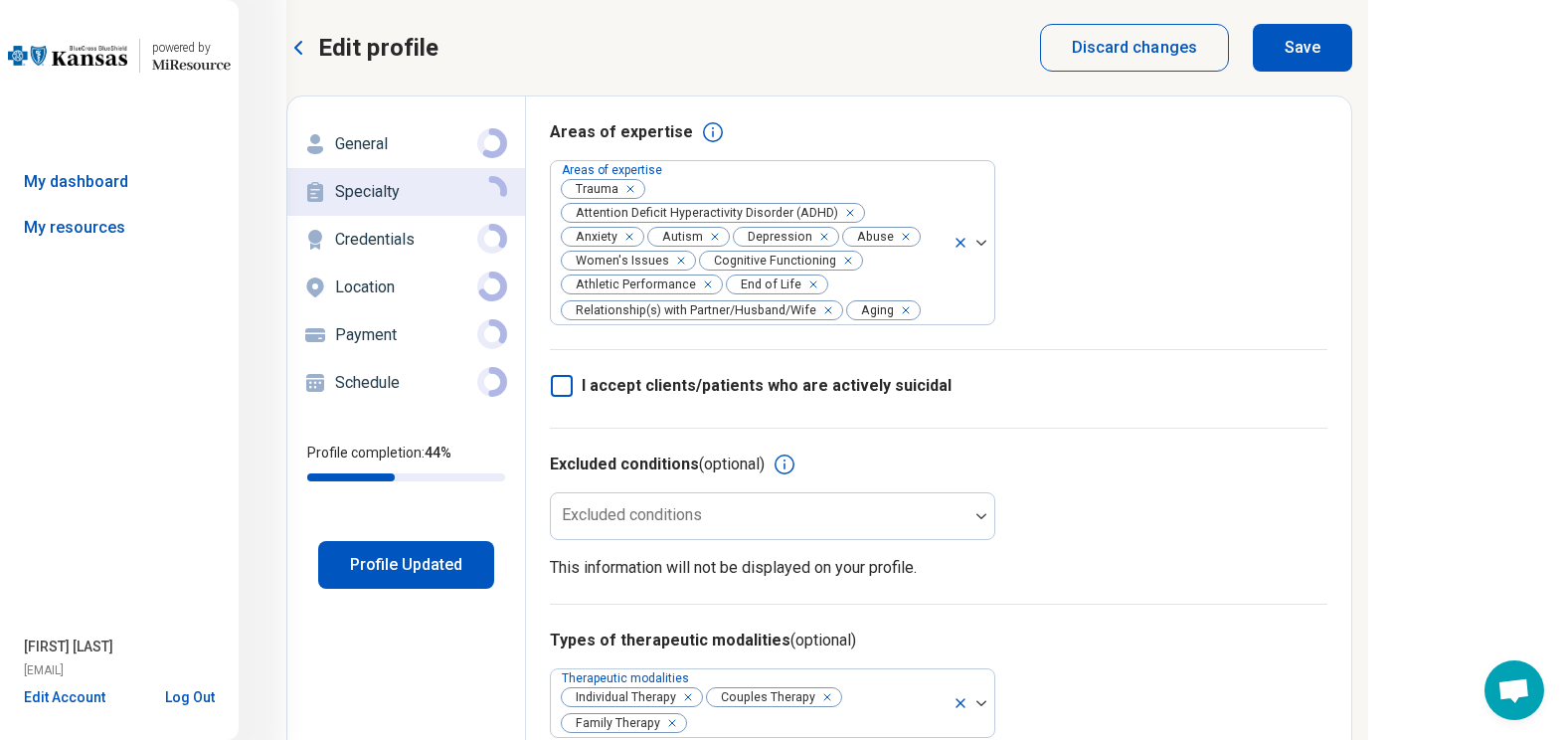 click on "Save" at bounding box center (1303, 48) 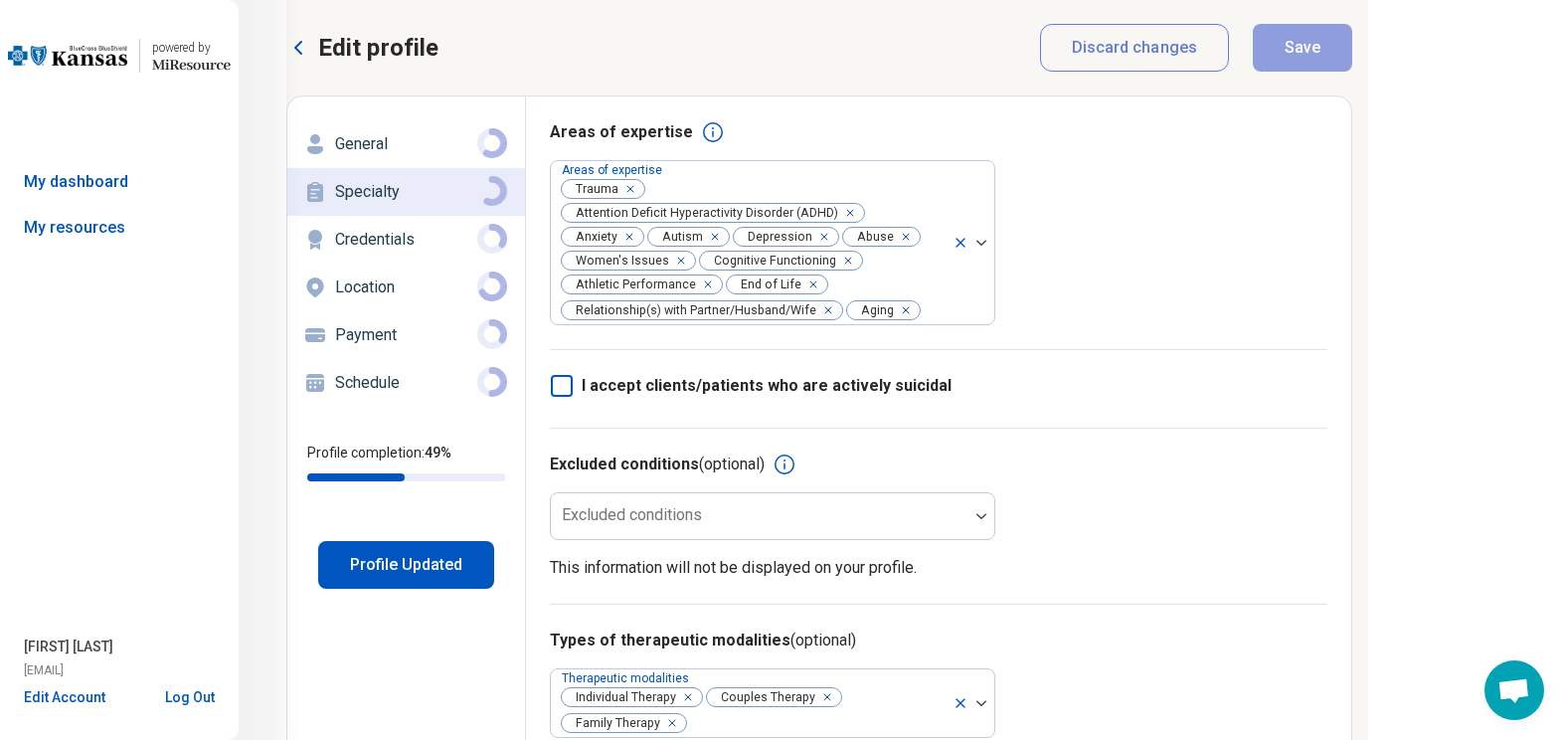 click on "Credentials" at bounding box center (406, 240) 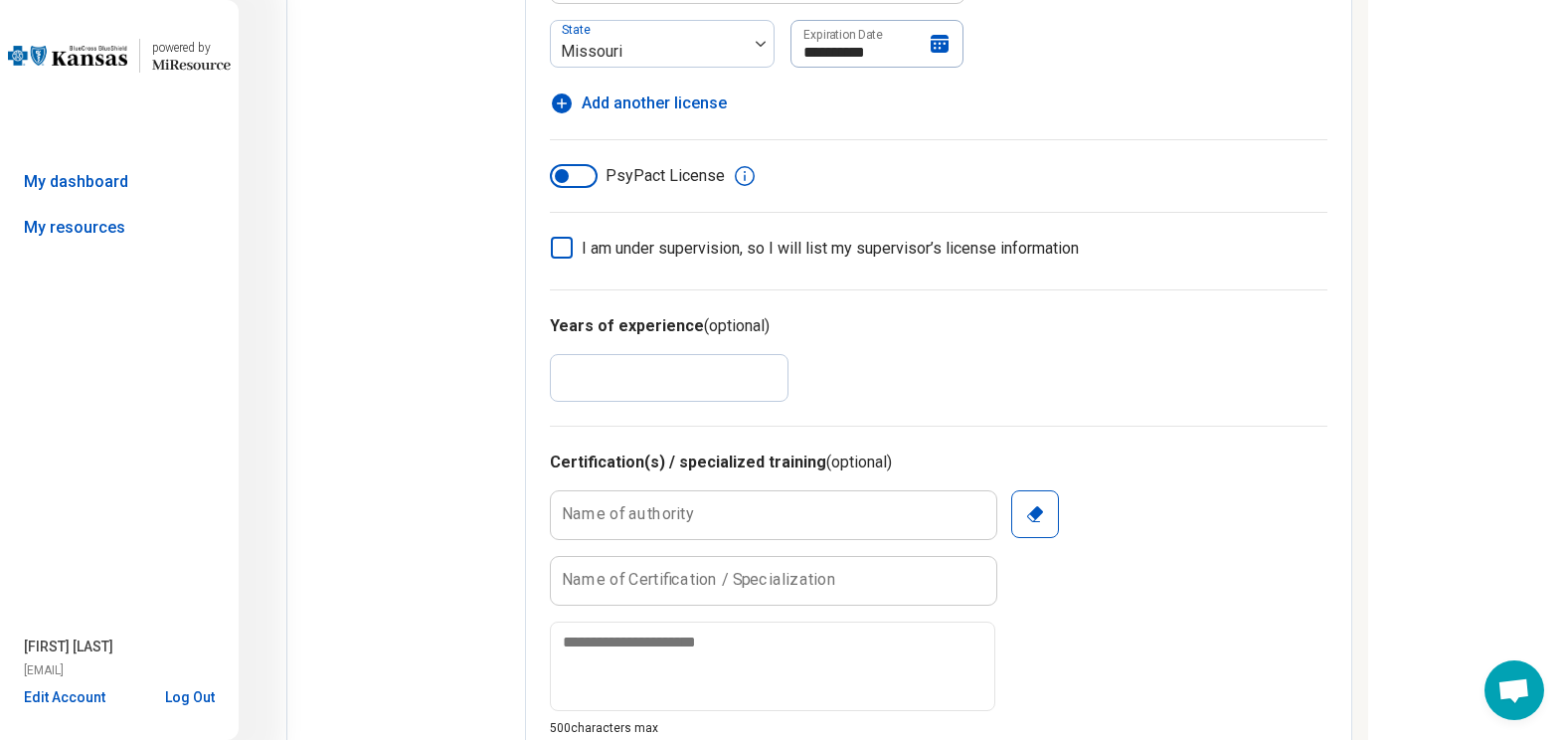 scroll, scrollTop: 822, scrollLeft: 0, axis: vertical 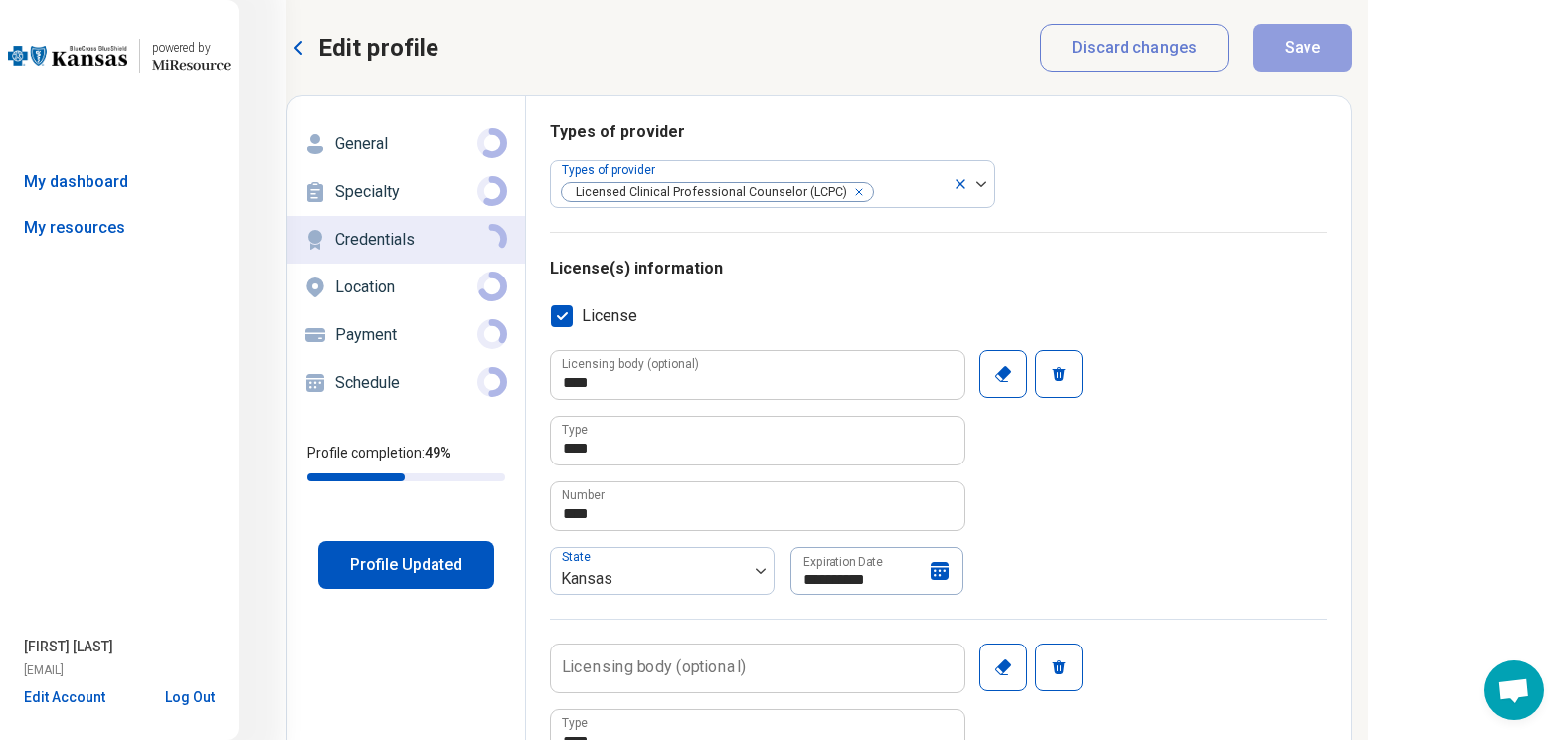 click on "Location" at bounding box center (406, 287) 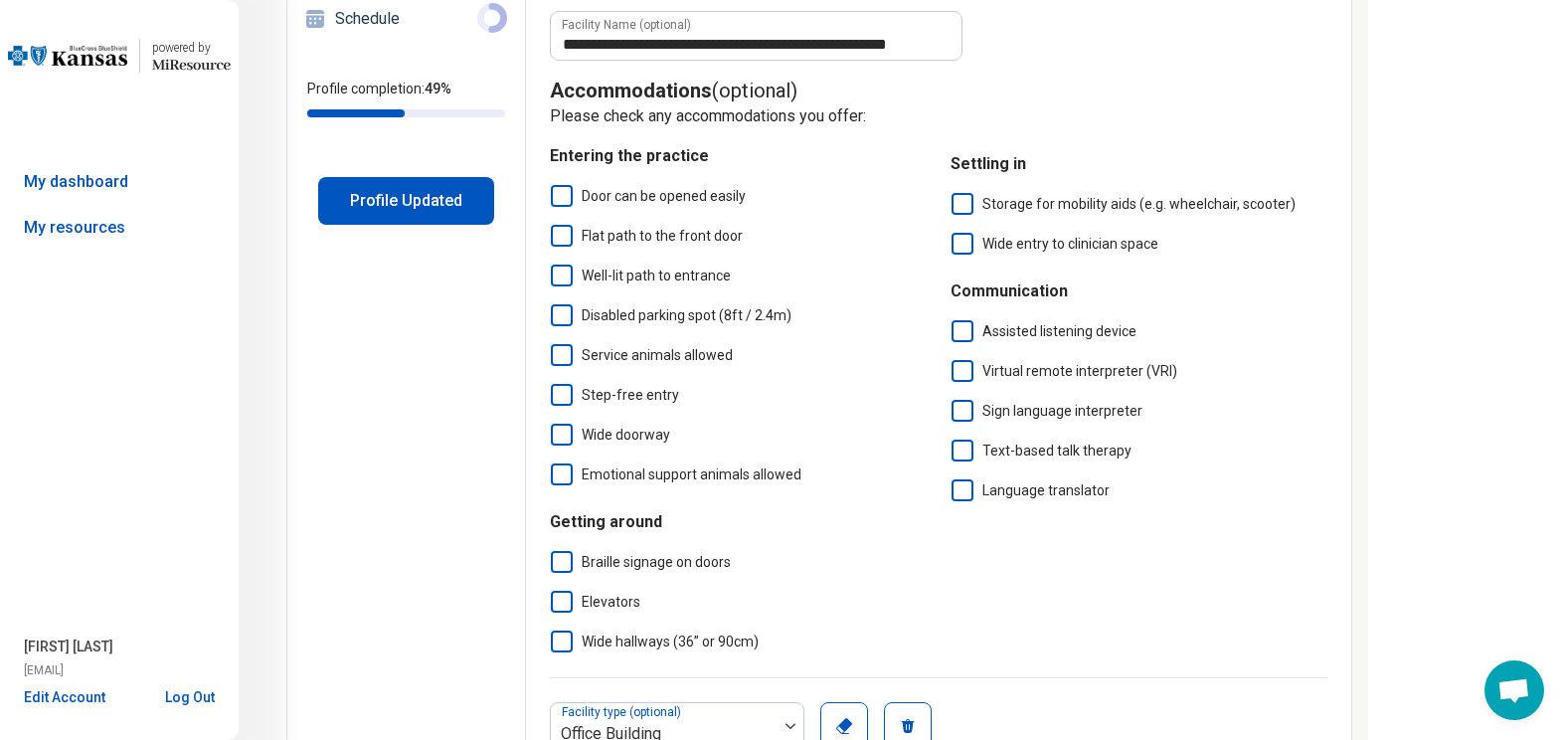 scroll, scrollTop: 0, scrollLeft: 0, axis: both 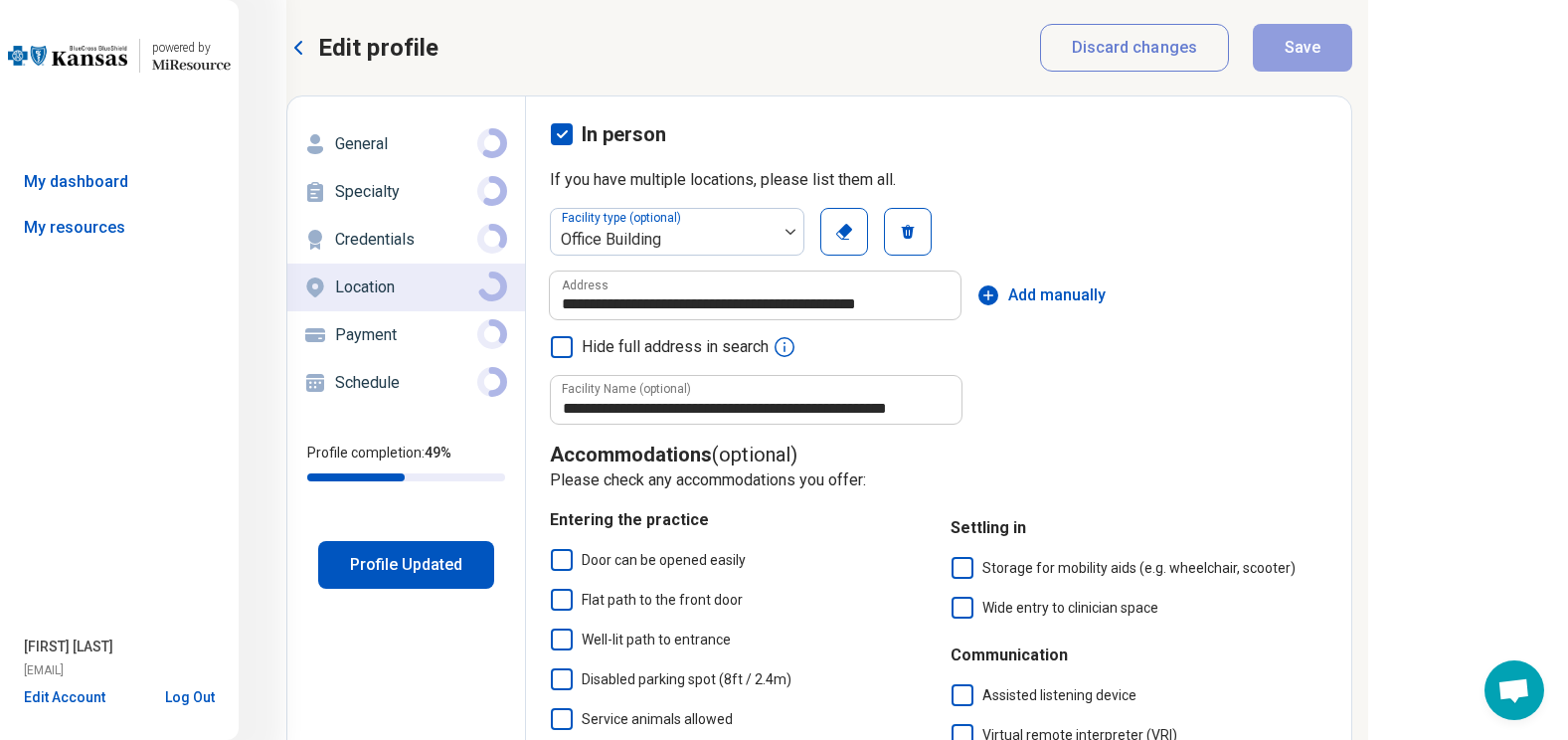 click 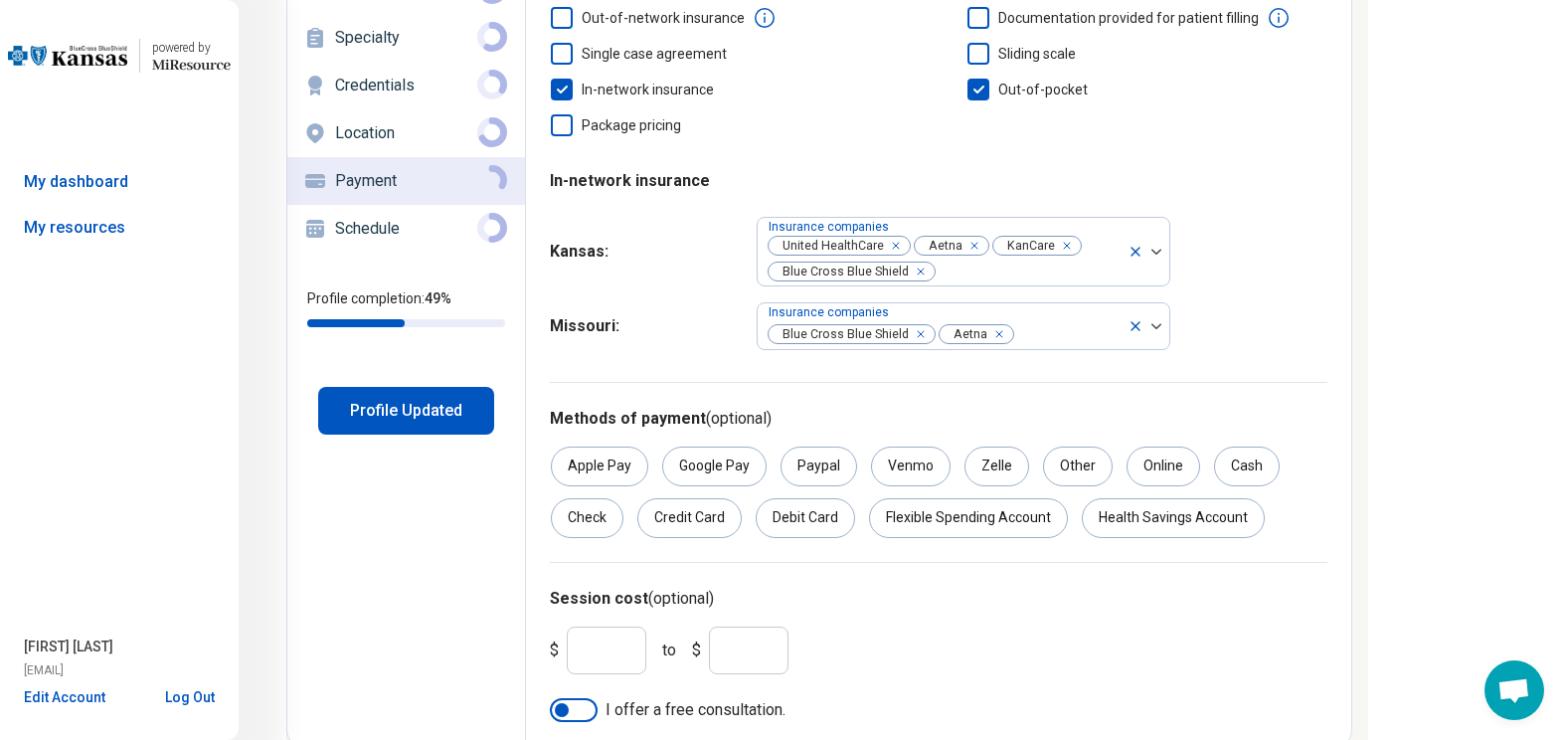 scroll, scrollTop: 193, scrollLeft: 0, axis: vertical 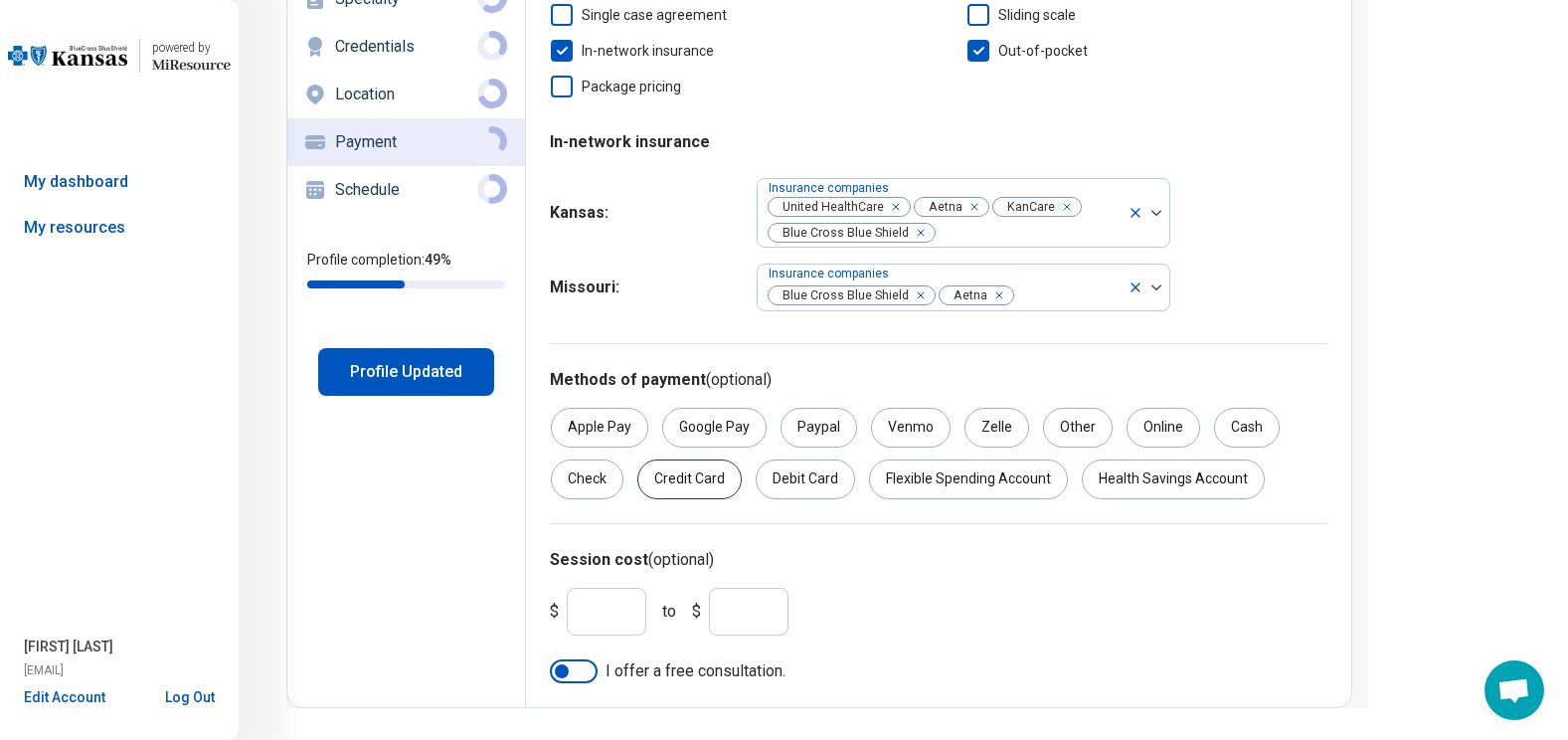click on "Credit Card" at bounding box center [689, 479] 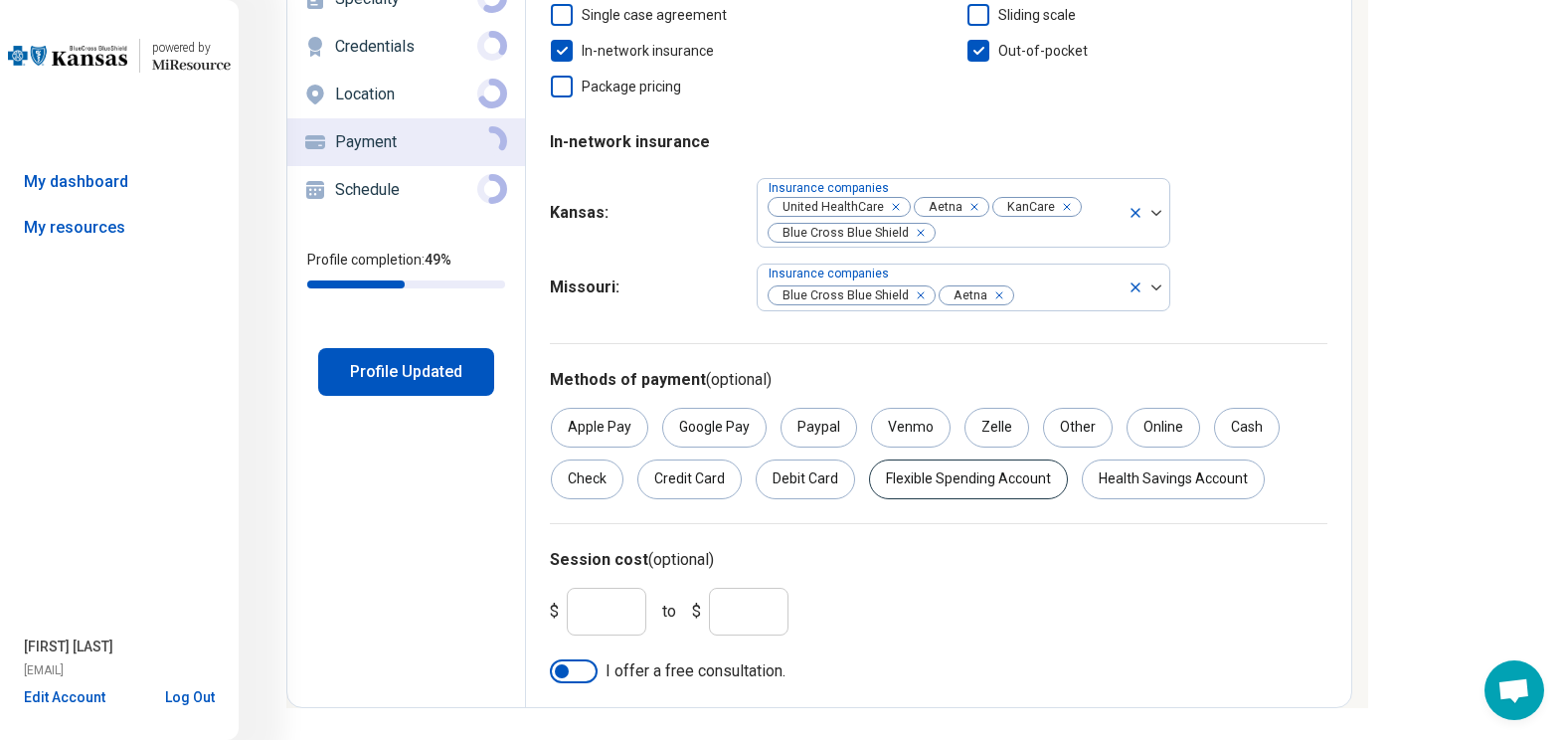 click on "Flexible Spending Account" at bounding box center [968, 479] 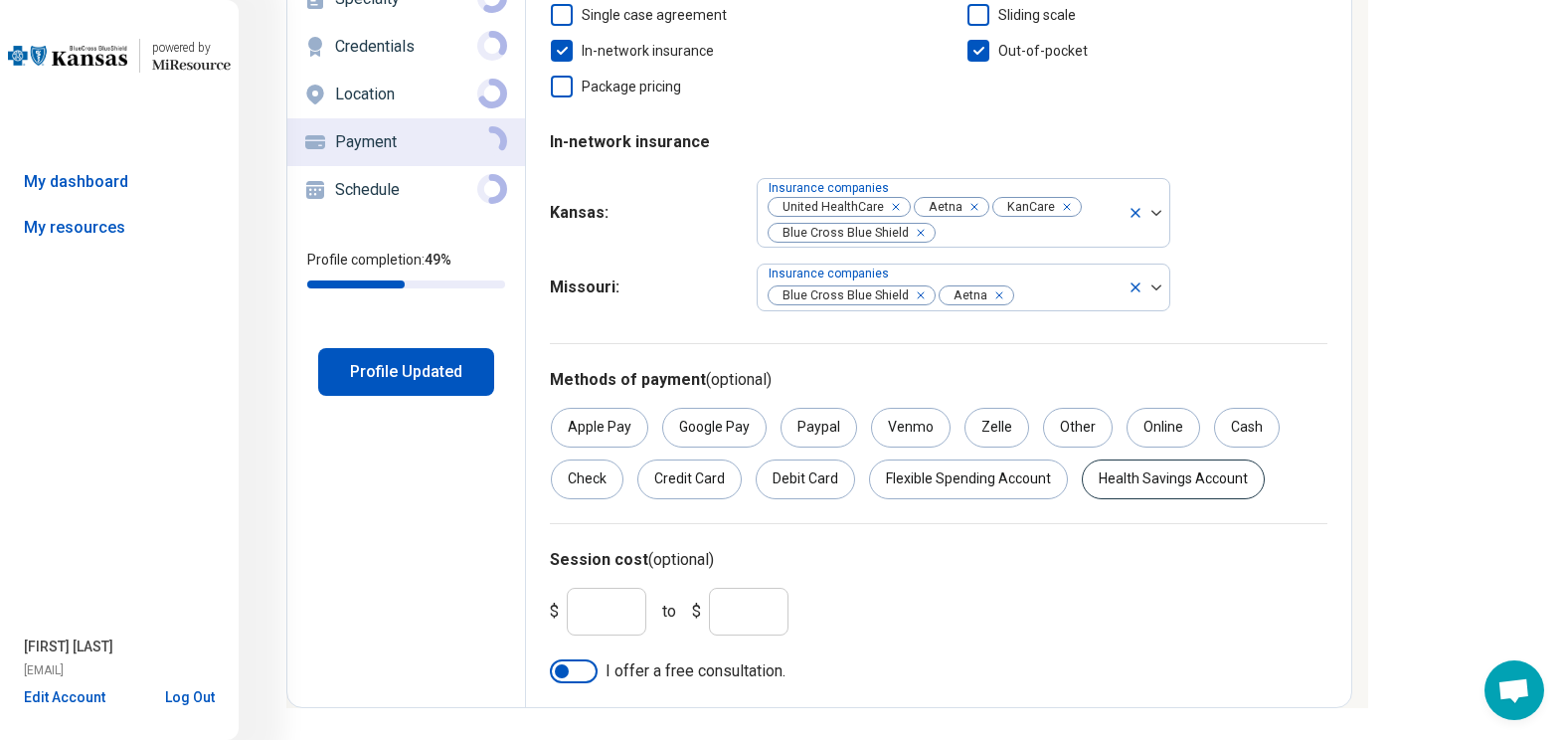click on "Health Savings Account" at bounding box center [1173, 479] 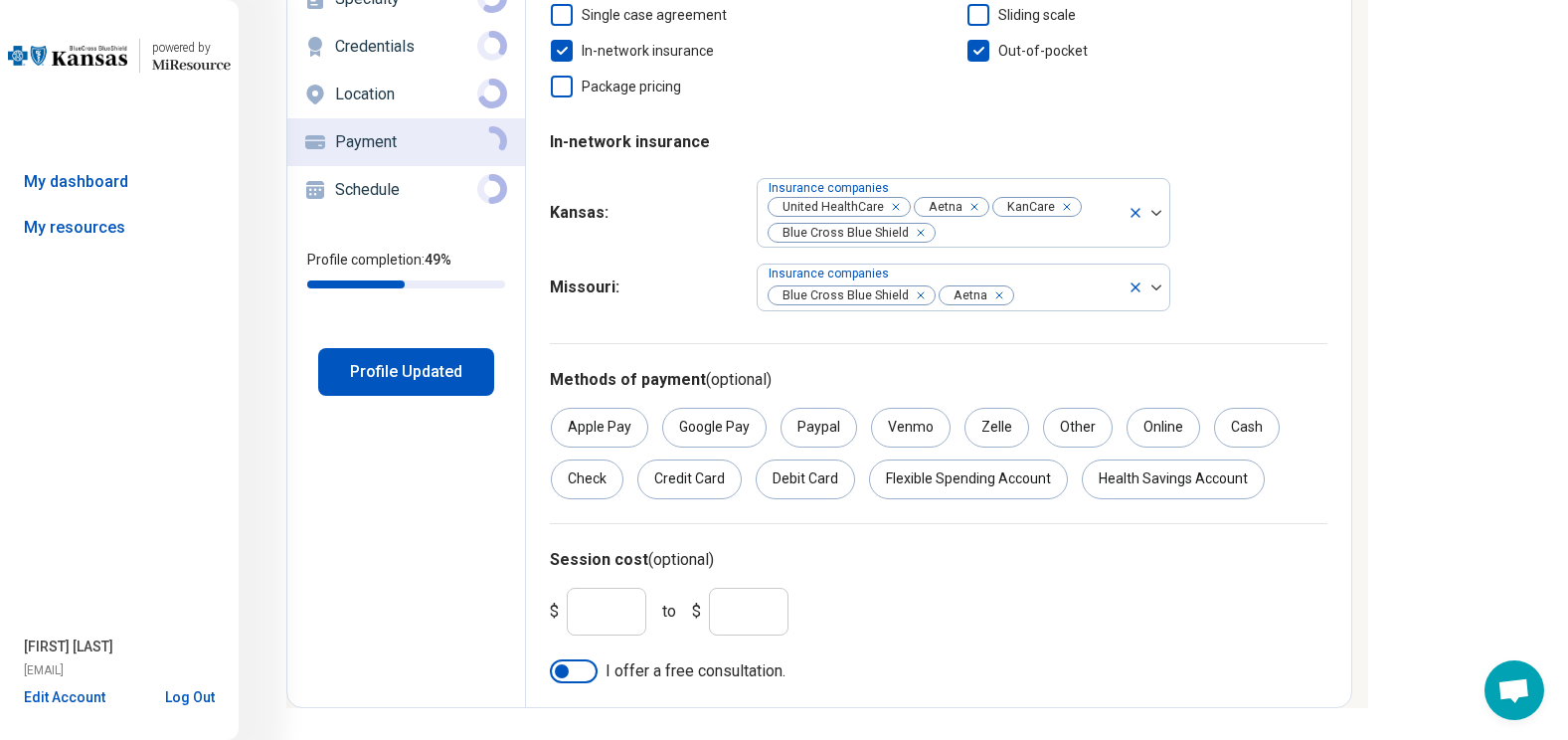 click on "Schedule" at bounding box center (406, 190) 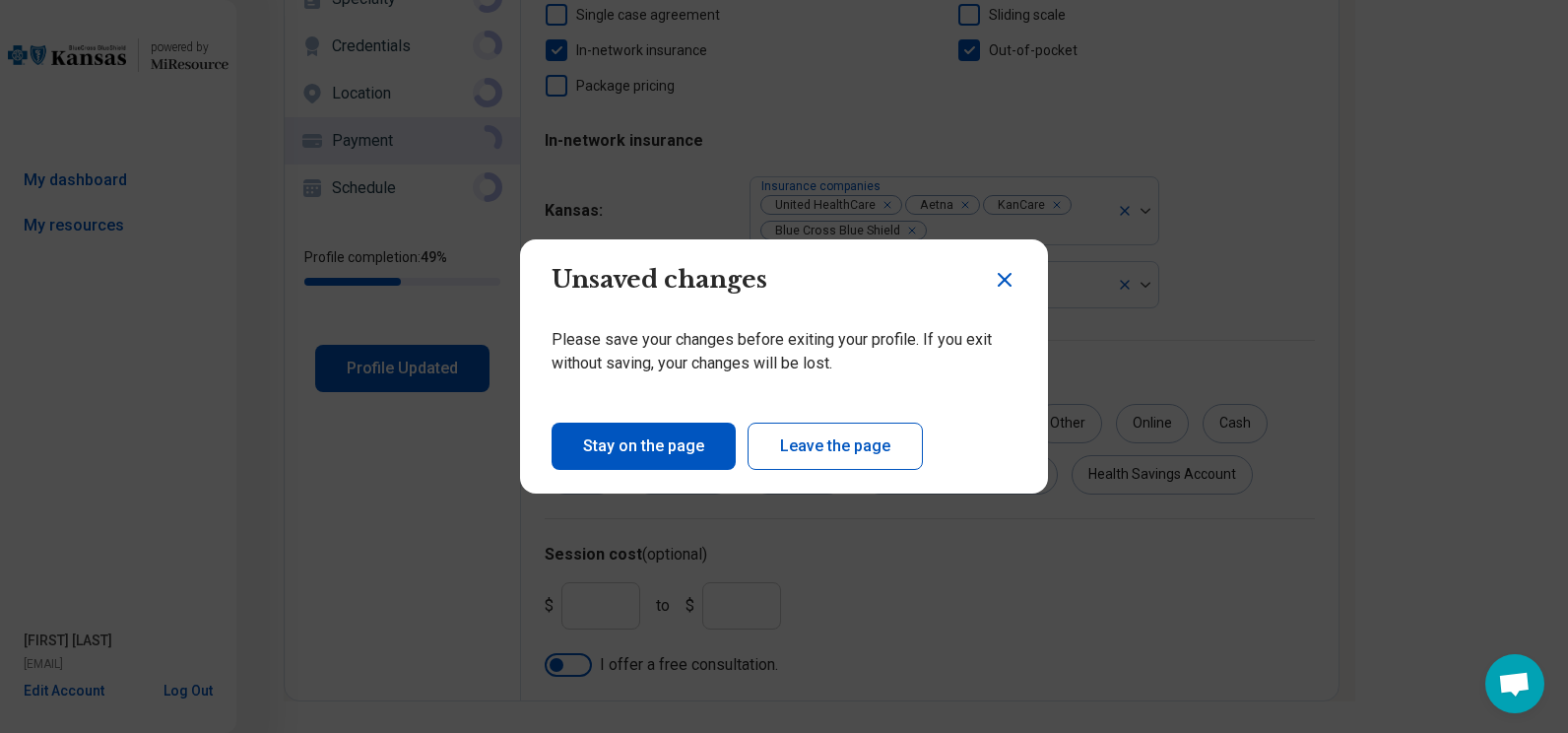click 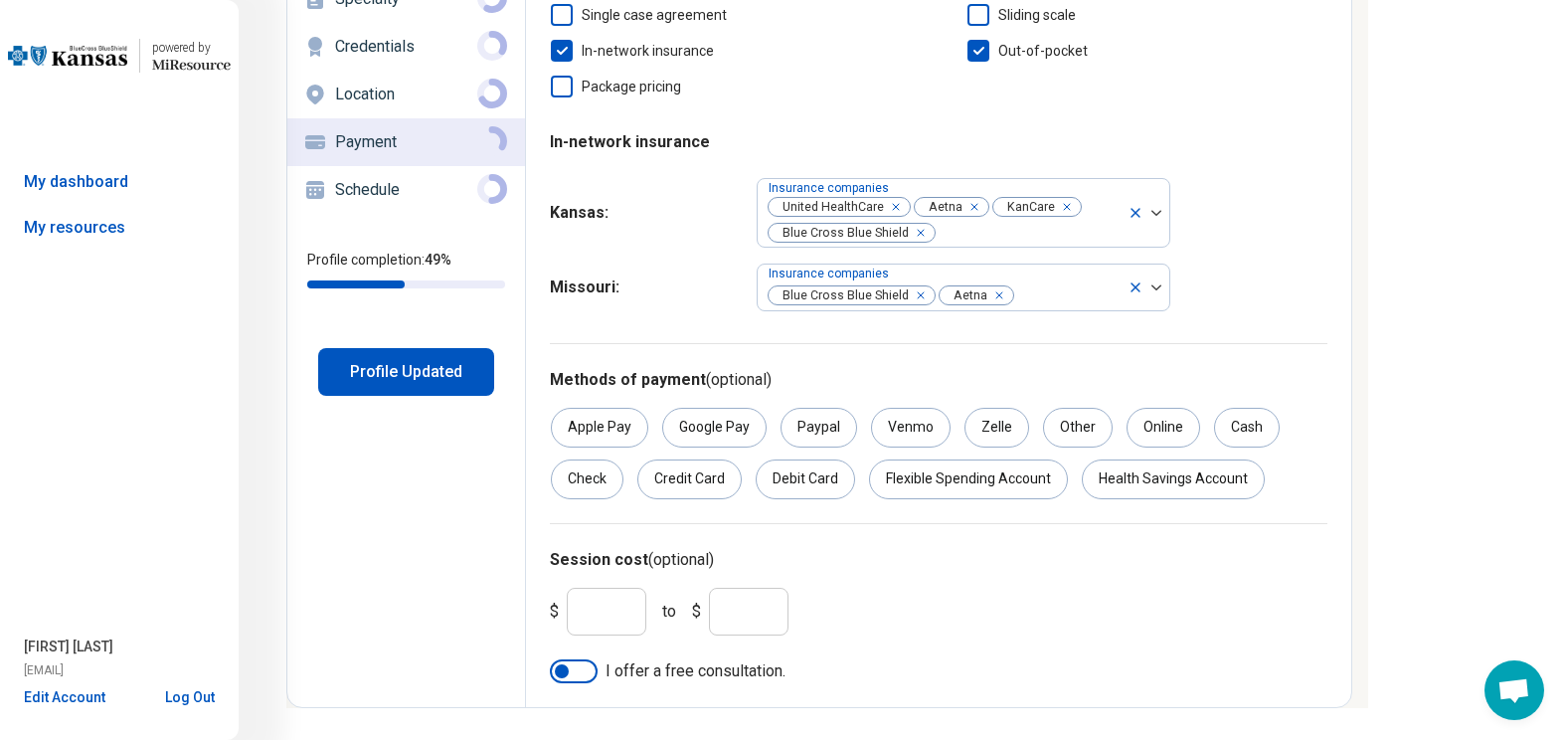 scroll, scrollTop: 0, scrollLeft: 0, axis: both 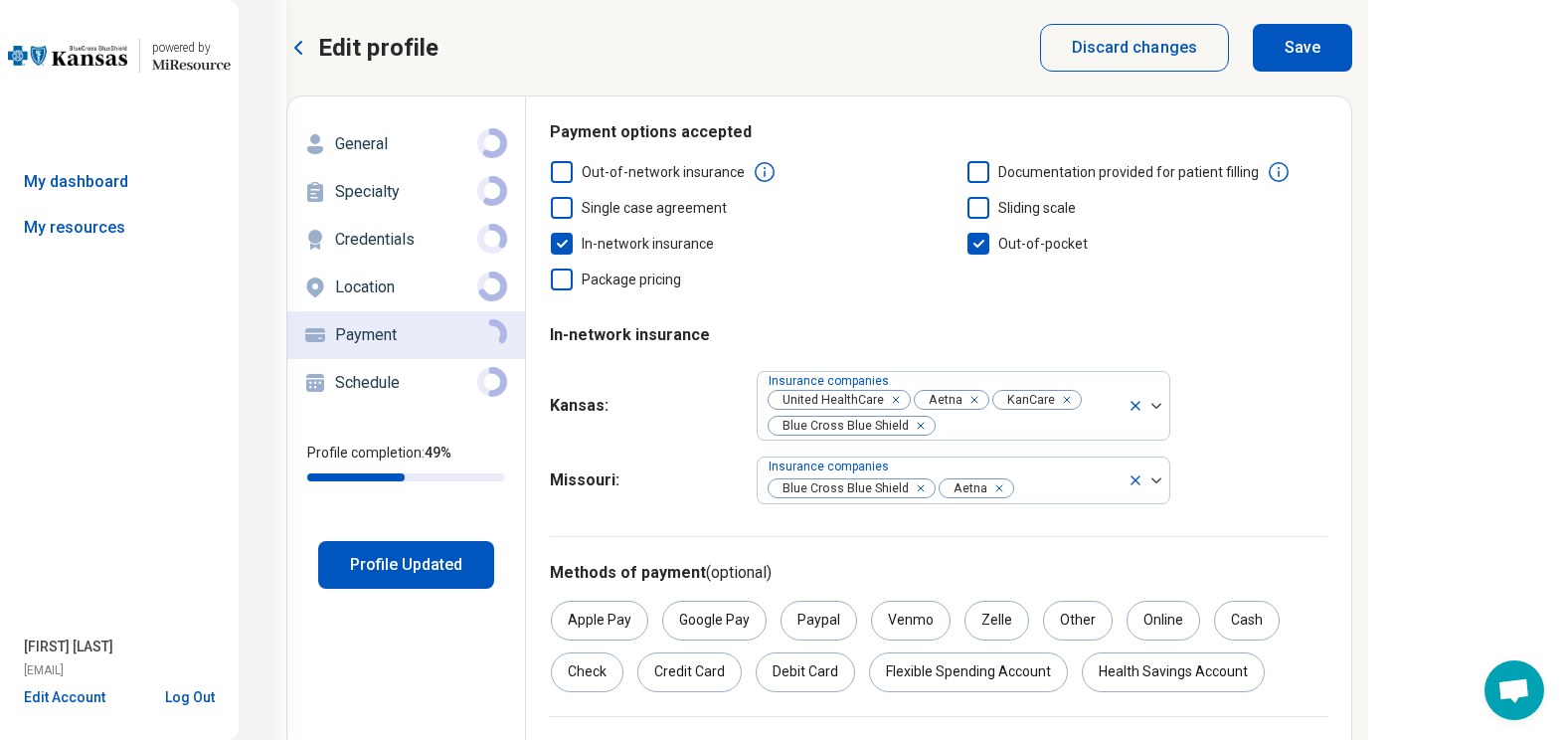 click on "Save" at bounding box center (1303, 48) 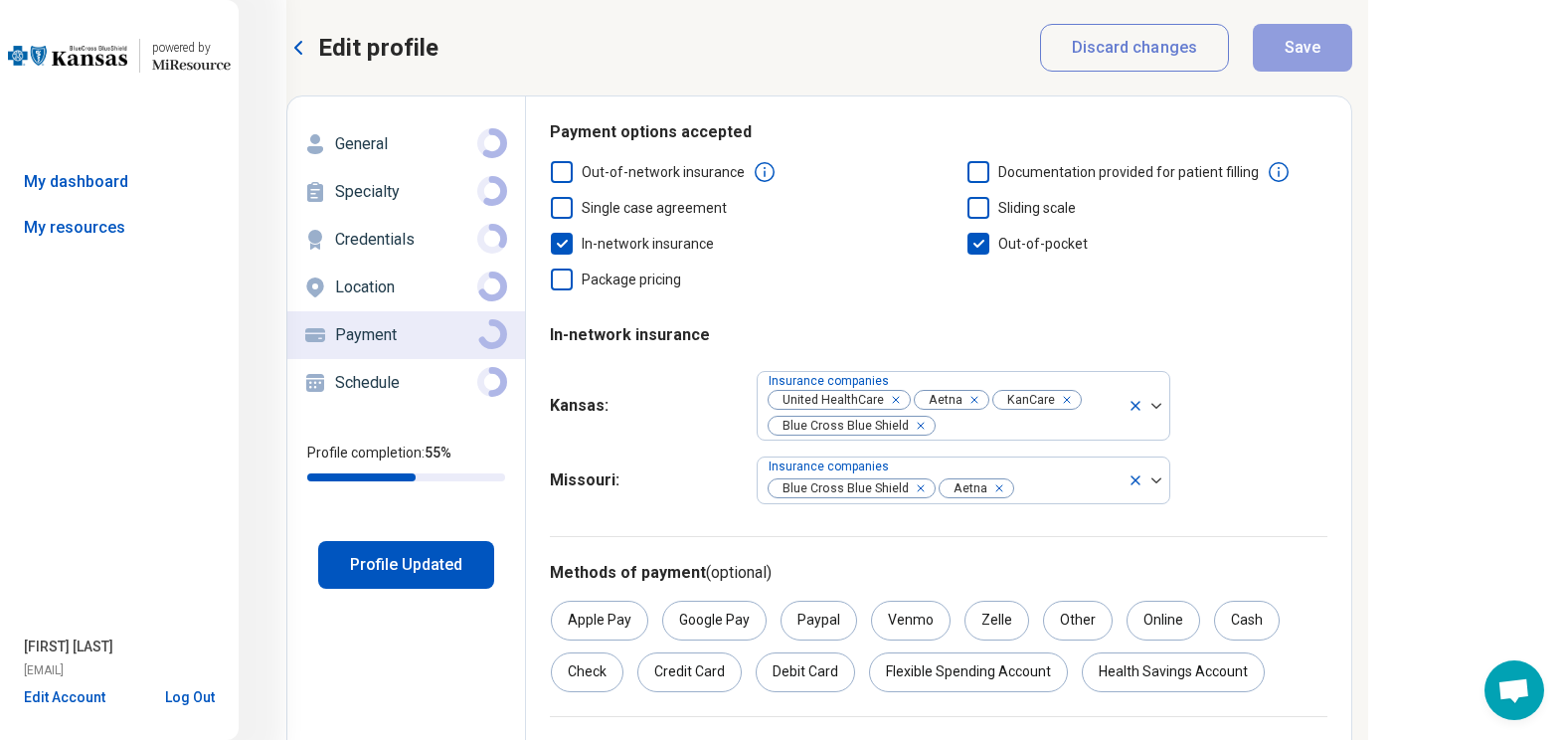 click on "Schedule" at bounding box center [406, 383] 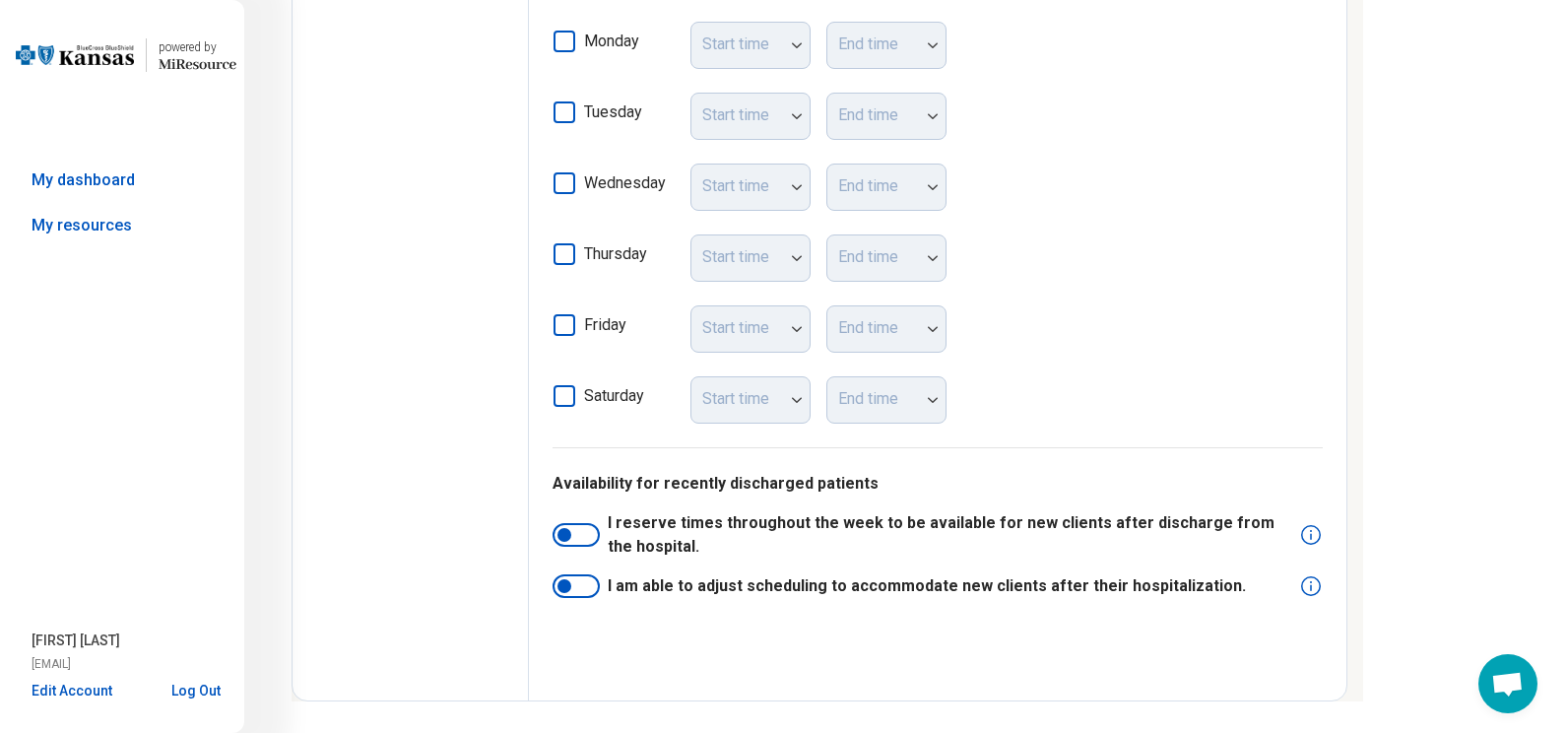 scroll, scrollTop: 0, scrollLeft: 0, axis: both 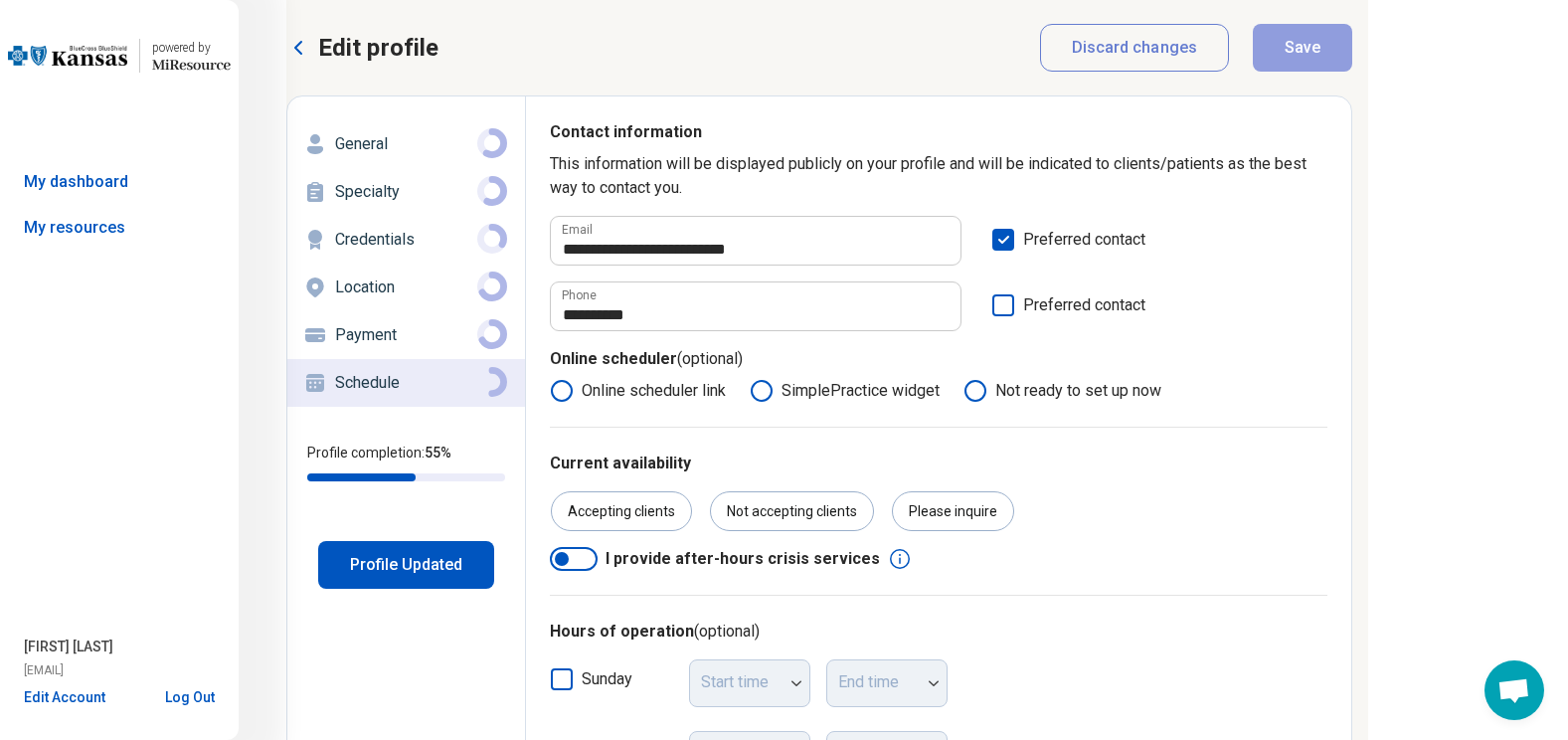 click on "Profile Updated" at bounding box center (406, 565) 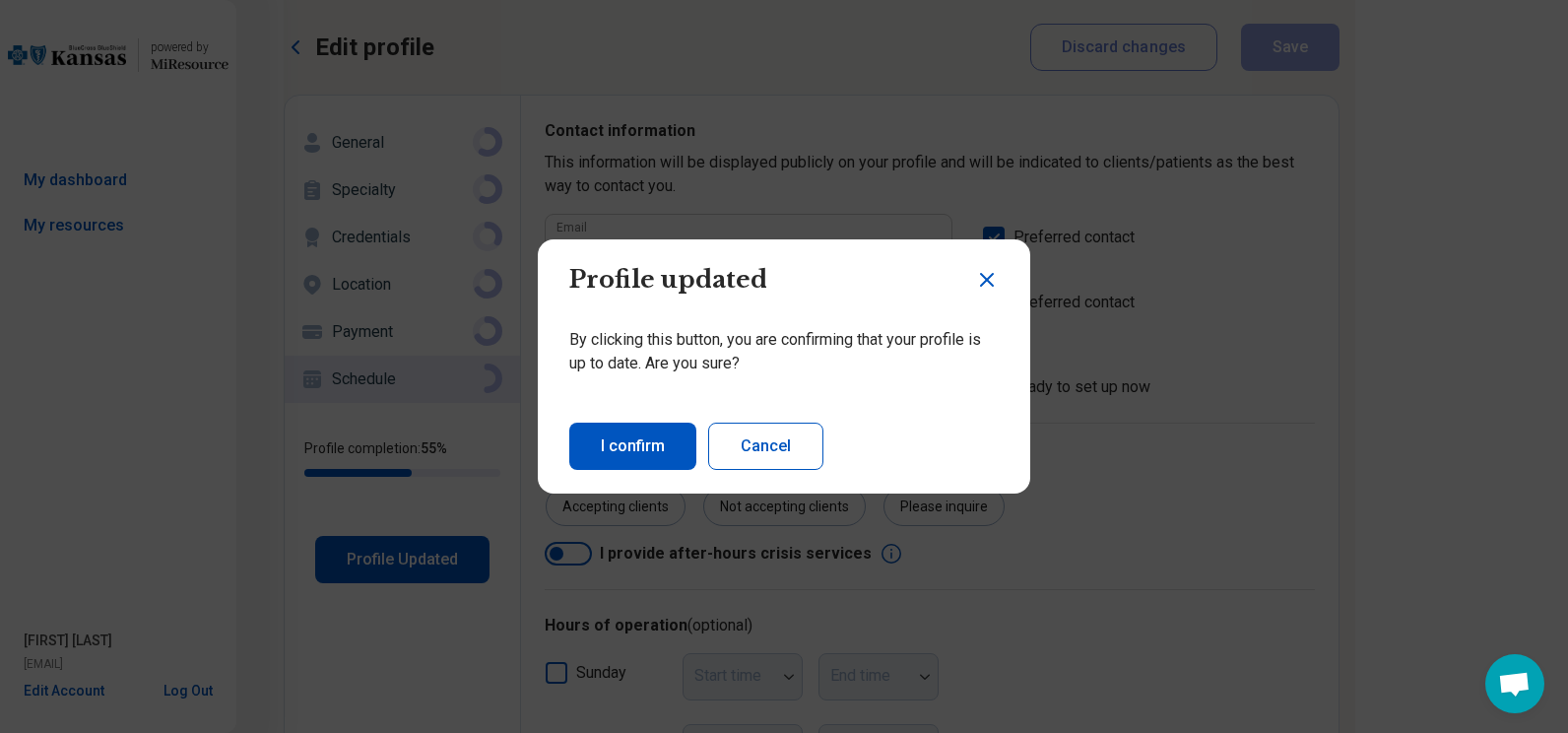 click on "I confirm" at bounding box center (632, 446) 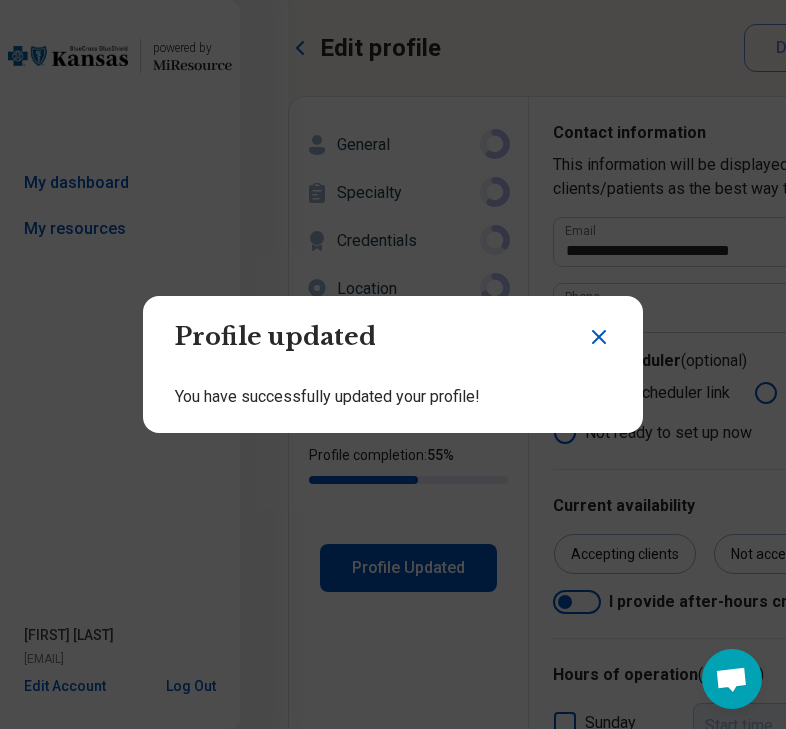 click 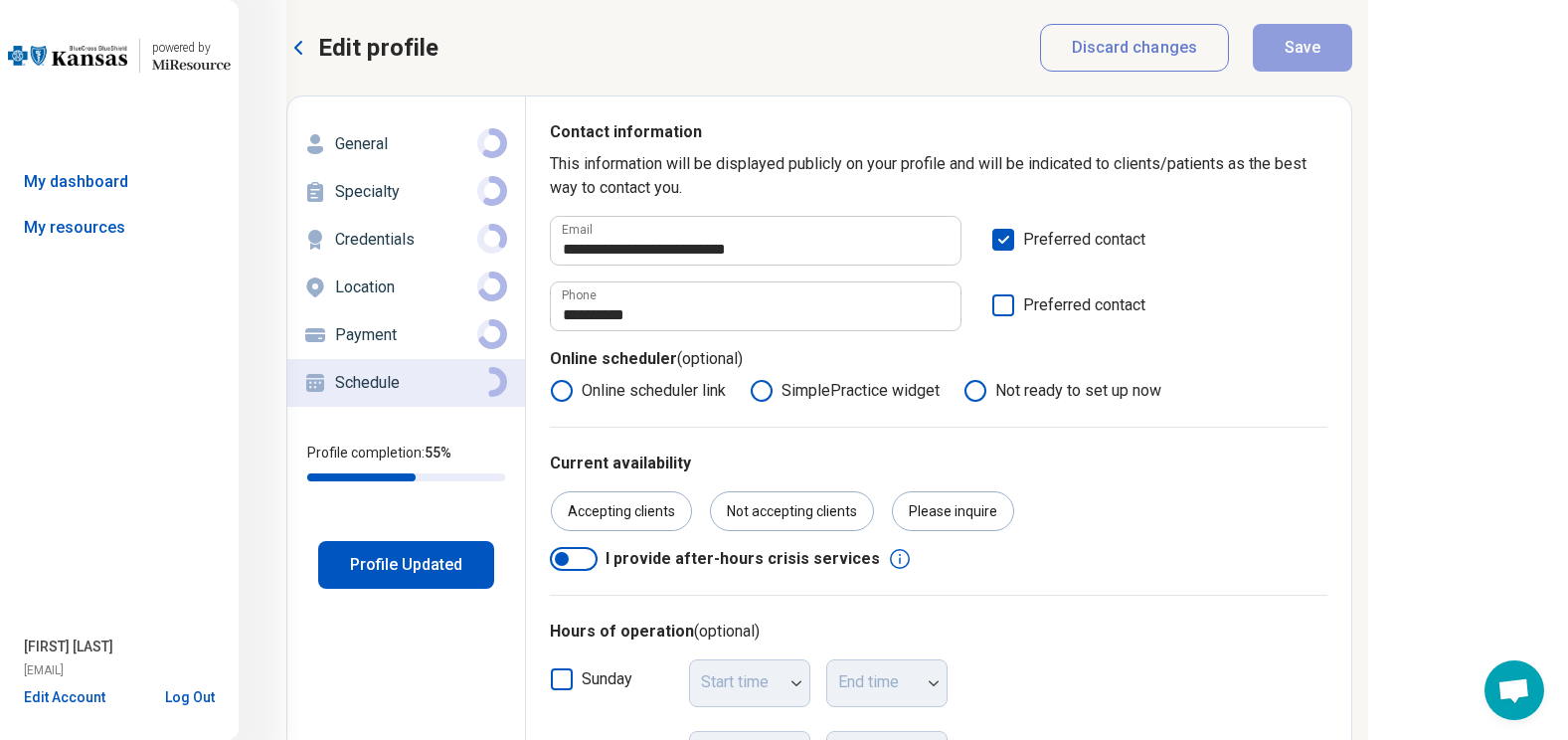click at bounding box center [68, 56] 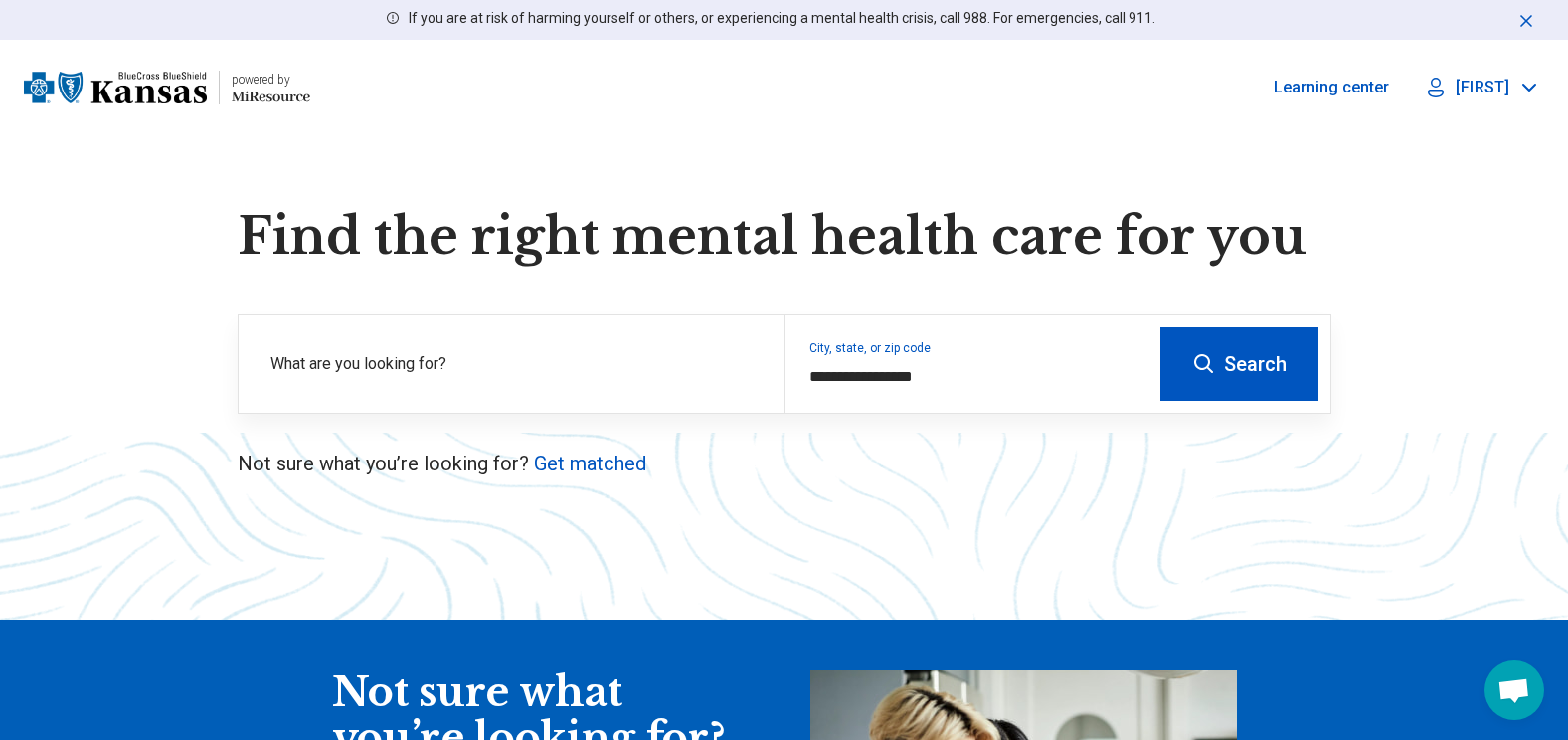 click on "[FIRST]" at bounding box center (1482, 88) 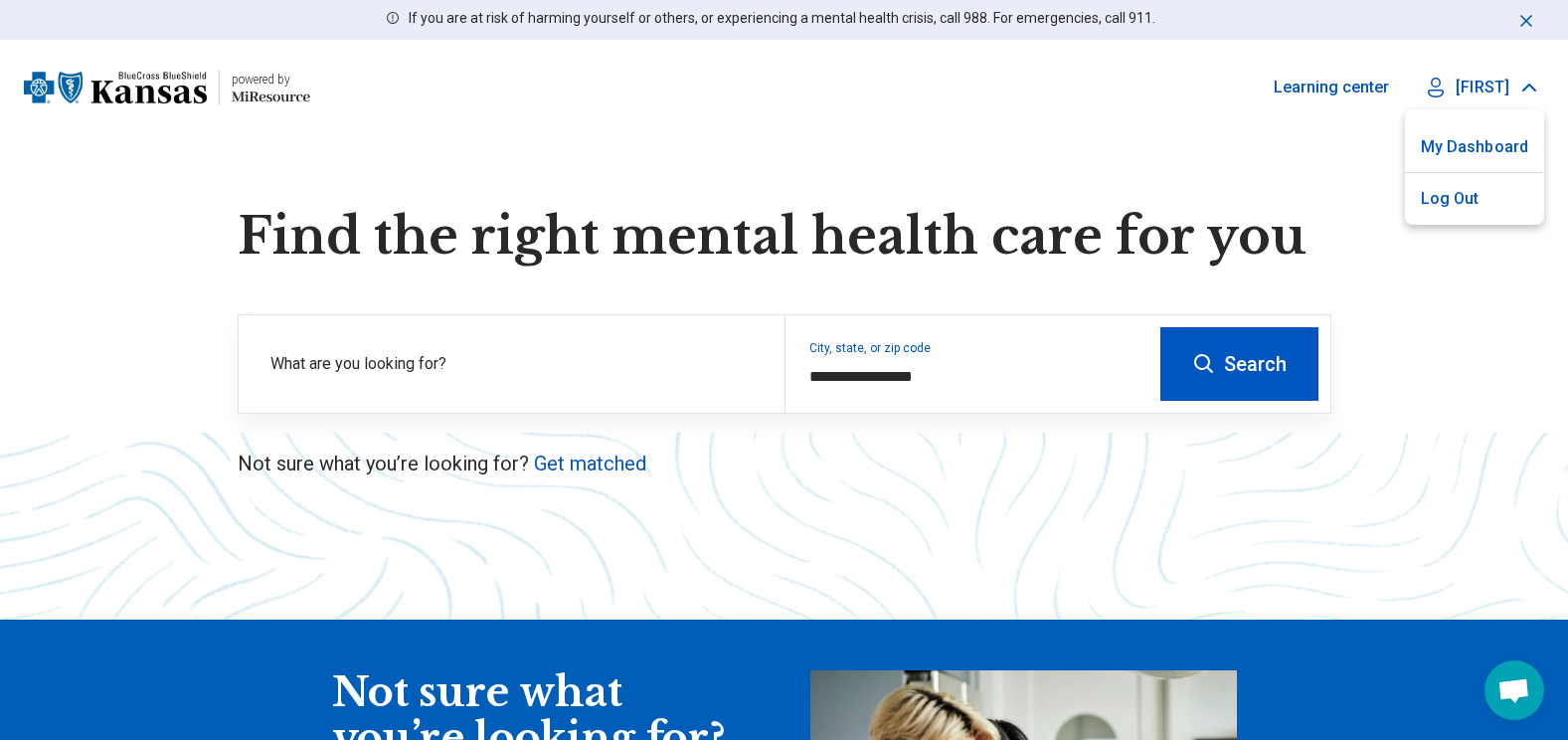 click on "My Dashboard" at bounding box center [1475, 147] 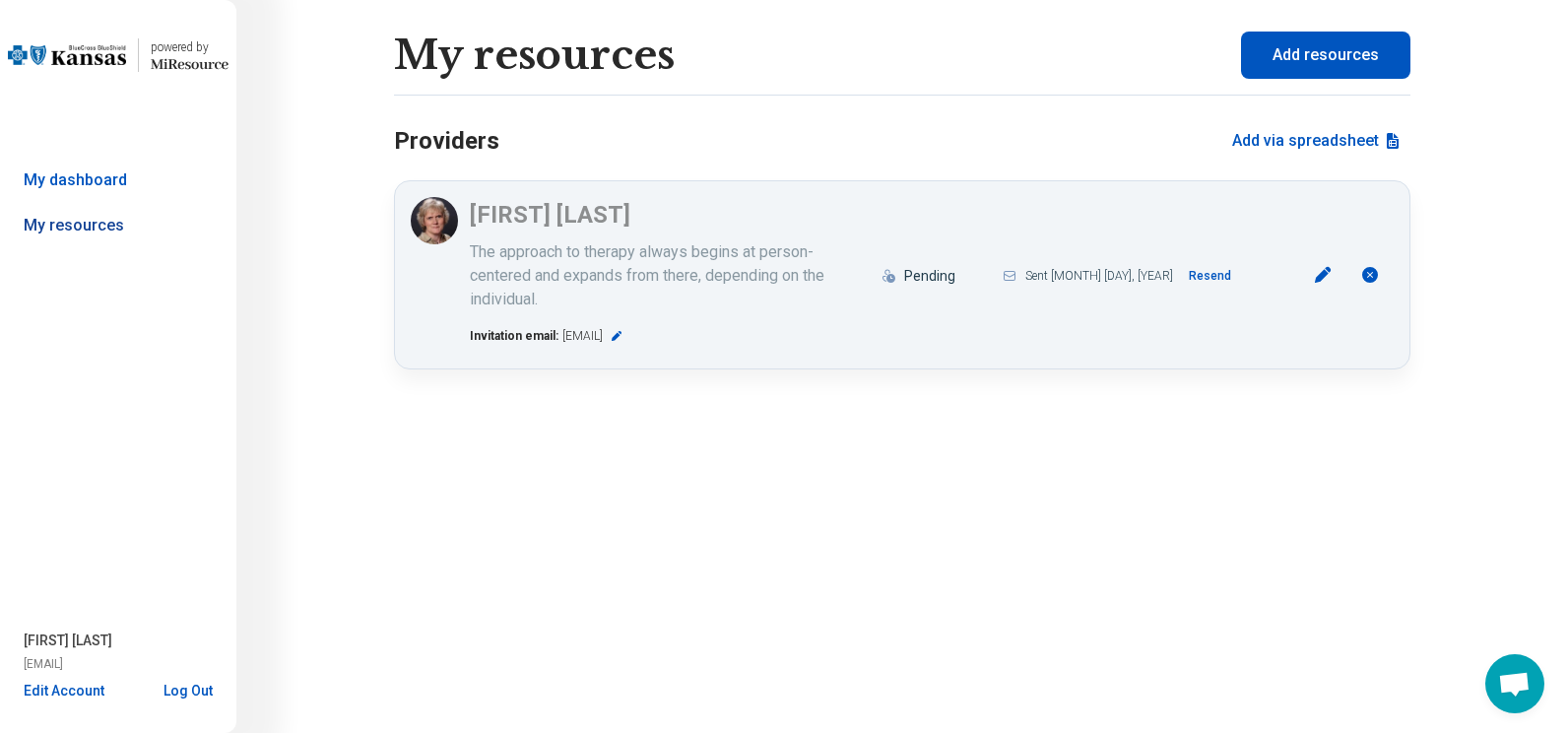 click on "My resources" at bounding box center (118, 226) 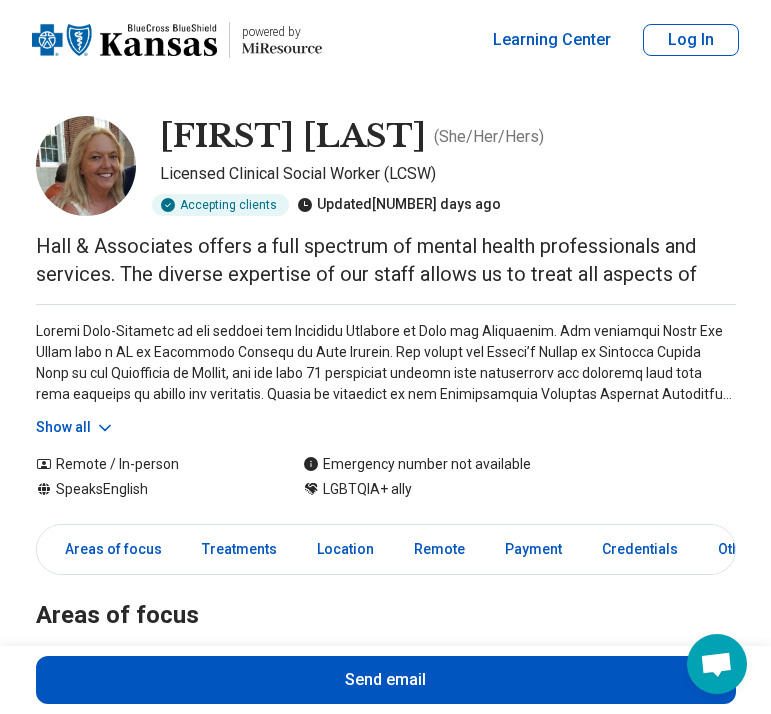 scroll, scrollTop: 0, scrollLeft: 0, axis: both 